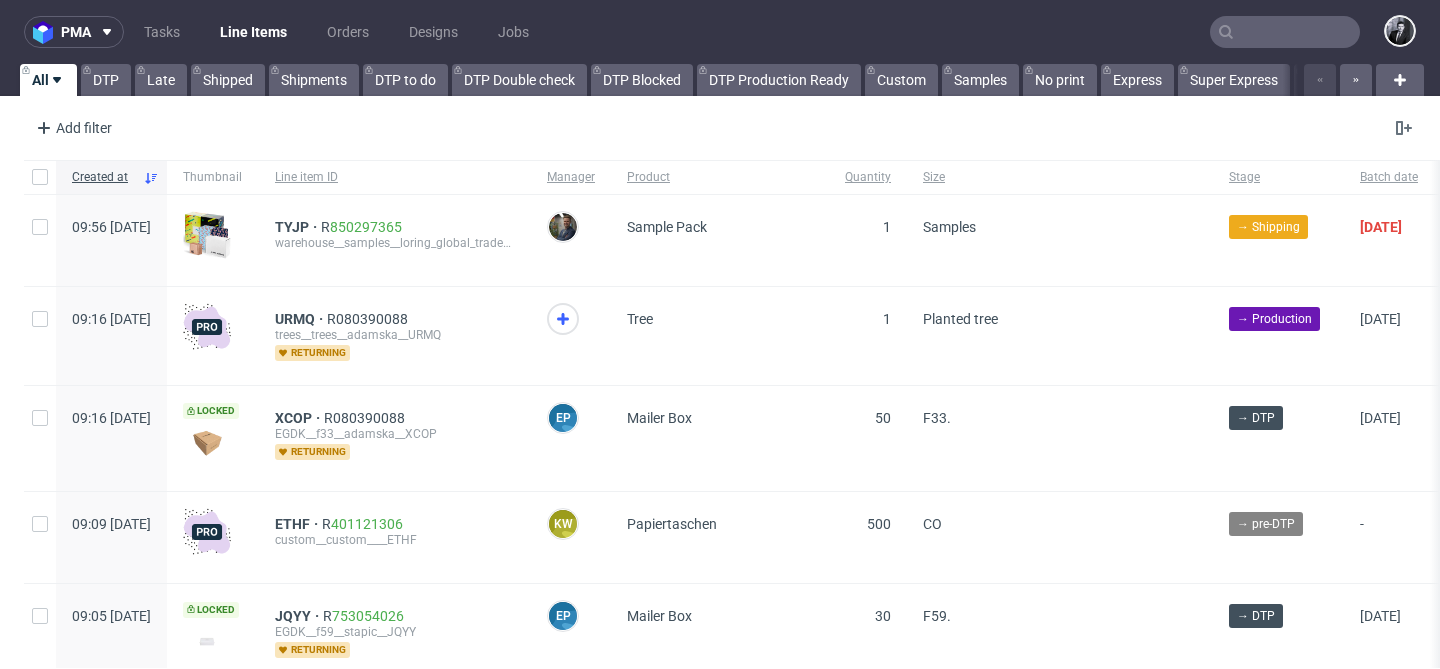 scroll, scrollTop: 0, scrollLeft: 0, axis: both 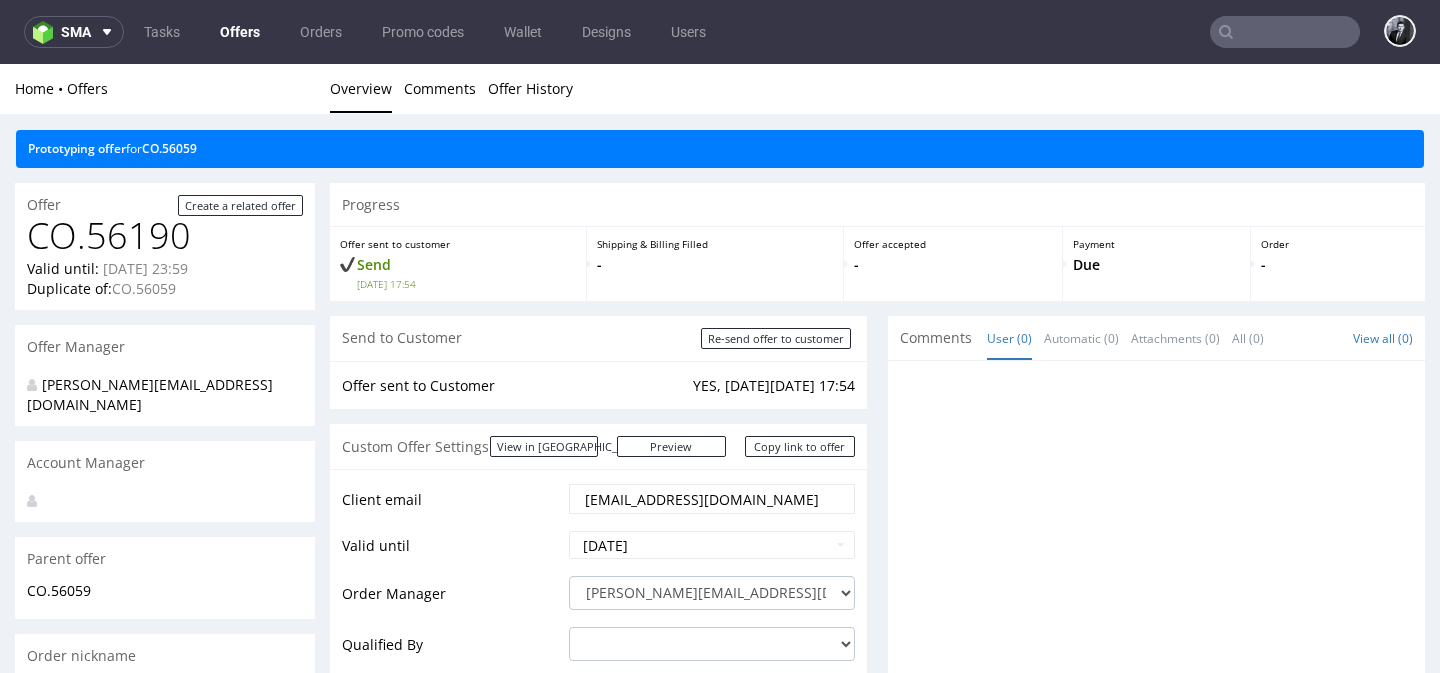 click on "Offers" at bounding box center [240, 32] 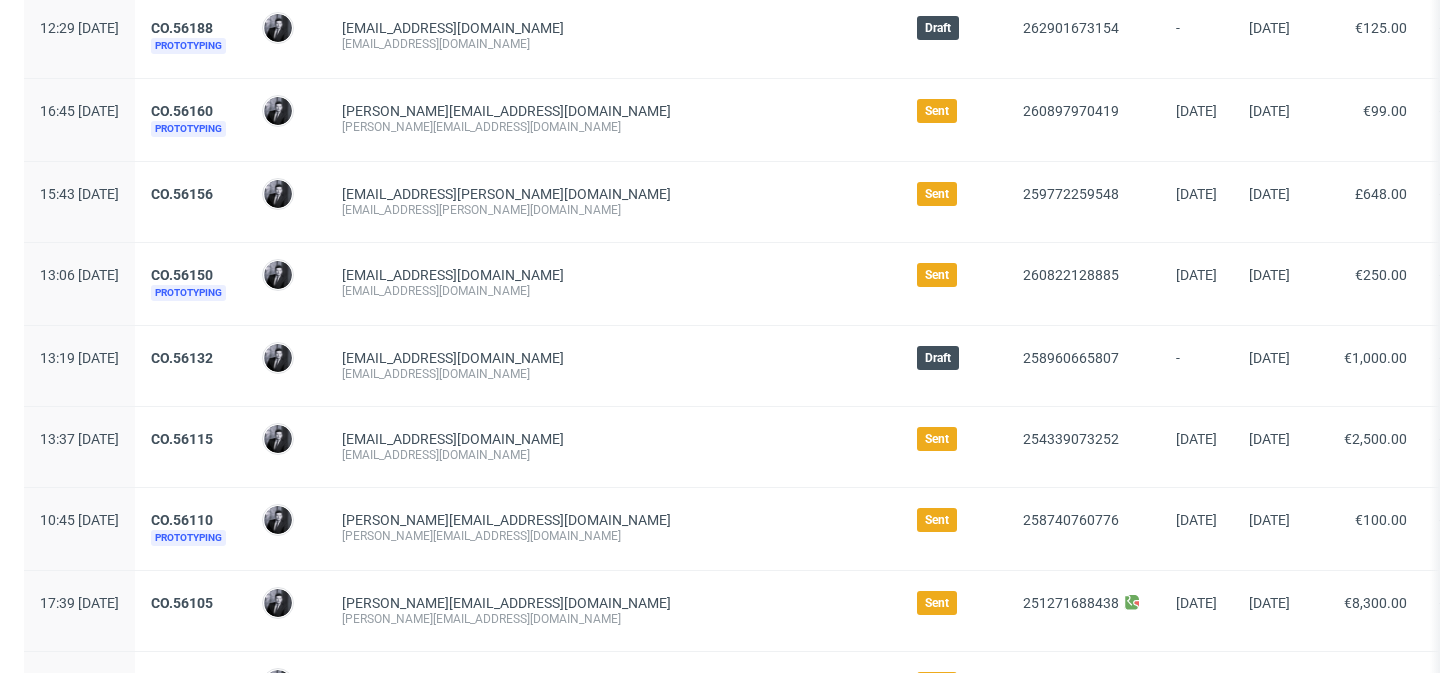 scroll, scrollTop: 322, scrollLeft: 0, axis: vertical 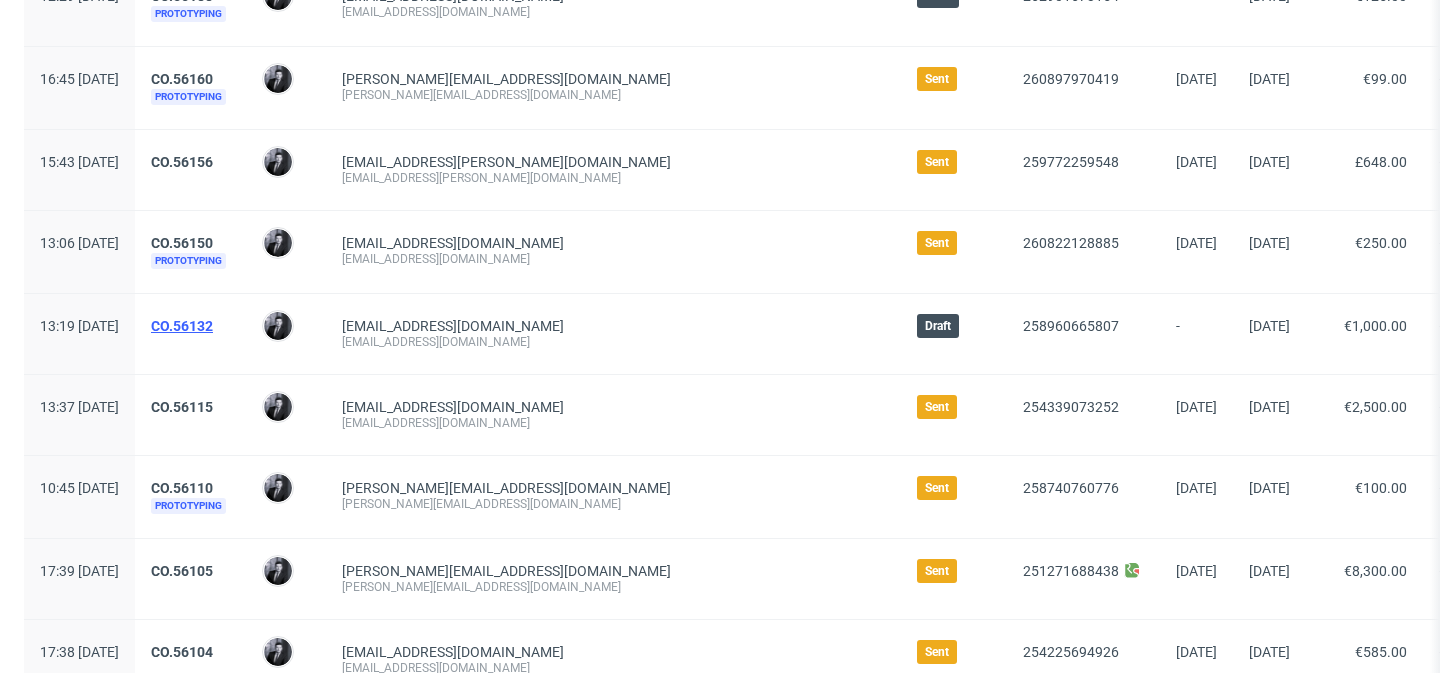 click on "CO.56132" at bounding box center (182, 326) 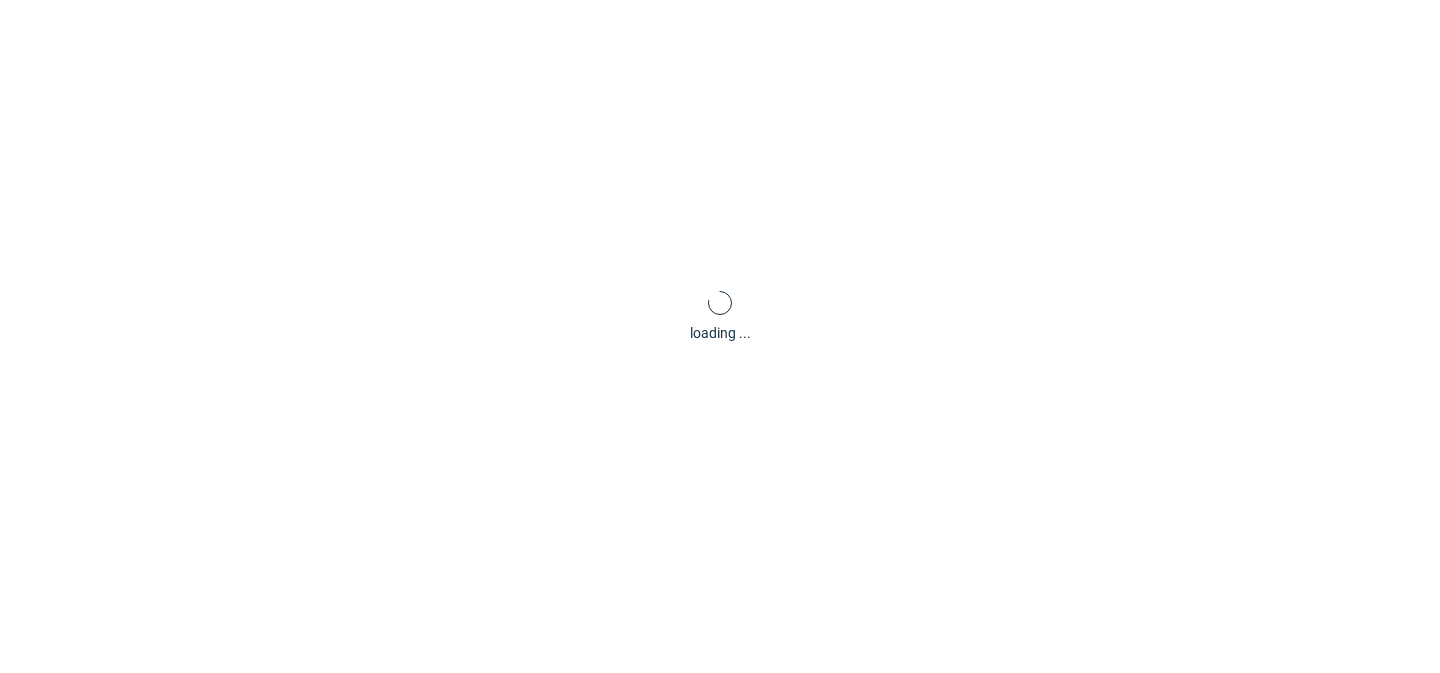 scroll, scrollTop: 84, scrollLeft: 0, axis: vertical 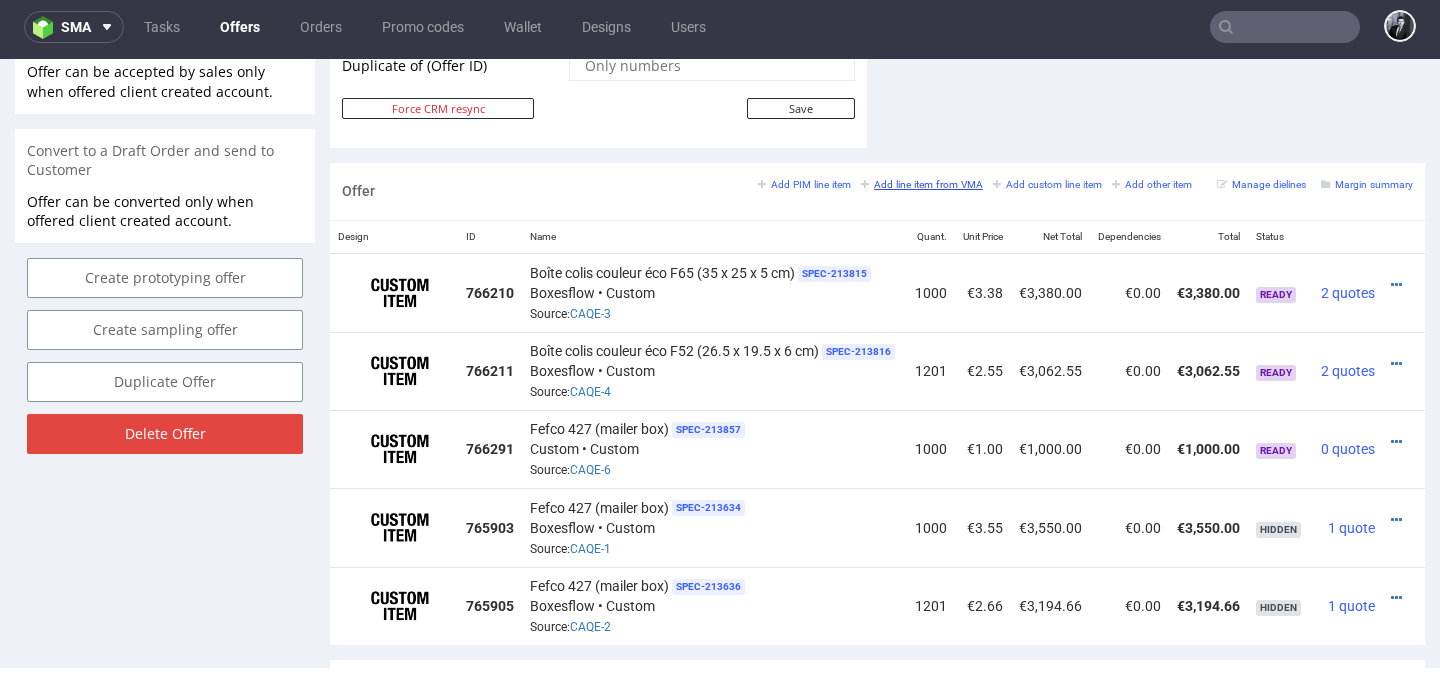 click on "Add line item from VMA" at bounding box center [922, 184] 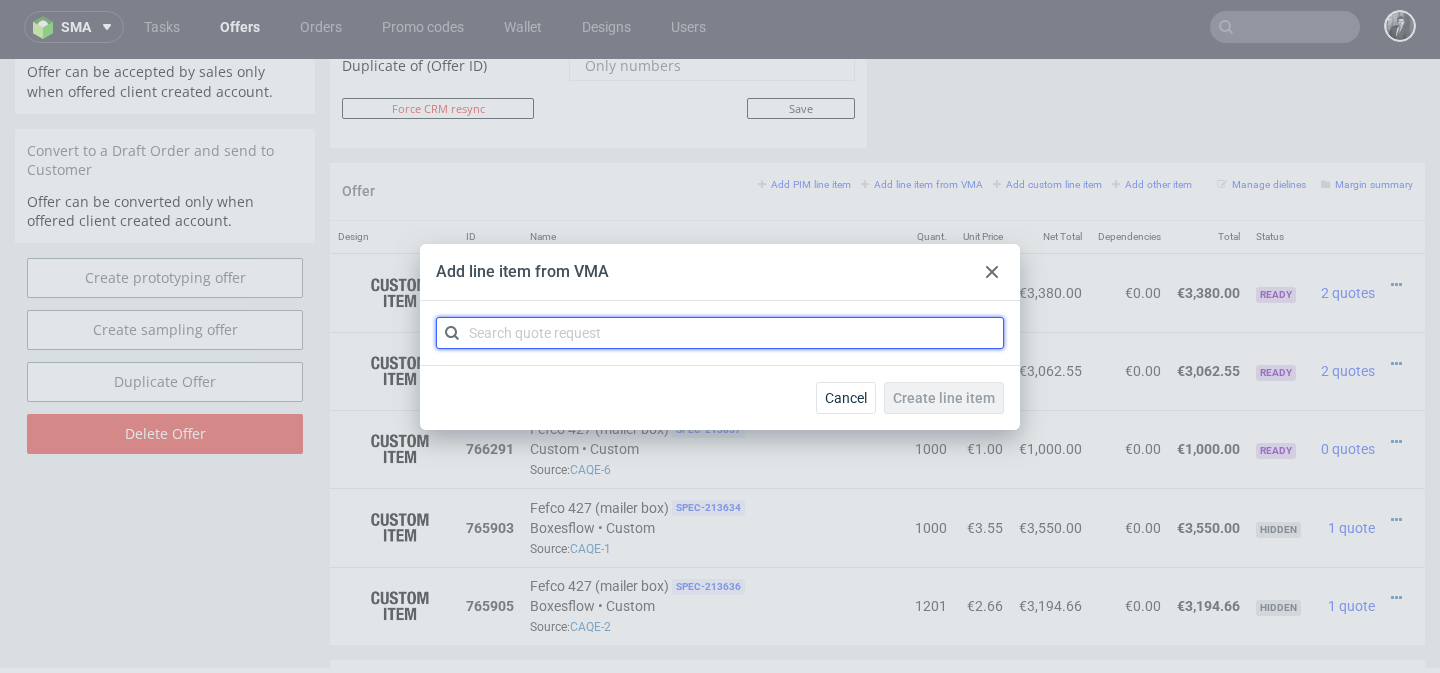 click at bounding box center (720, 333) 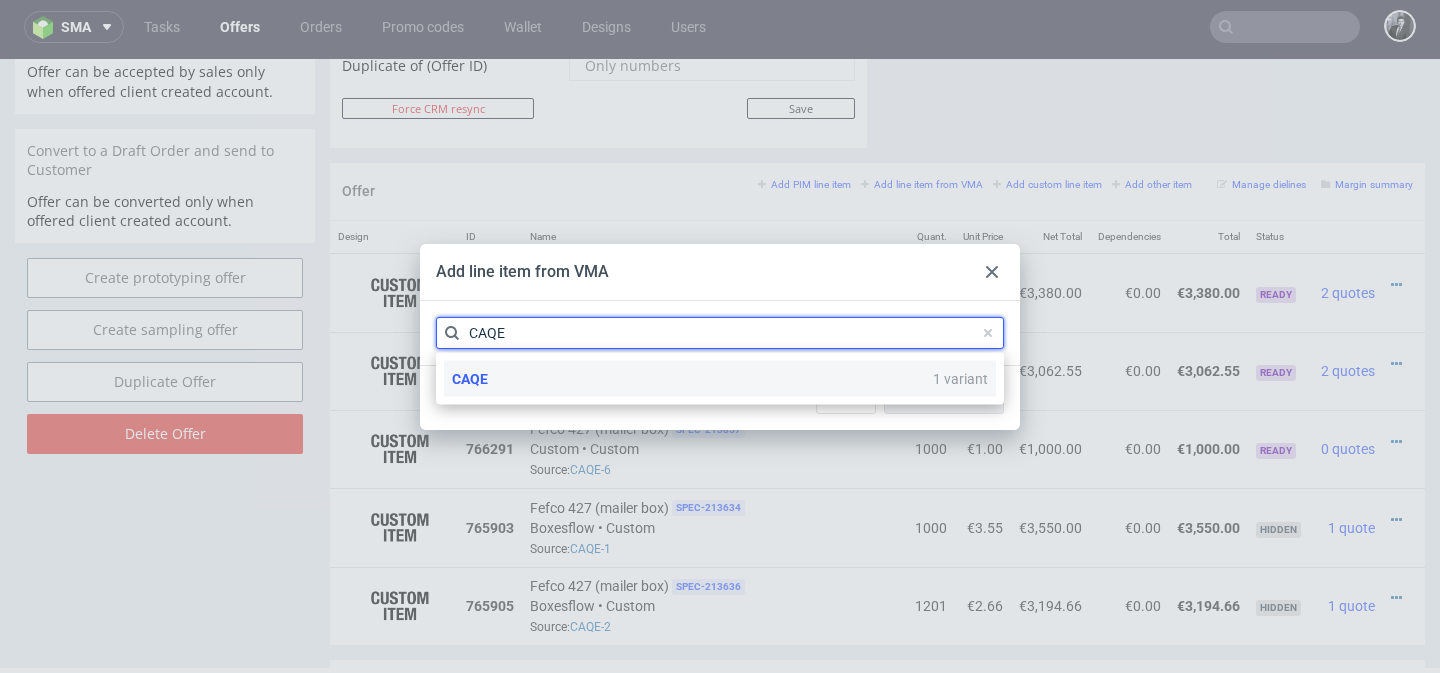 type on "CAQE" 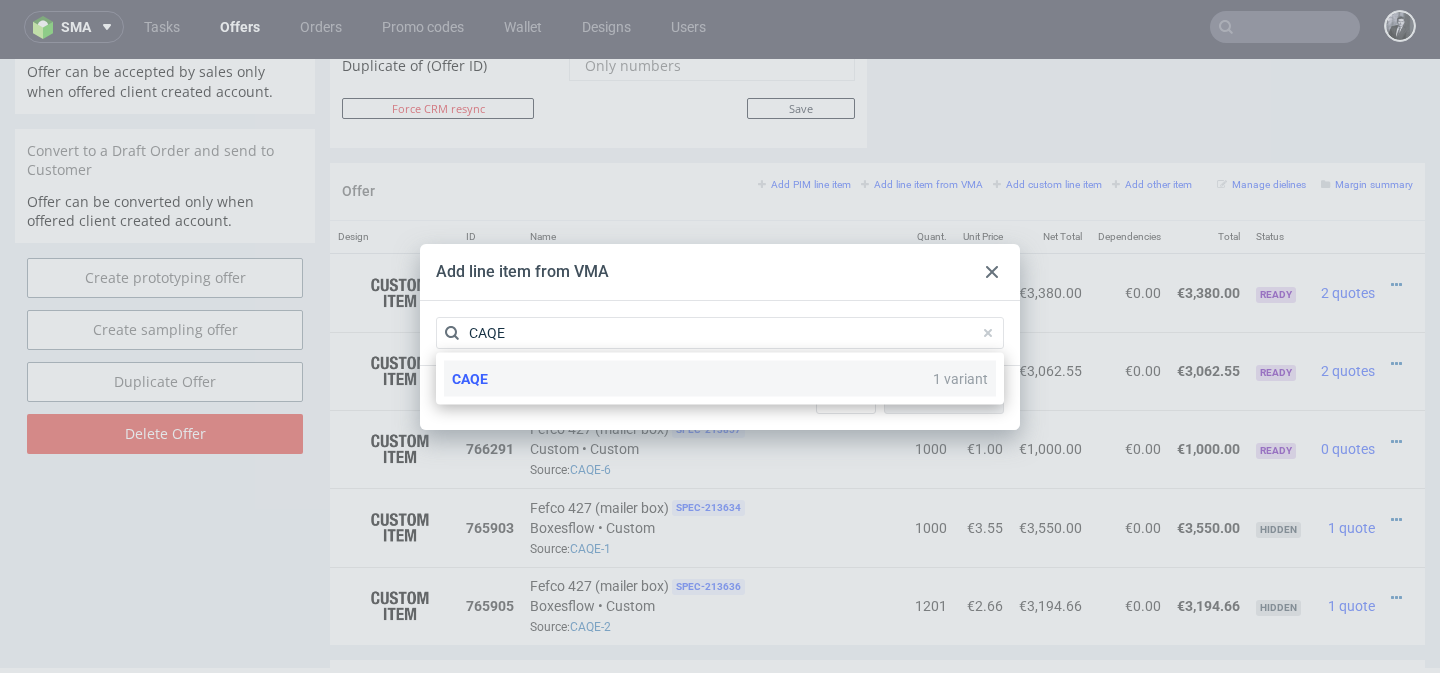 click on "CAQE 1 variant" at bounding box center [720, 379] 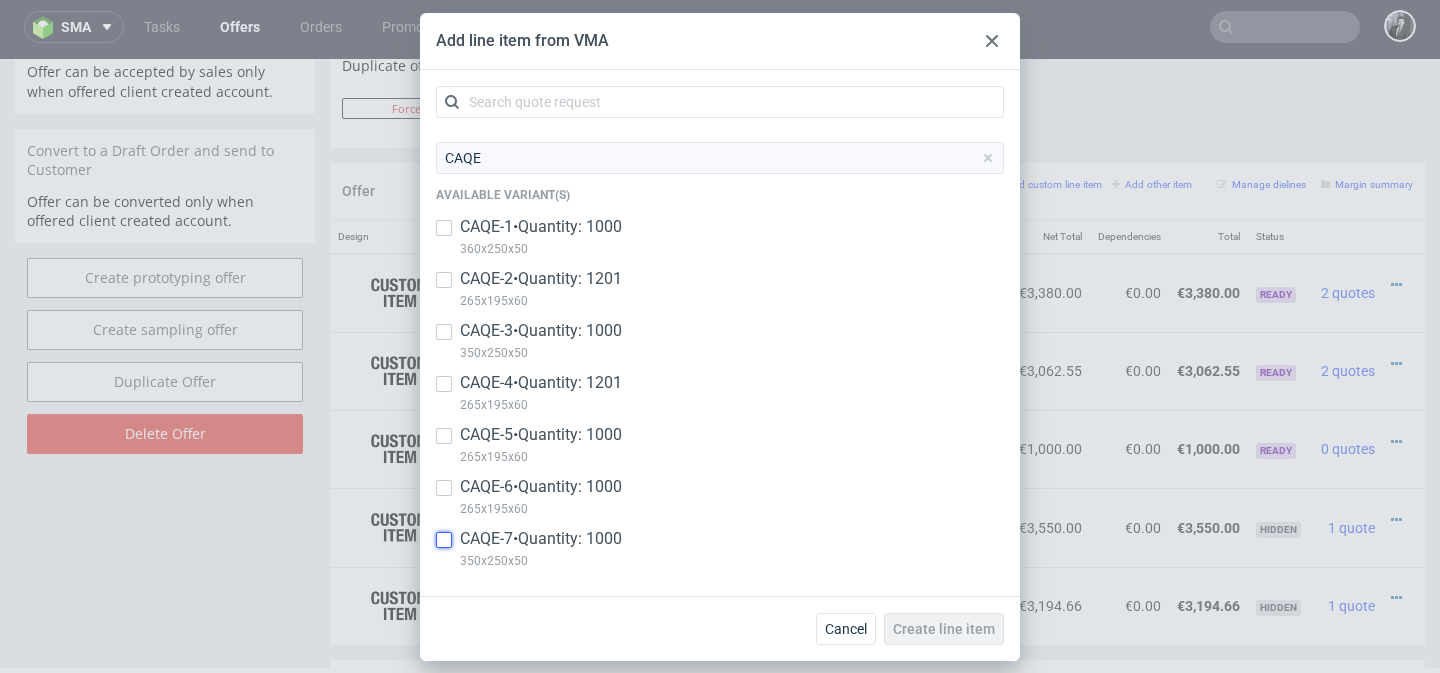 click at bounding box center (444, 540) 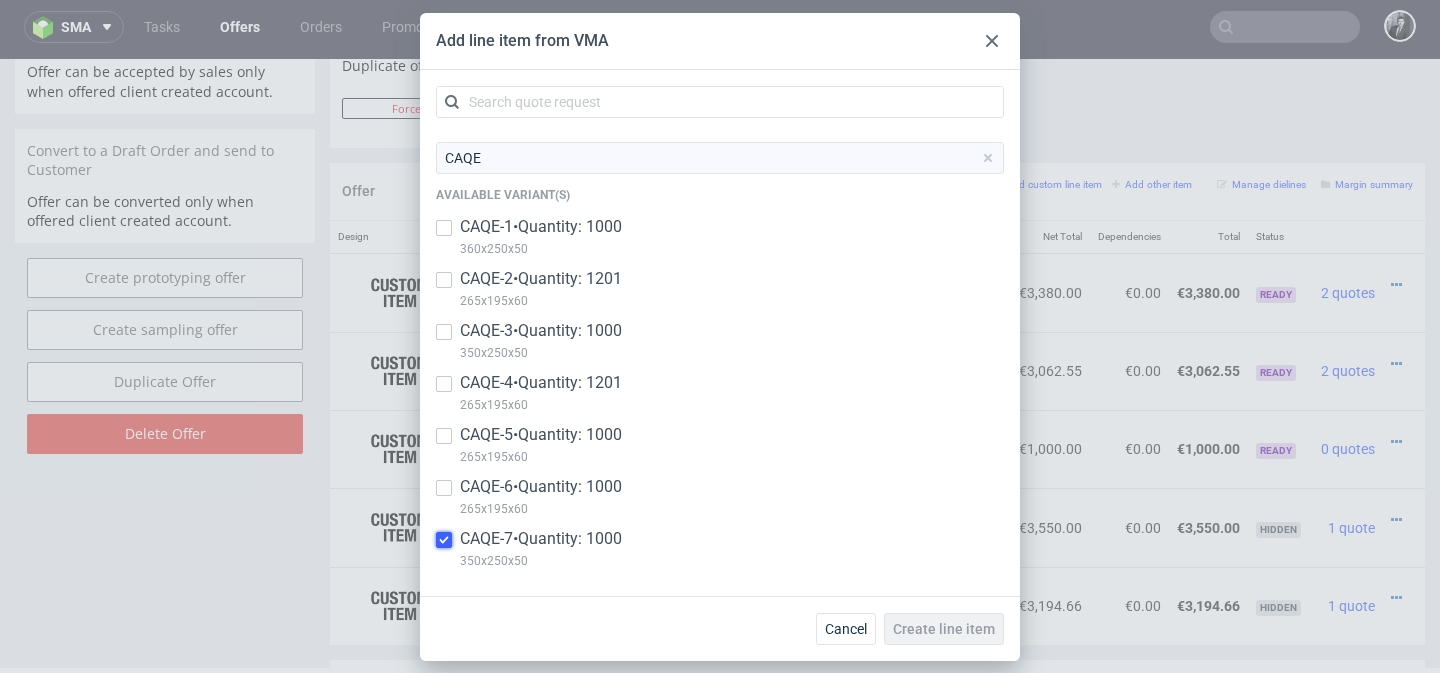 checkbox on "true" 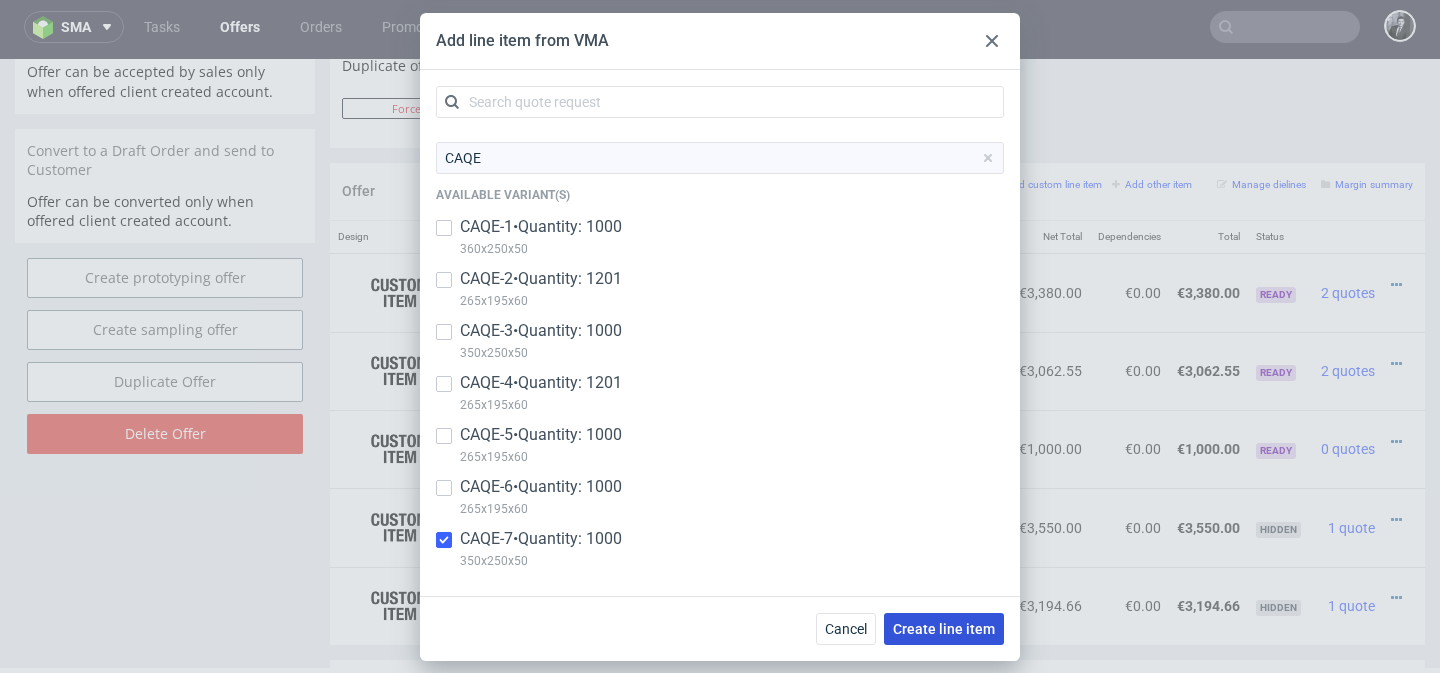 click on "Create line item" at bounding box center (944, 629) 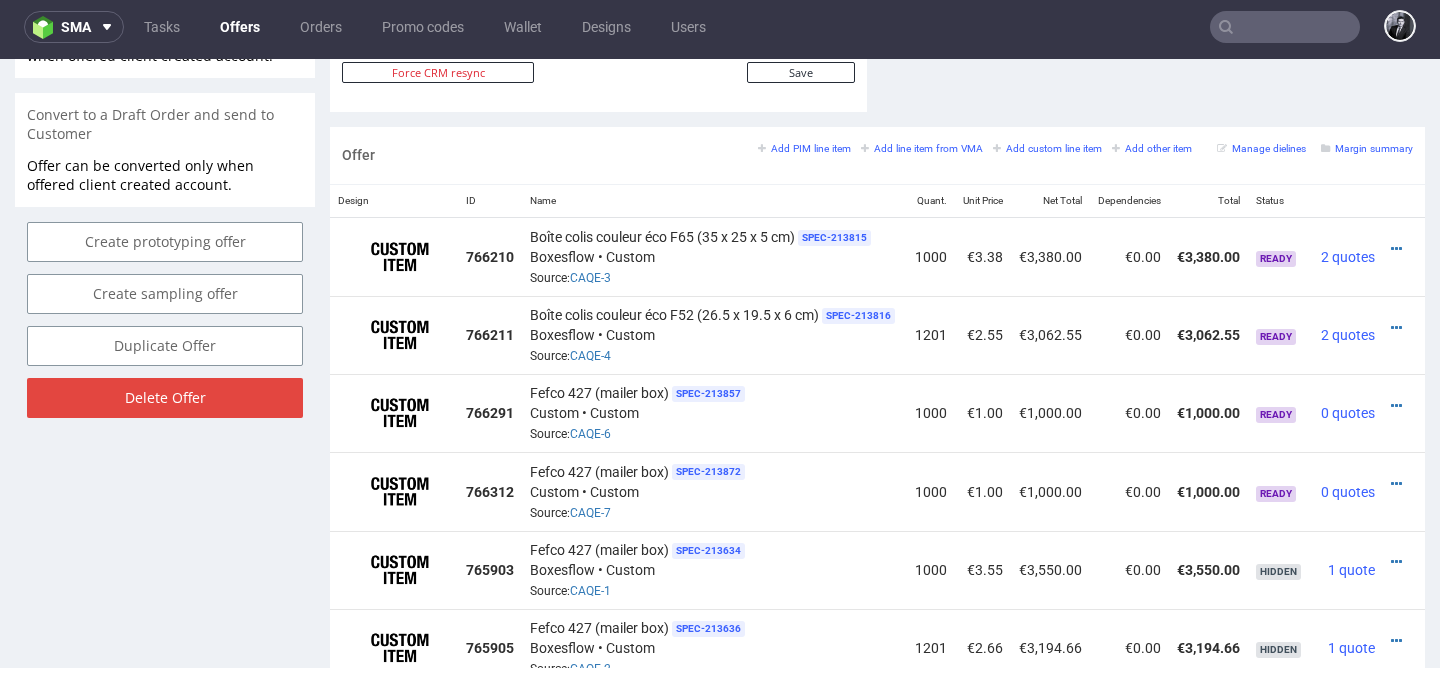scroll, scrollTop: 1136, scrollLeft: 0, axis: vertical 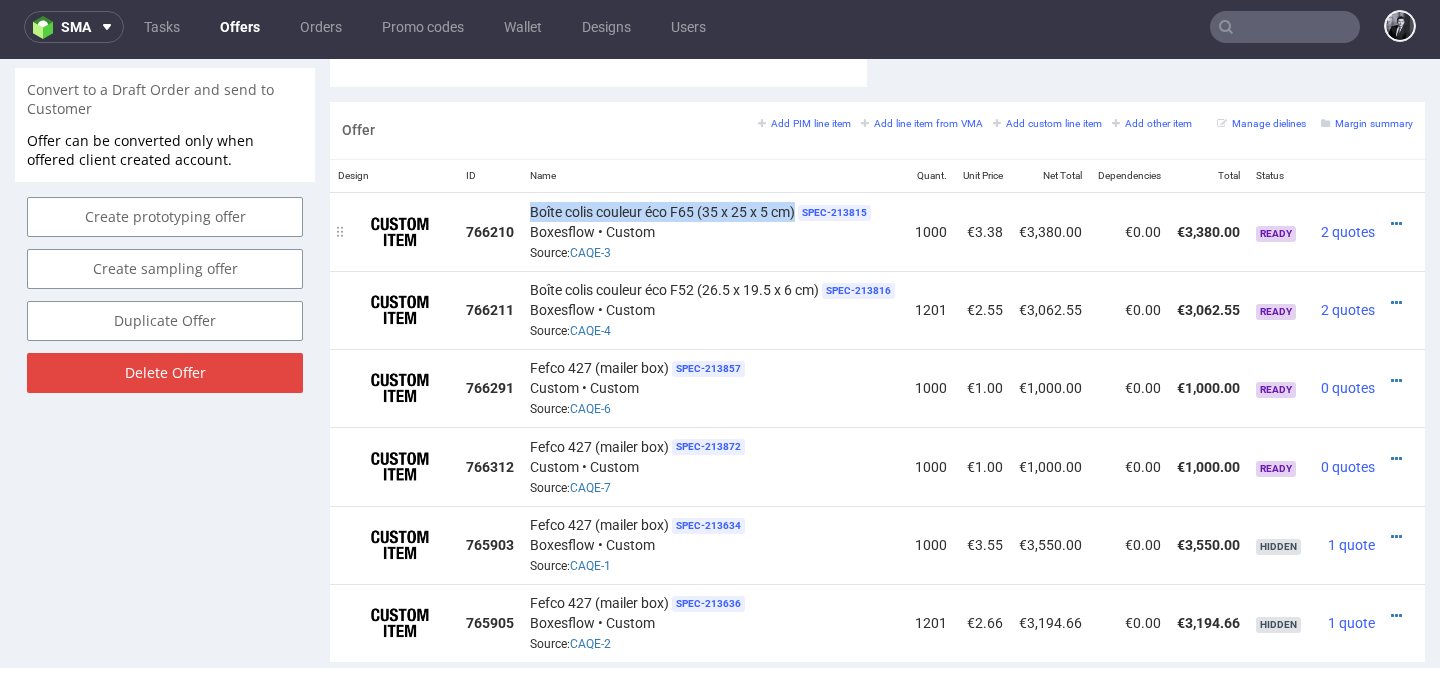 drag, startPoint x: 802, startPoint y: 211, endPoint x: 533, endPoint y: 203, distance: 269.11893 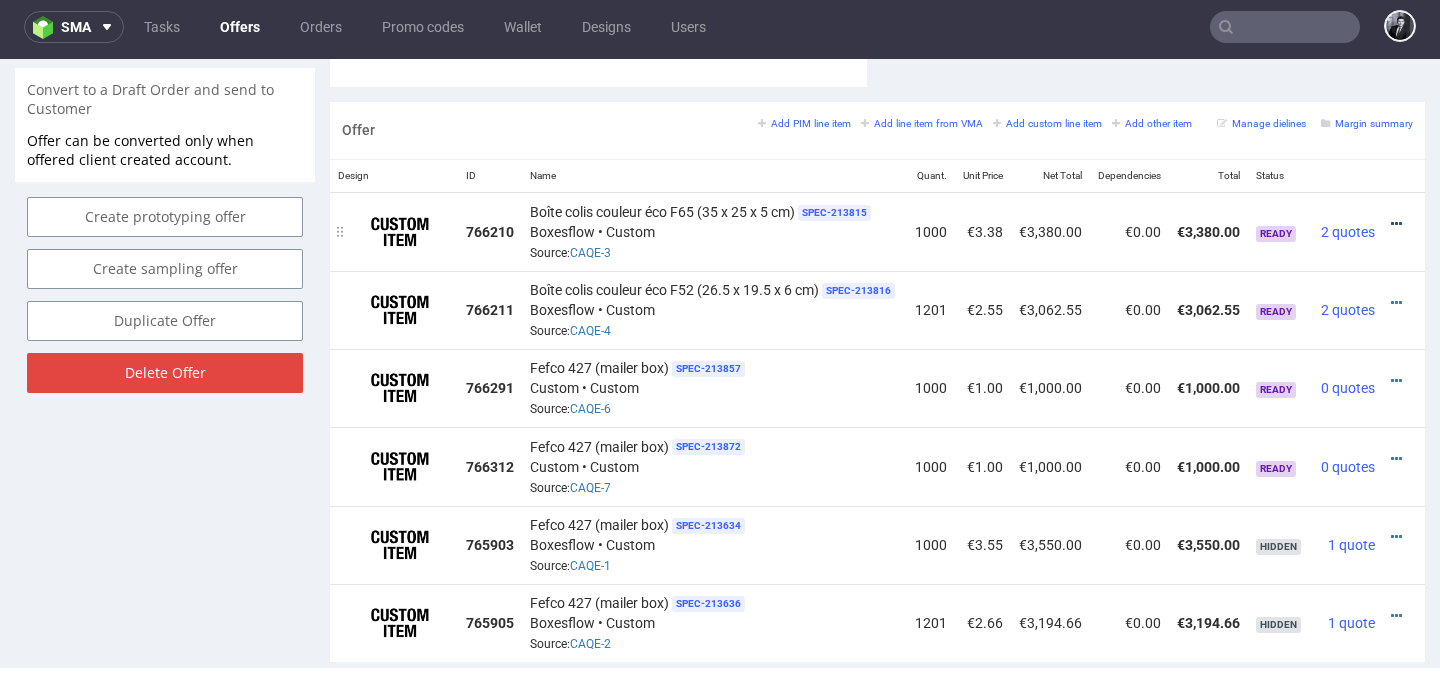click at bounding box center [1396, 224] 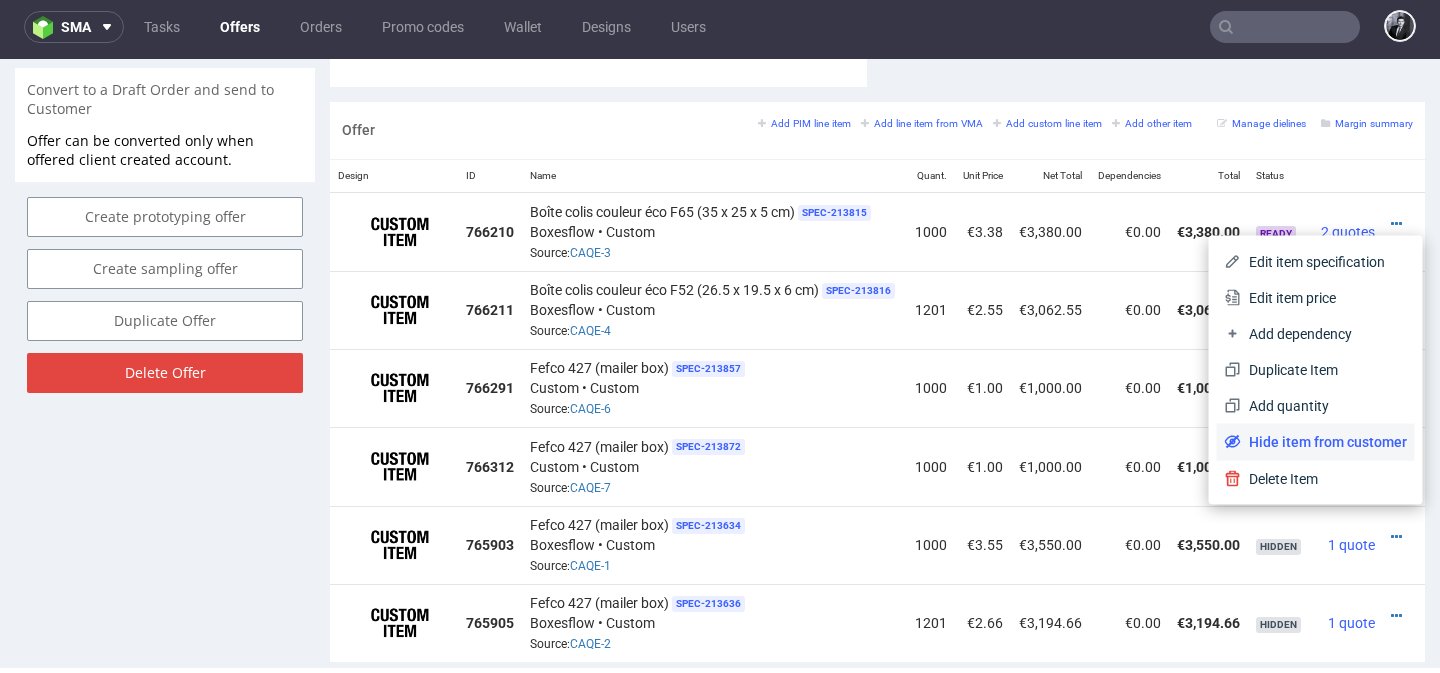 click on "Hide item from customer" at bounding box center [1324, 442] 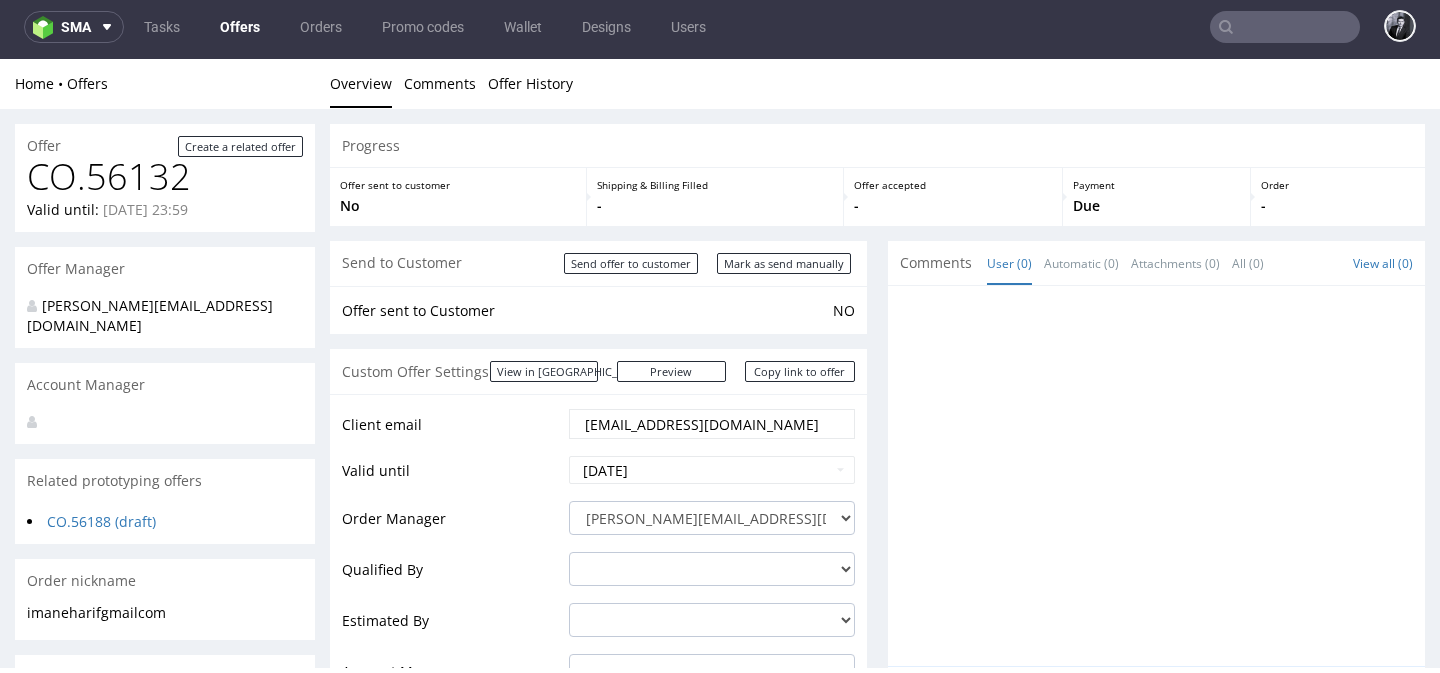 scroll, scrollTop: 0, scrollLeft: 0, axis: both 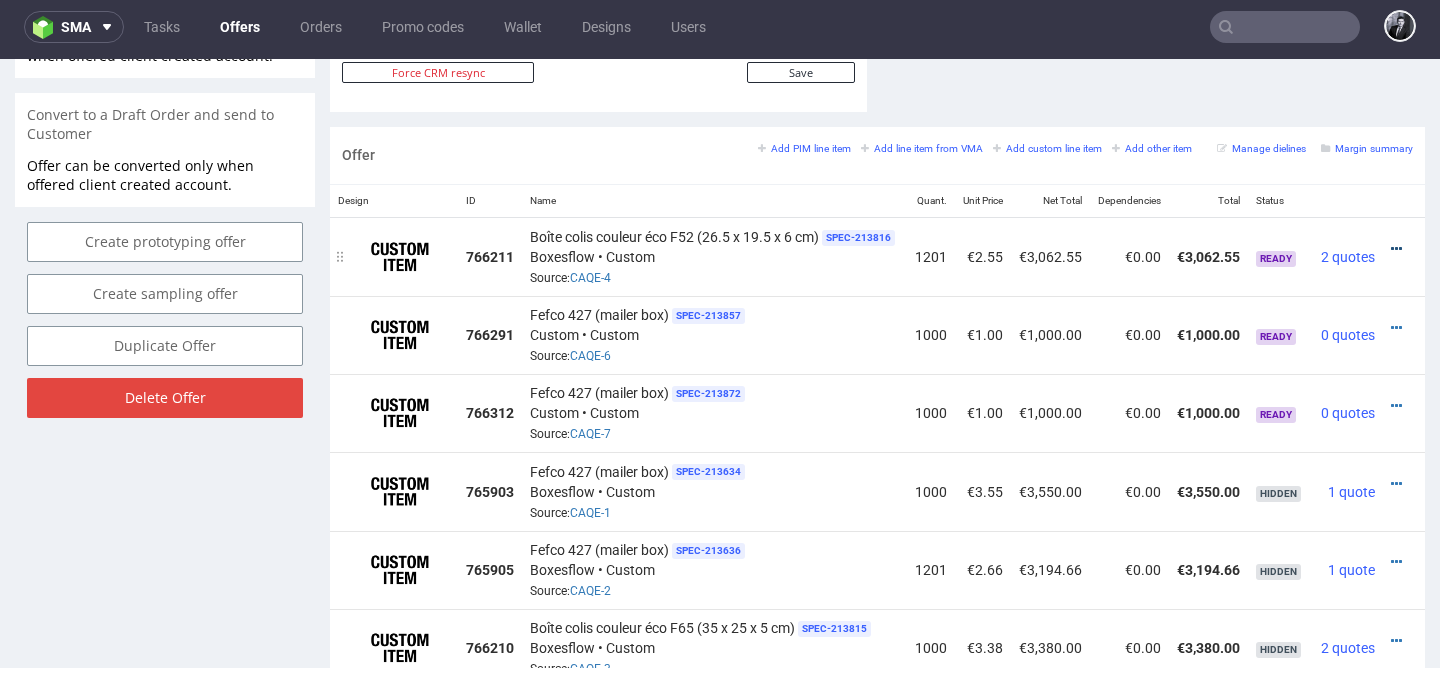 click at bounding box center (1396, 249) 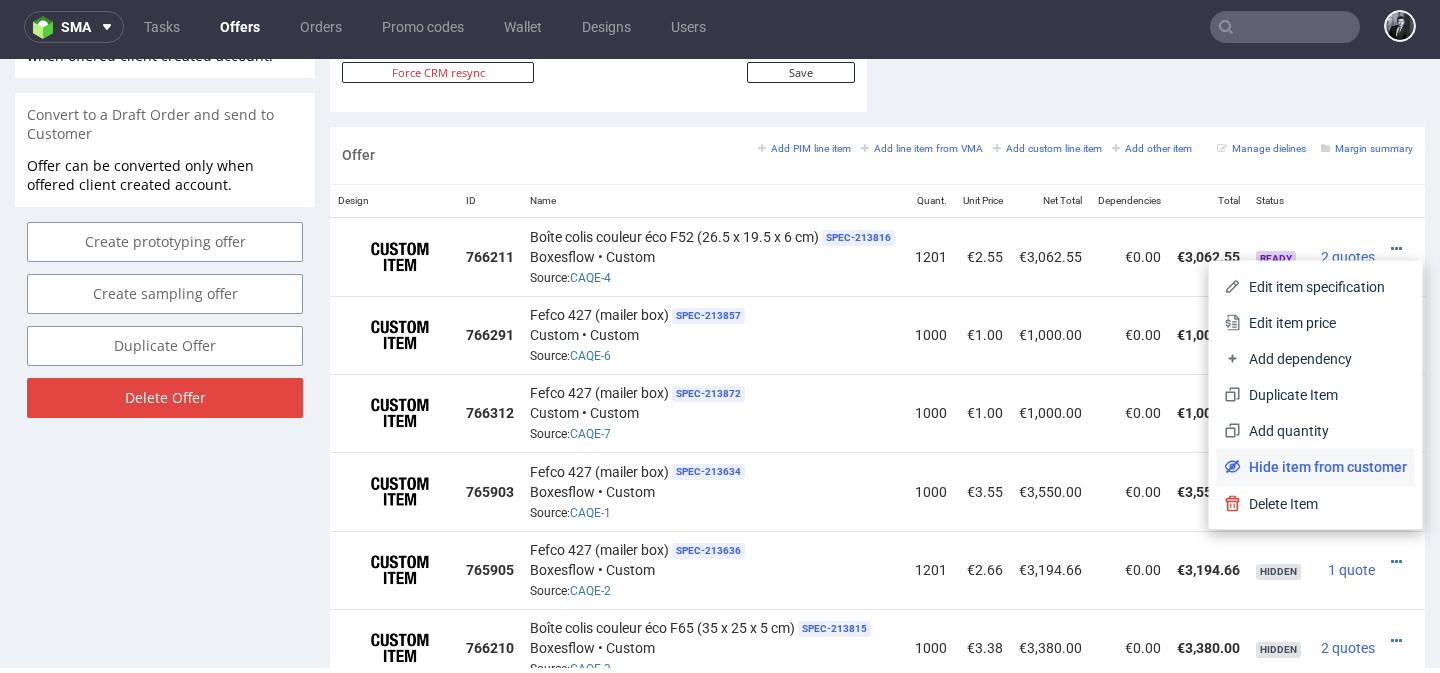 click on "Hide item from customer" at bounding box center [1324, 467] 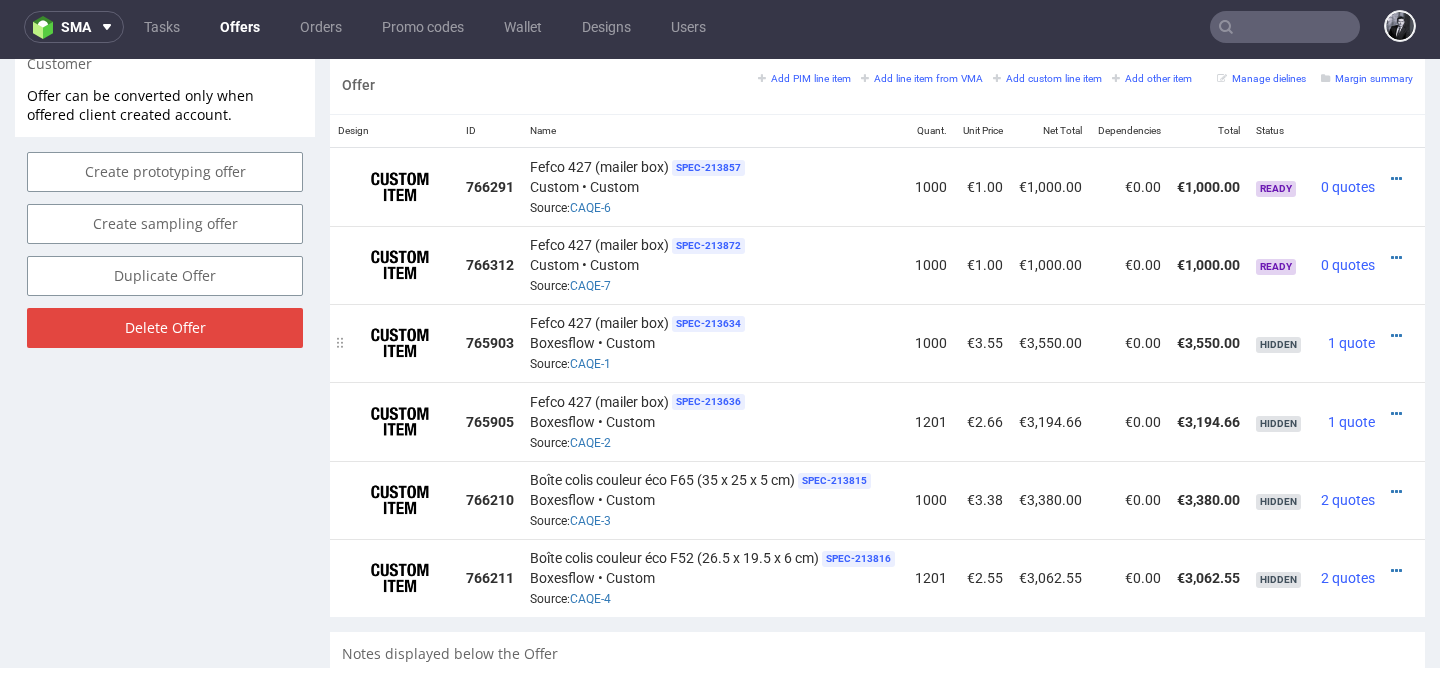 scroll, scrollTop: 1201, scrollLeft: 0, axis: vertical 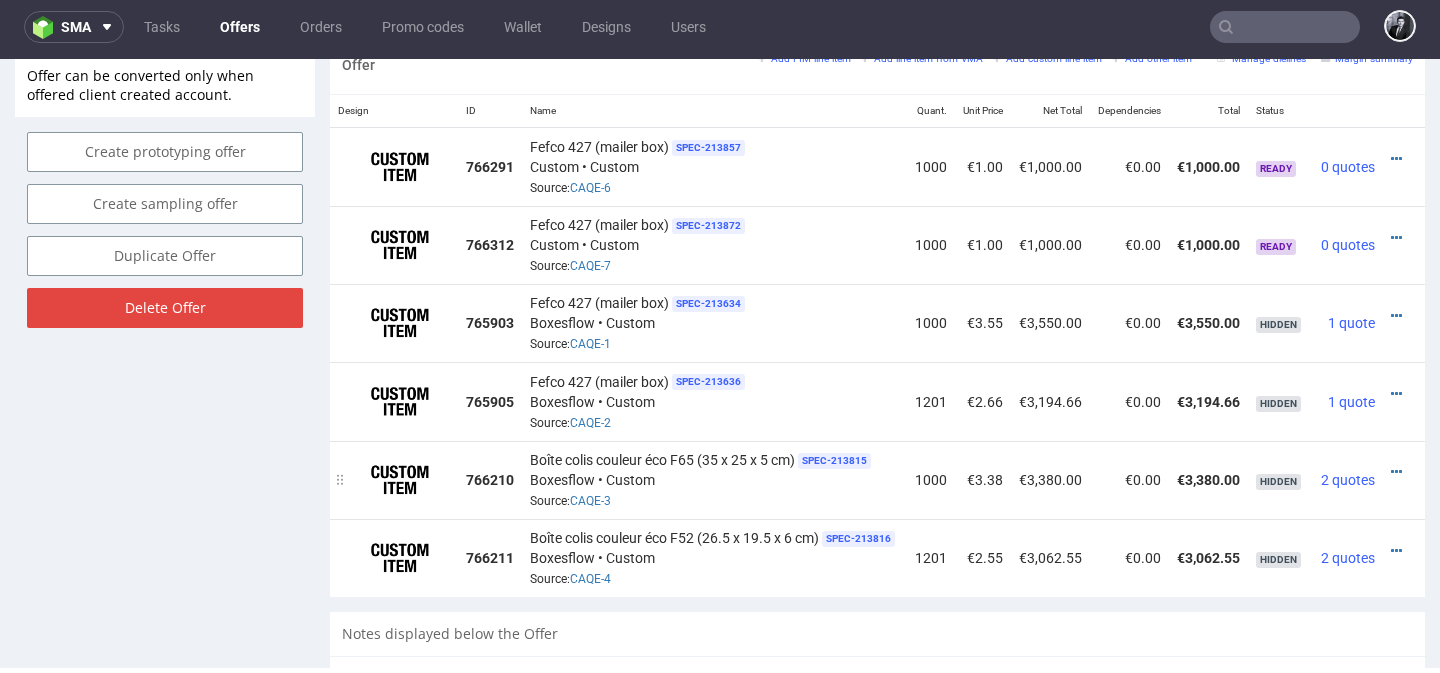 drag, startPoint x: 534, startPoint y: 455, endPoint x: 771, endPoint y: 458, distance: 237.01898 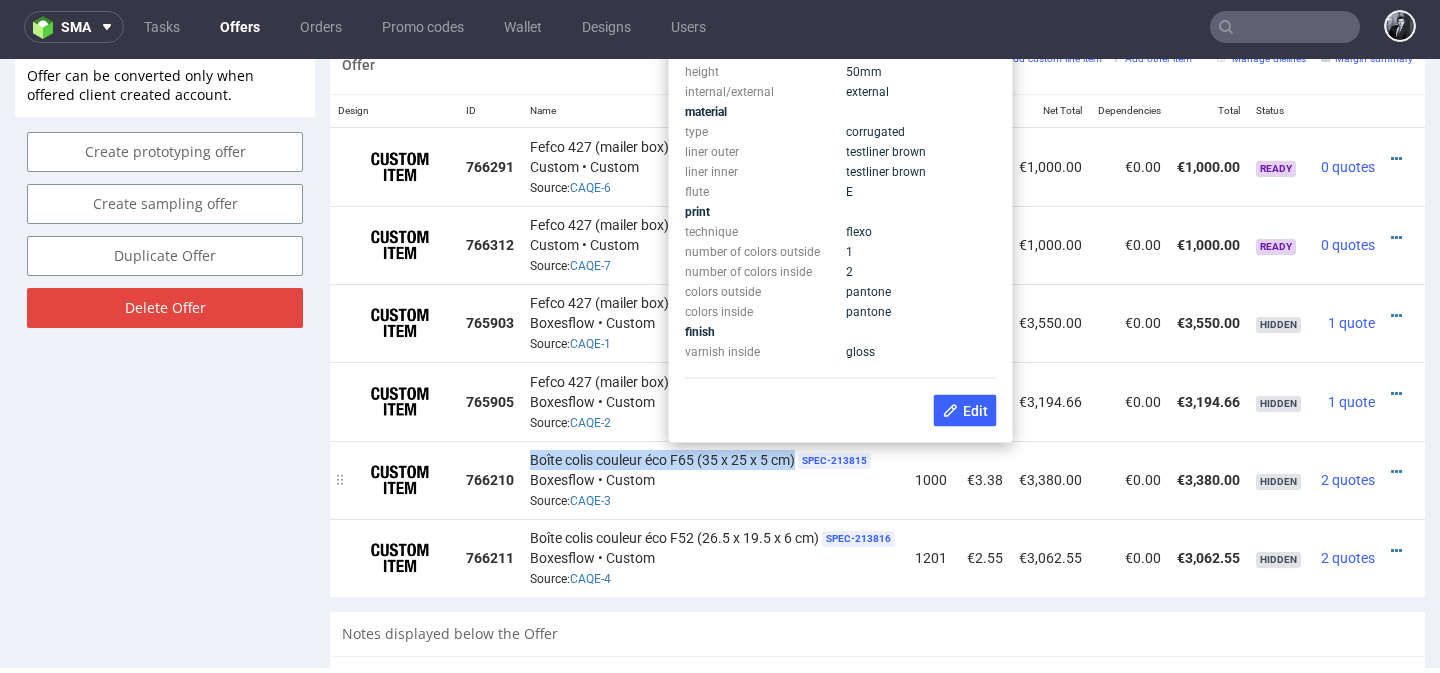 drag, startPoint x: 528, startPoint y: 456, endPoint x: 802, endPoint y: 462, distance: 274.06567 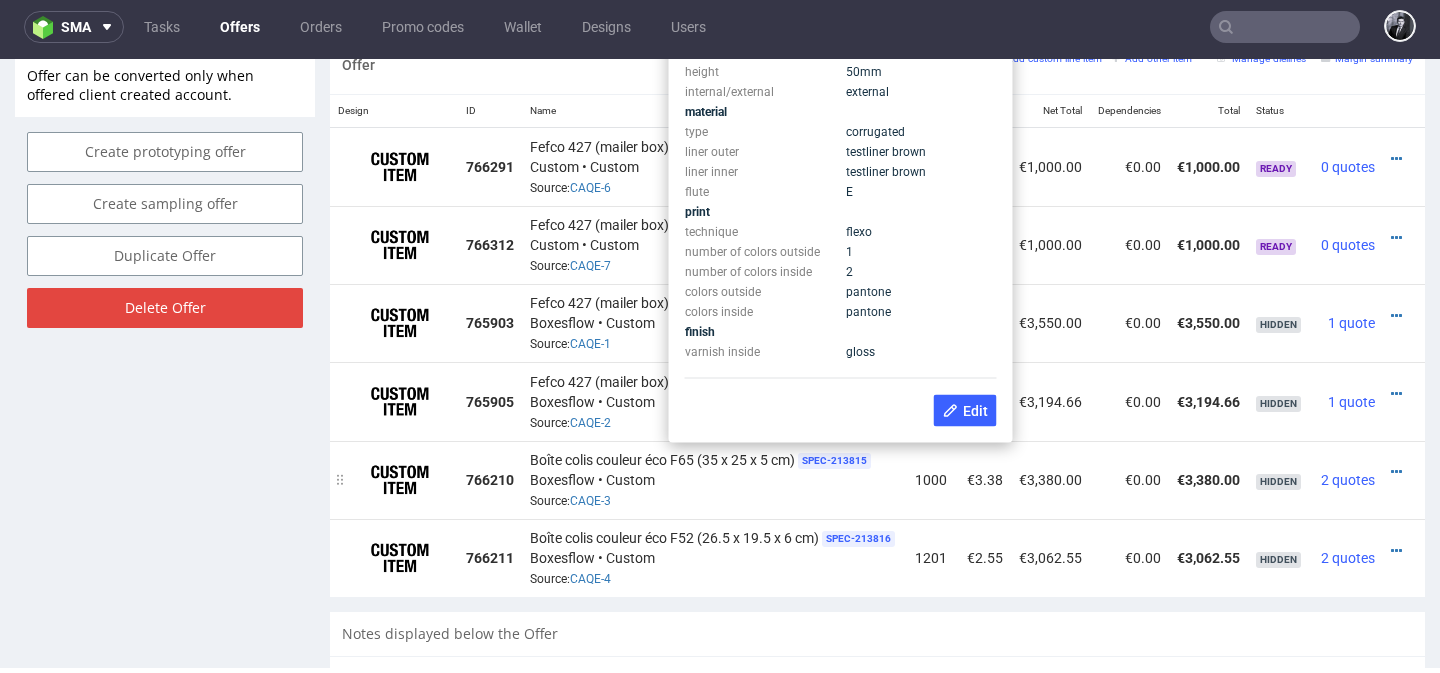 click on "Boîte colis couleur éco F65 (35 x 25 x 5 cm)   SPEC- 213815 Boxesflow • Custom Source:  CAQE-3" at bounding box center (714, 480) 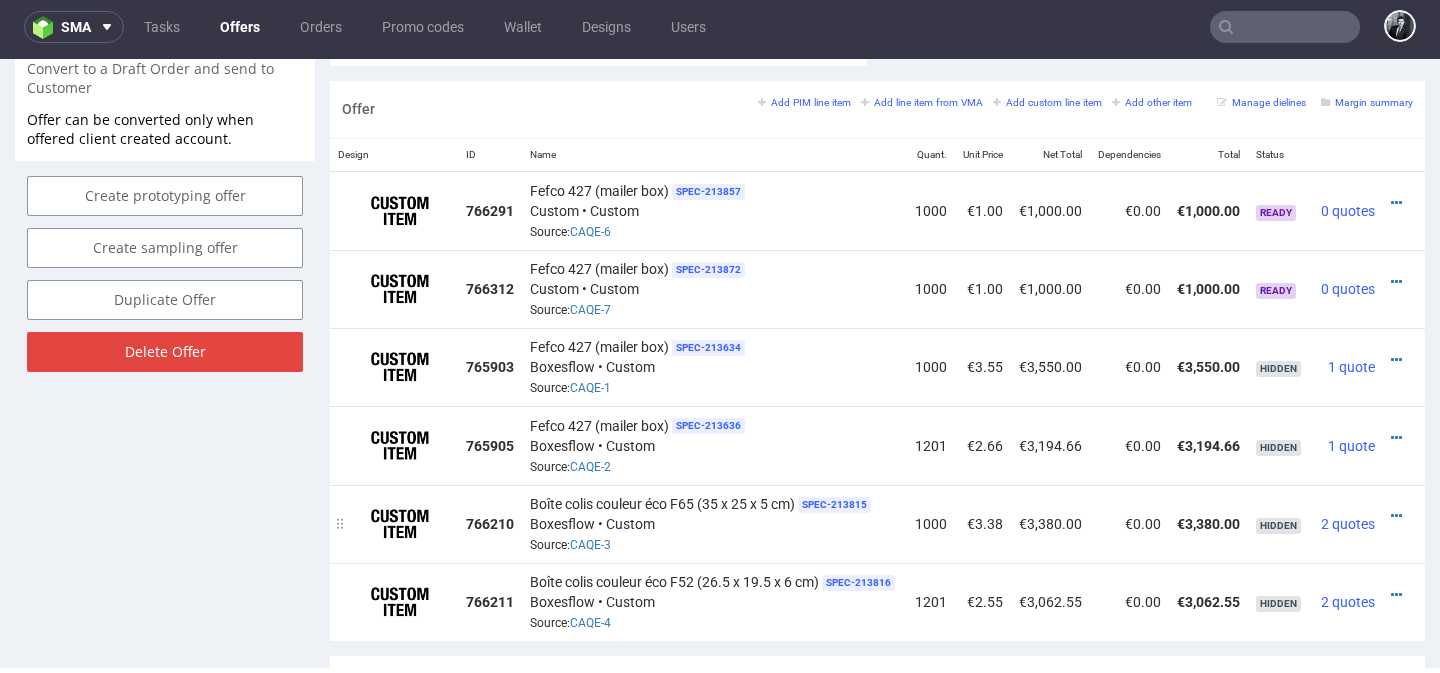 scroll, scrollTop: 1161, scrollLeft: 0, axis: vertical 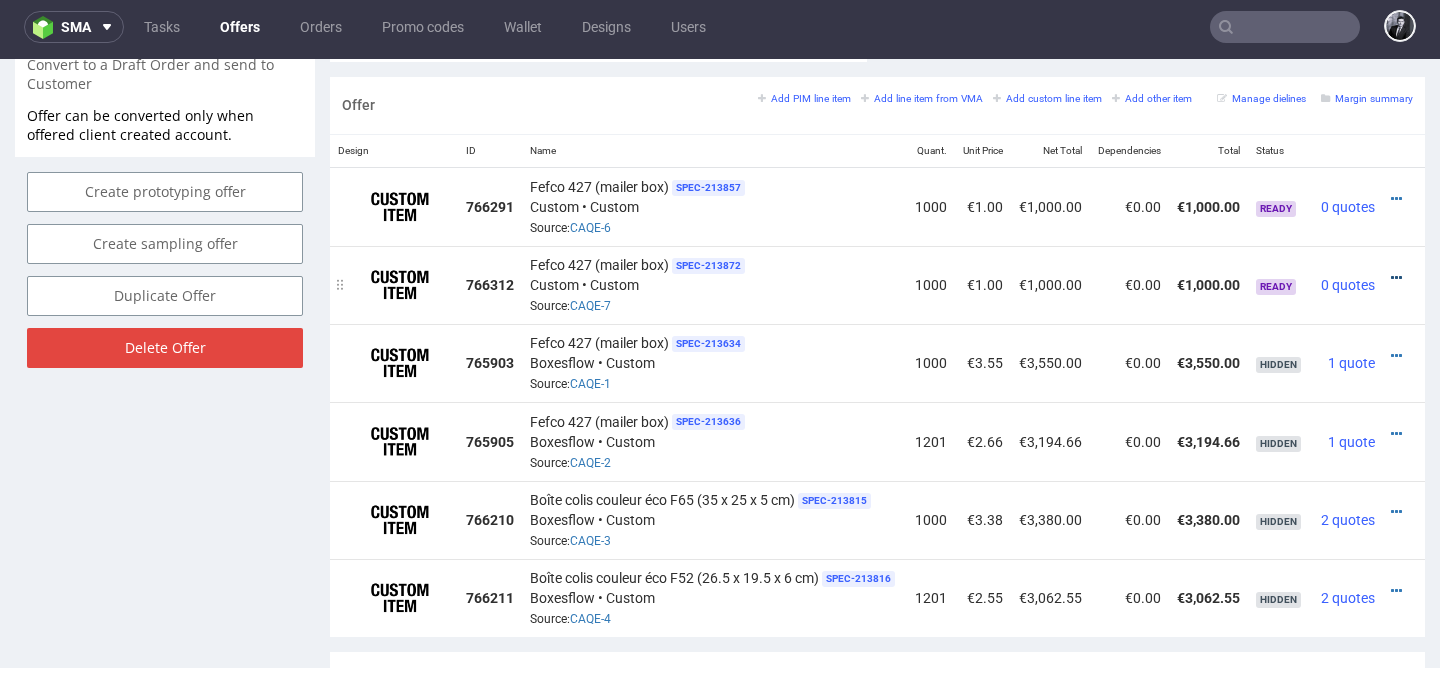 click at bounding box center [1396, 278] 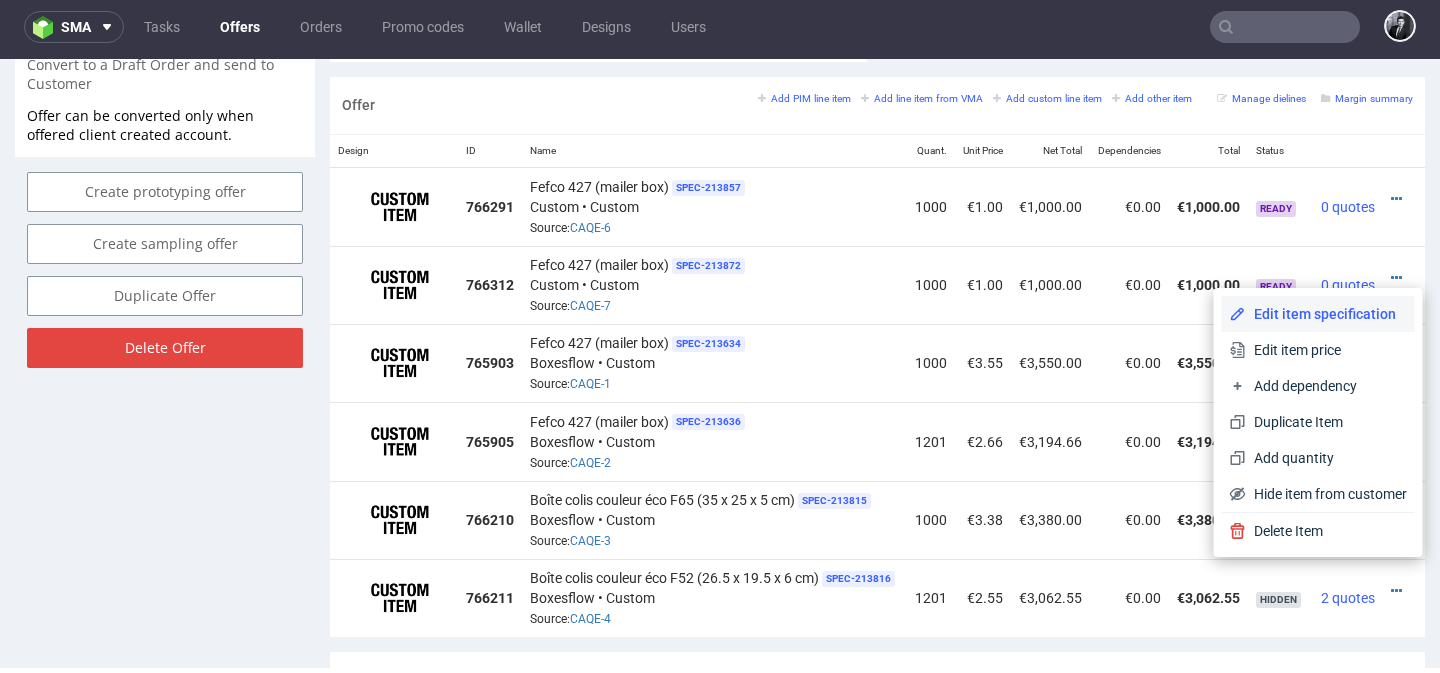 click on "Edit item specification" at bounding box center [1318, 314] 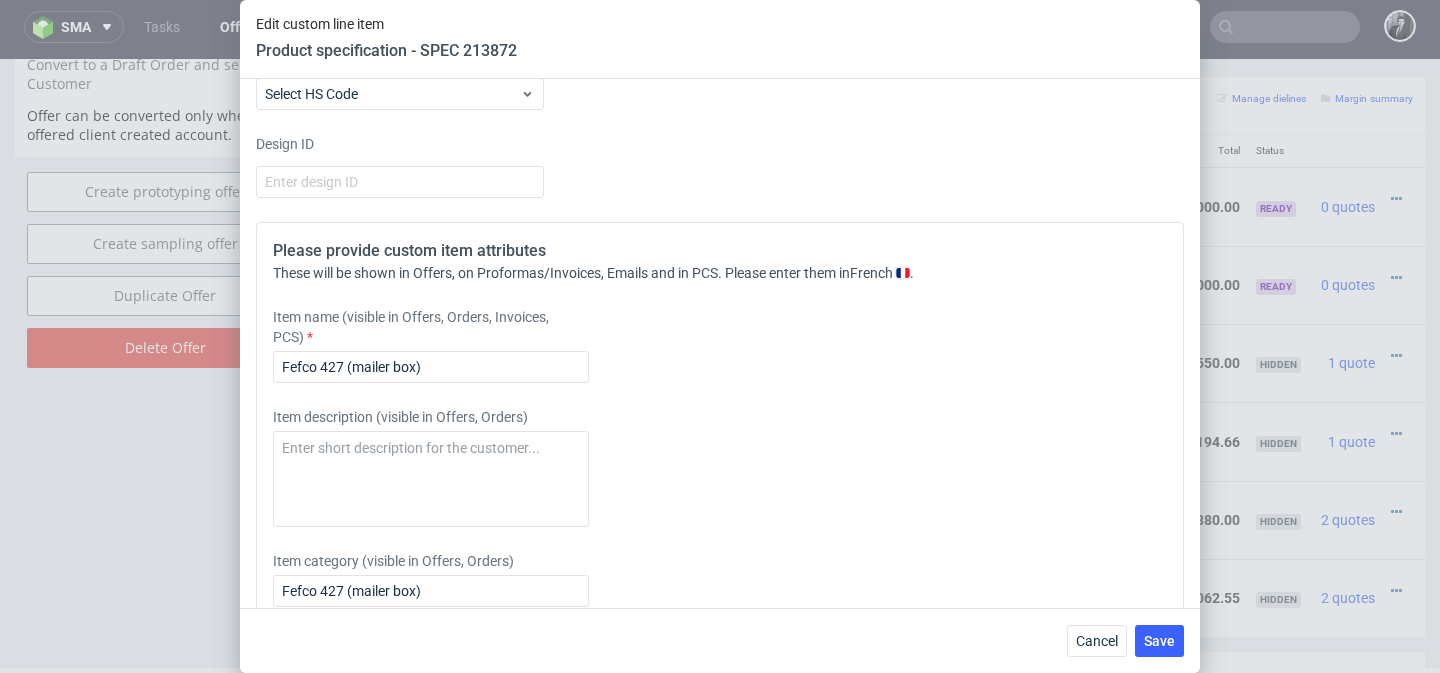 scroll, scrollTop: 1939, scrollLeft: 0, axis: vertical 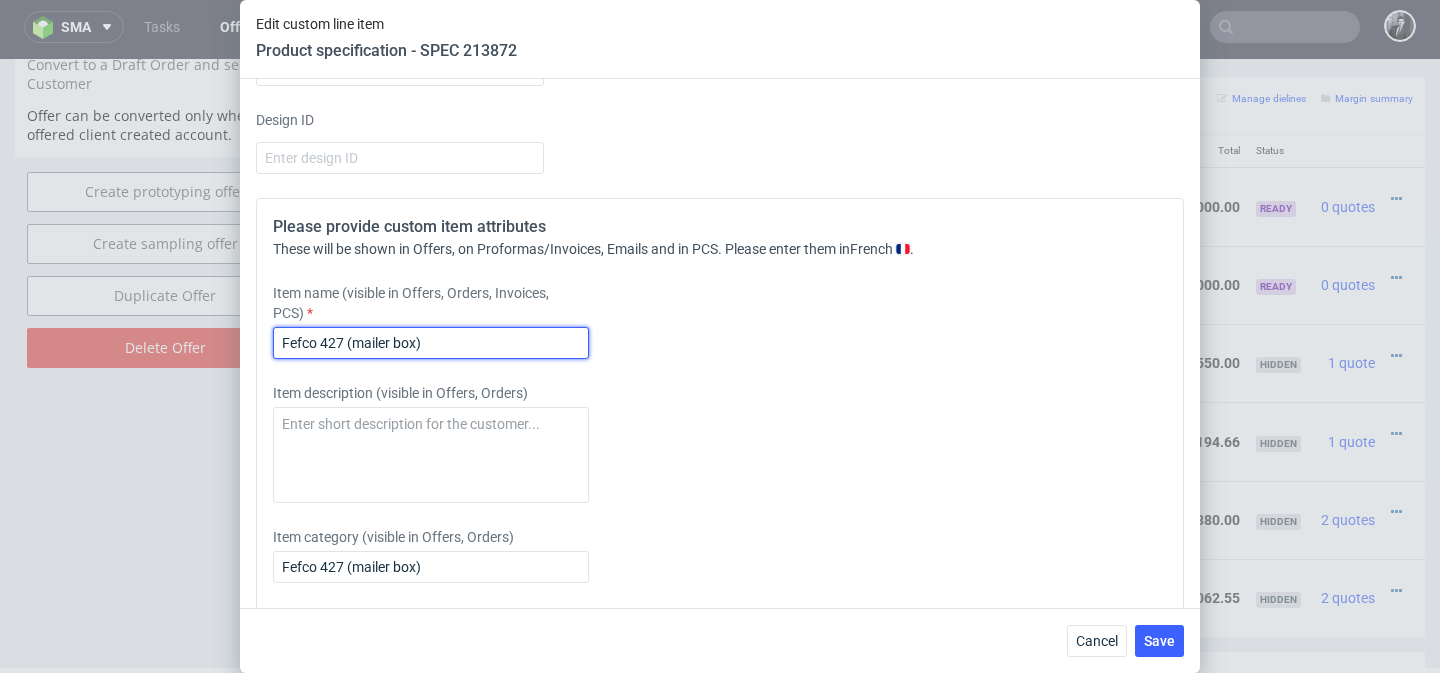 drag, startPoint x: 475, startPoint y: 342, endPoint x: 84, endPoint y: 291, distance: 394.31207 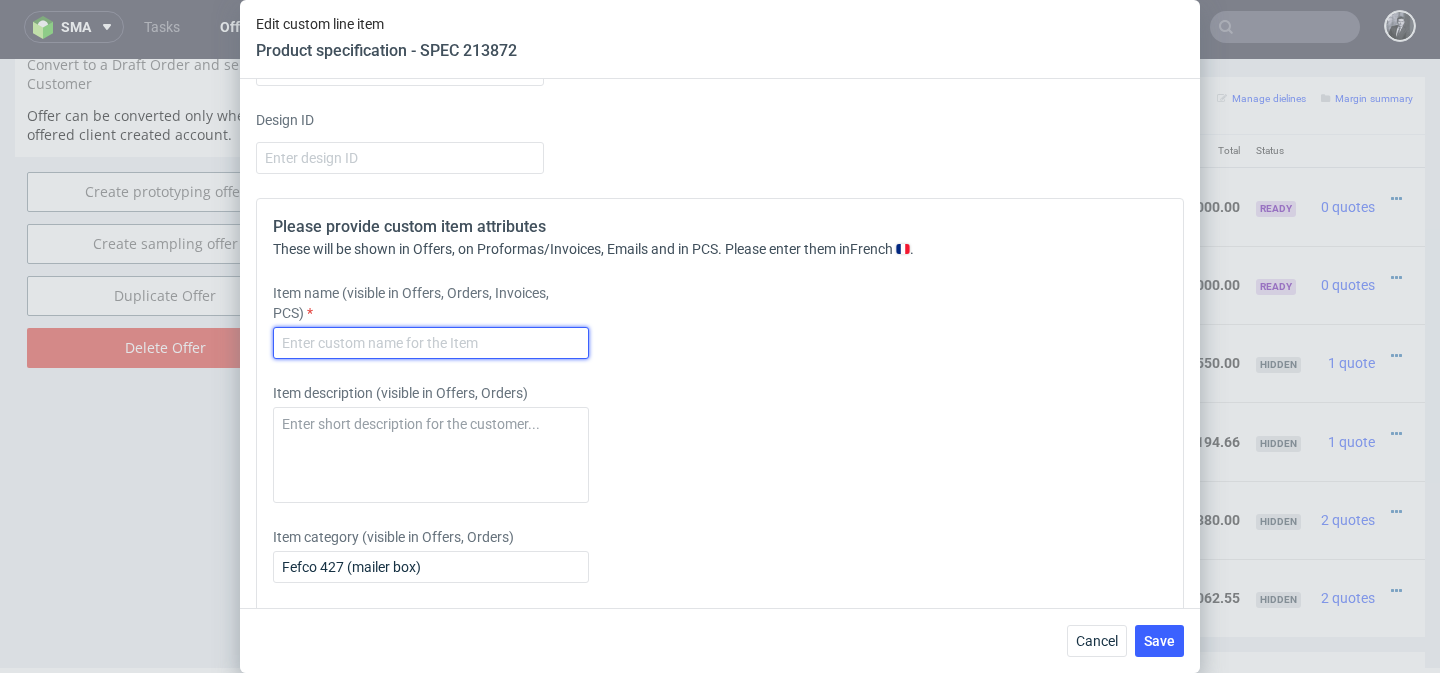 paste on "Boîte colis couleur éco F65 (35 x 25 x 5 cm)" 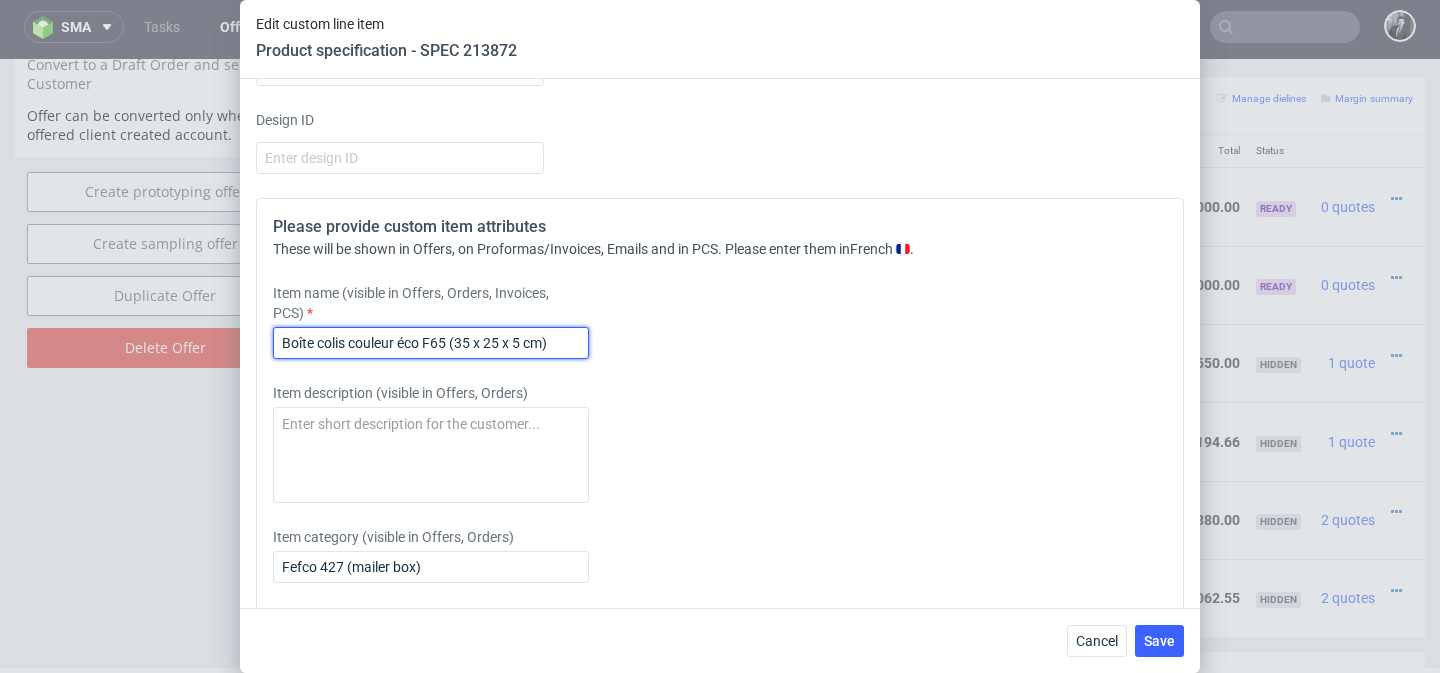 type on "Boîte colis couleur éco F65 (35 x 25 x 5 cm)" 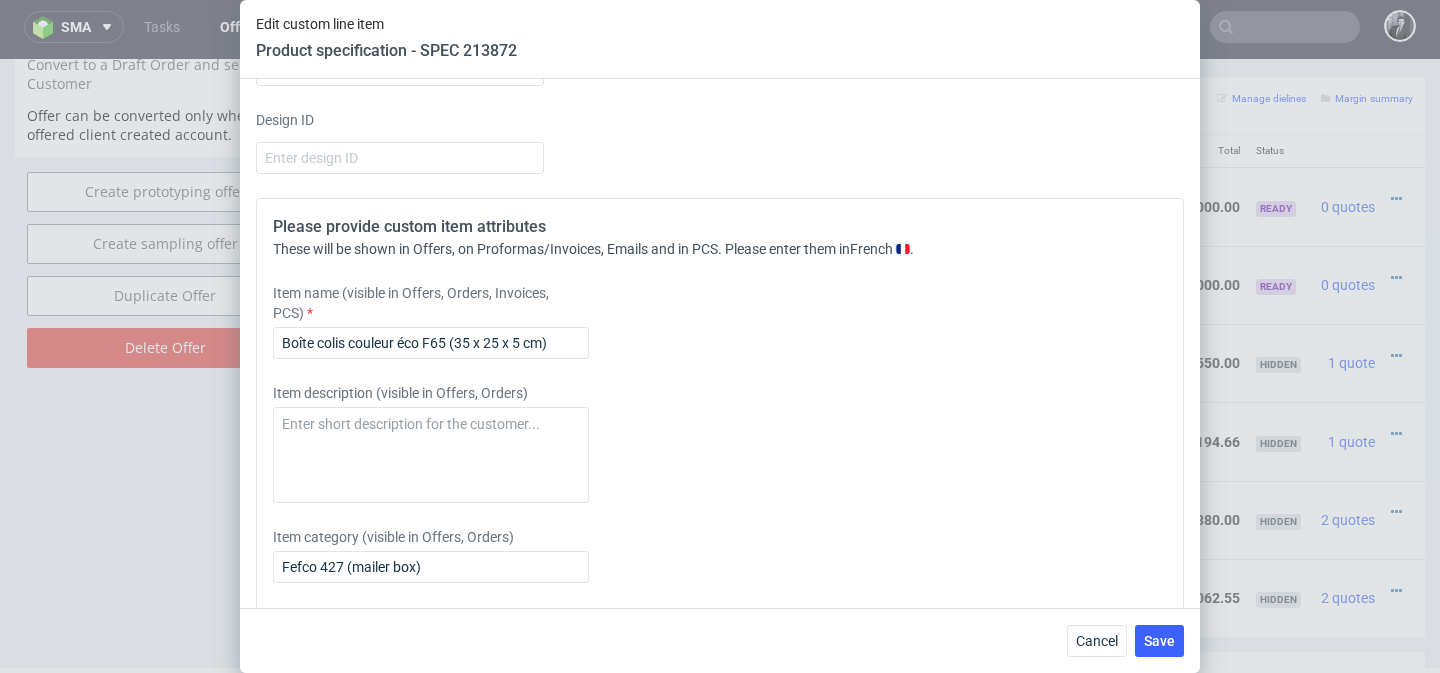 click on "Item description (visible in Offers, Orders)" at bounding box center [605, 443] 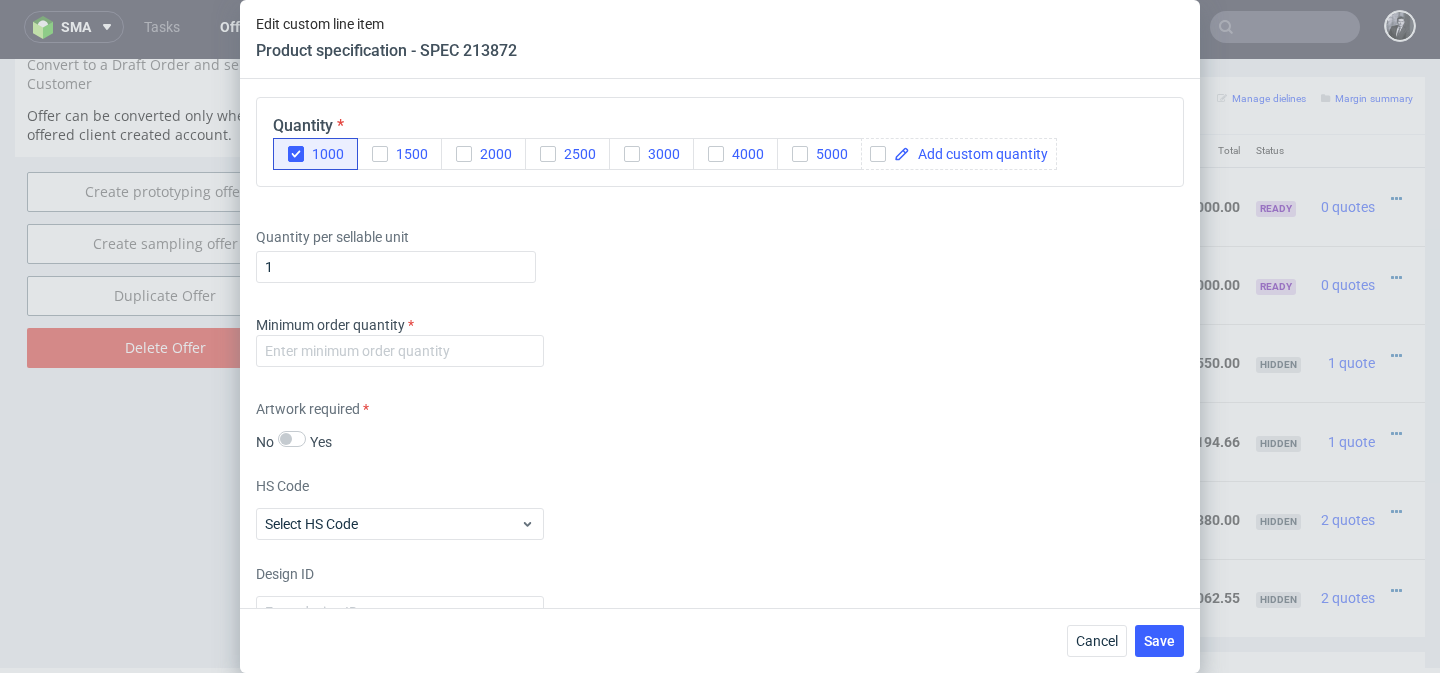 scroll, scrollTop: 2085, scrollLeft: 0, axis: vertical 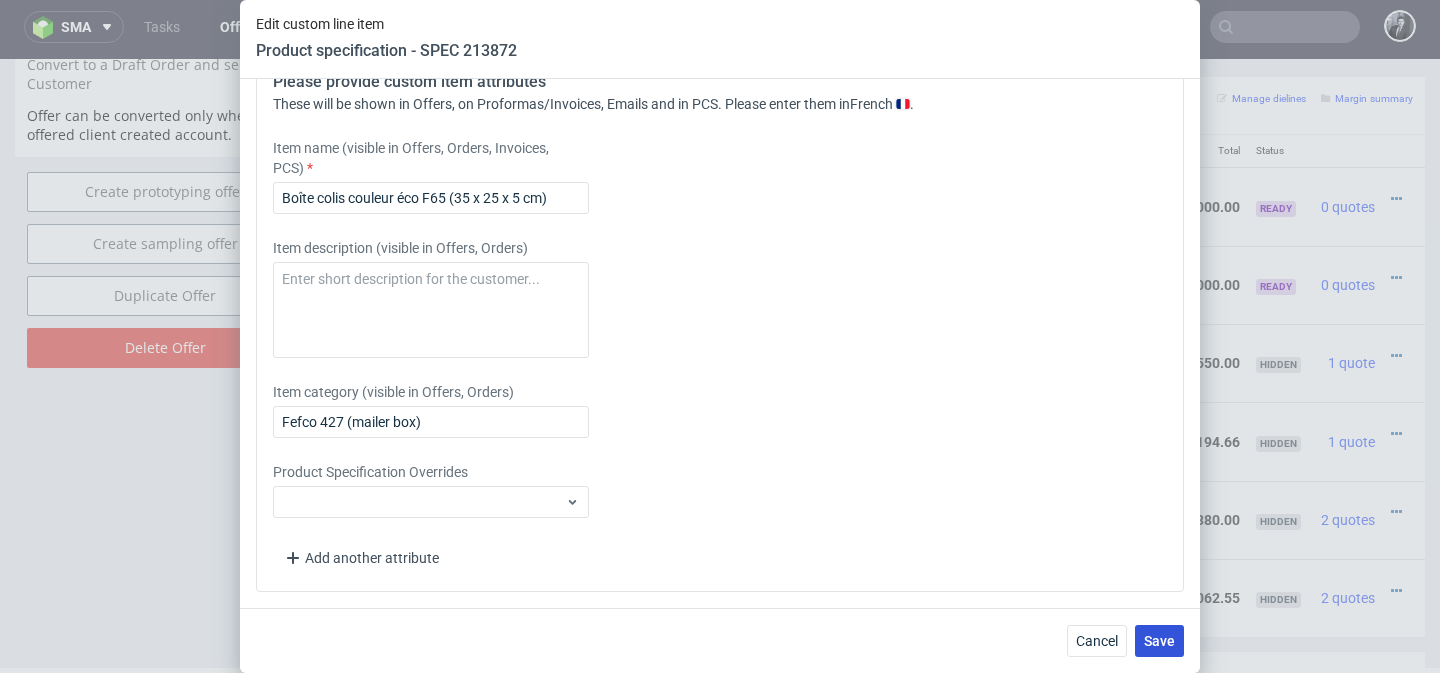 click on "Save" at bounding box center [1159, 641] 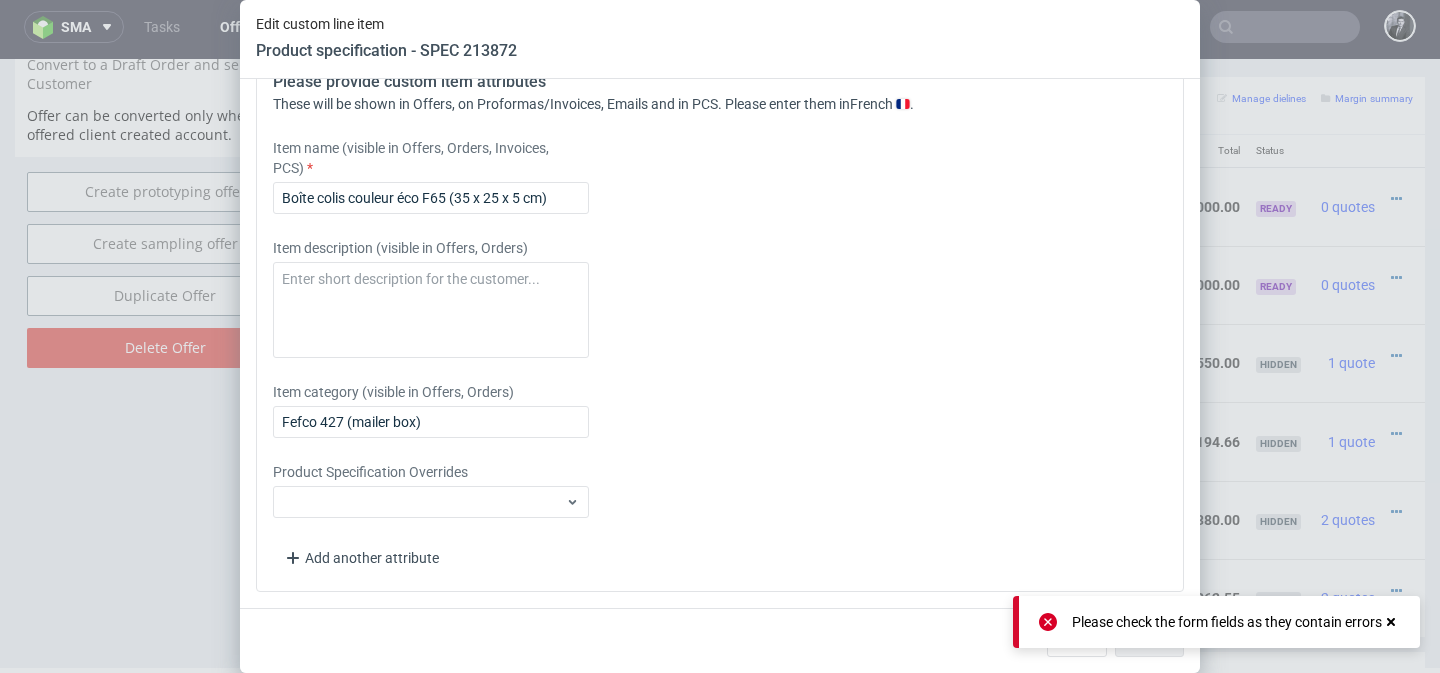 click 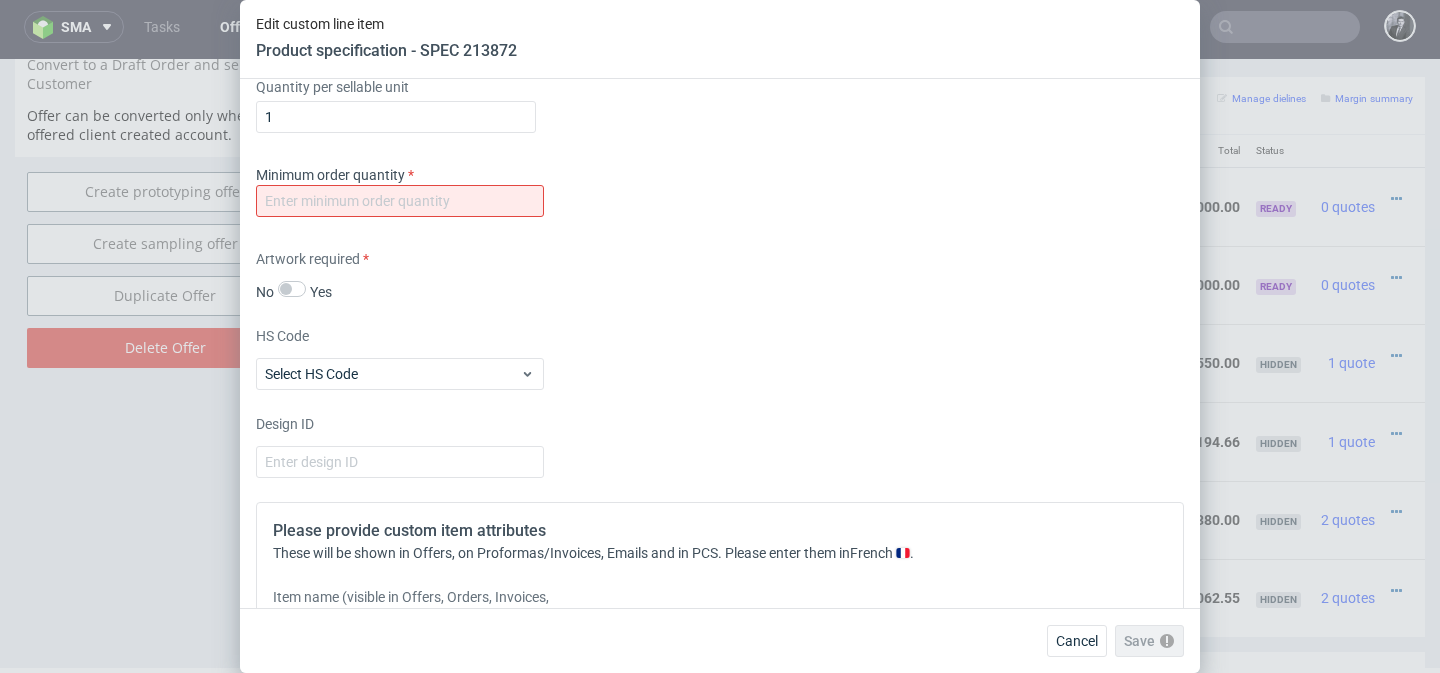 scroll, scrollTop: 1593, scrollLeft: 0, axis: vertical 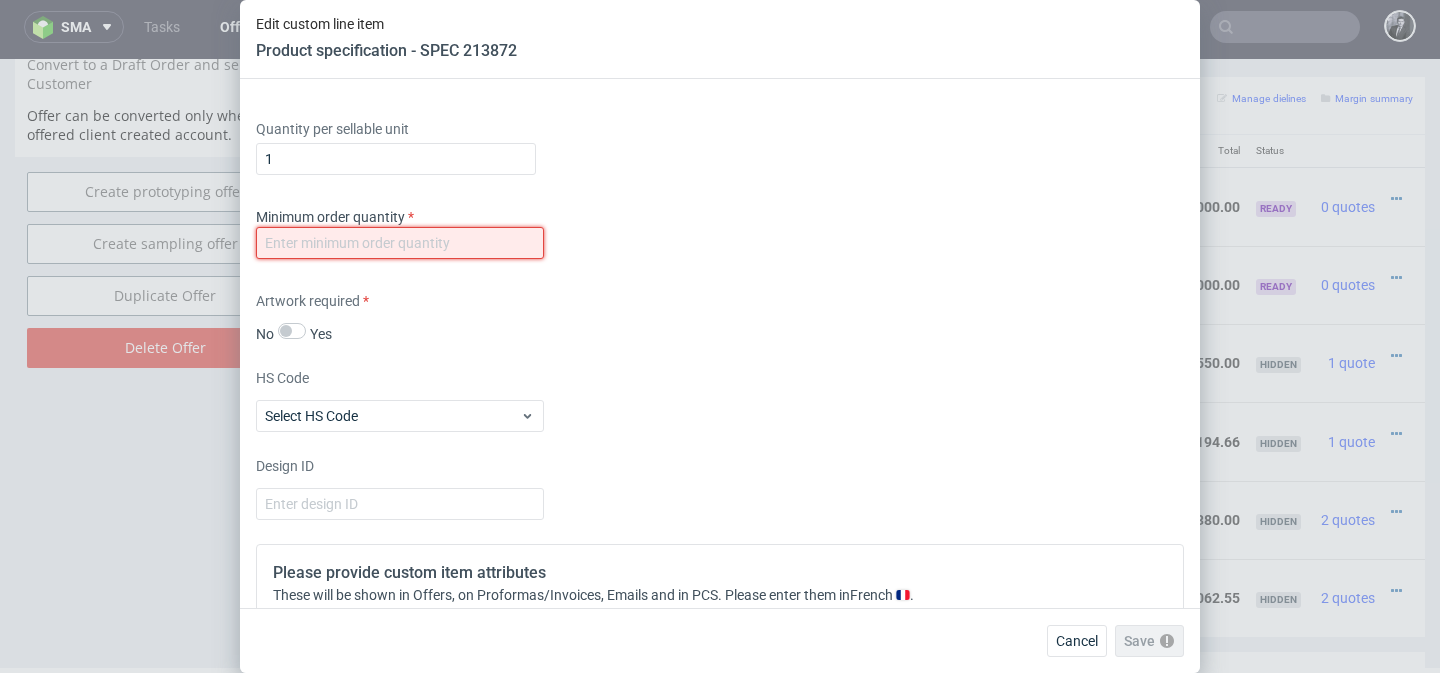 click at bounding box center (400, 243) 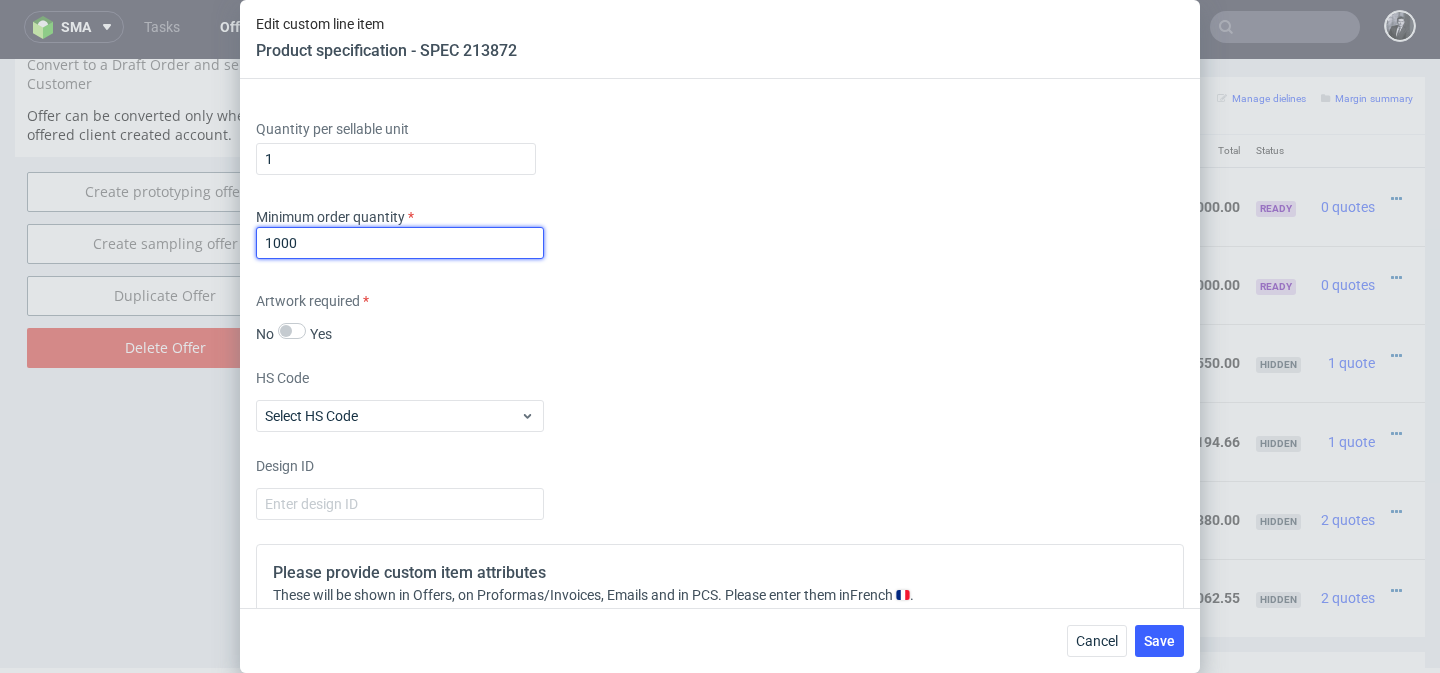 scroll, scrollTop: 2085, scrollLeft: 0, axis: vertical 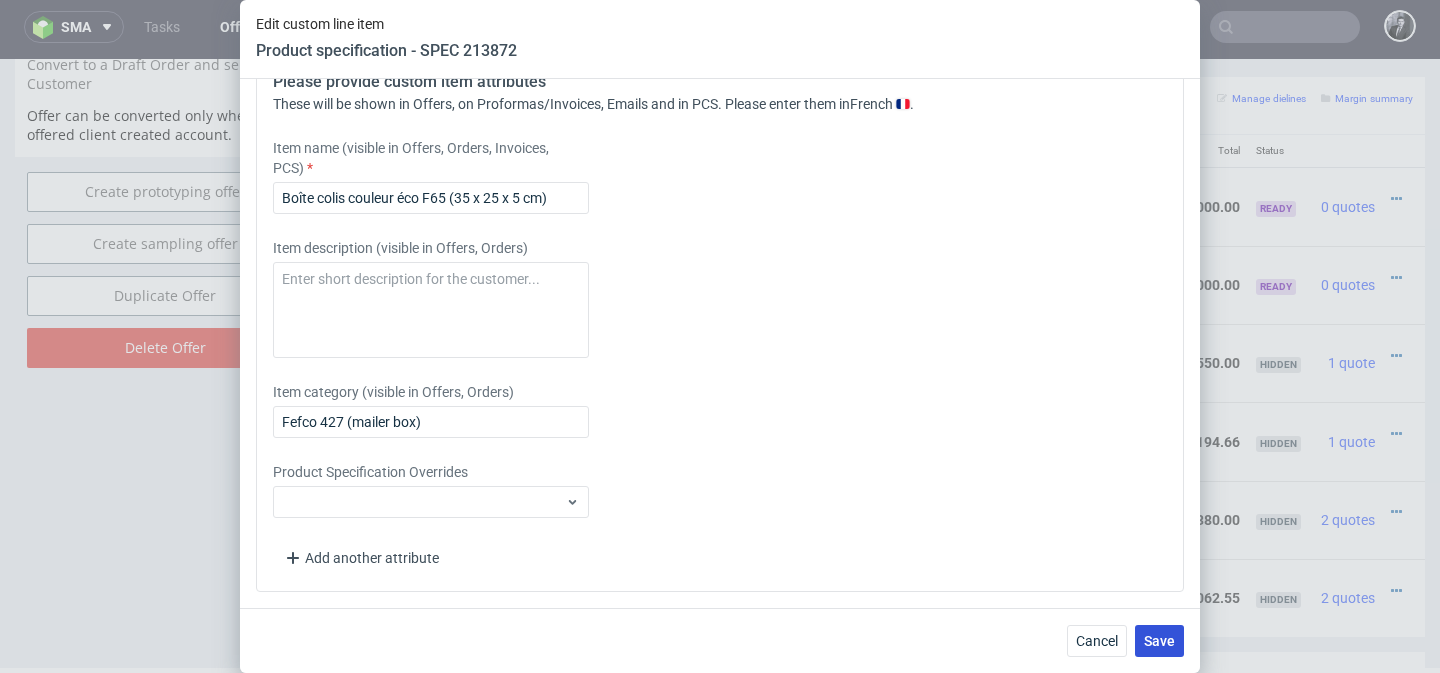 type on "1000" 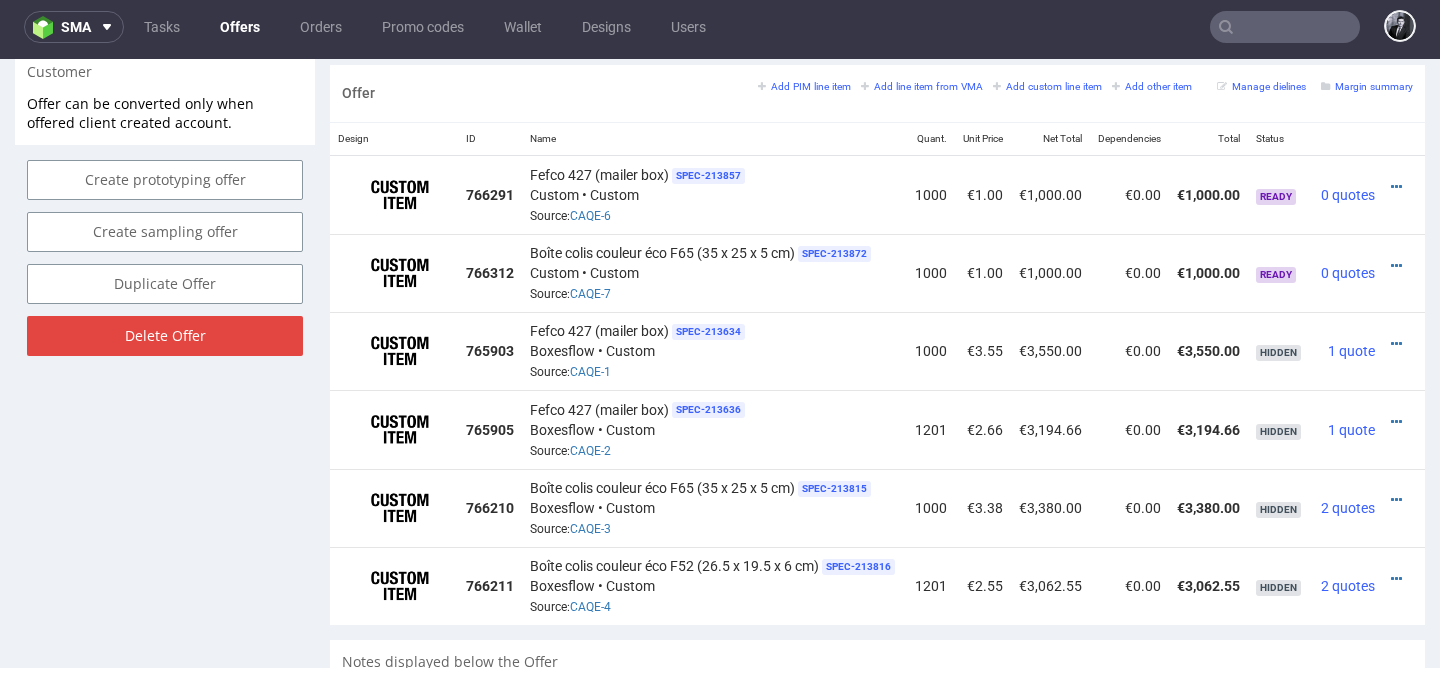 scroll, scrollTop: 1172, scrollLeft: 0, axis: vertical 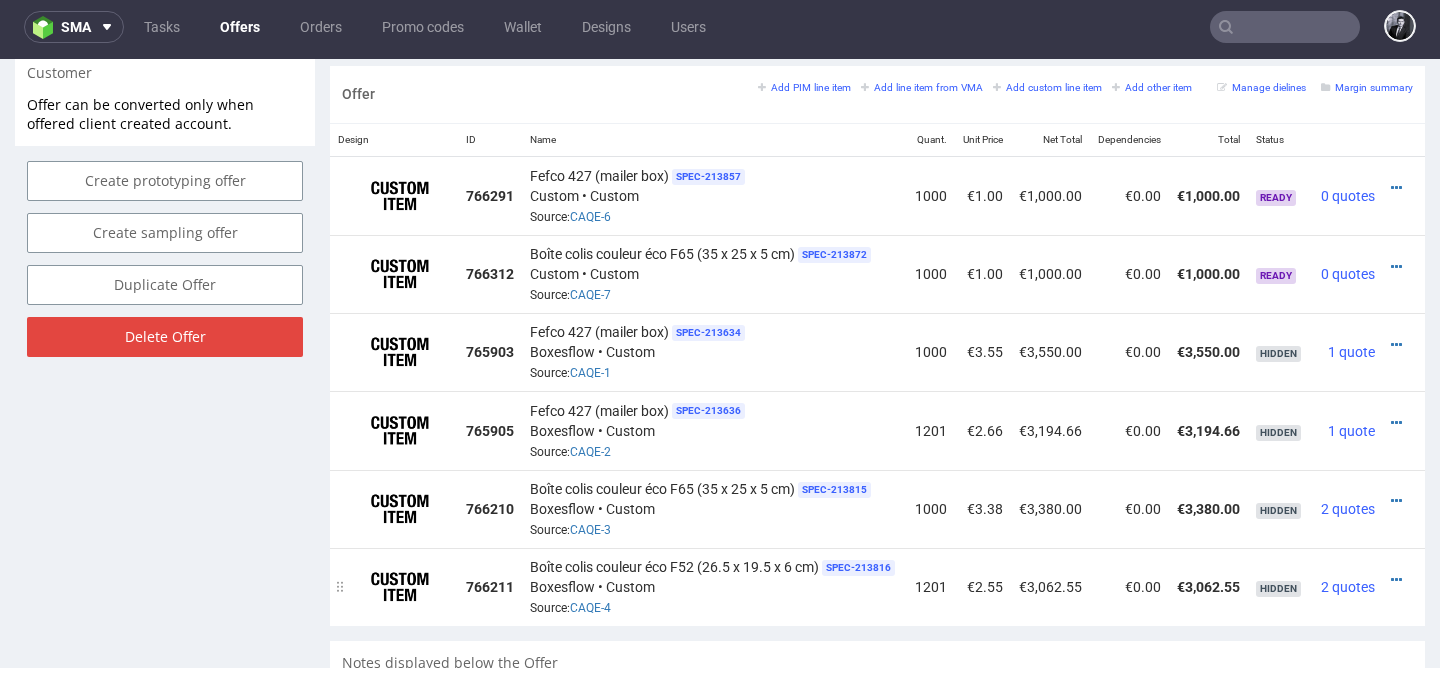 drag, startPoint x: 534, startPoint y: 562, endPoint x: 785, endPoint y: 568, distance: 251.0717 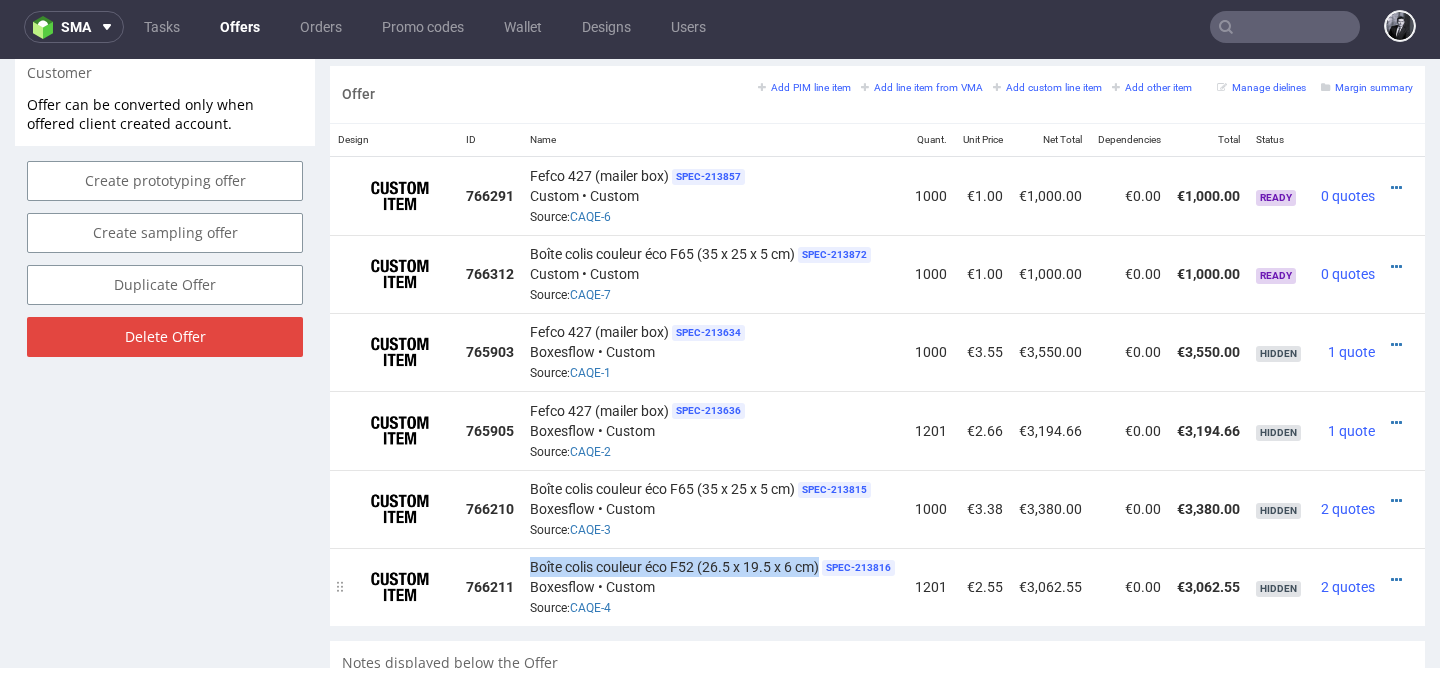 drag, startPoint x: 825, startPoint y: 563, endPoint x: 529, endPoint y: 560, distance: 296.0152 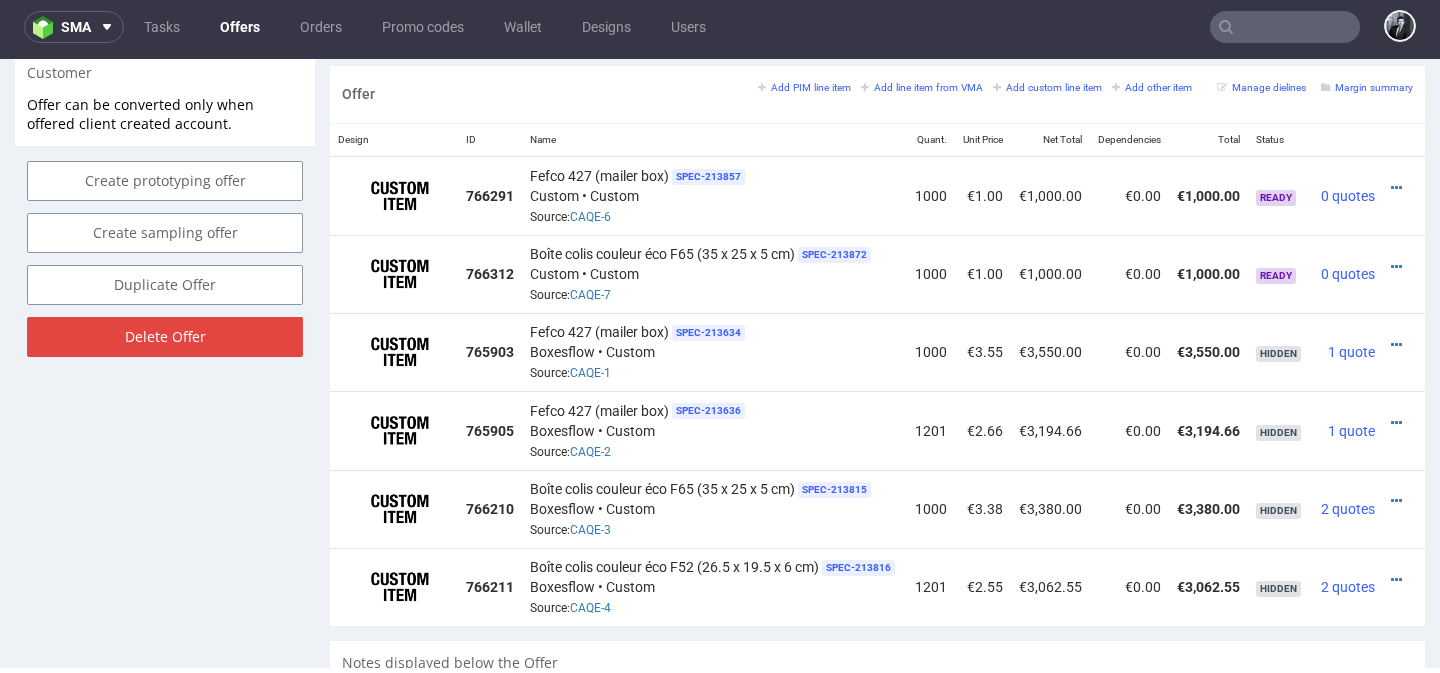 click on "Offer Add PIM line item Add line item from VMA Add custom line item Add other item Manage dielines Margin summary" at bounding box center [877, 94] 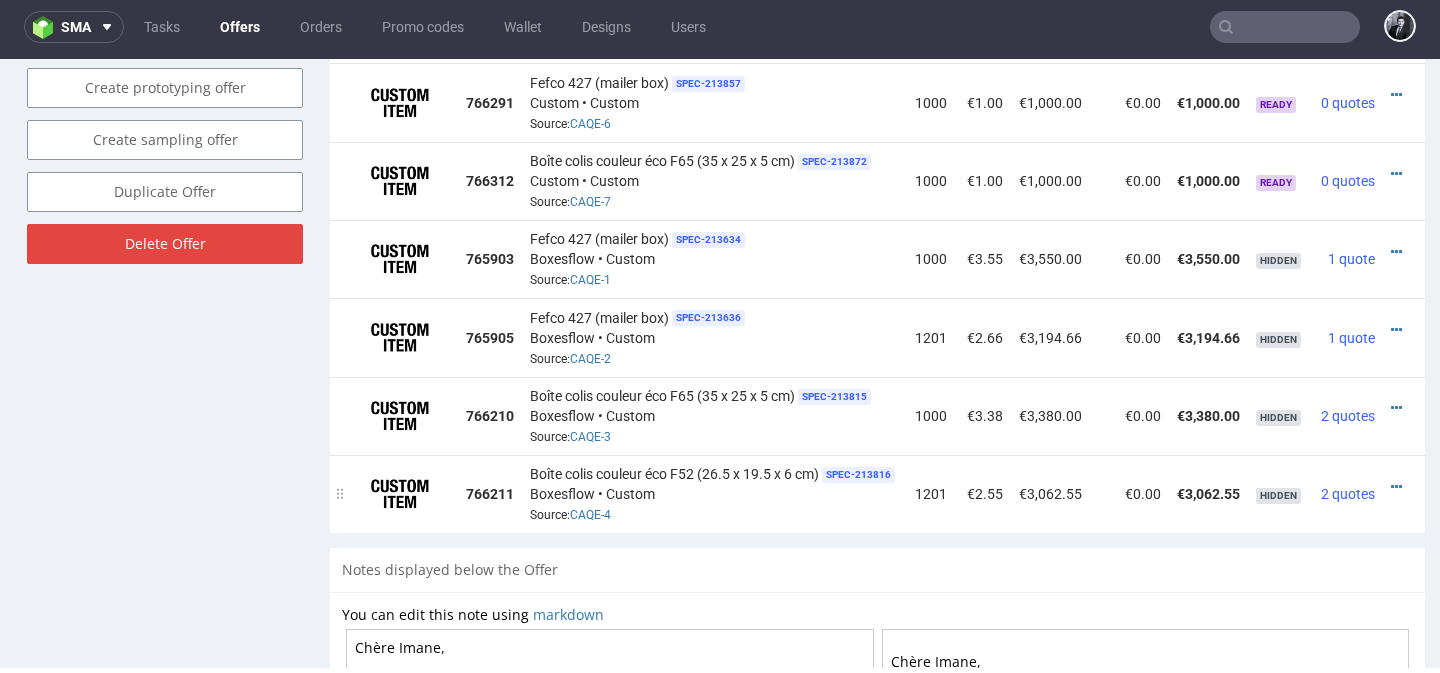 scroll, scrollTop: 1154, scrollLeft: 0, axis: vertical 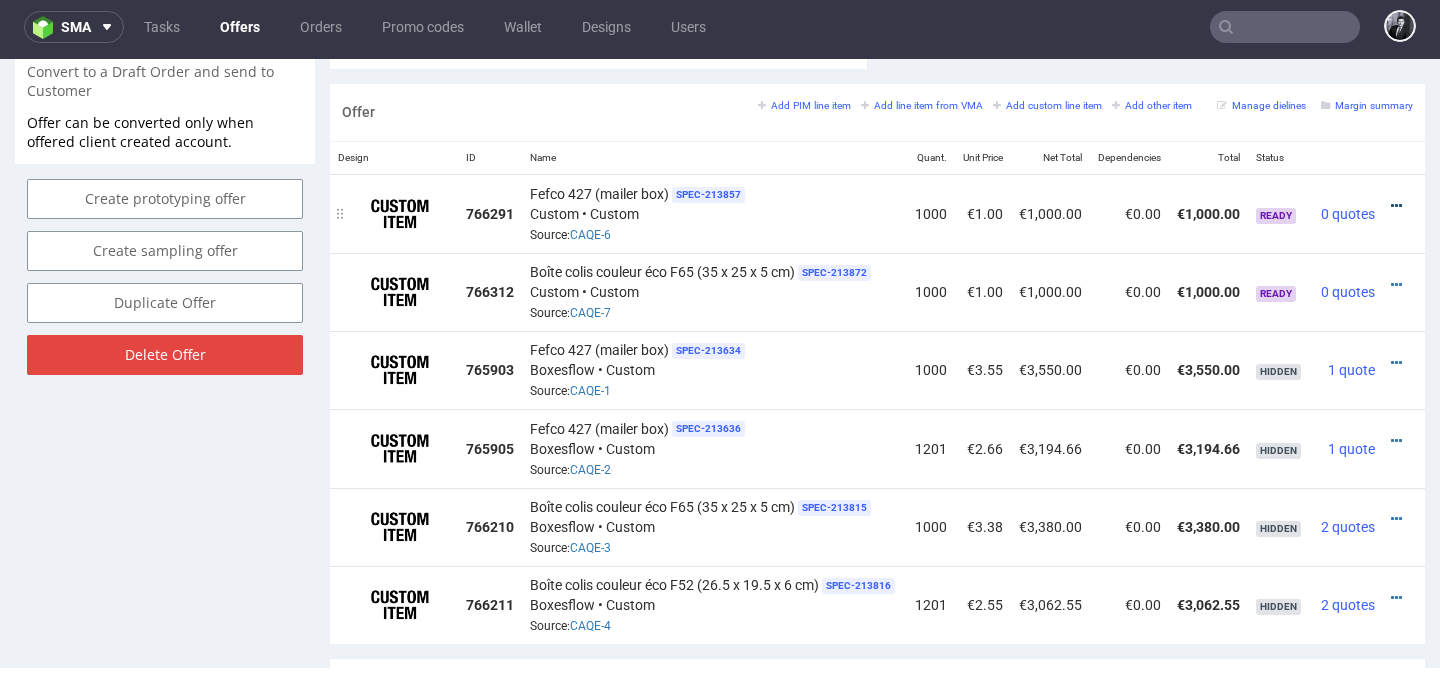 click at bounding box center (1396, 206) 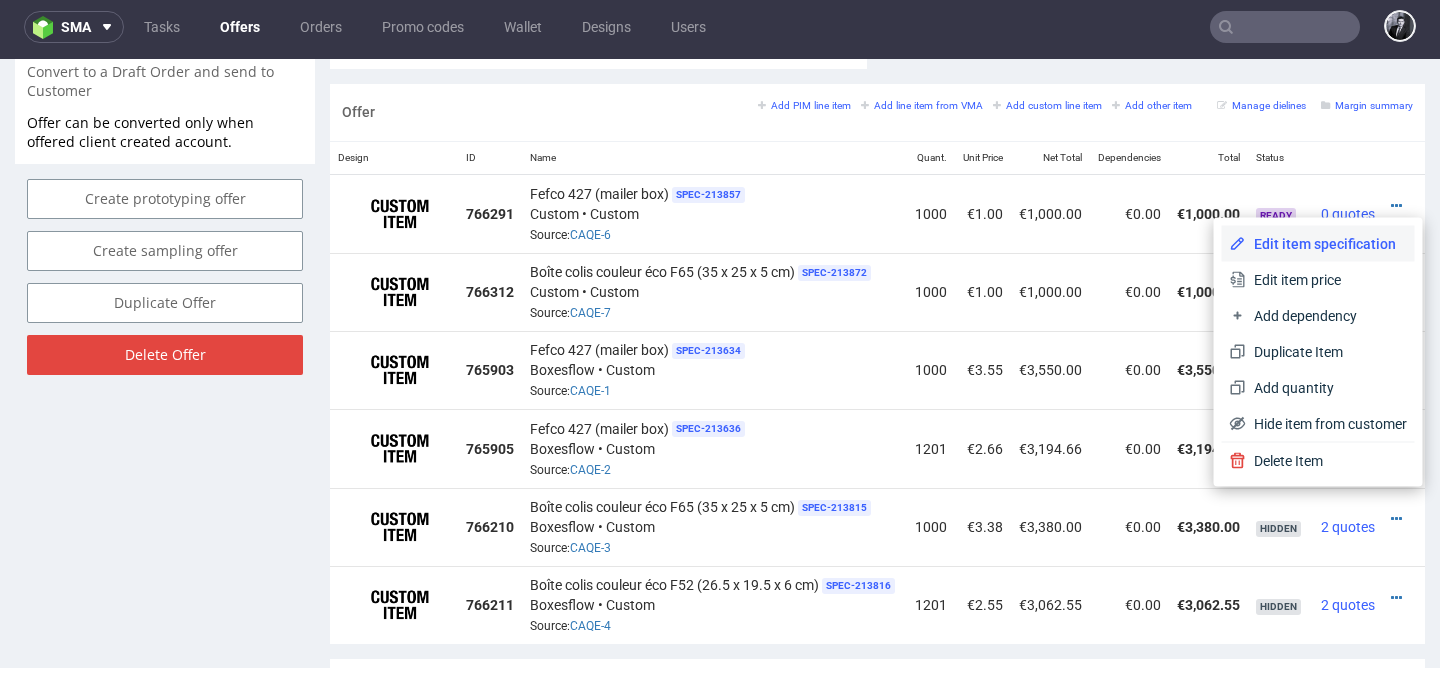 click on "Edit item specification" at bounding box center [1326, 244] 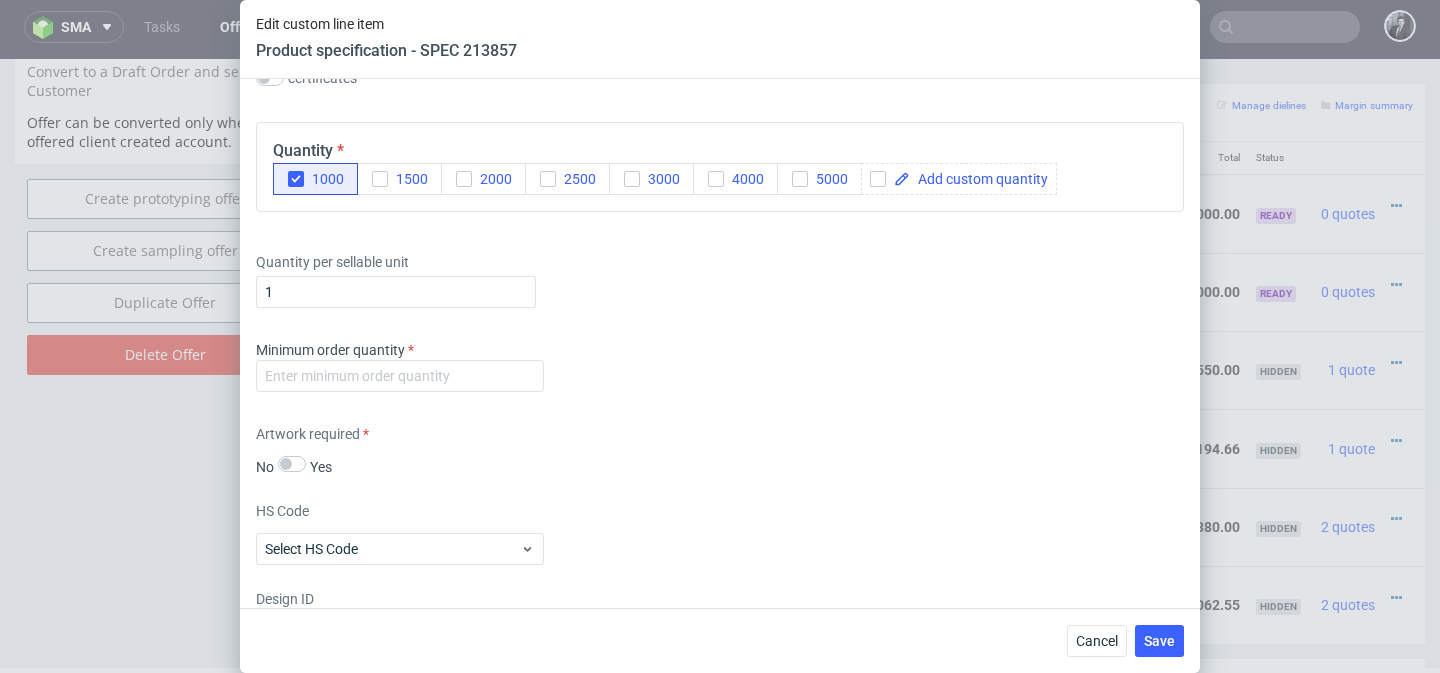scroll, scrollTop: 1482, scrollLeft: 0, axis: vertical 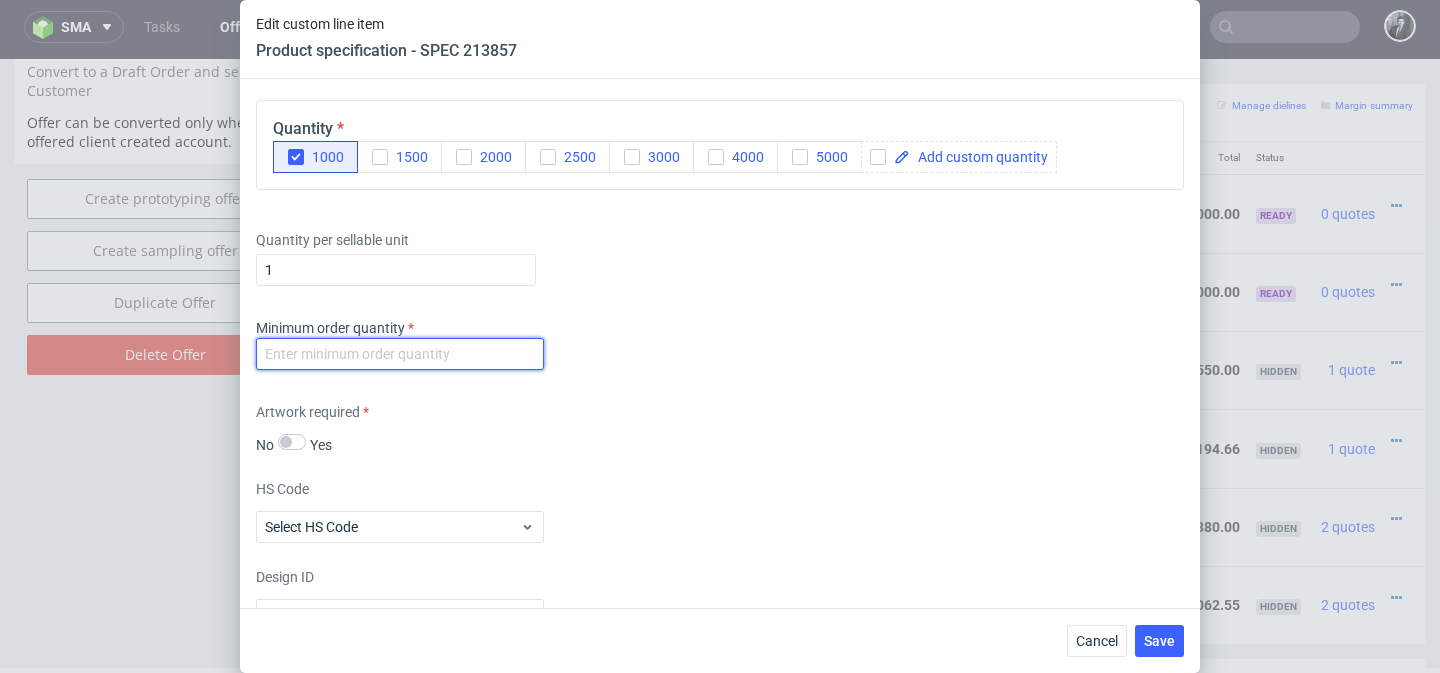 click at bounding box center (400, 354) 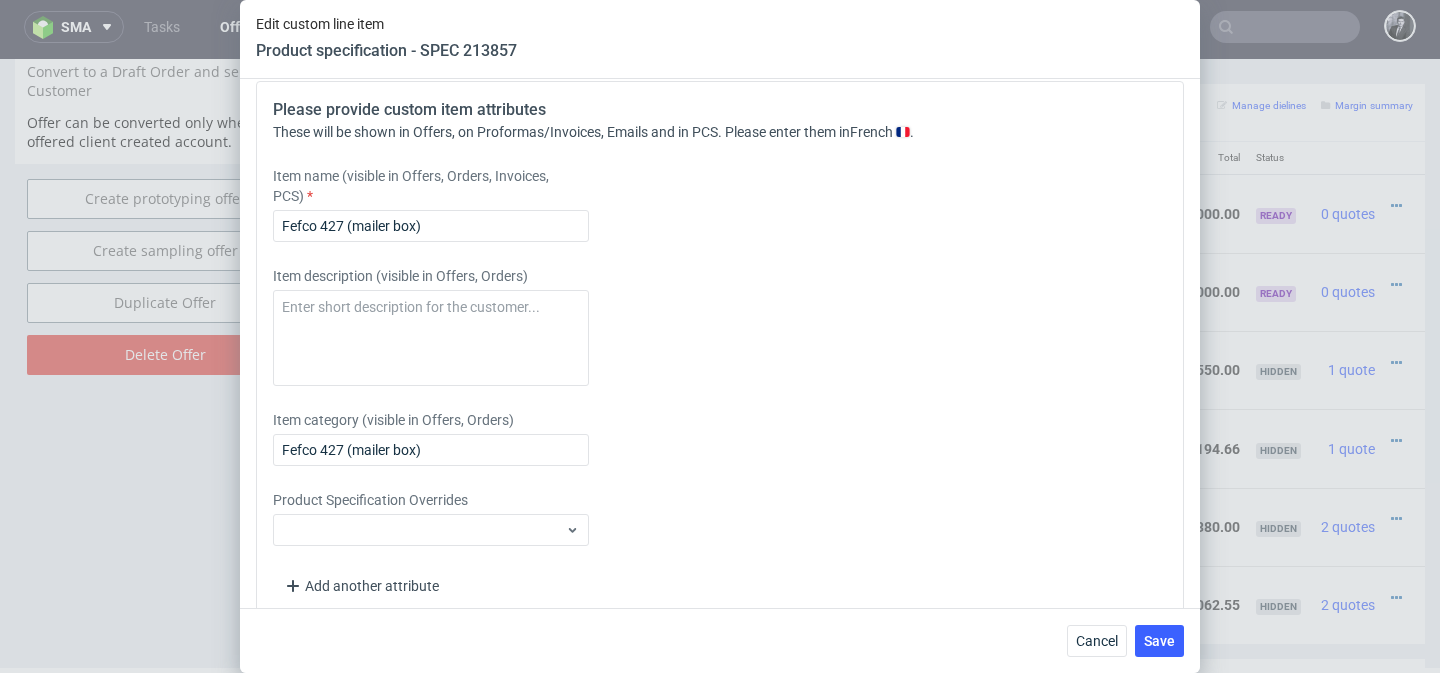 scroll, scrollTop: 2076, scrollLeft: 0, axis: vertical 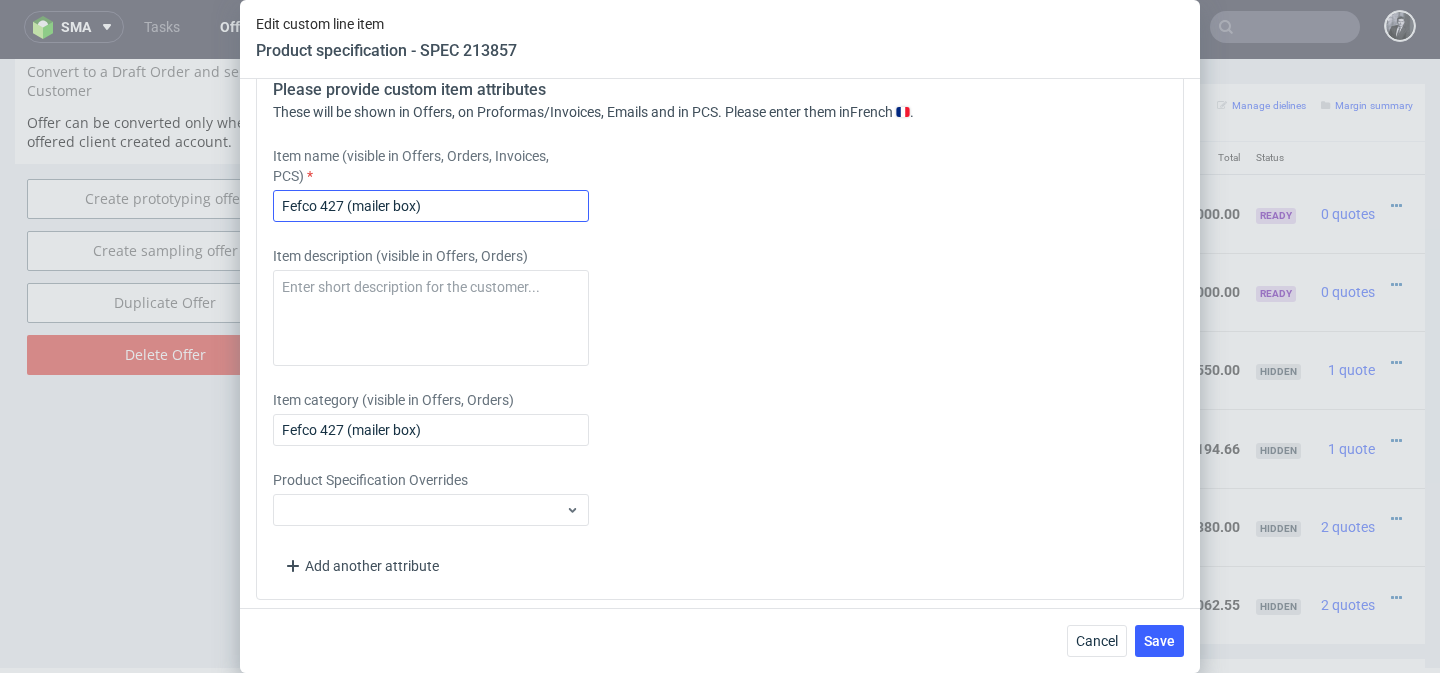 type on "1000" 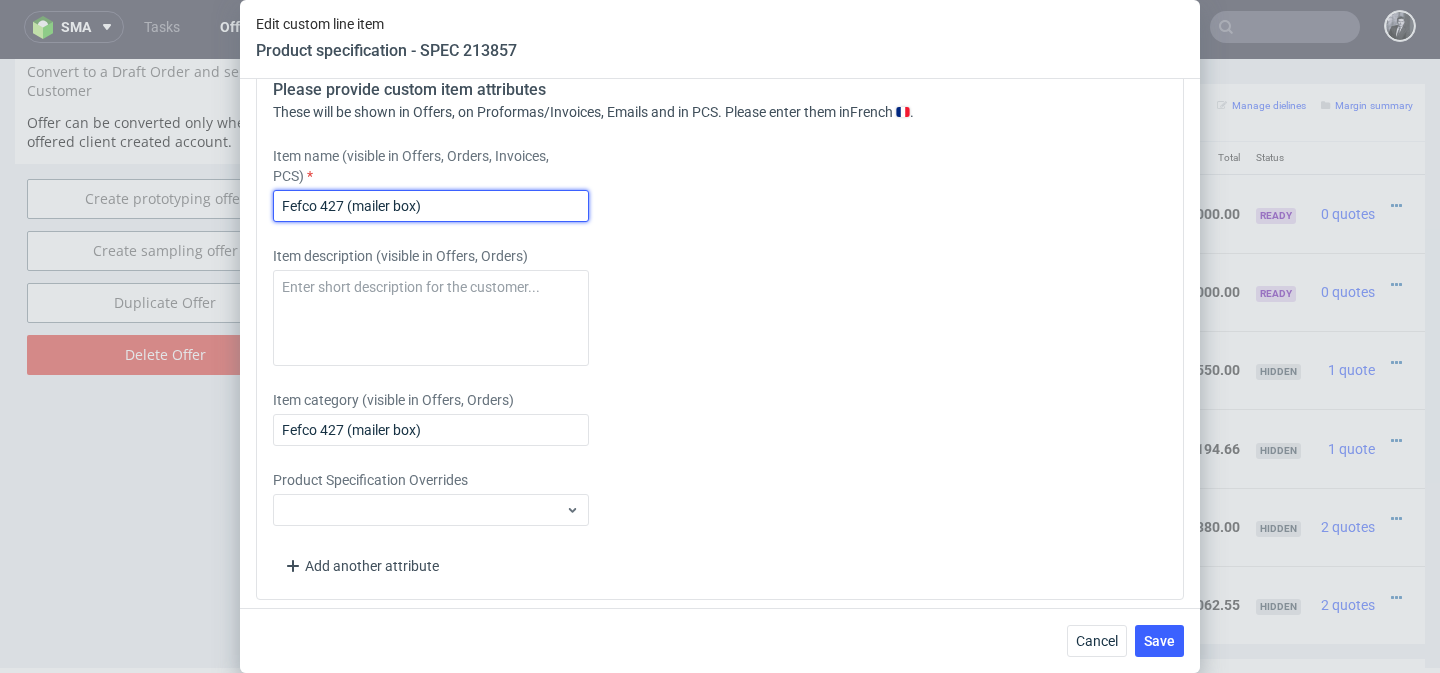 drag, startPoint x: 492, startPoint y: 203, endPoint x: 238, endPoint y: 193, distance: 254.19678 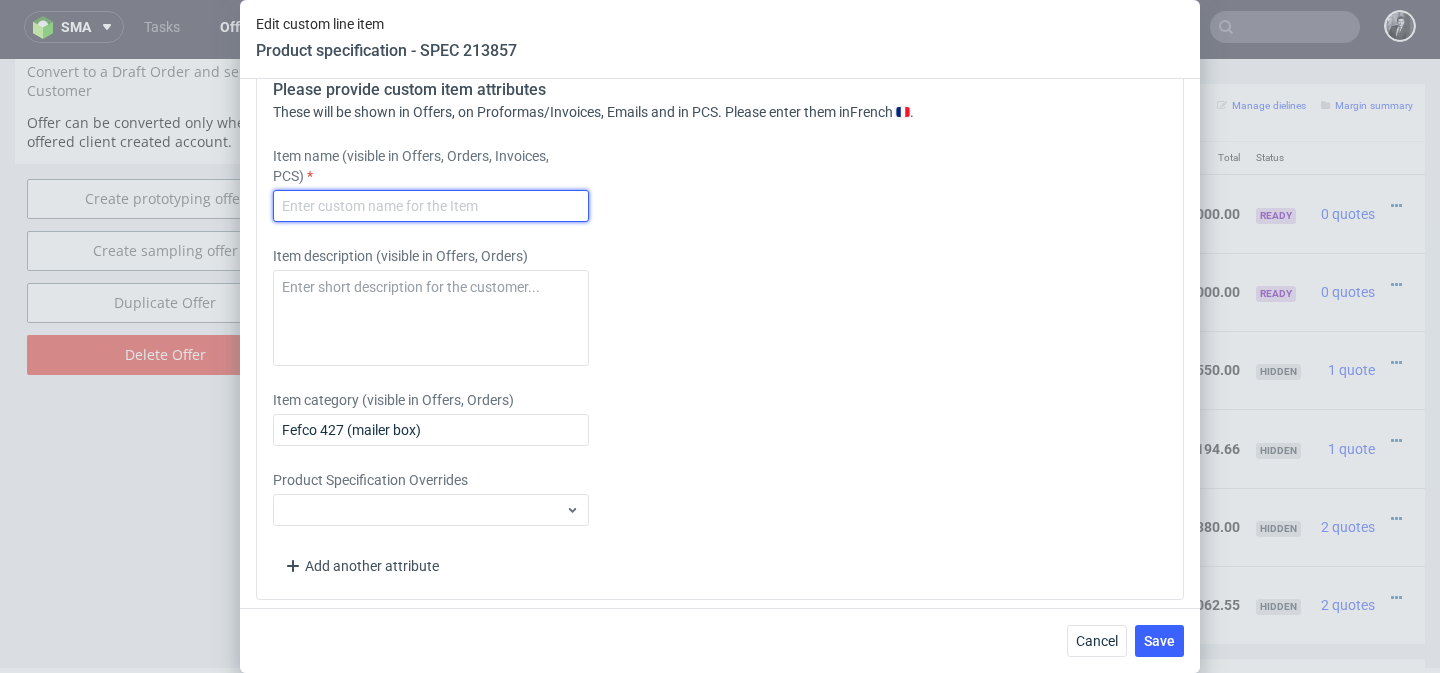 paste on "Boîte colis couleur éco F52 (26.5 x 19.5 x 6 cm)" 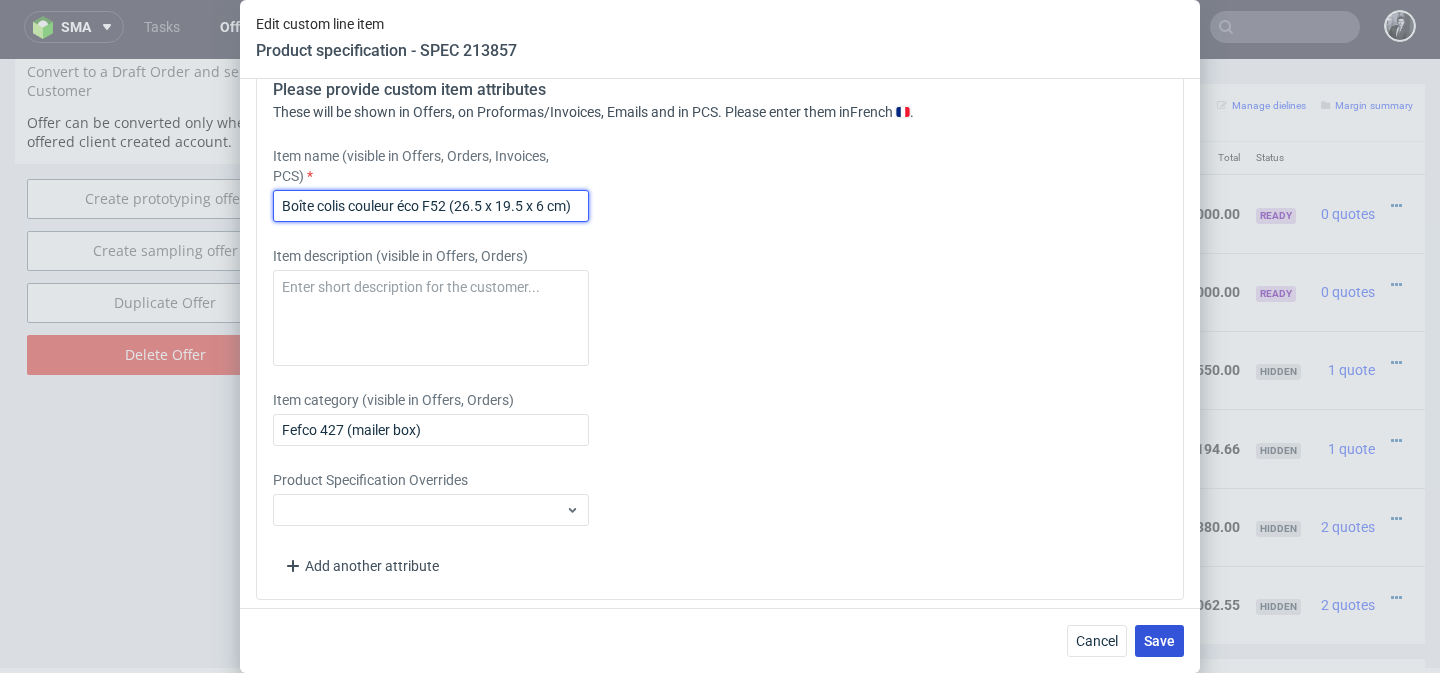 type on "Boîte colis couleur éco F52 (26.5 x 19.5 x 6 cm)" 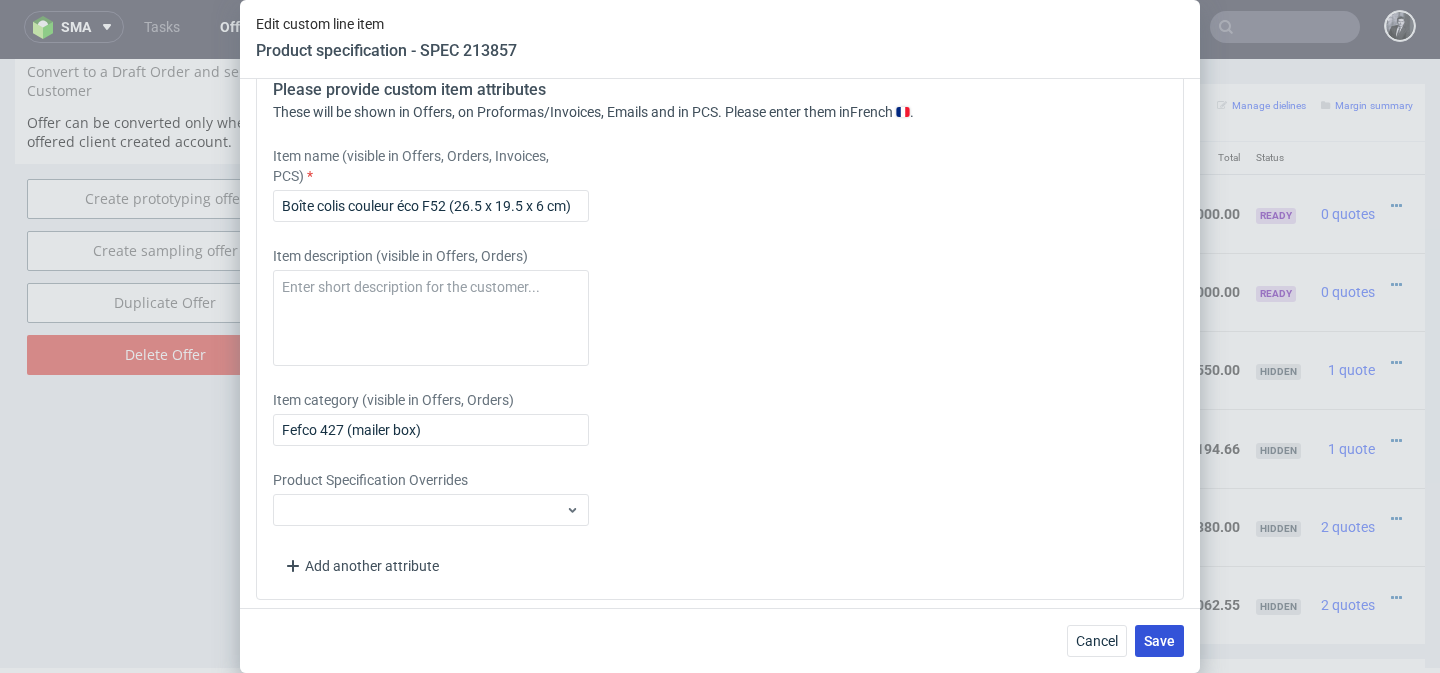 click on "Save" at bounding box center (1159, 641) 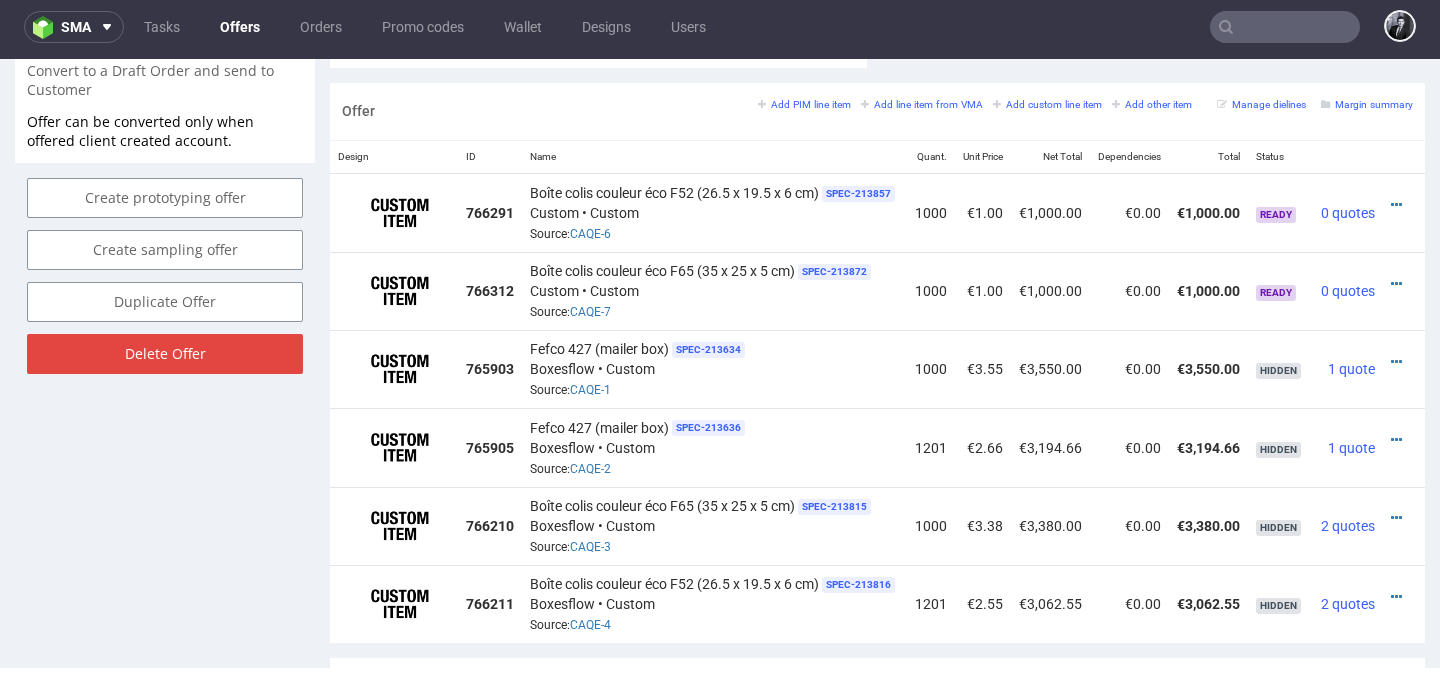 scroll, scrollTop: 1151, scrollLeft: 0, axis: vertical 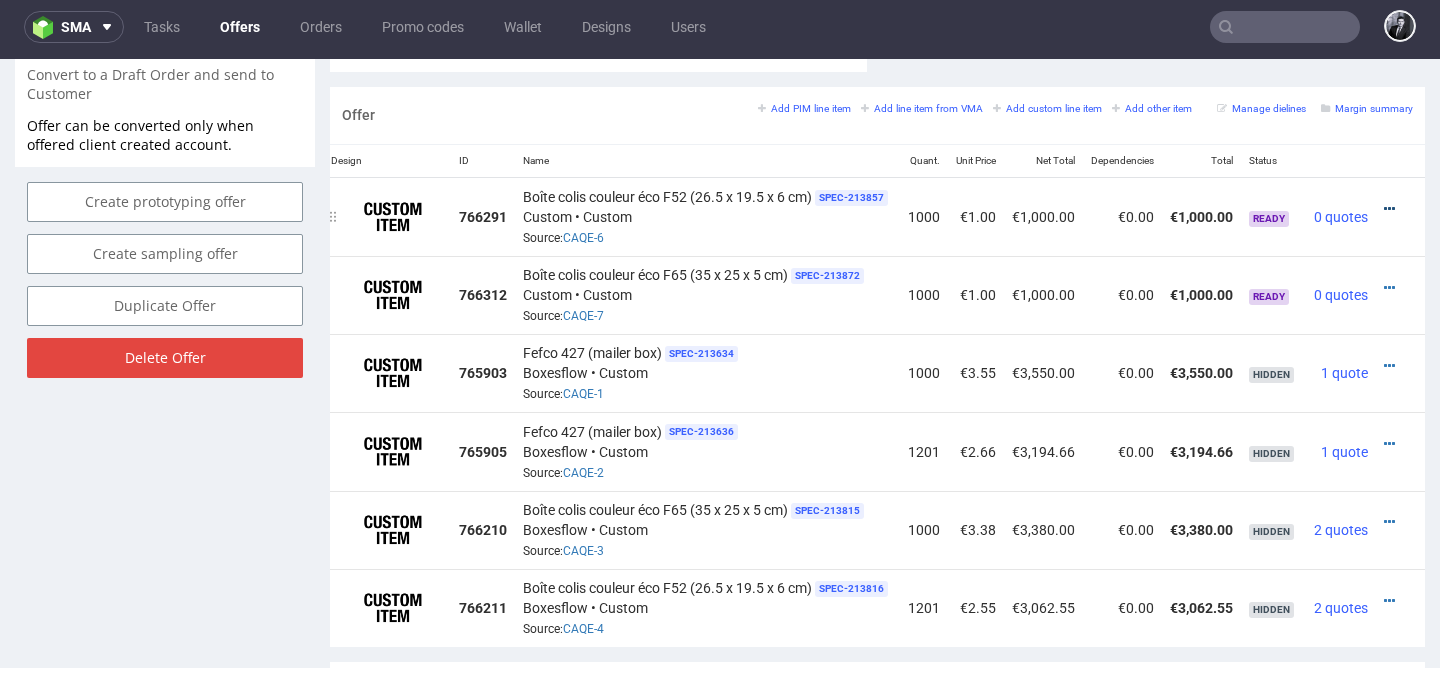 click at bounding box center [1389, 209] 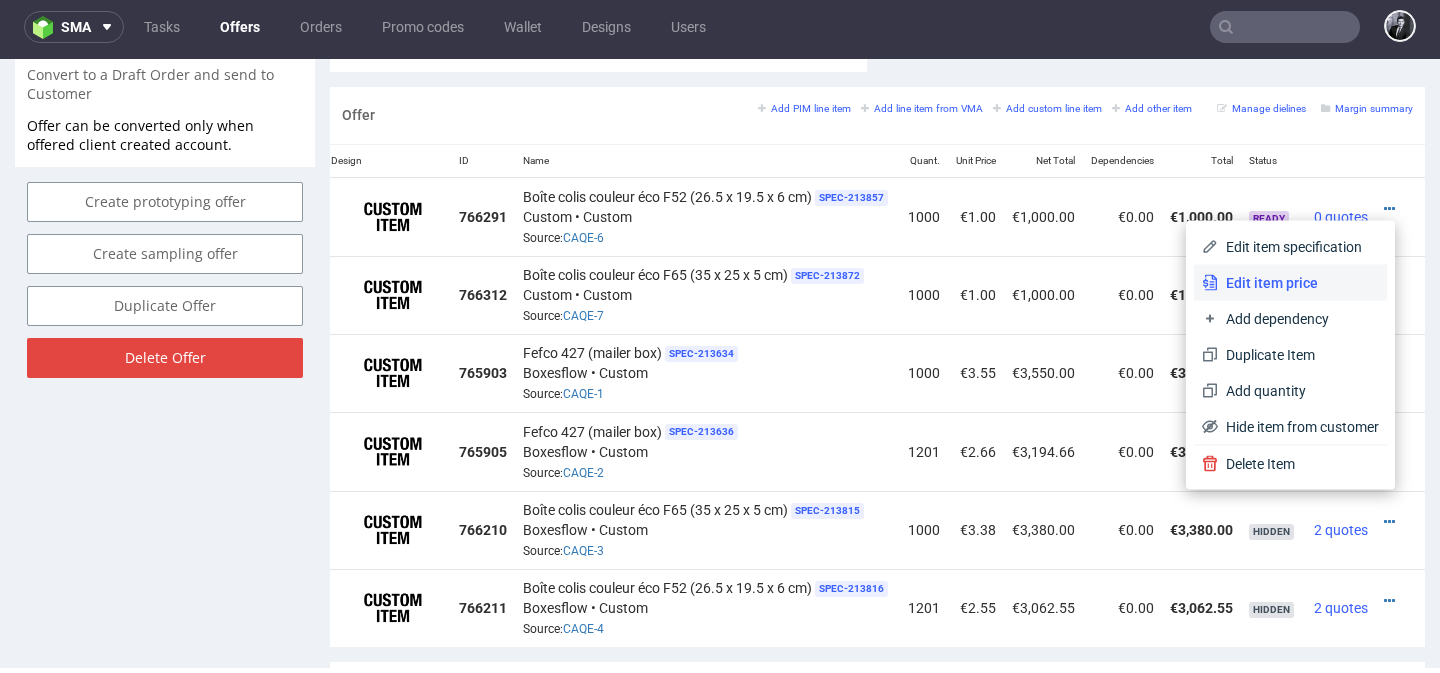 click on "Edit item price" at bounding box center [1290, 283] 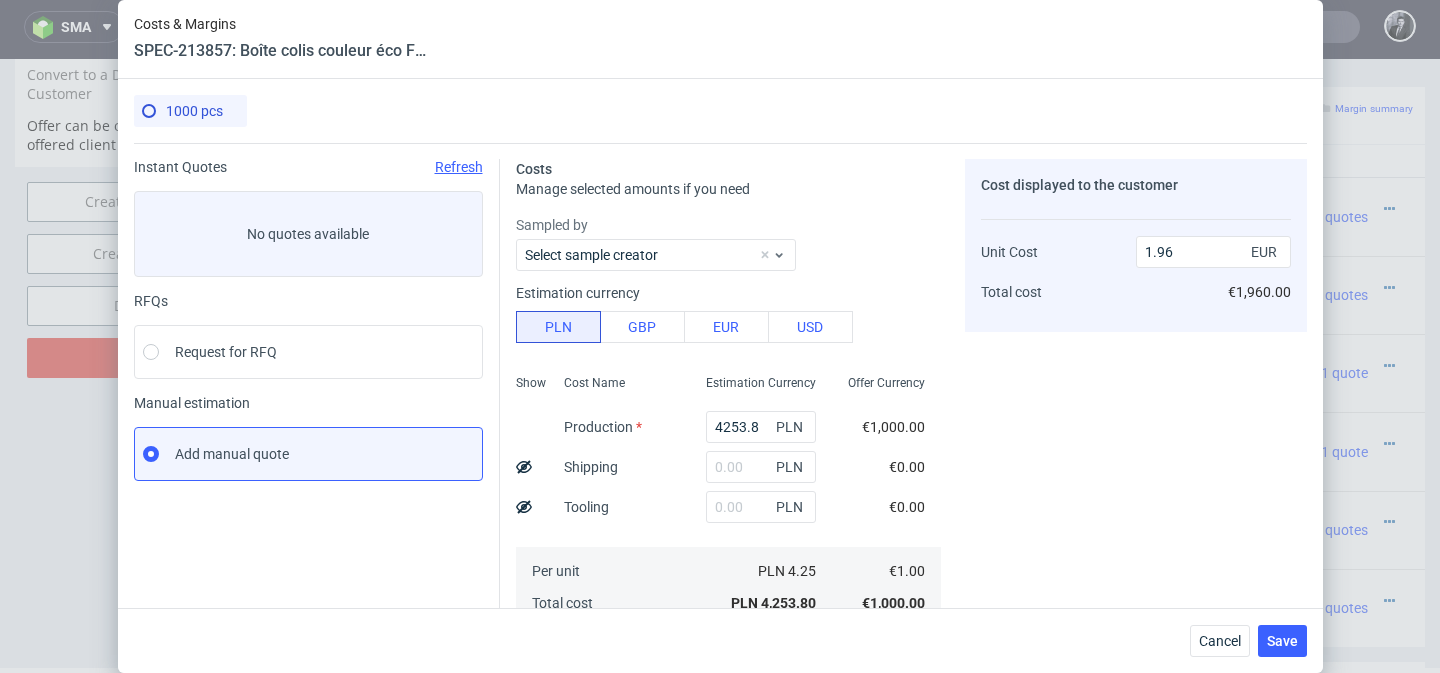 scroll, scrollTop: 108, scrollLeft: 0, axis: vertical 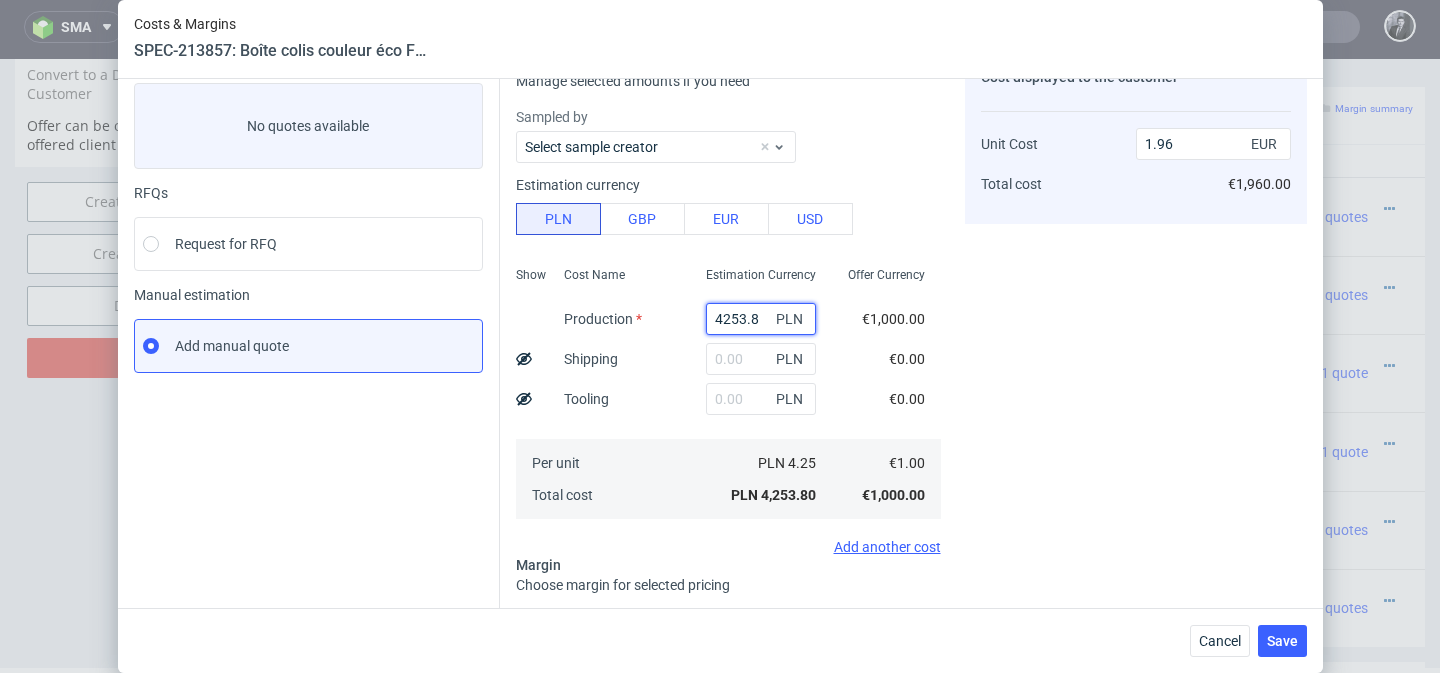 drag, startPoint x: 765, startPoint y: 318, endPoint x: 623, endPoint y: 319, distance: 142.00352 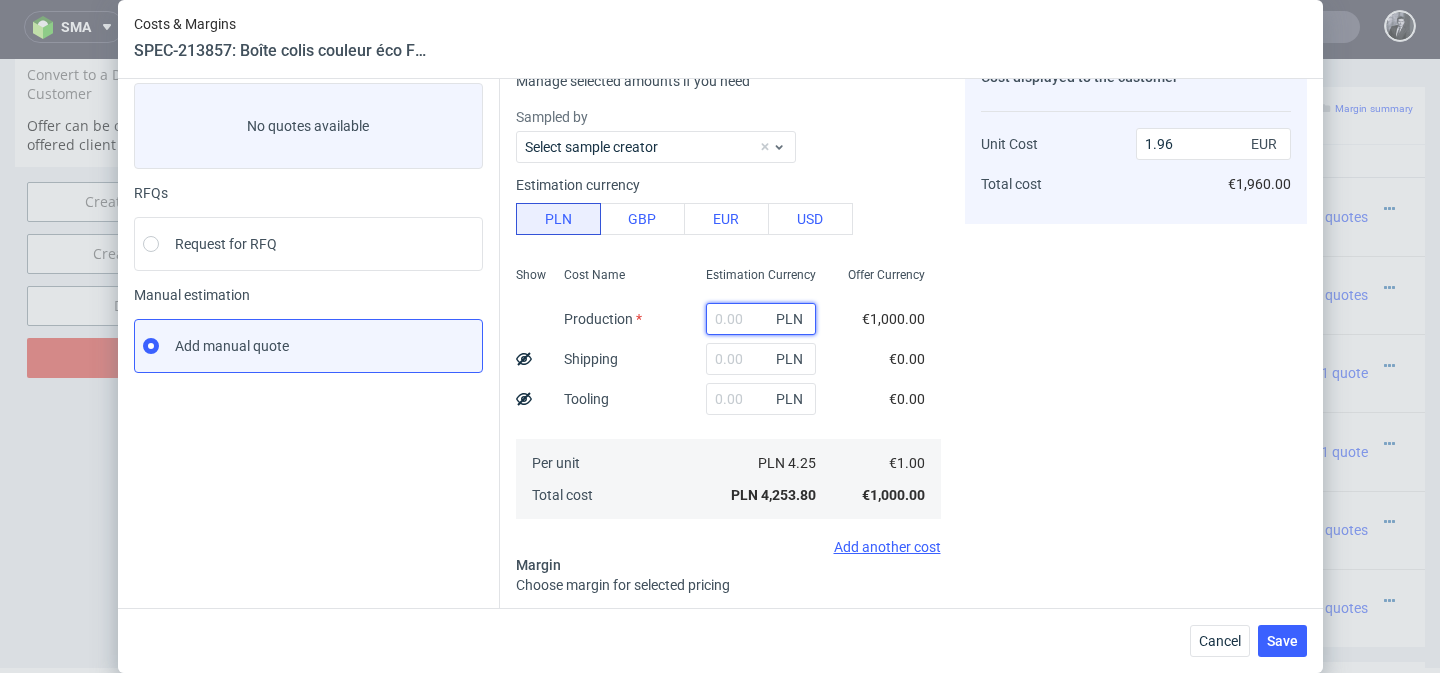 paste on "2323.54" 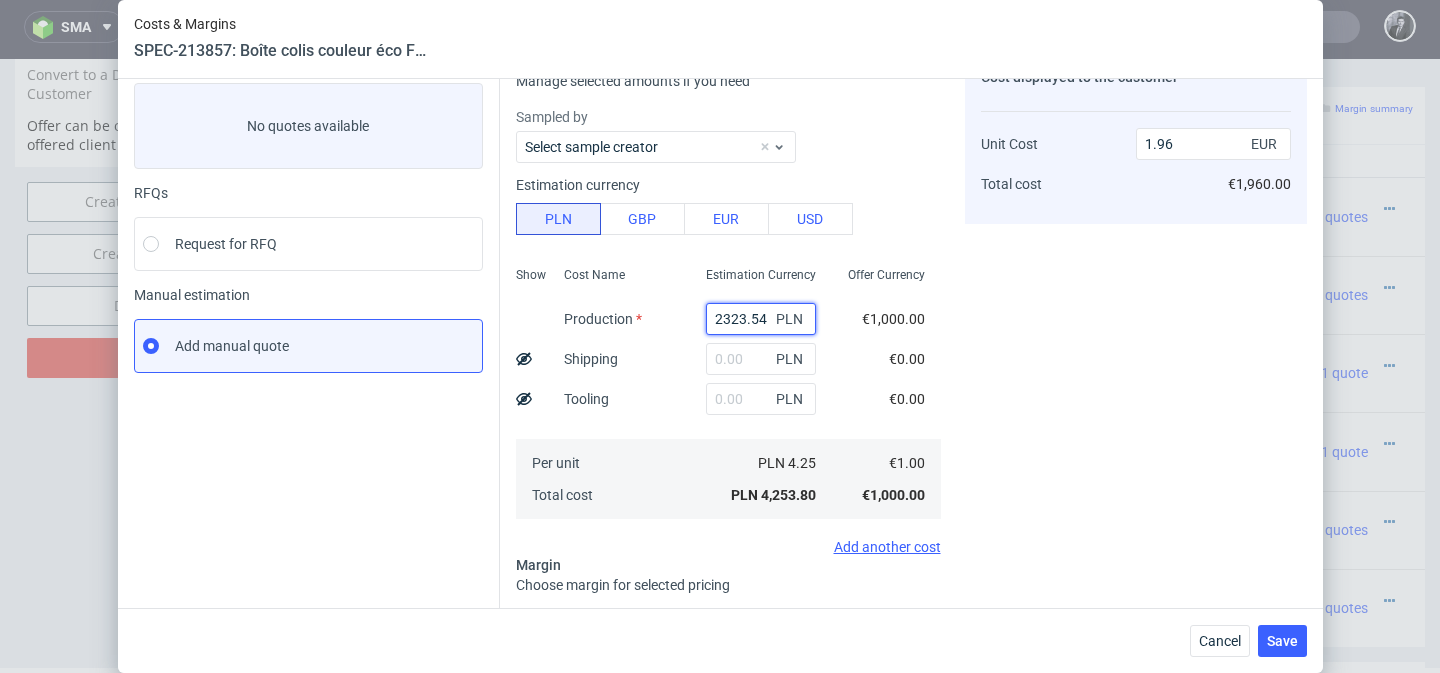 type on "1.07" 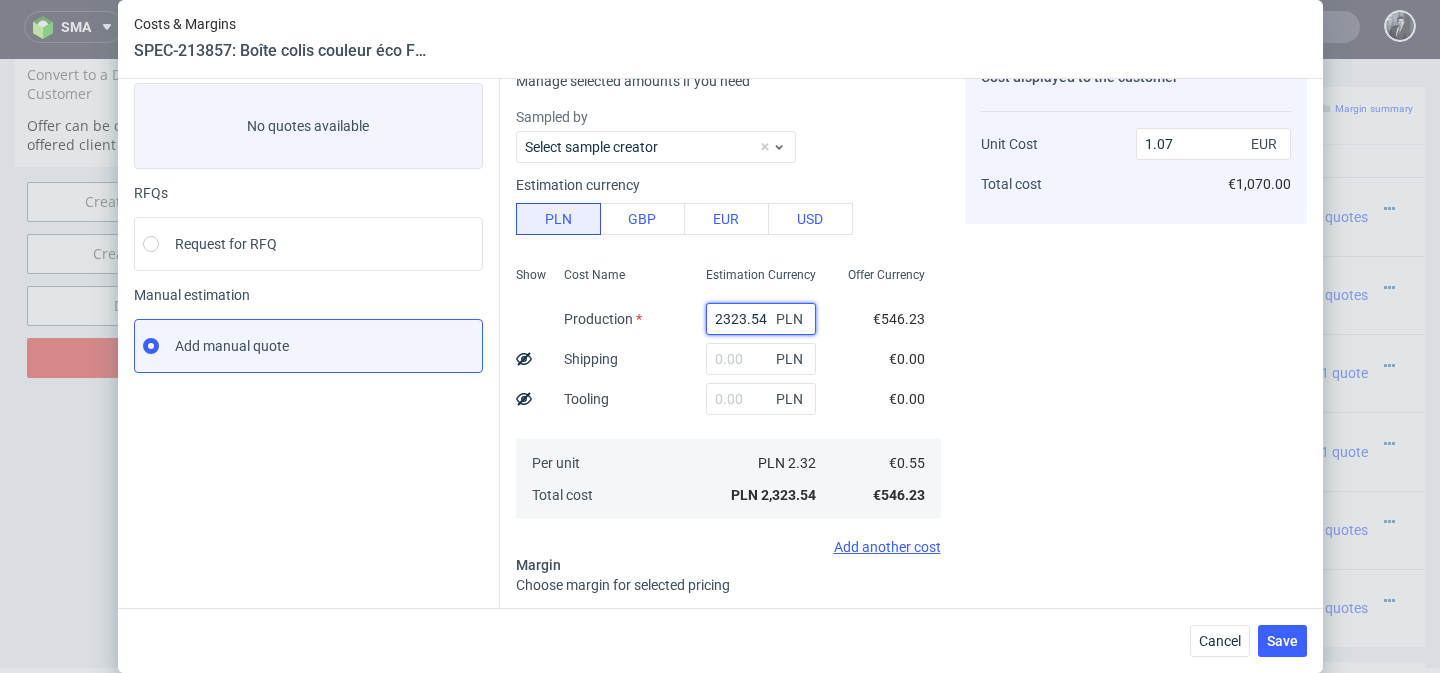 type on "2323.54" 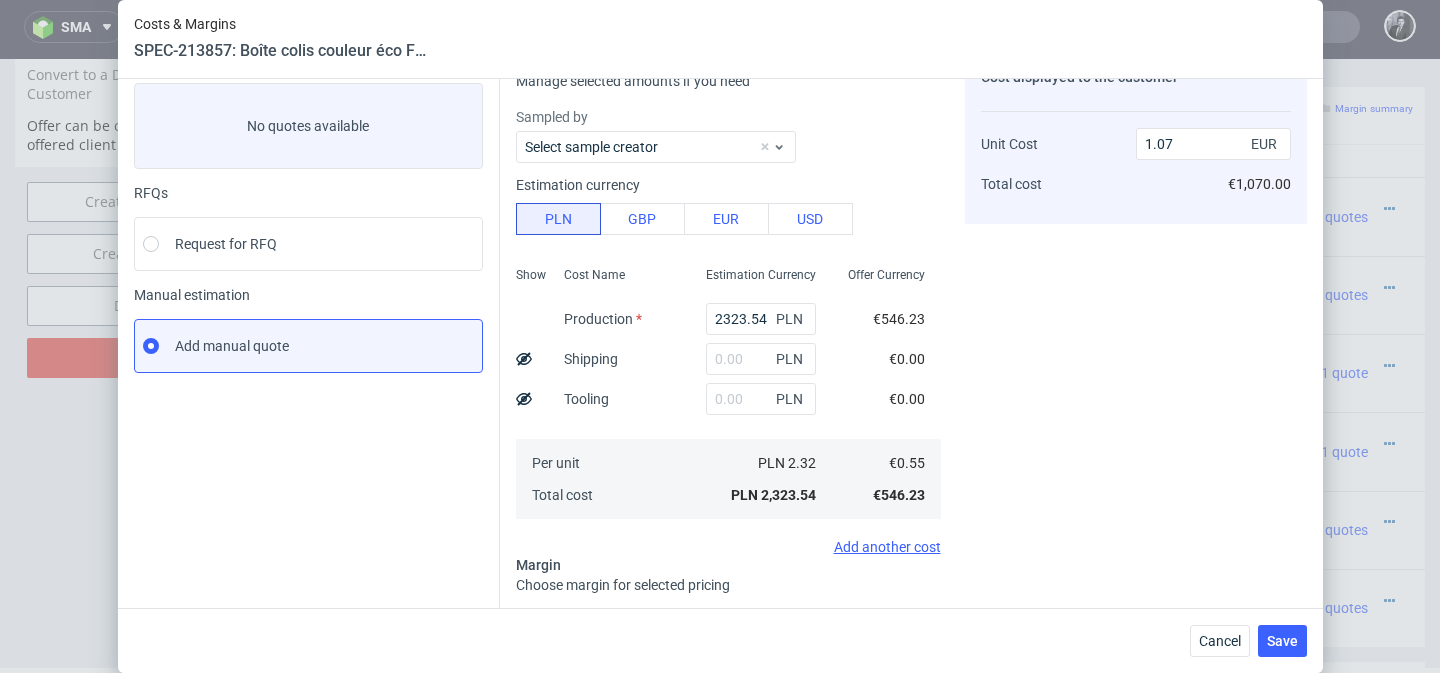 click on "Cost displayed to the customer Unit Cost Total cost 1.07 EUR €1,070.00" at bounding box center (1136, 445) 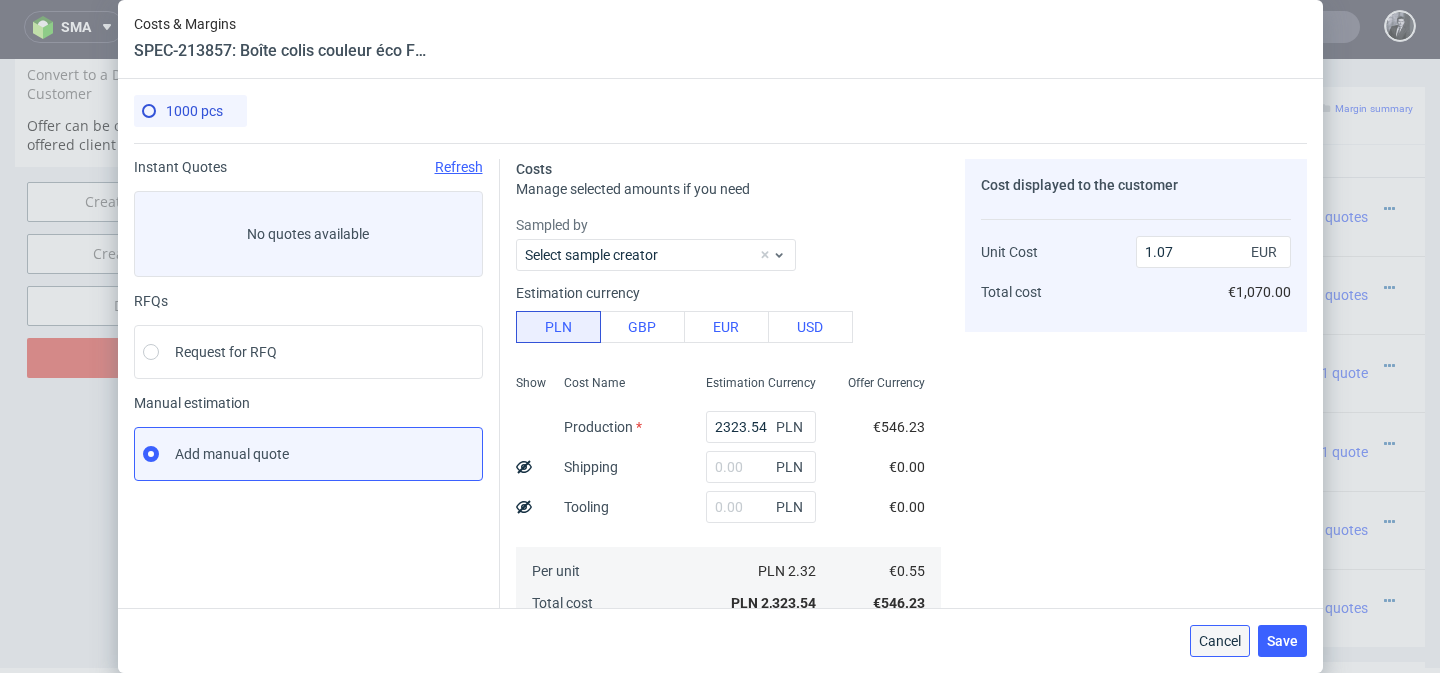 click on "Cancel" at bounding box center (1220, 641) 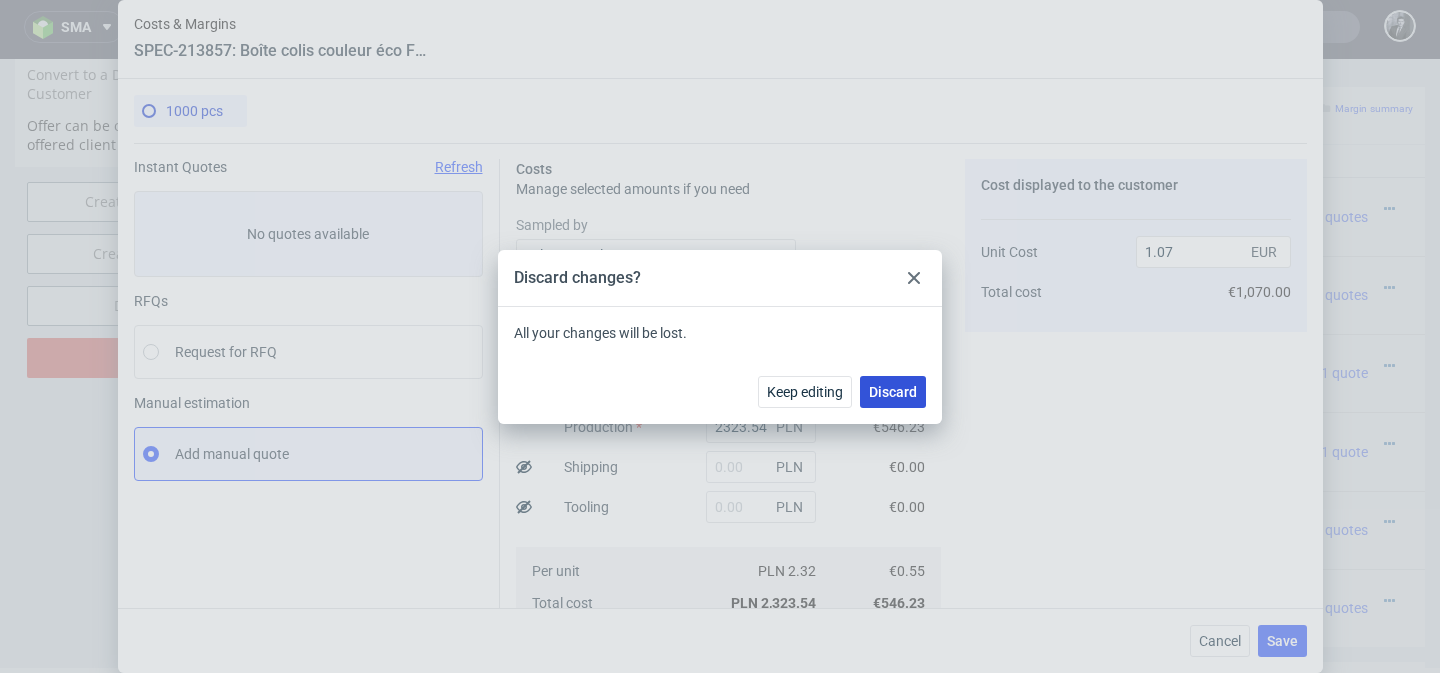 click on "Discard" at bounding box center [893, 392] 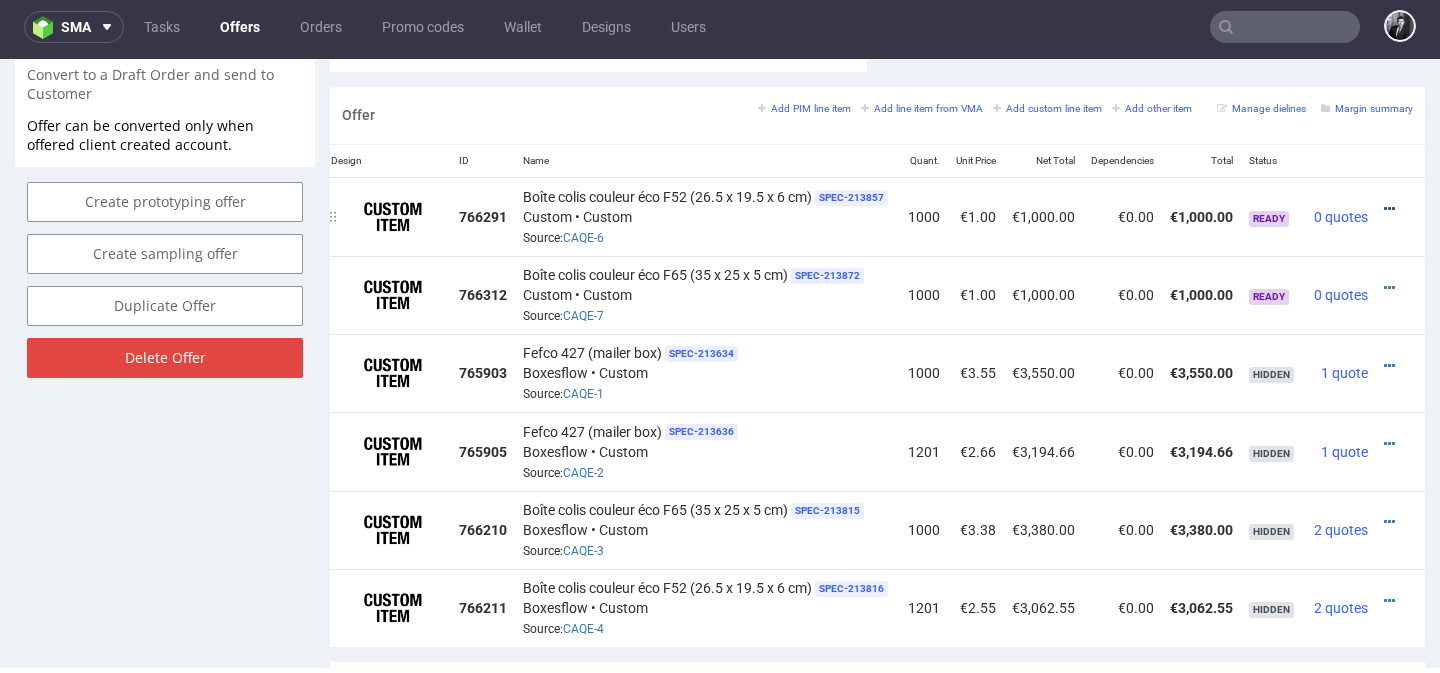 click at bounding box center (1389, 209) 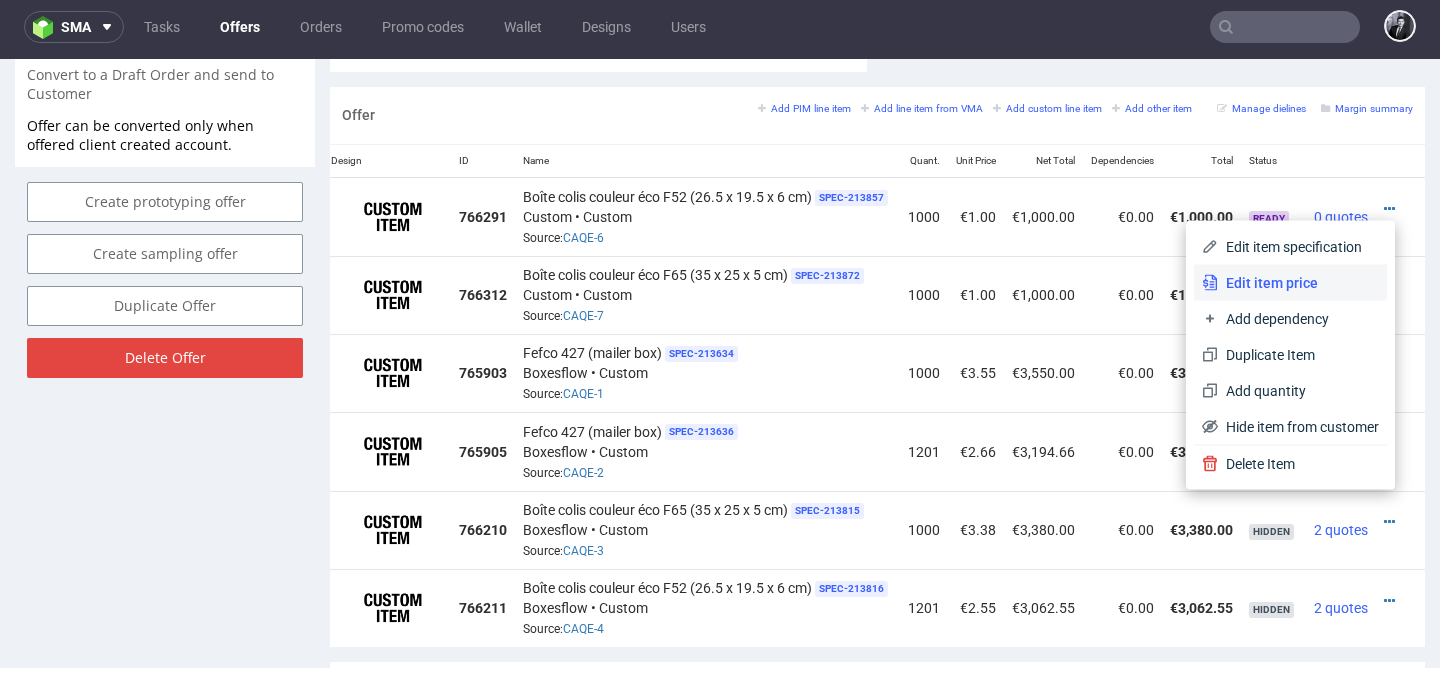 click on "Edit item price" at bounding box center (1298, 283) 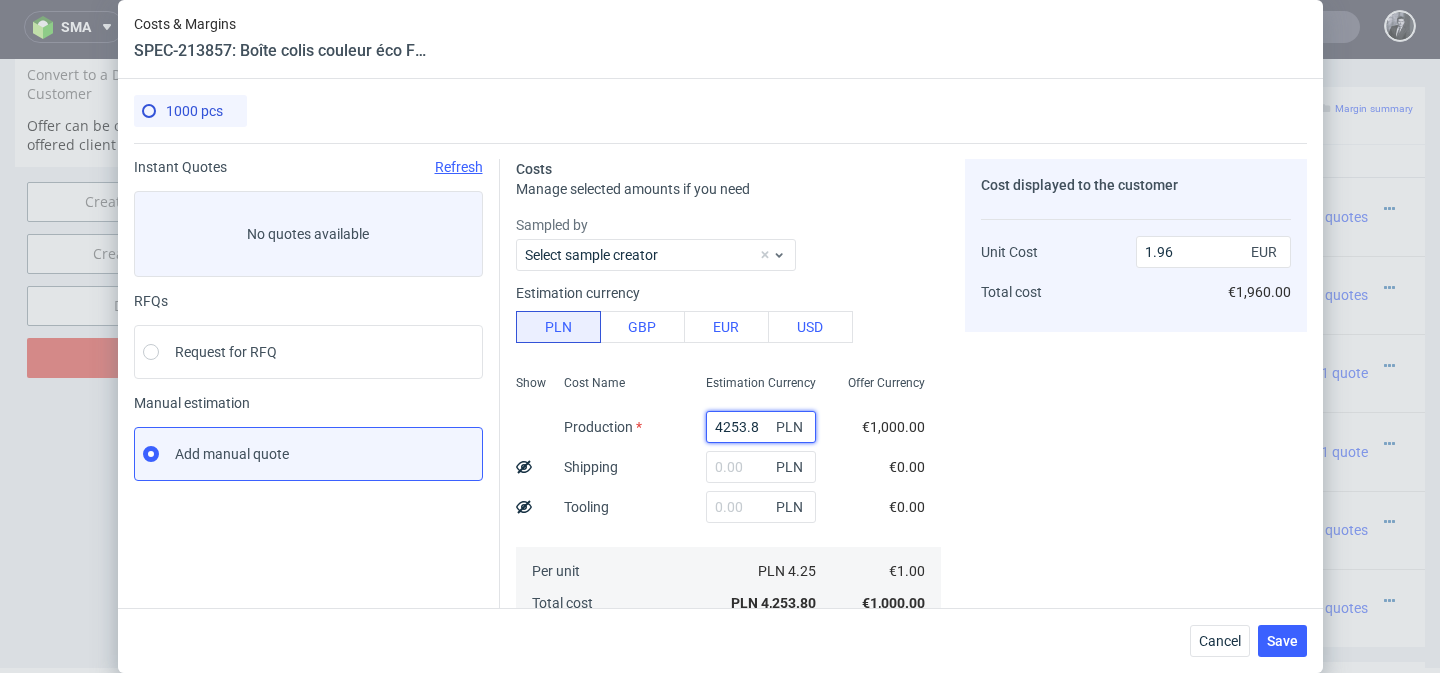 drag, startPoint x: 765, startPoint y: 426, endPoint x: 574, endPoint y: 425, distance: 191.00262 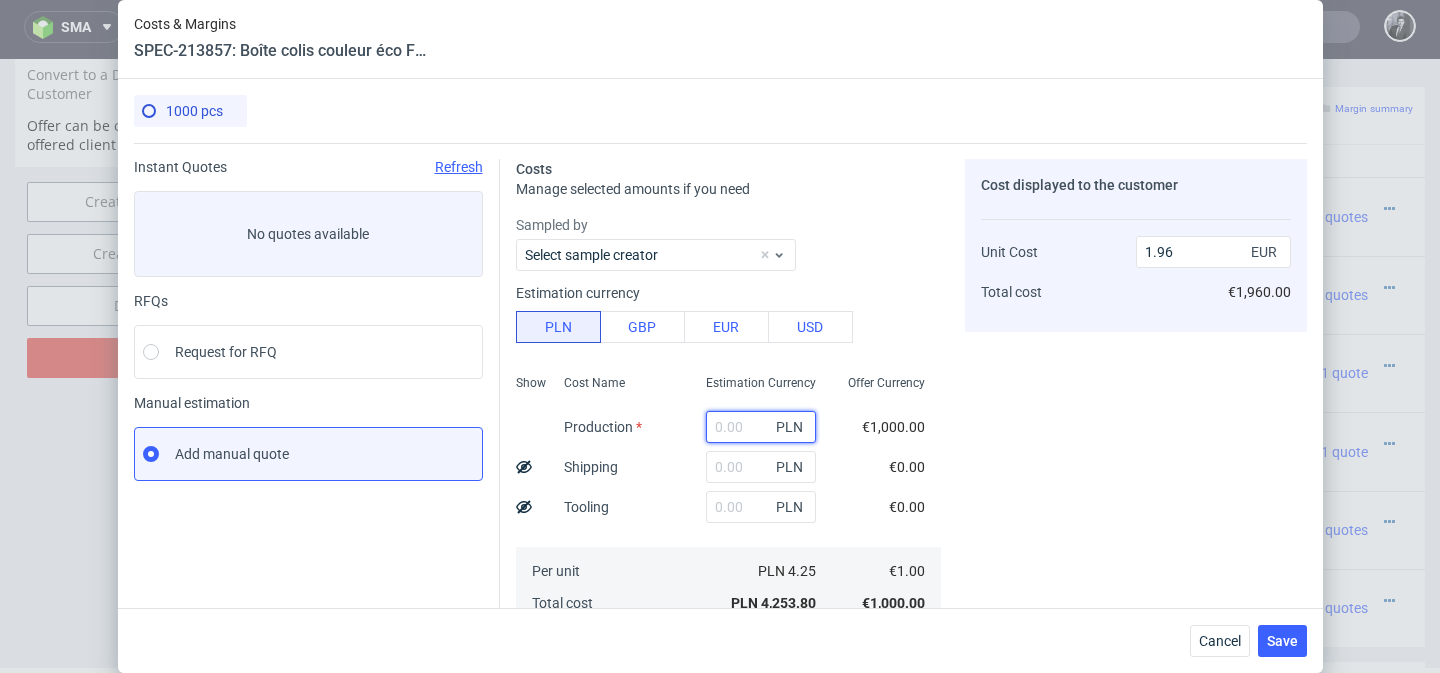 type on "0" 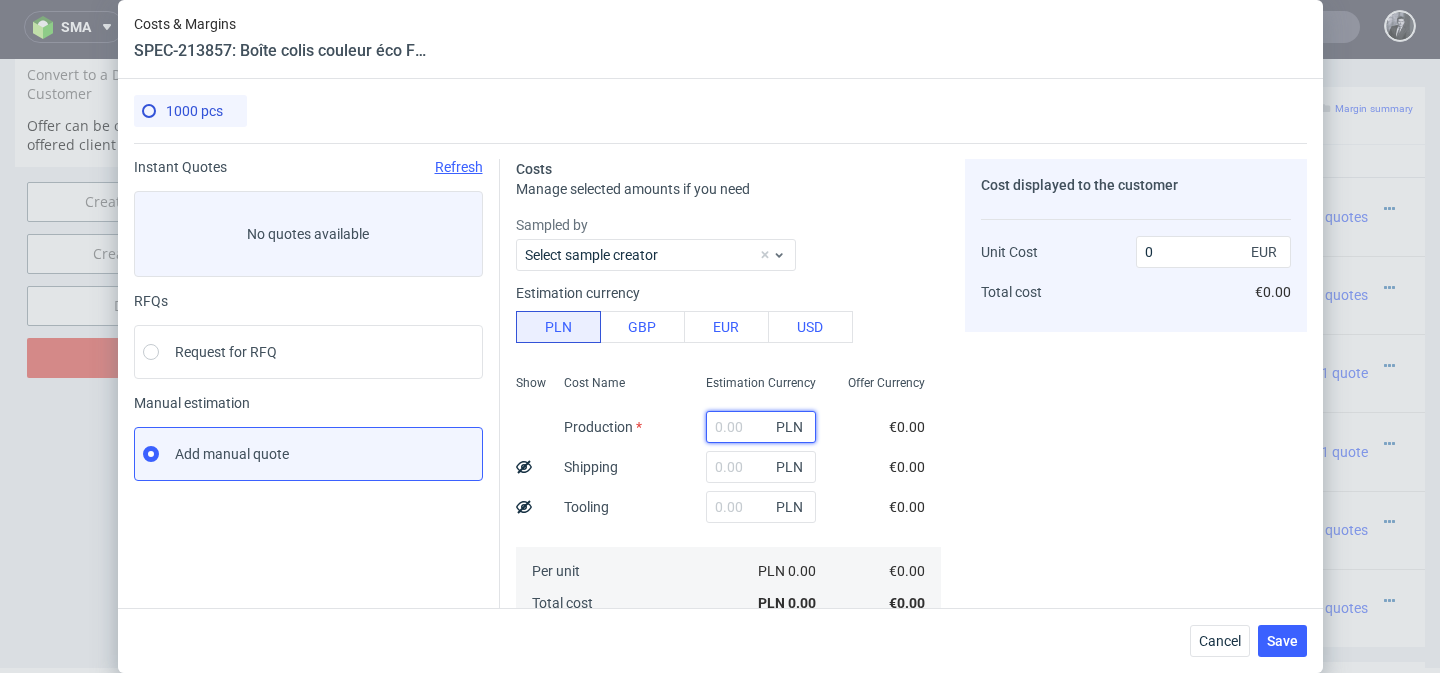 paste on "2323.54" 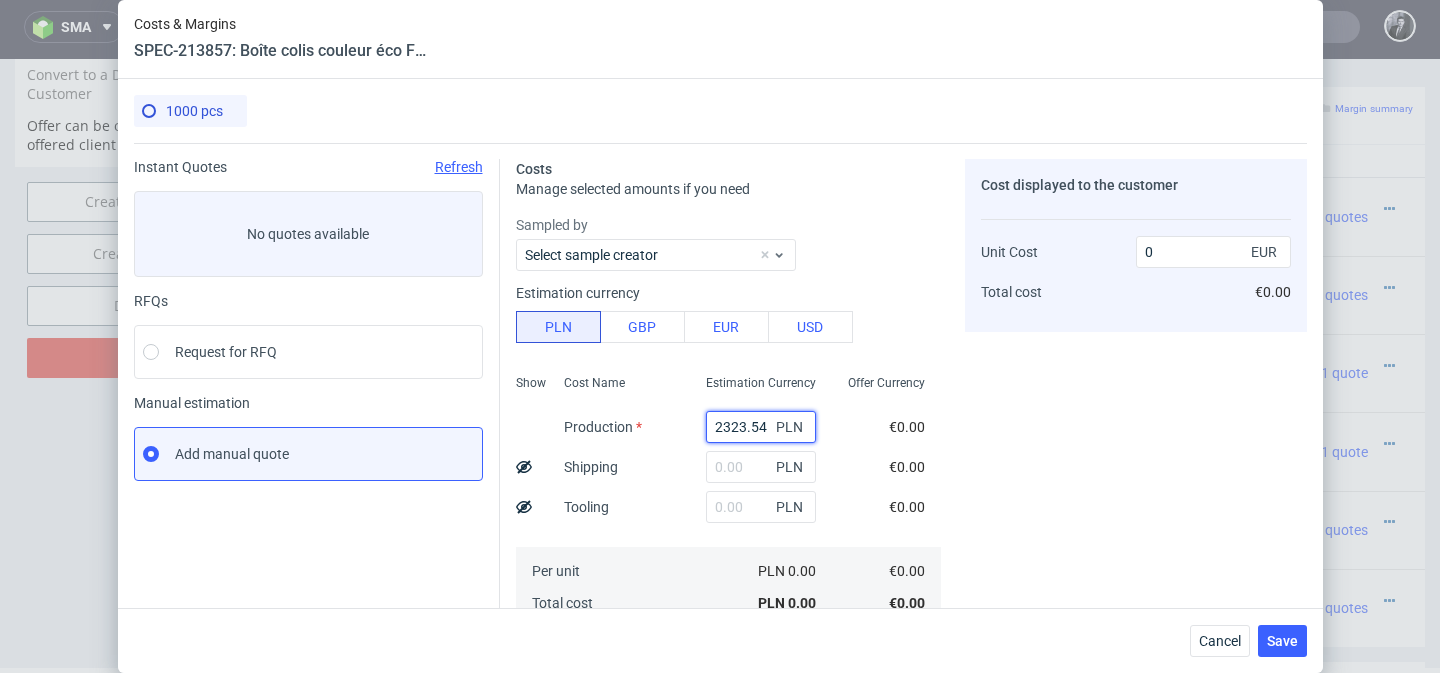 type on "1.07" 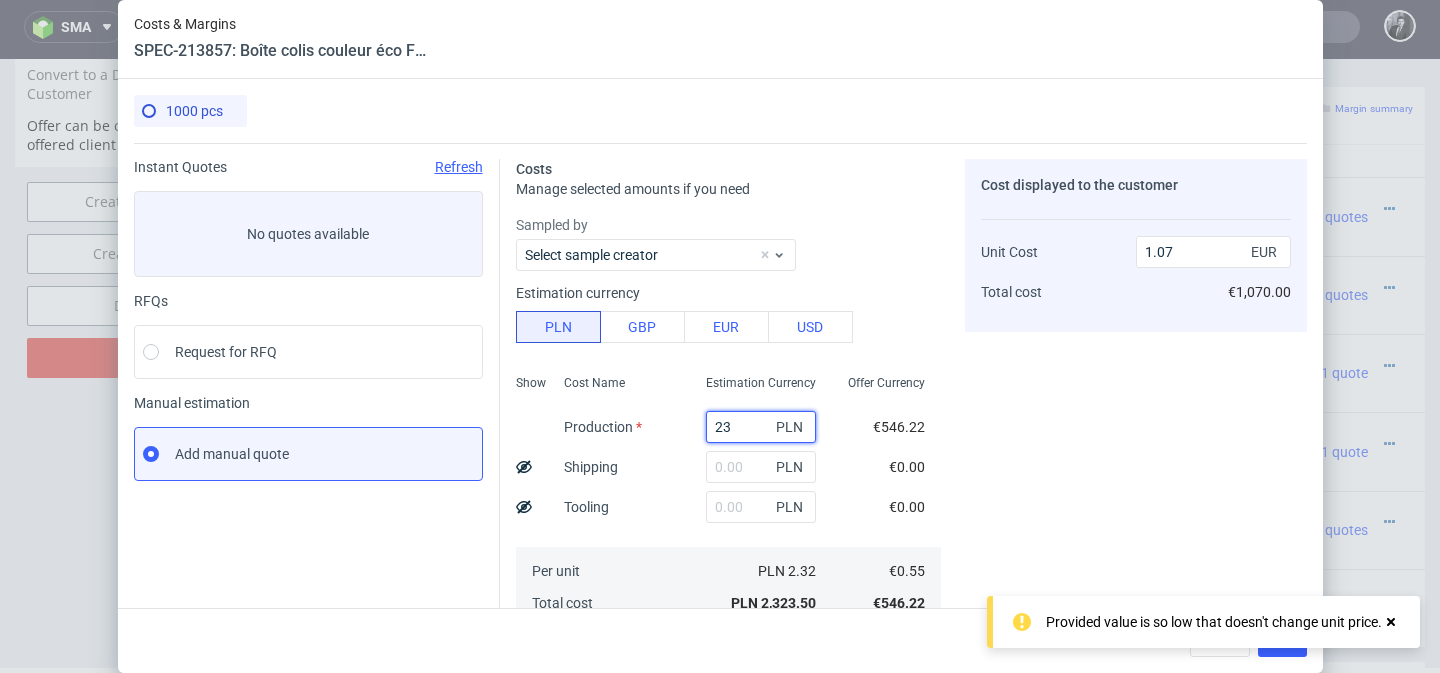 type on "2" 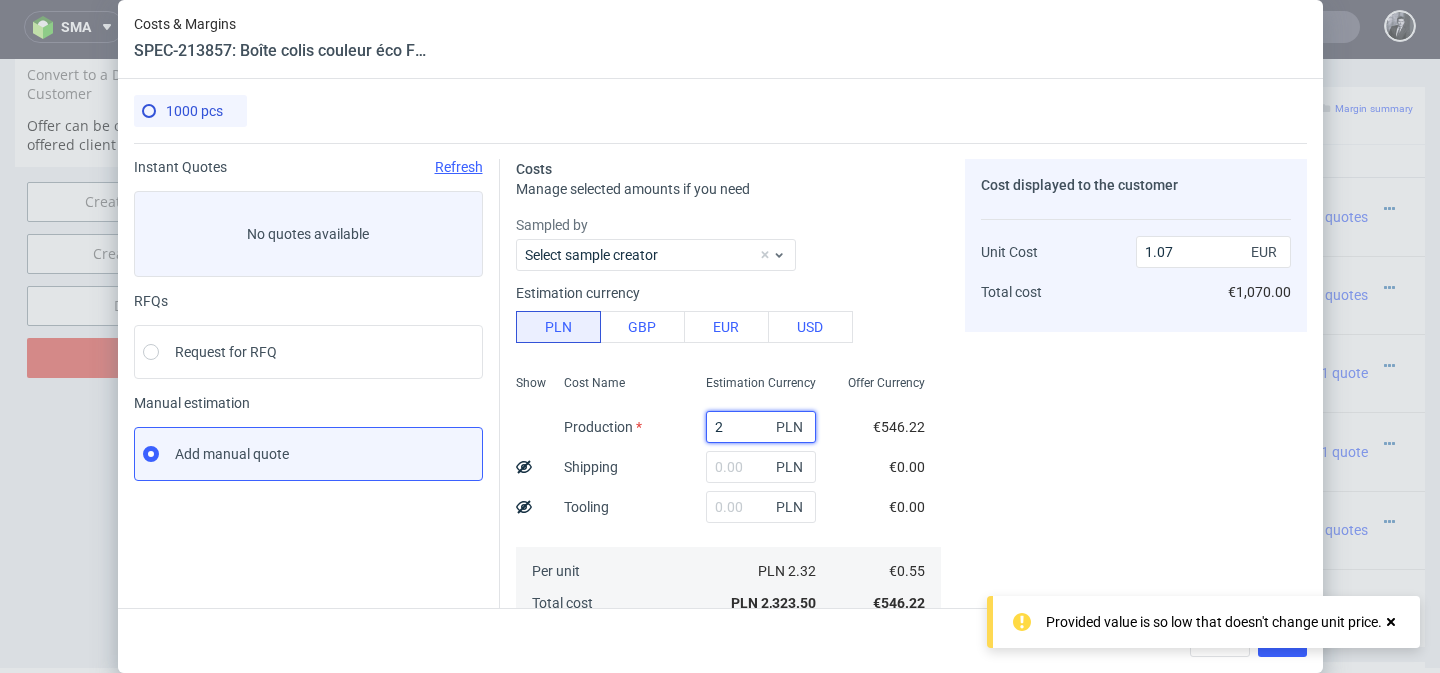 type 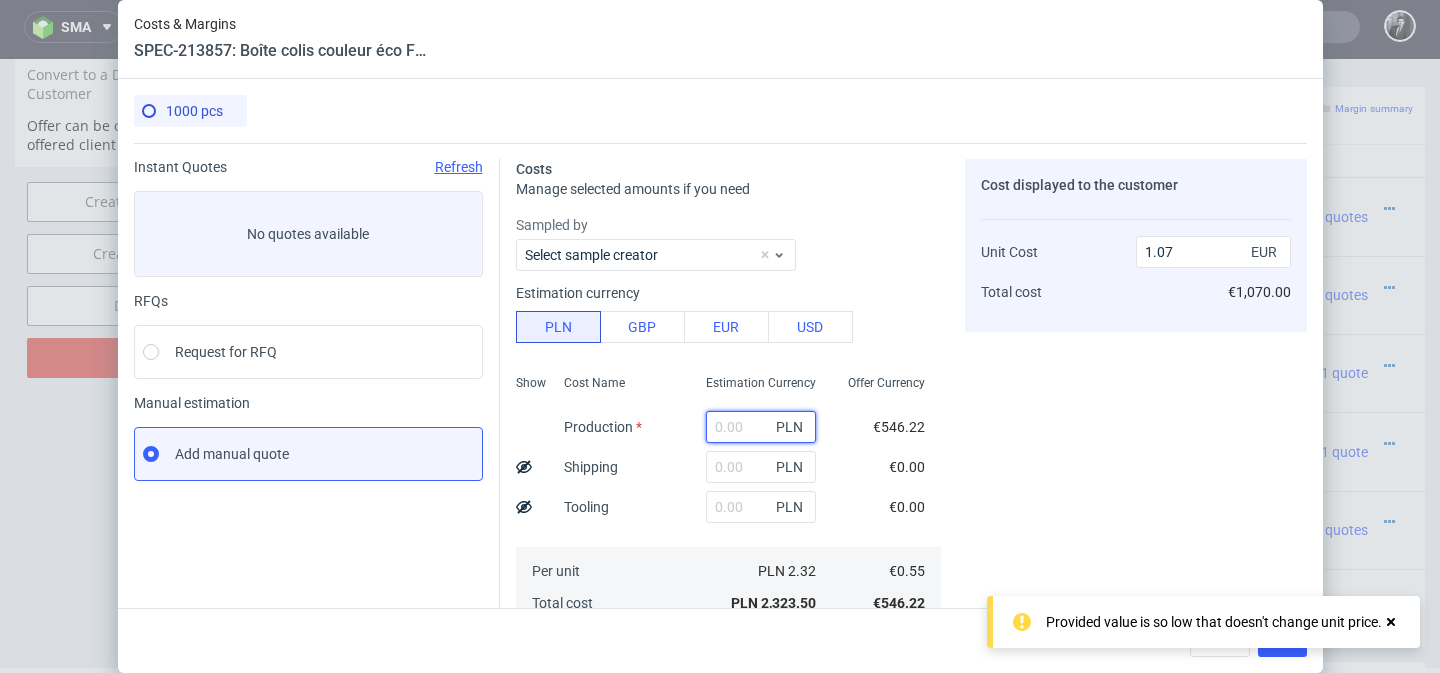 type on "0" 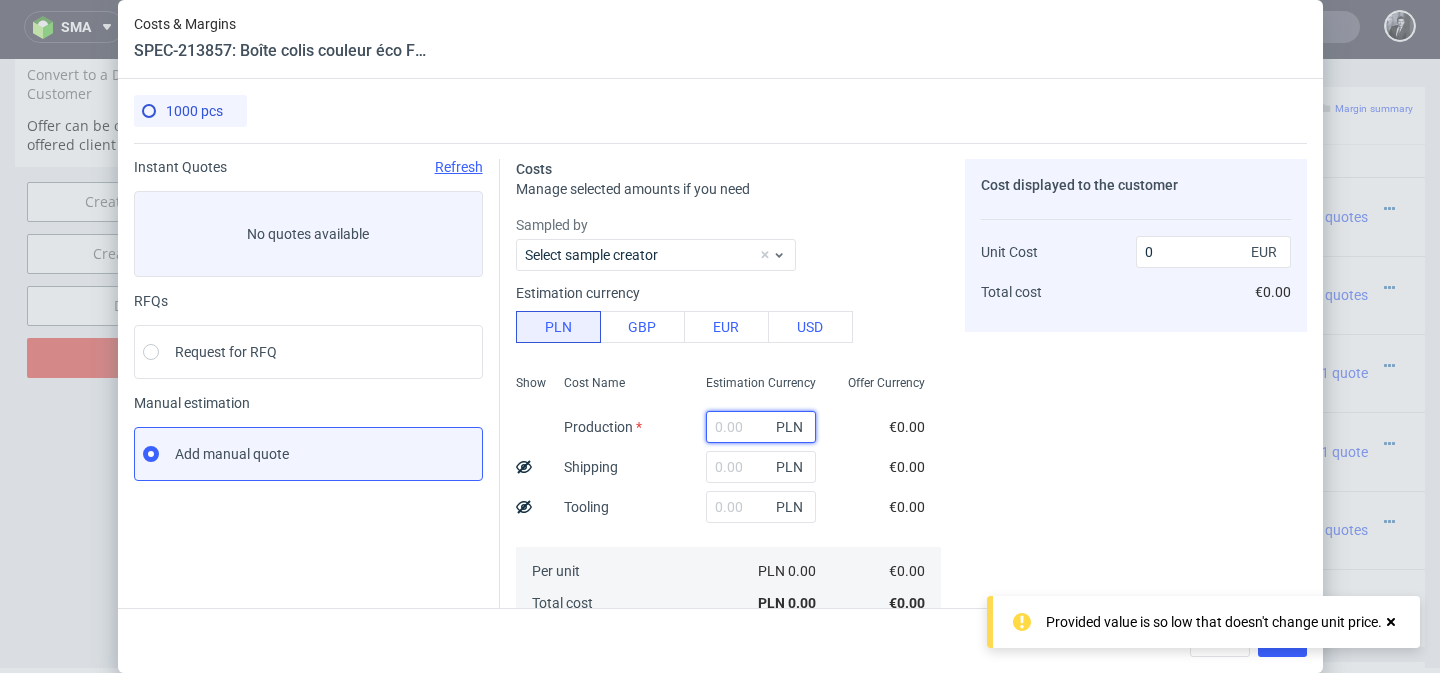 paste on "4600" 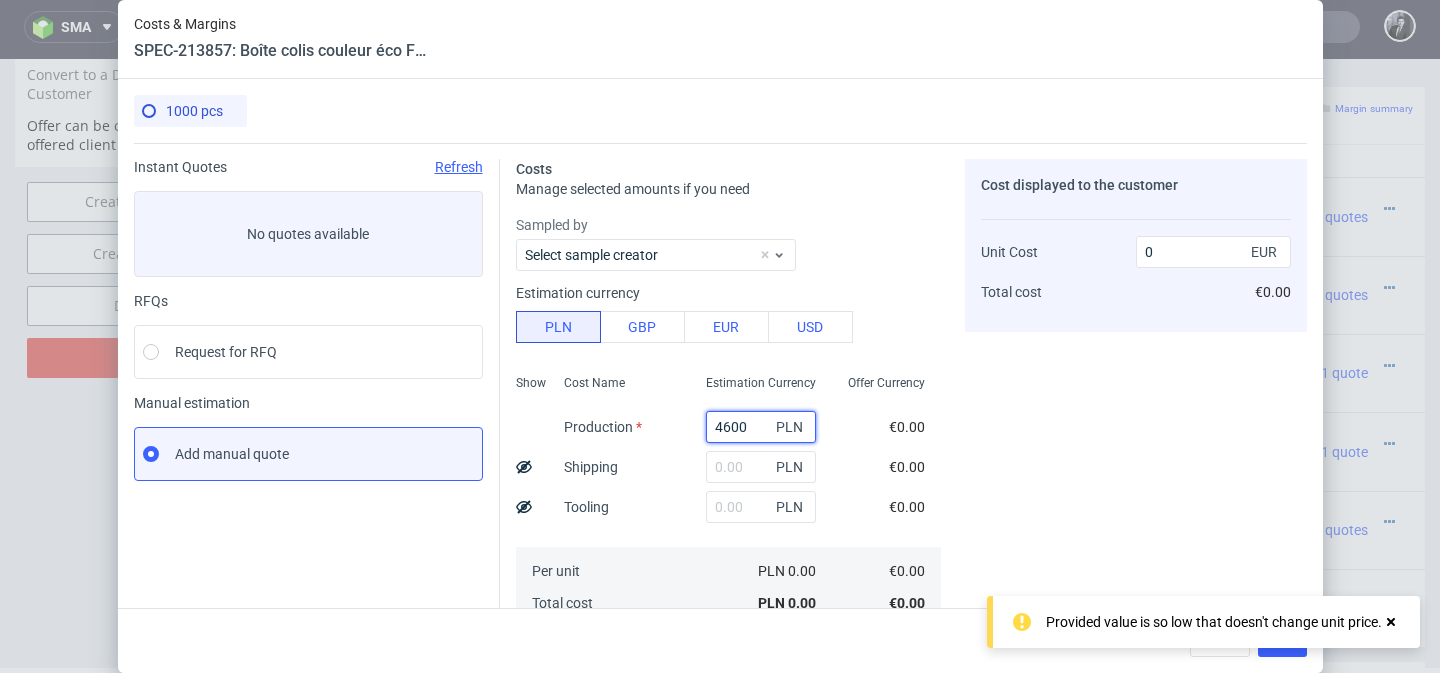 type on "2.12" 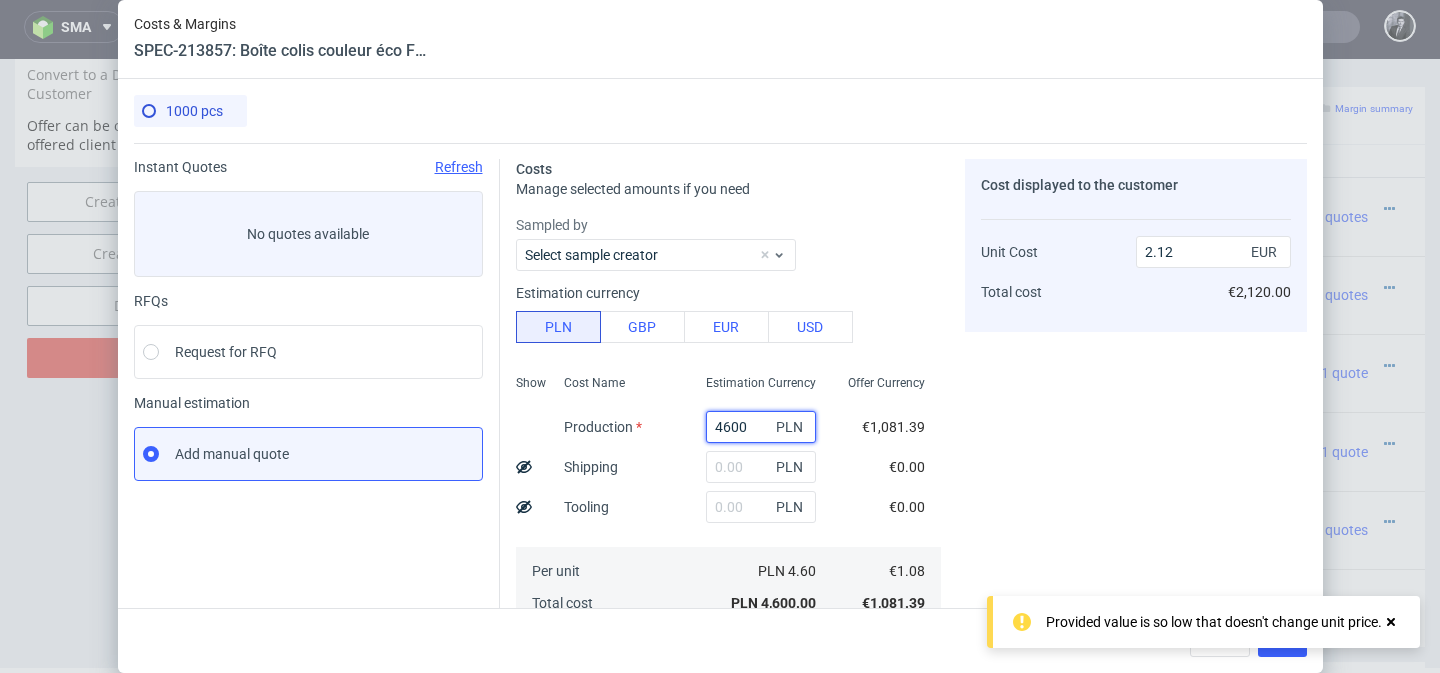 type on "4600" 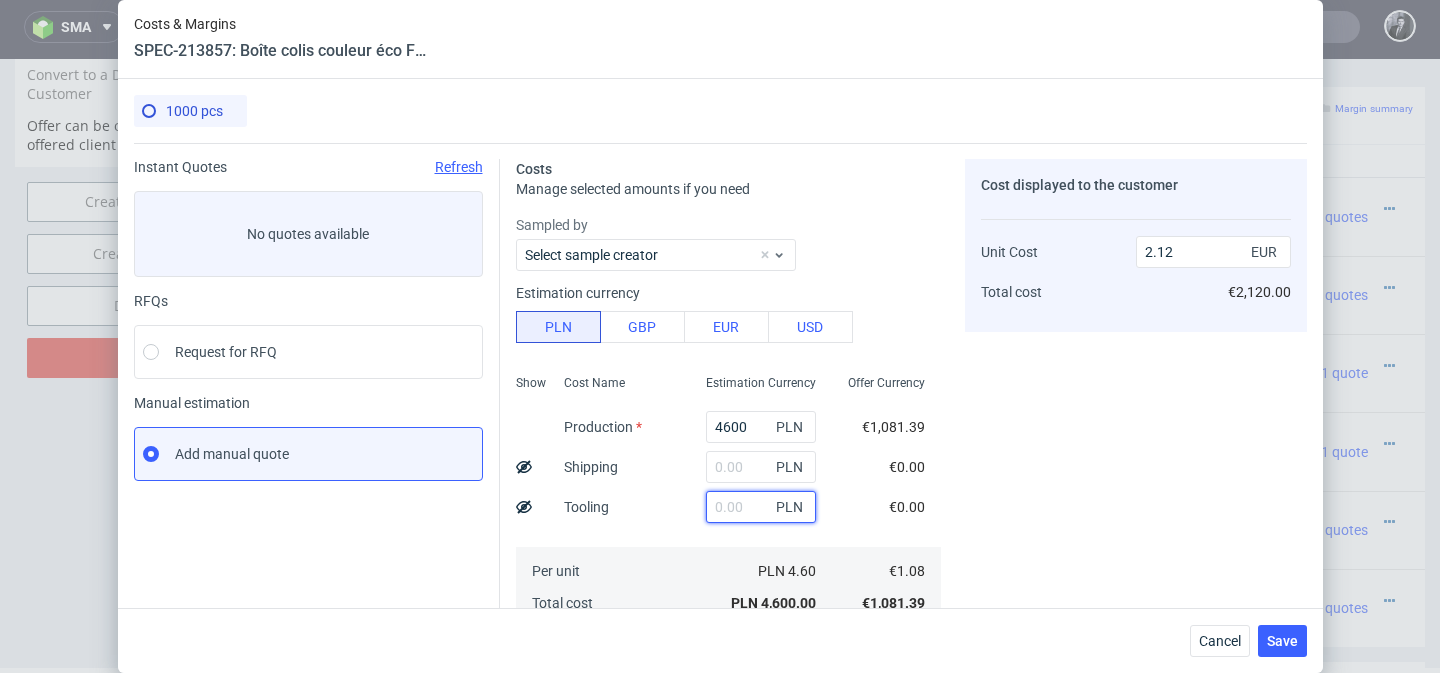 click at bounding box center [761, 507] 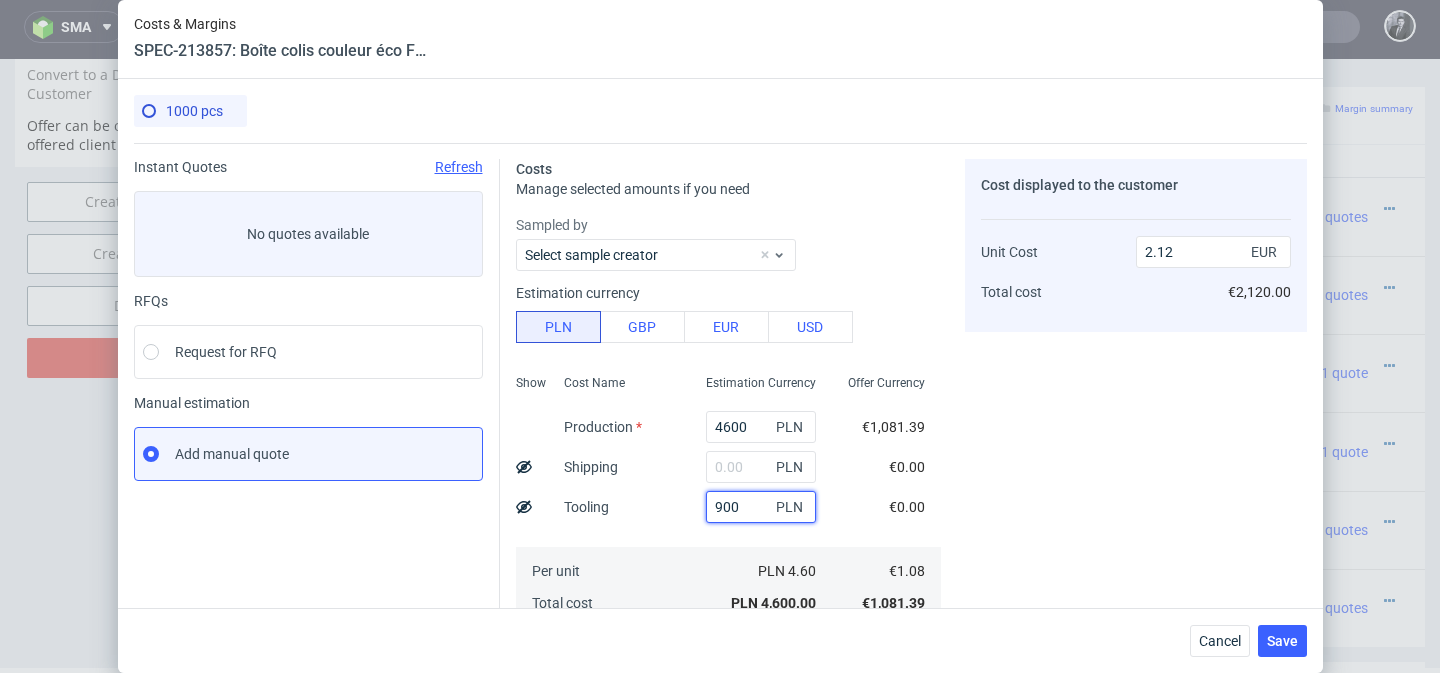 type on "9000" 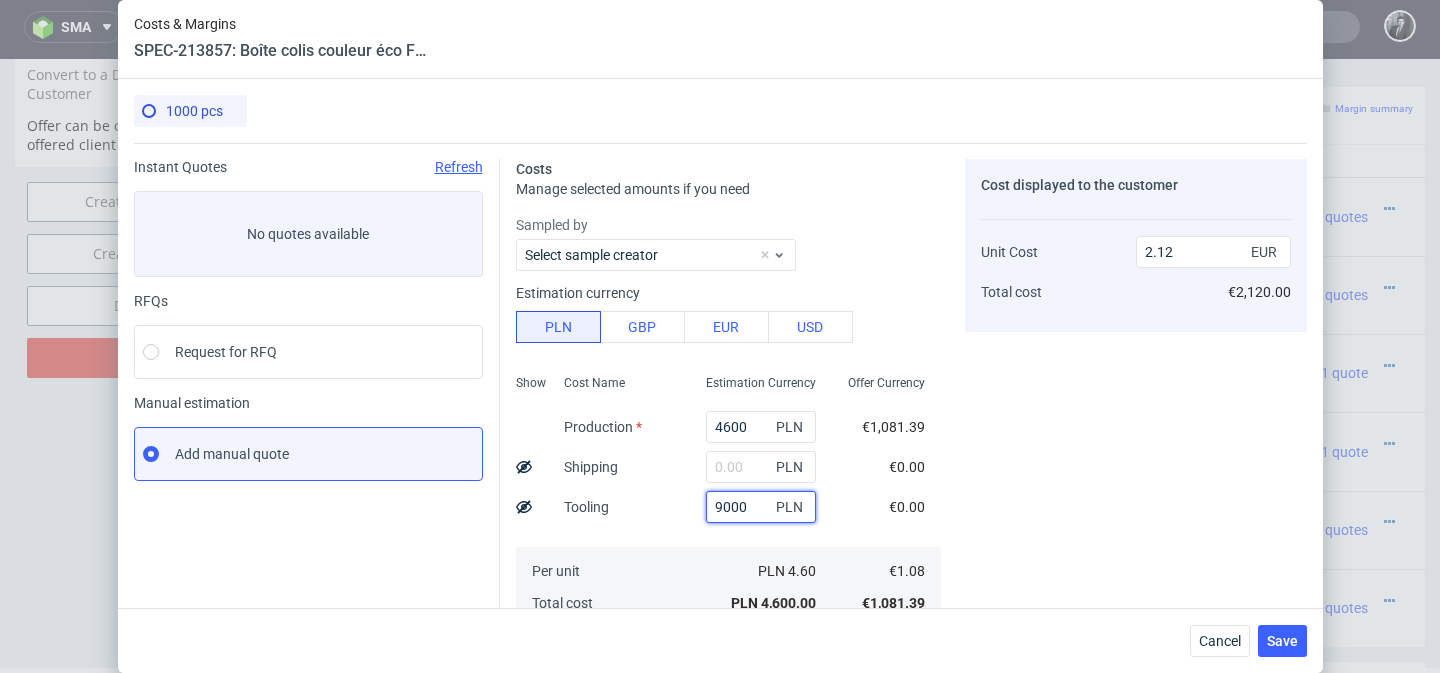 type on "6.27" 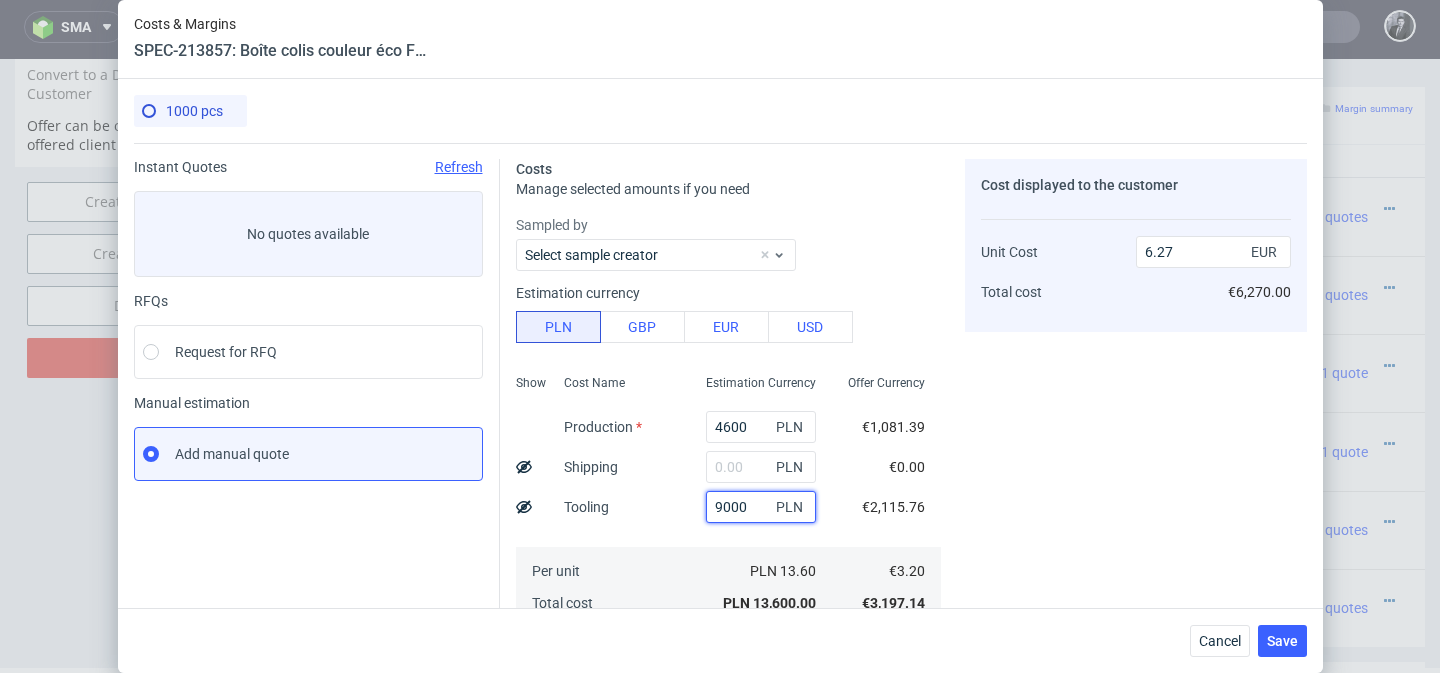 type on "900" 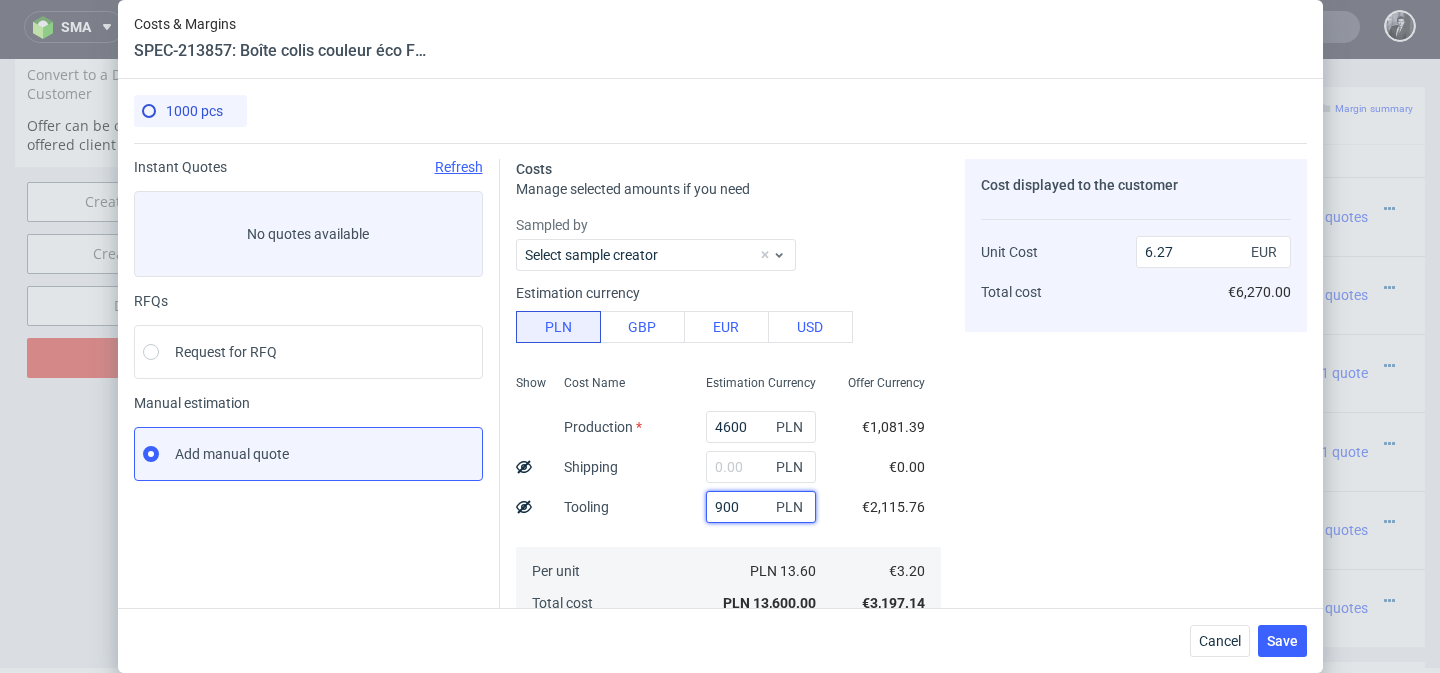 type on "2.53" 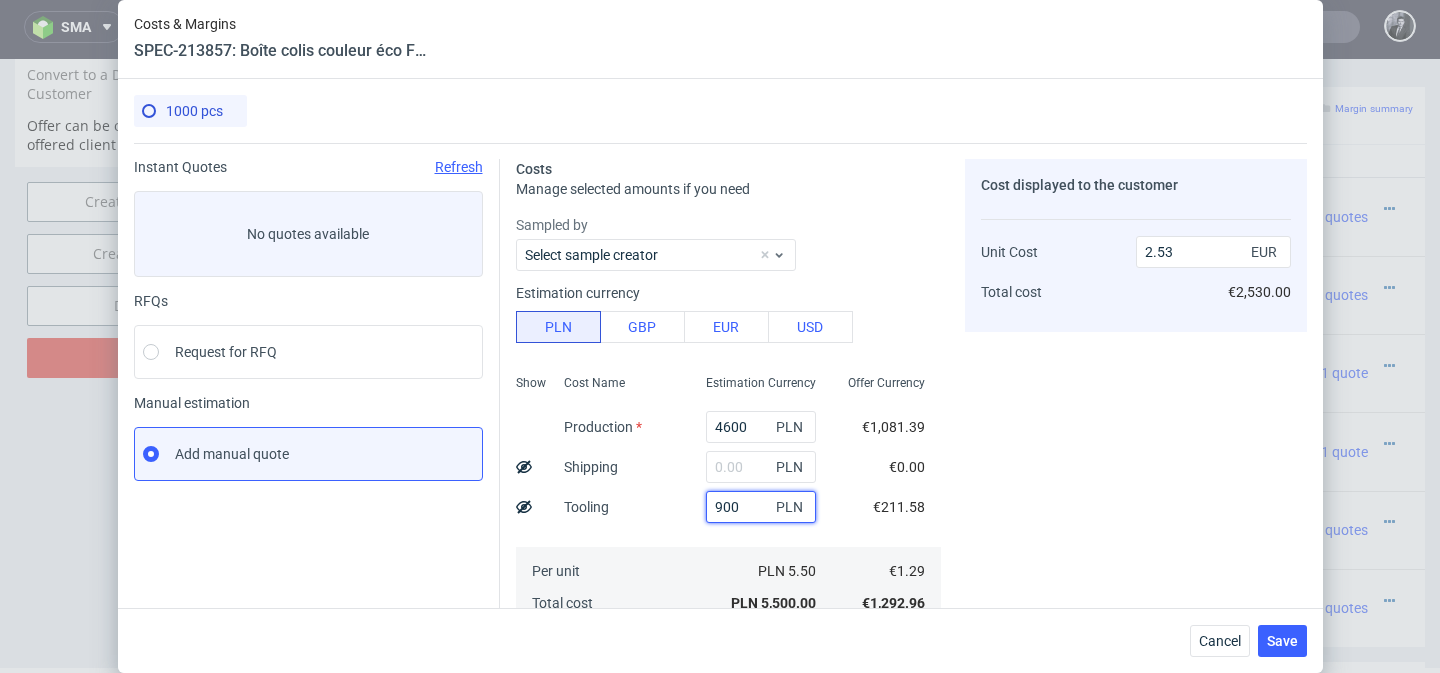 type on "900" 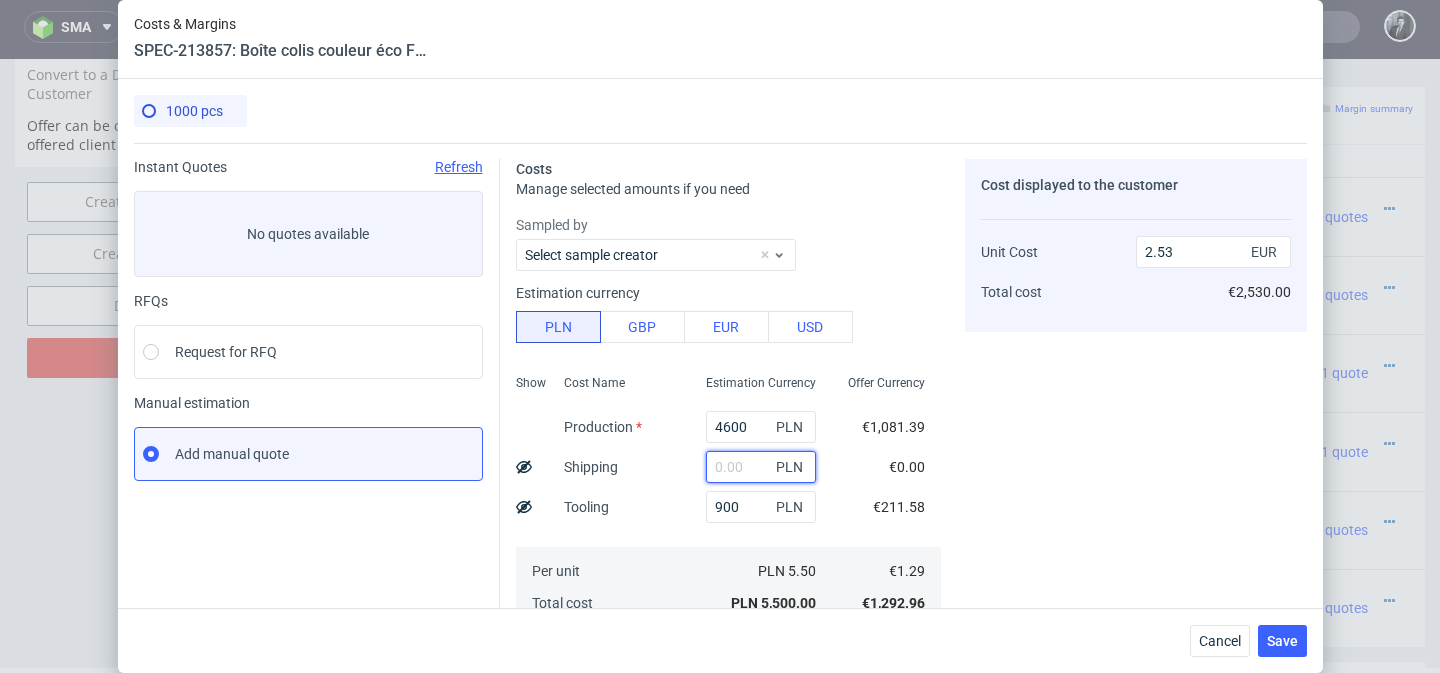 click at bounding box center (761, 467) 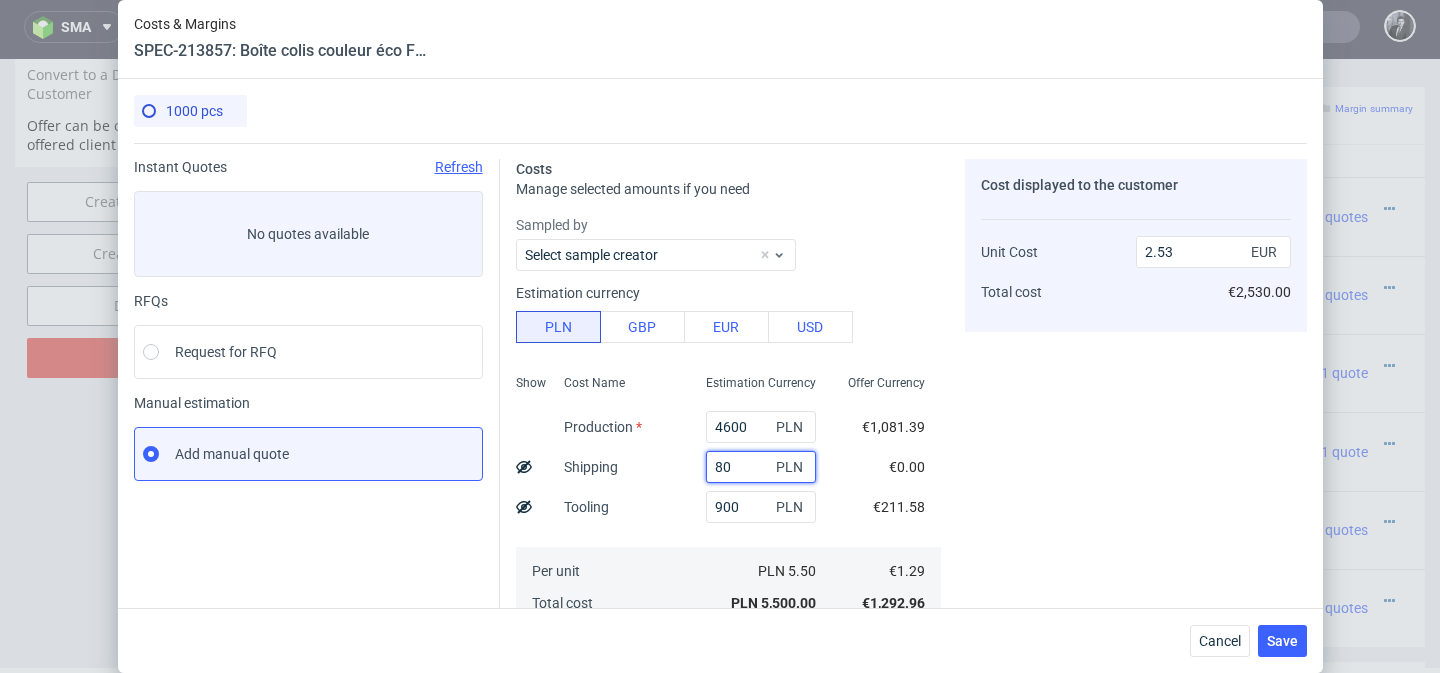 type on "800" 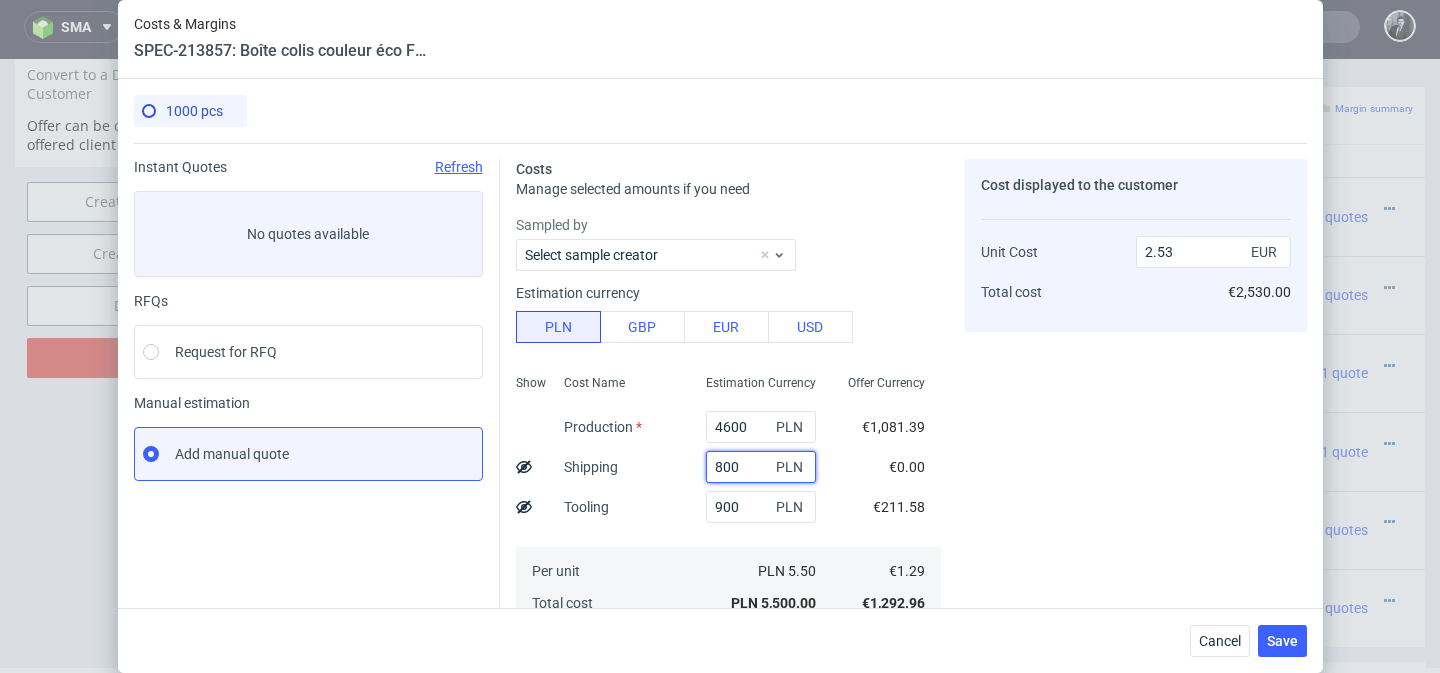 type on "2.9" 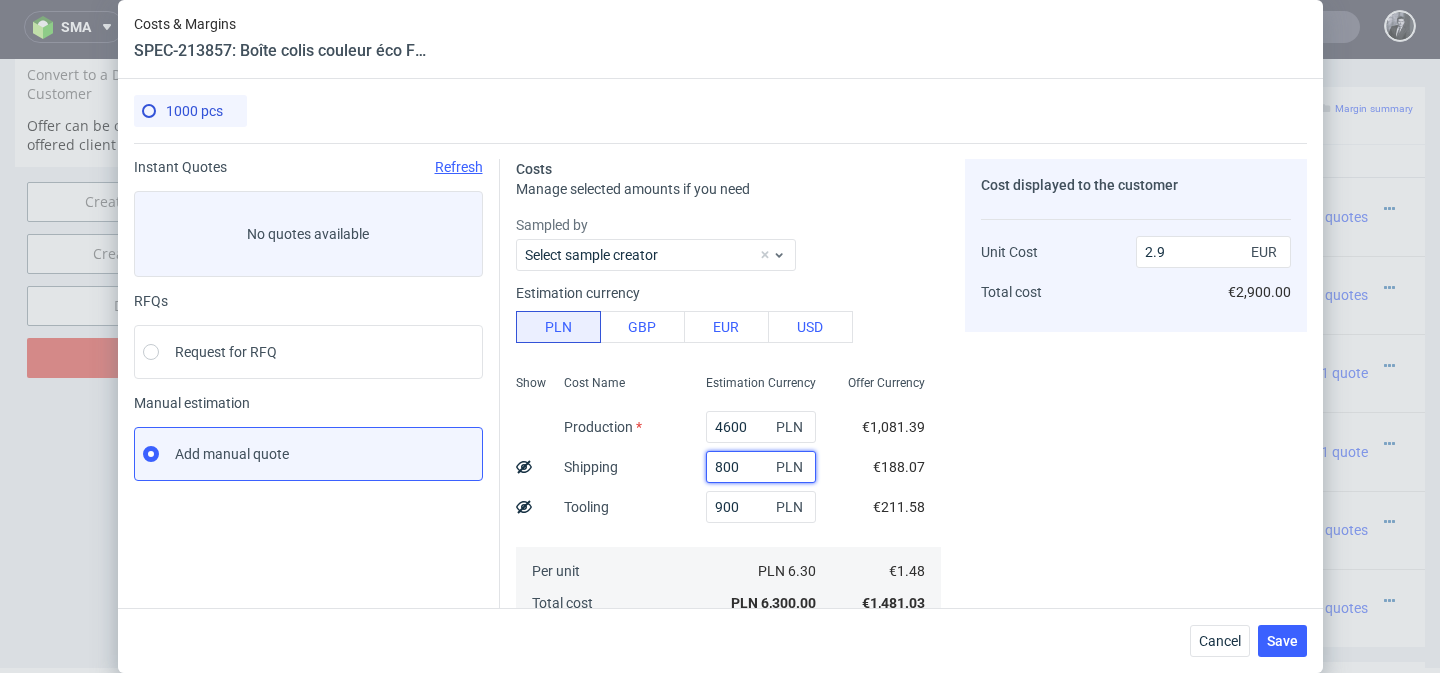 type on "800" 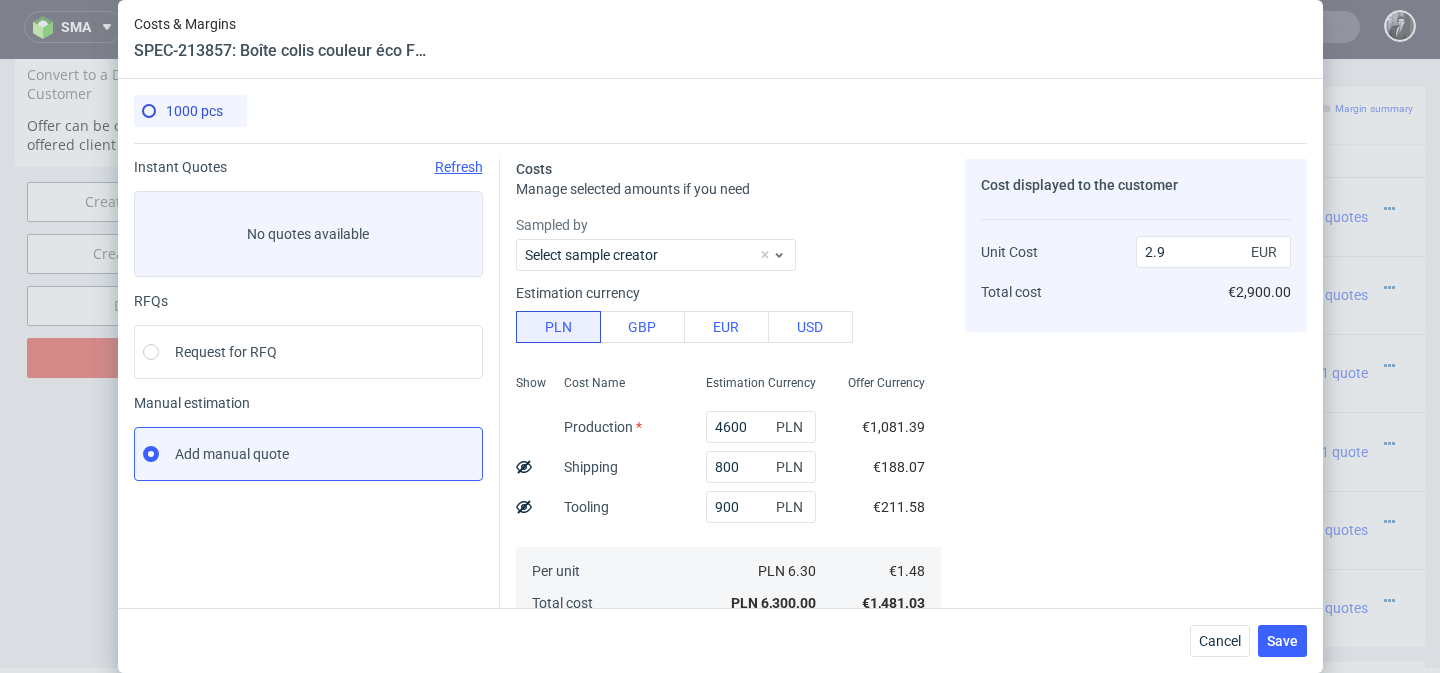 click on "€211.58" at bounding box center (899, 507) 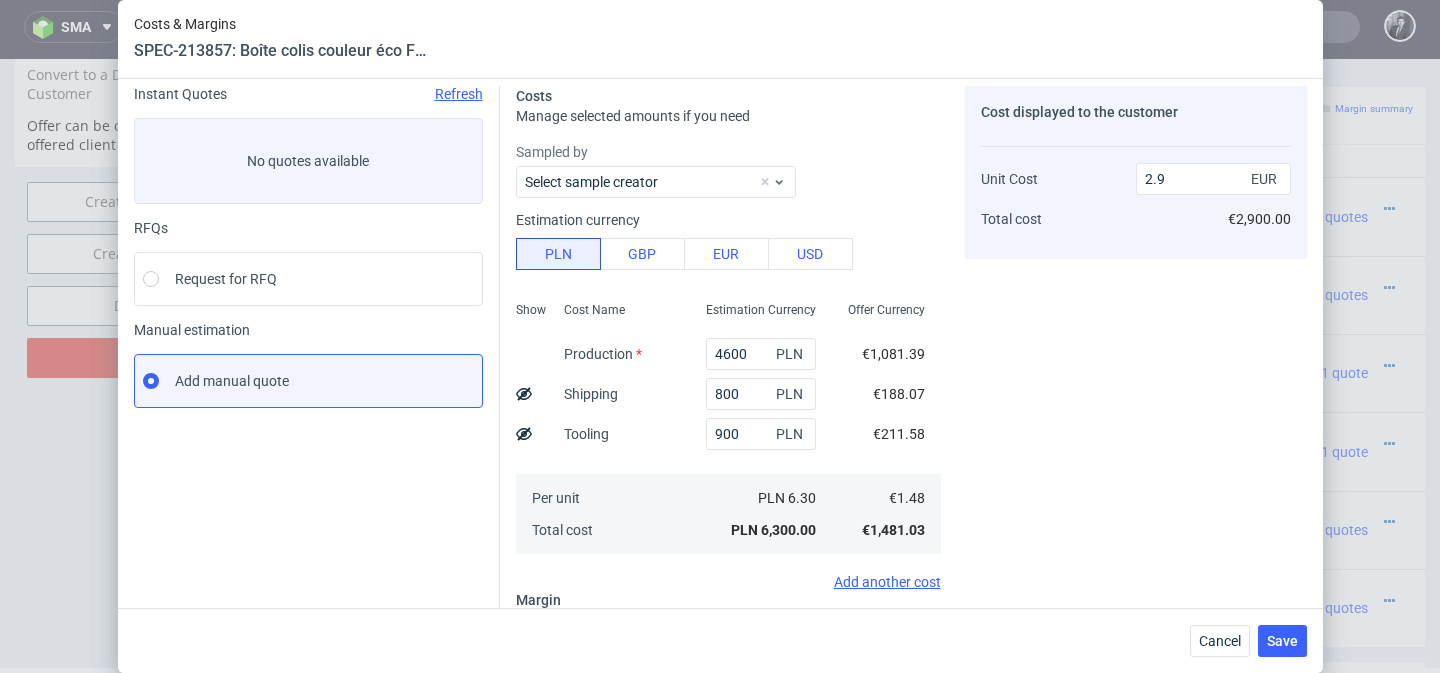 scroll, scrollTop: 355, scrollLeft: 0, axis: vertical 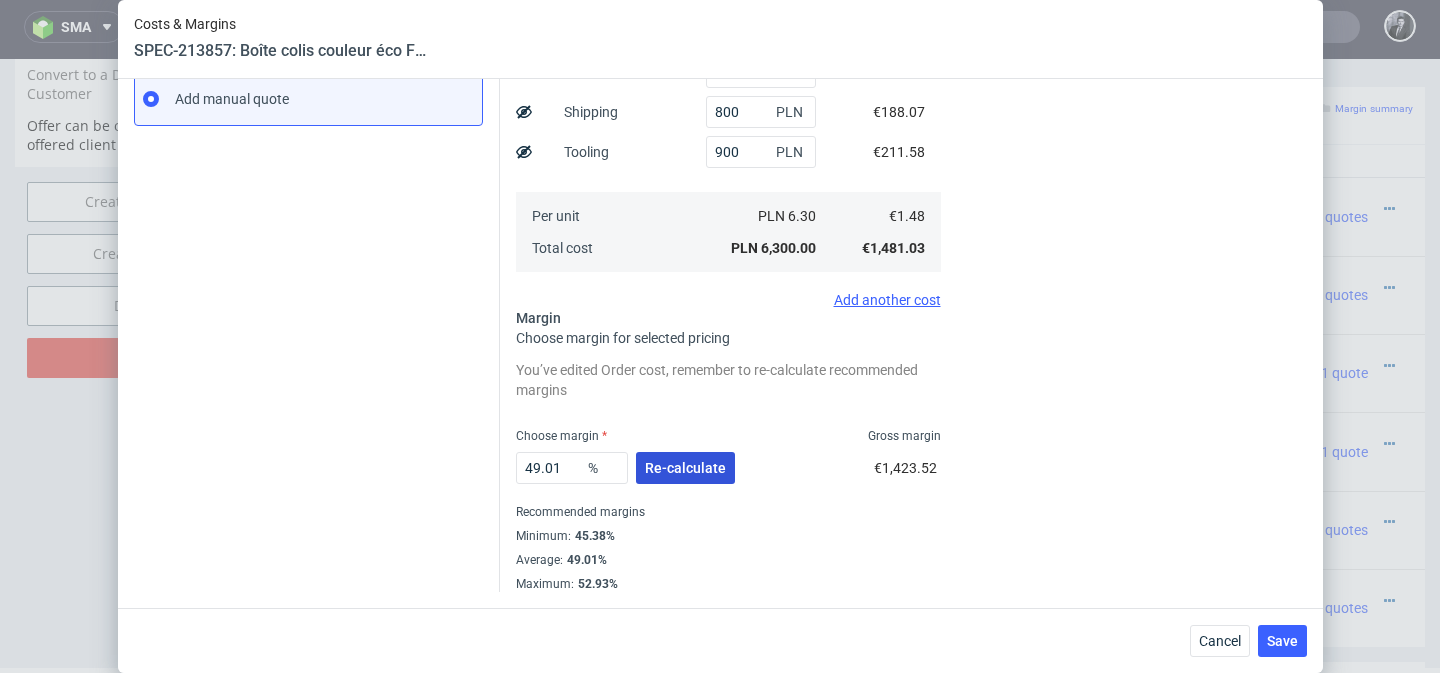 click on "Re-calculate" at bounding box center [685, 468] 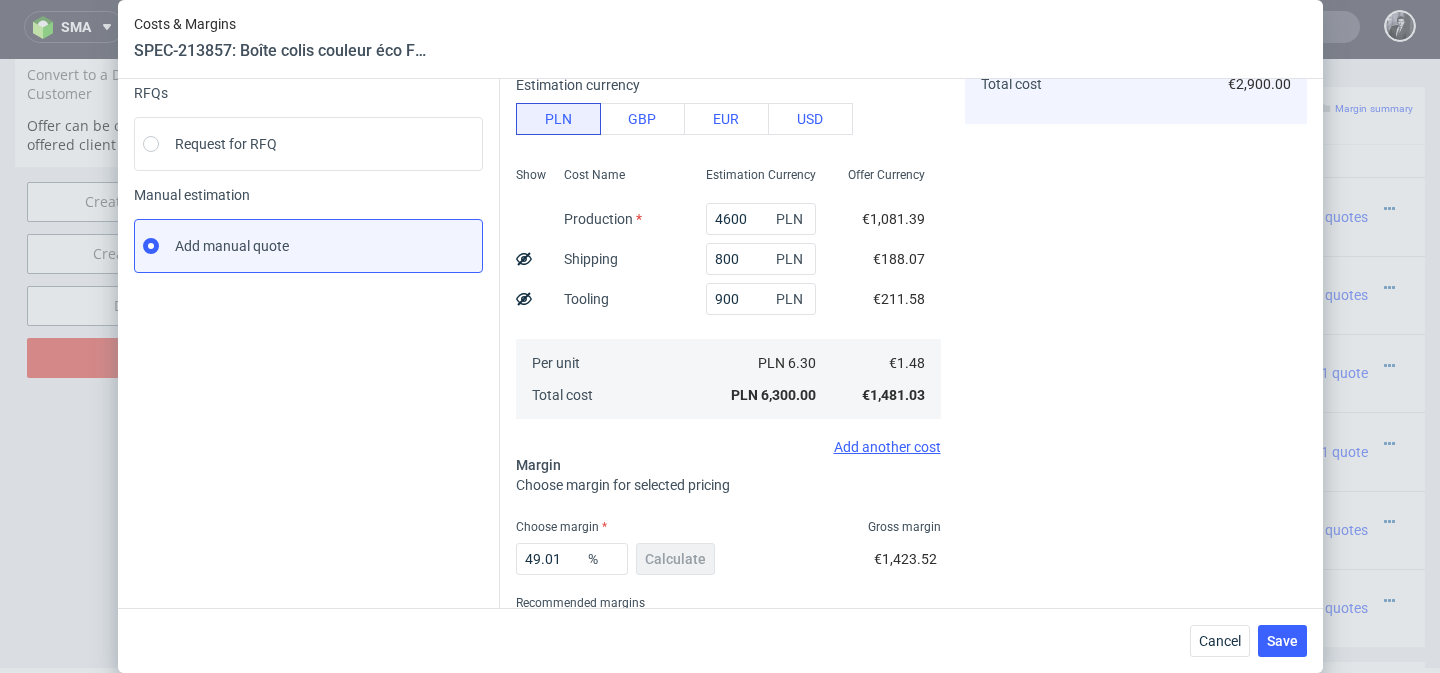 scroll, scrollTop: 299, scrollLeft: 0, axis: vertical 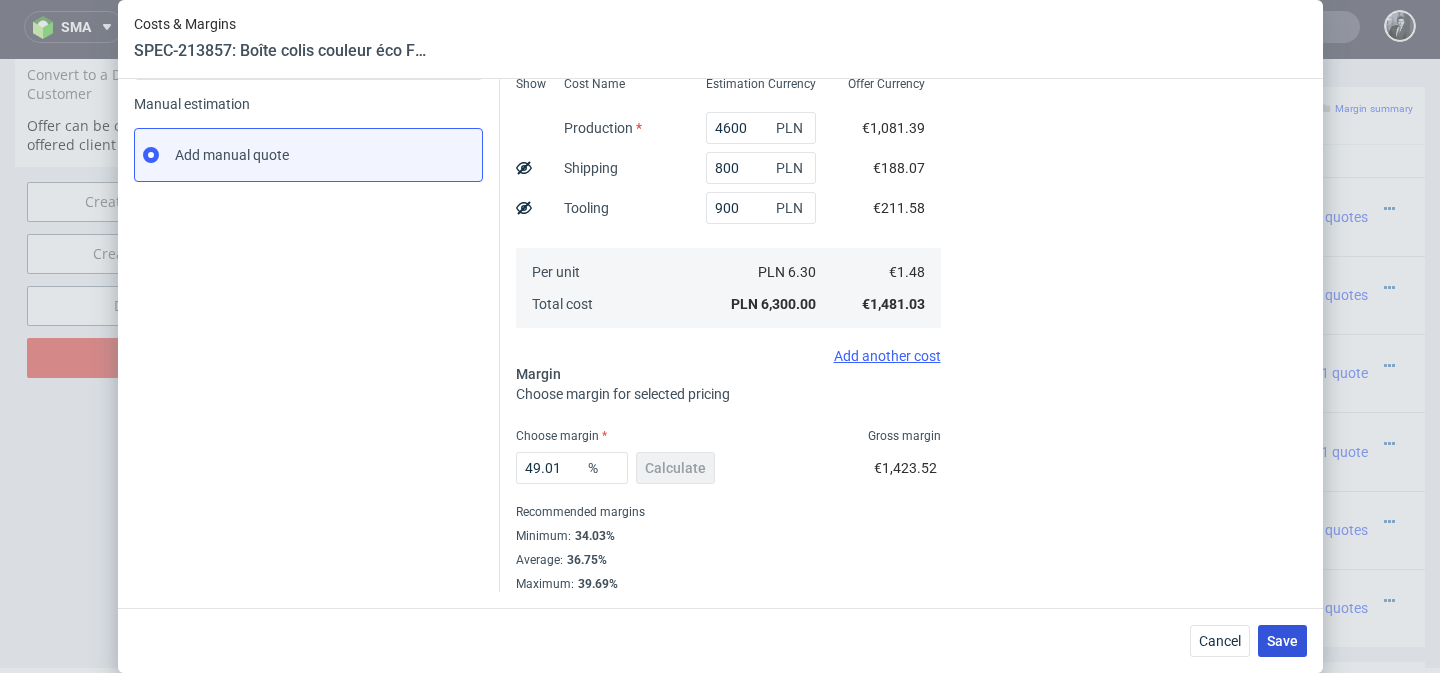 click on "Save" at bounding box center (1282, 641) 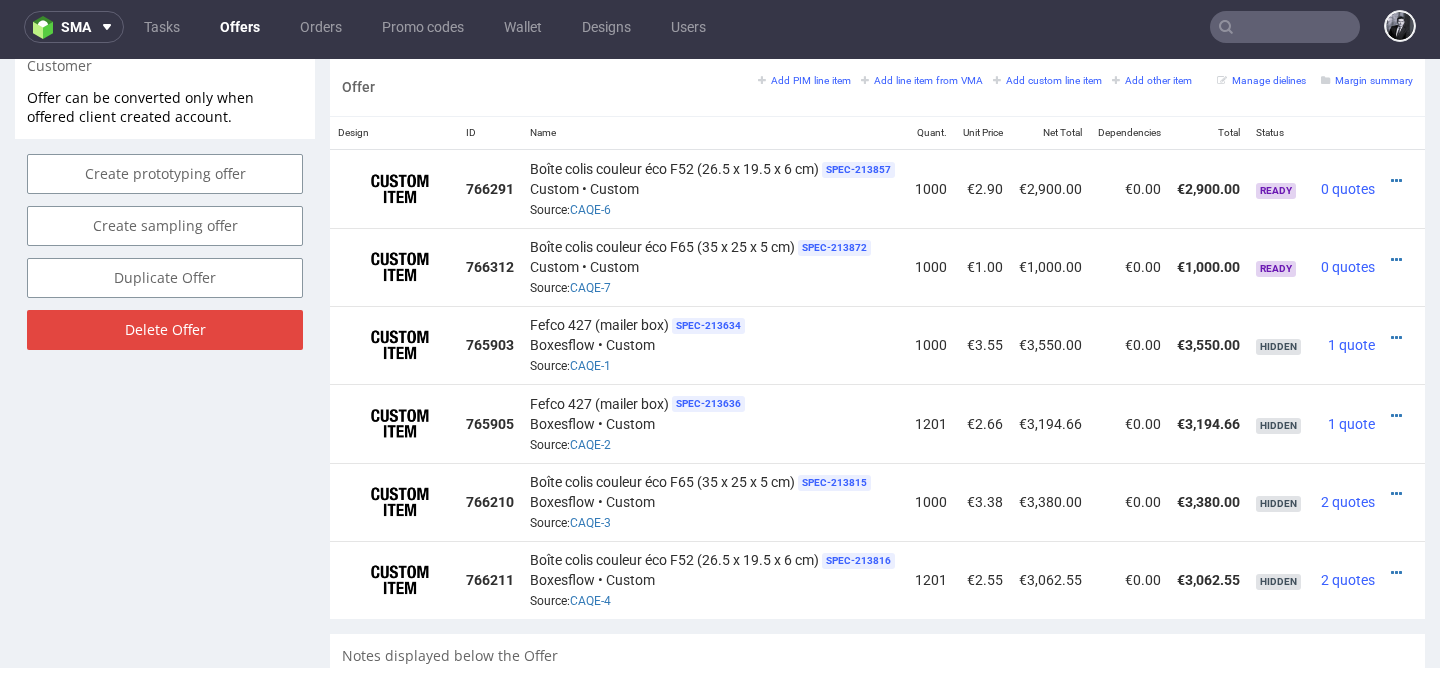 scroll, scrollTop: 1186, scrollLeft: 0, axis: vertical 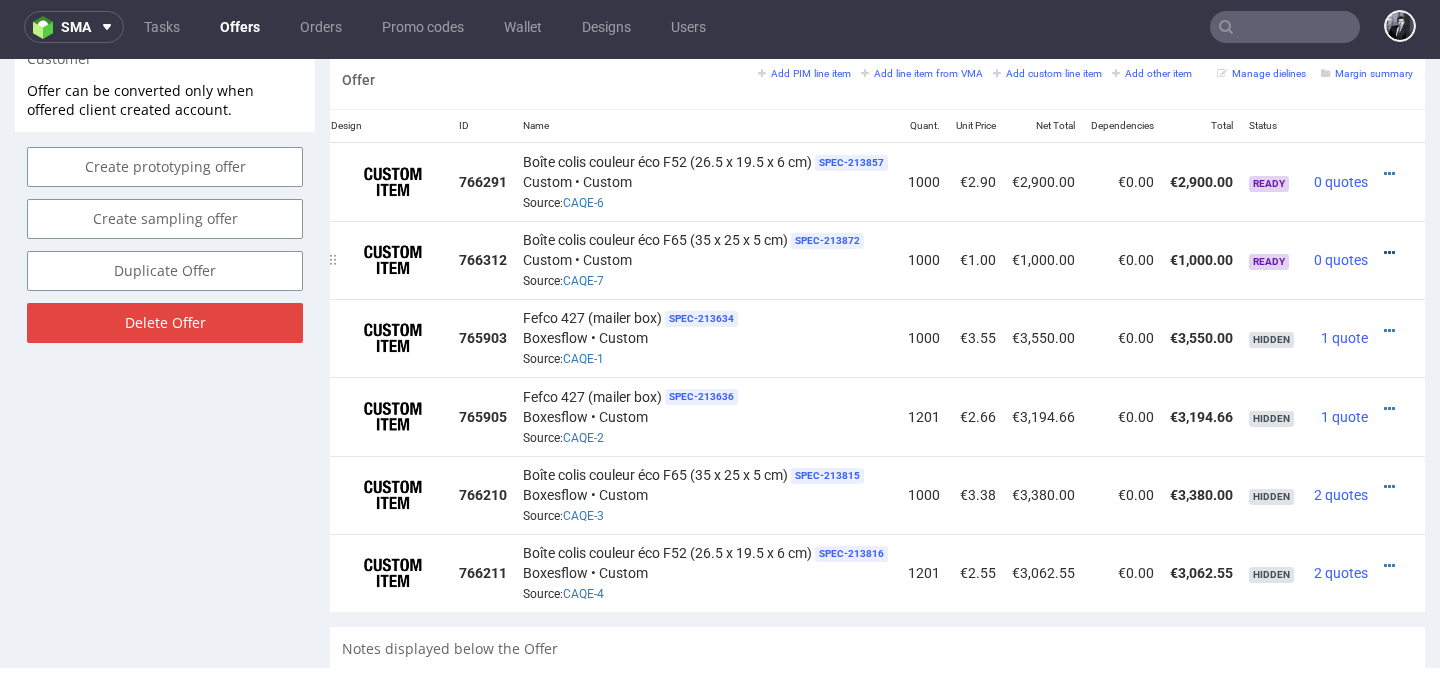 click at bounding box center (1389, 253) 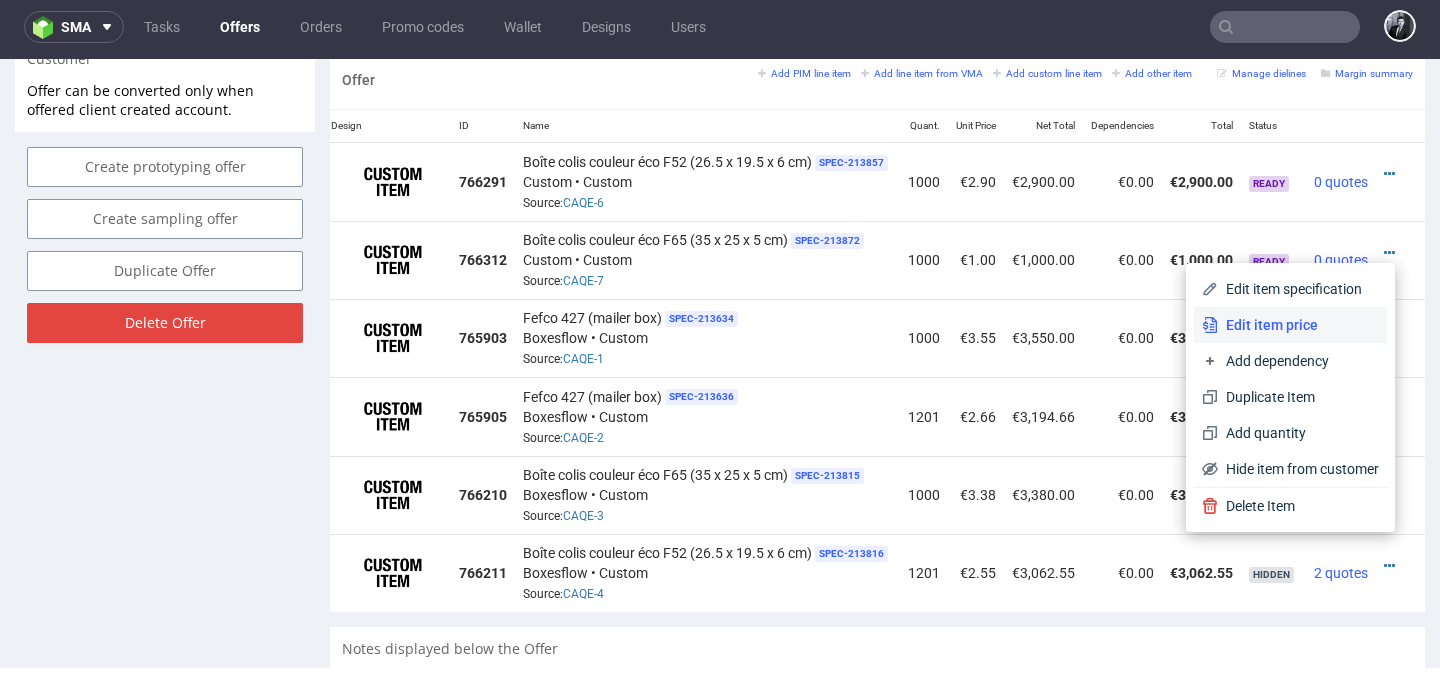 click on "Edit item price" at bounding box center [1298, 325] 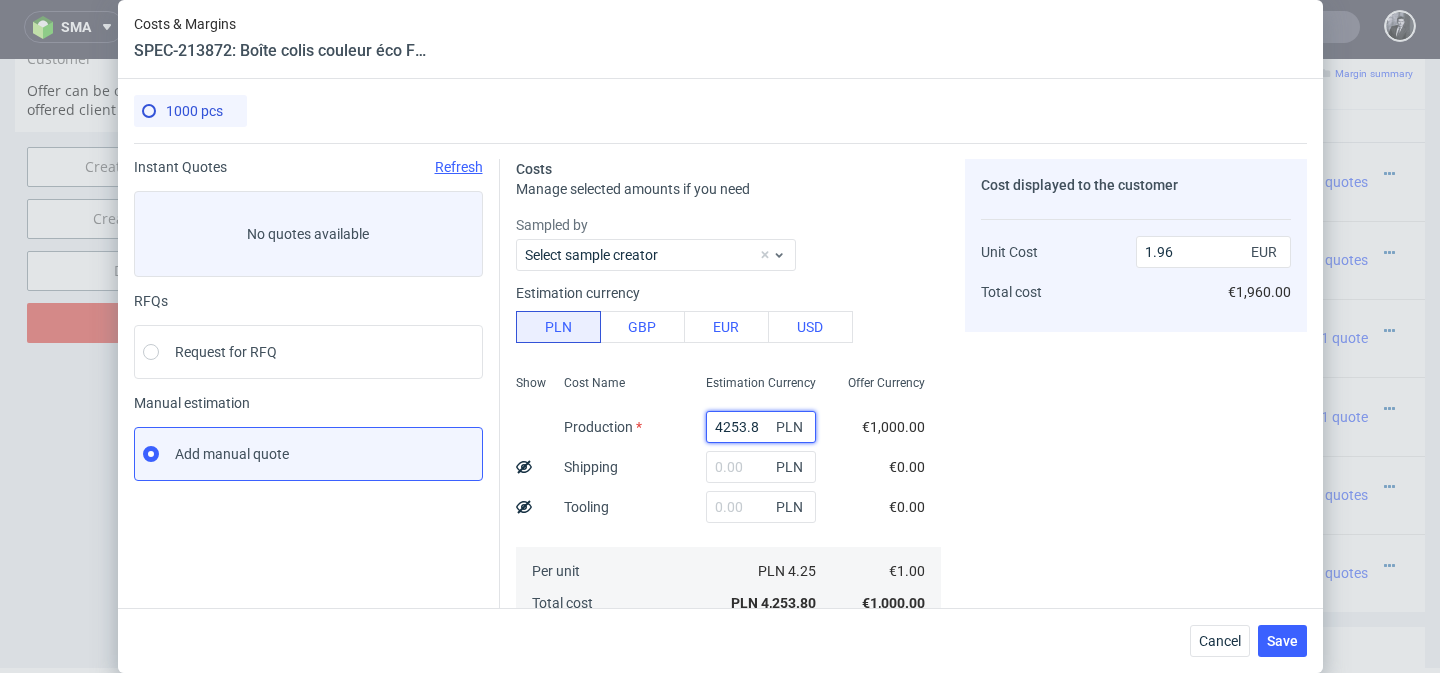 drag, startPoint x: 760, startPoint y: 431, endPoint x: 626, endPoint y: 429, distance: 134.01492 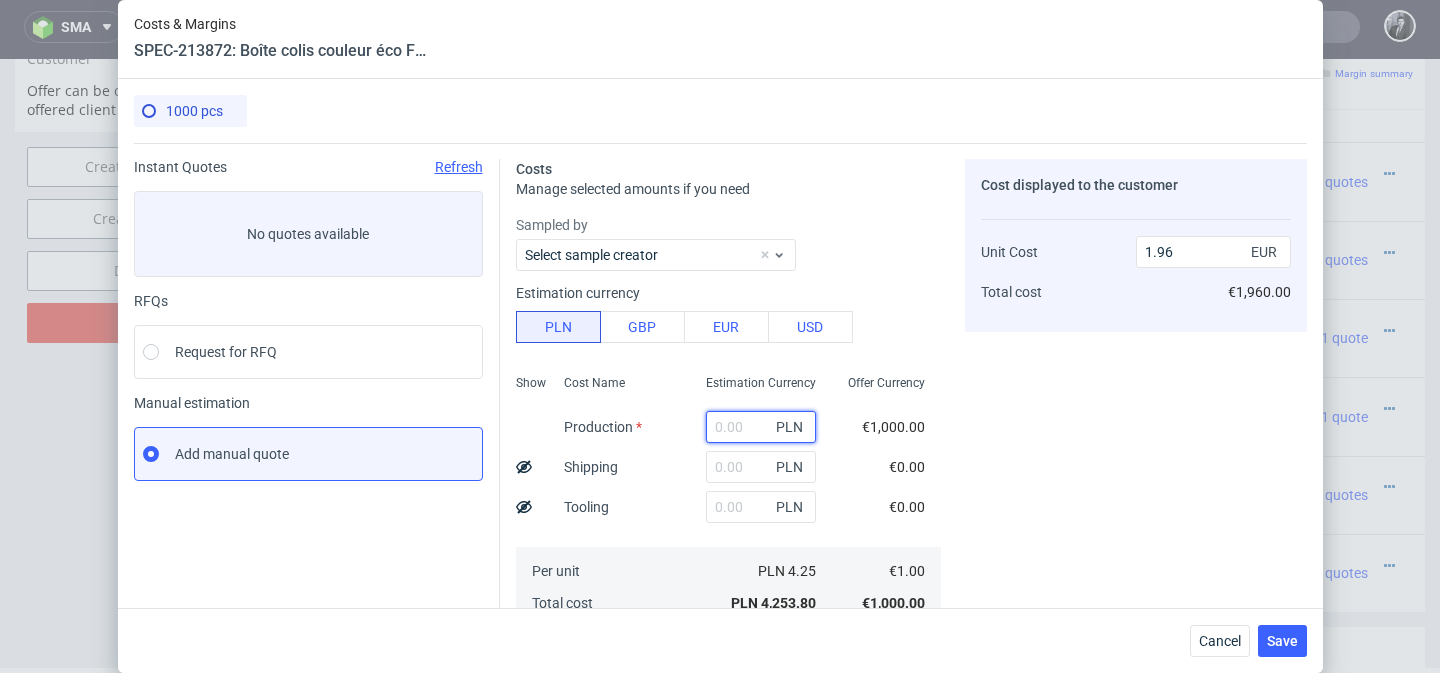 type on "0" 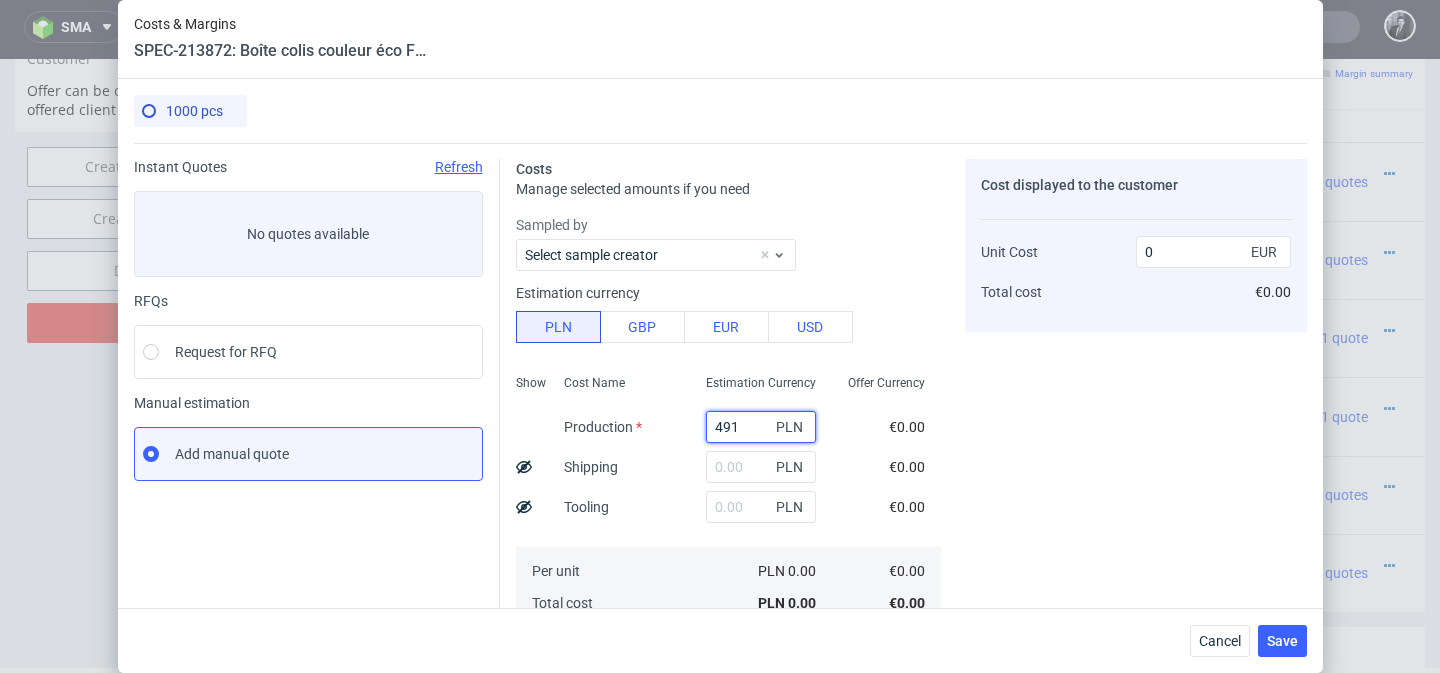 type on "4910" 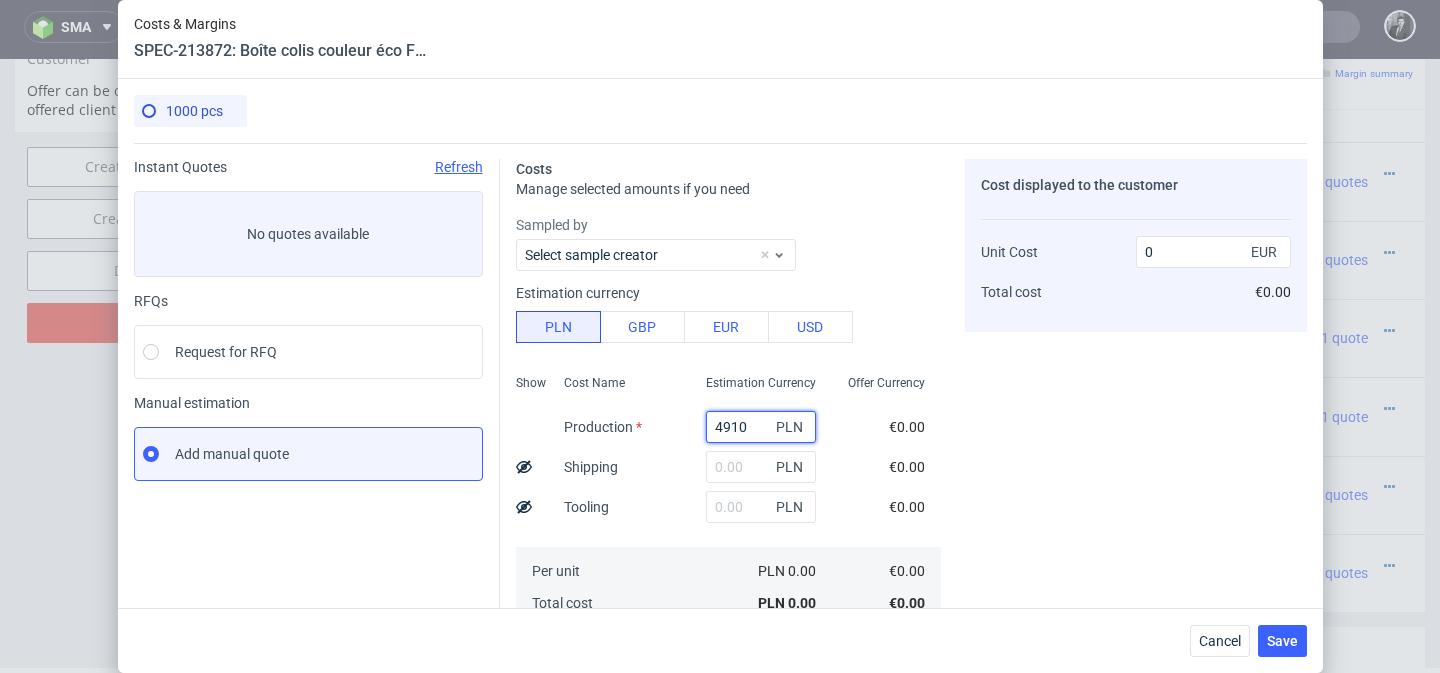 type on "2.26" 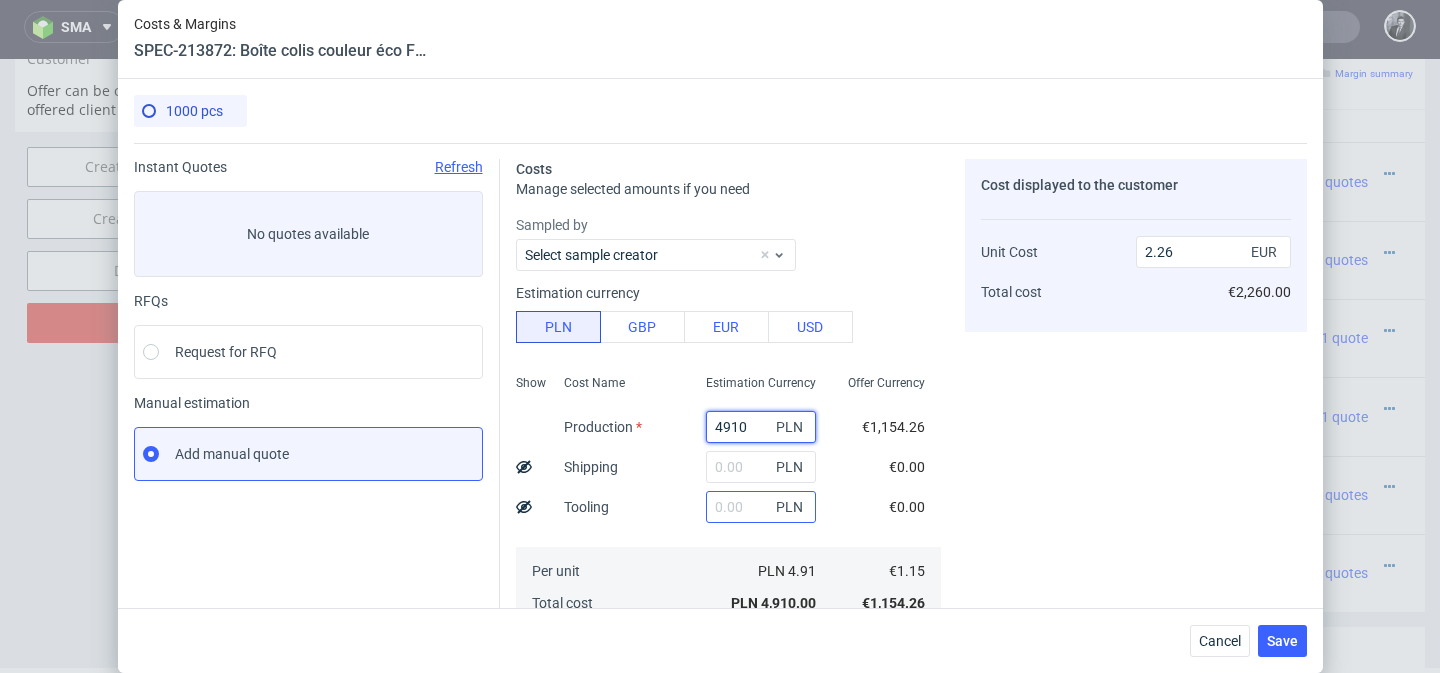 type on "4910" 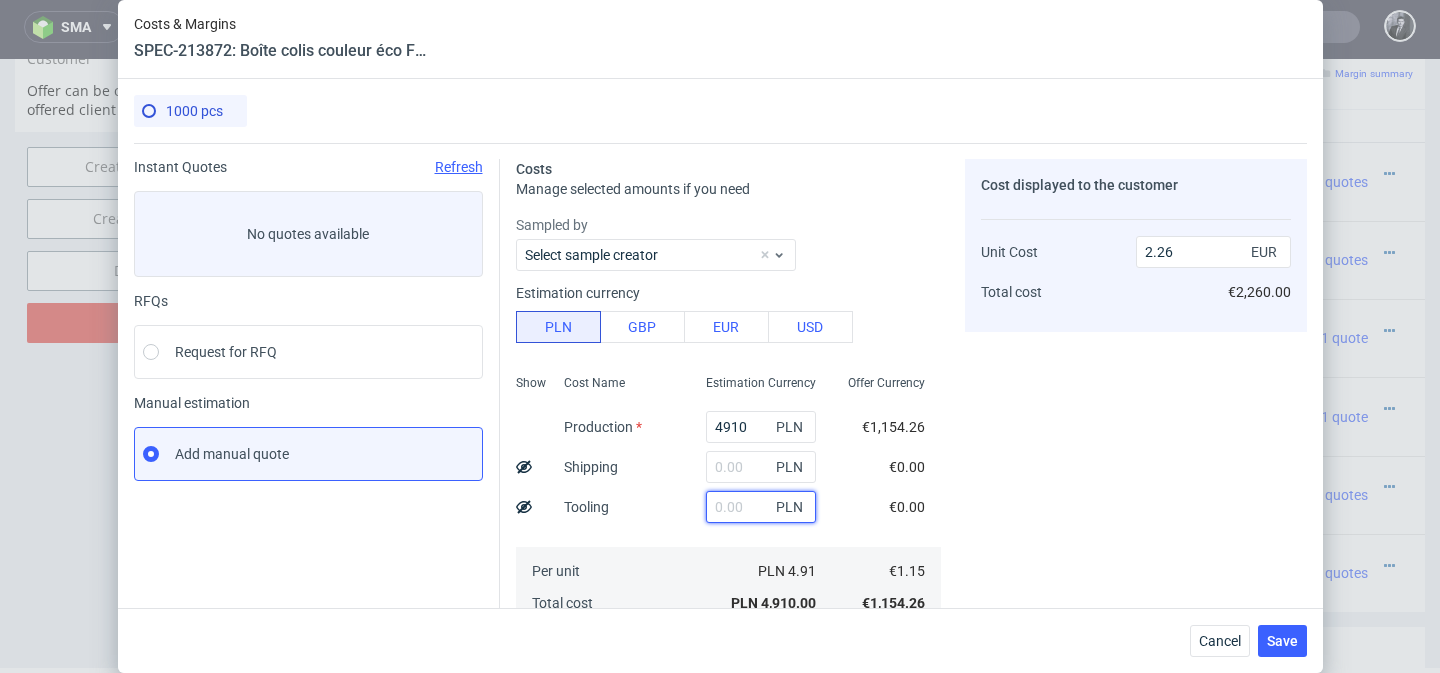 click at bounding box center (761, 507) 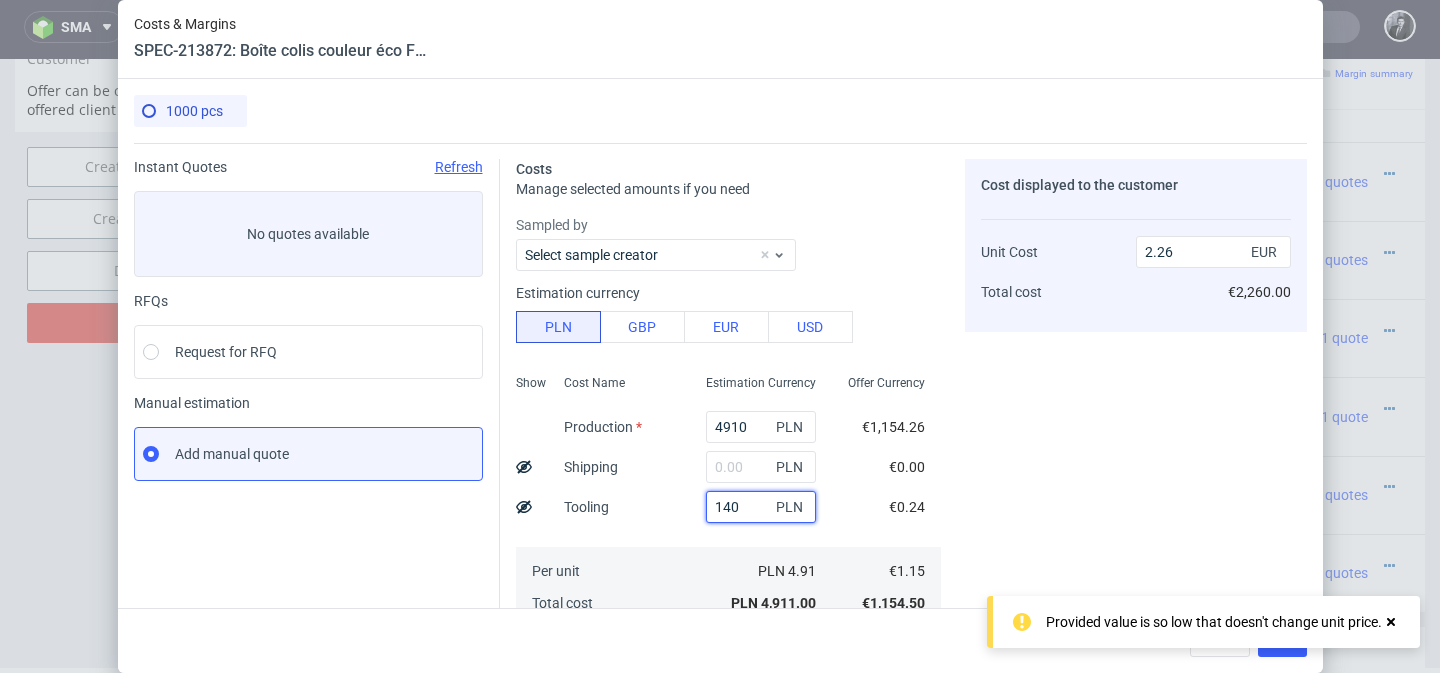type on "1400" 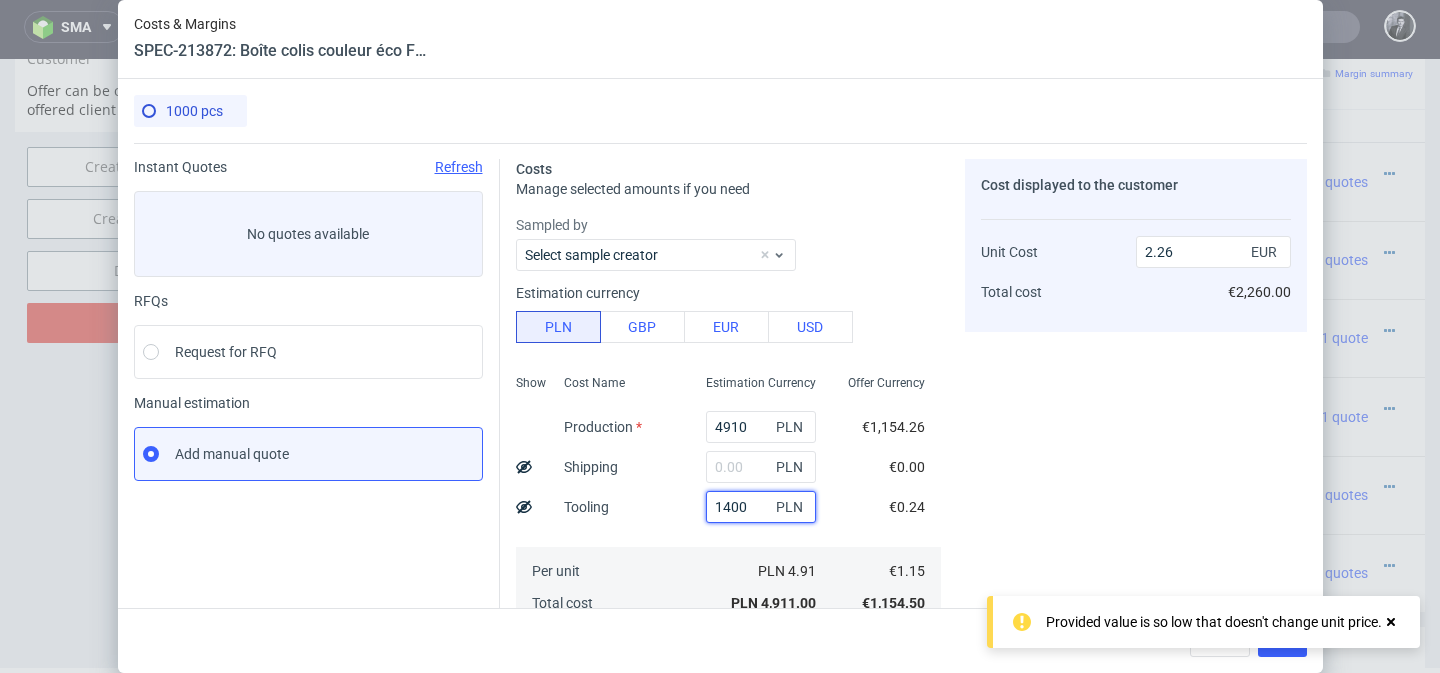 type on "2.91" 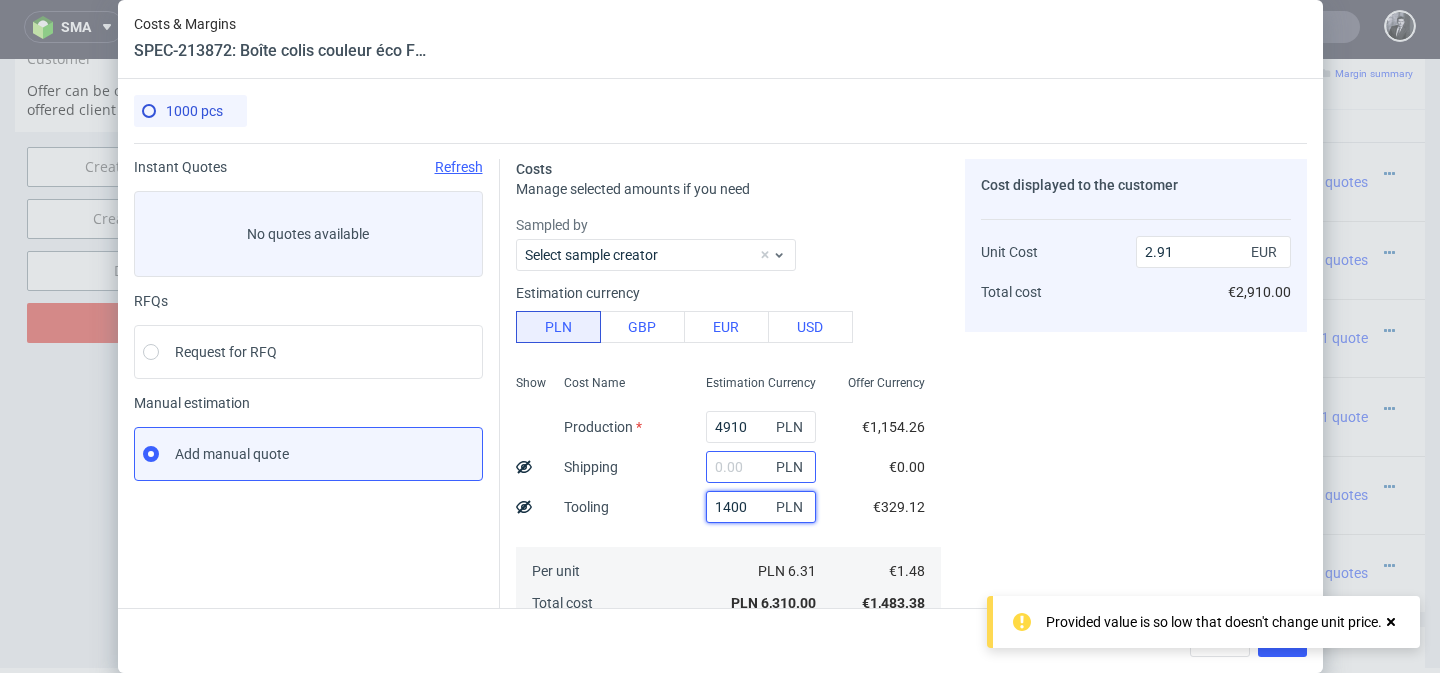 type on "1400" 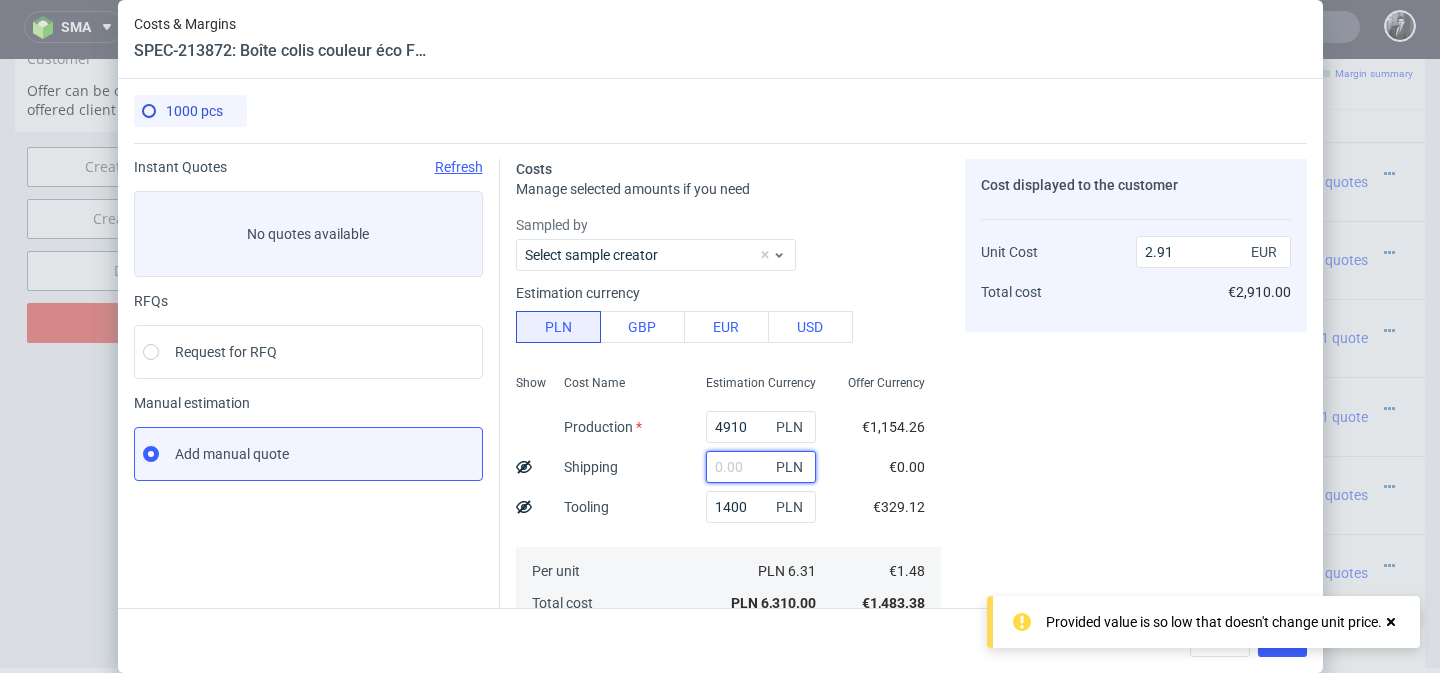 click at bounding box center (761, 467) 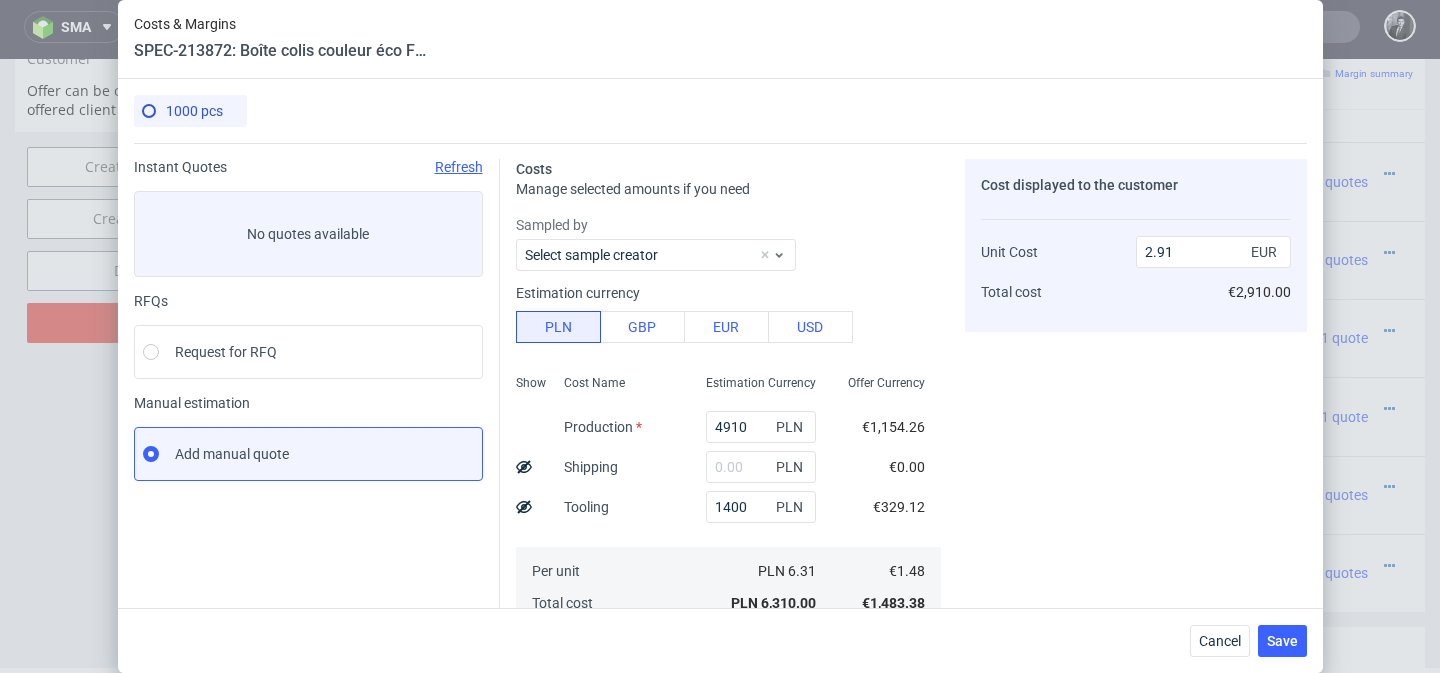 click at bounding box center [532, 427] 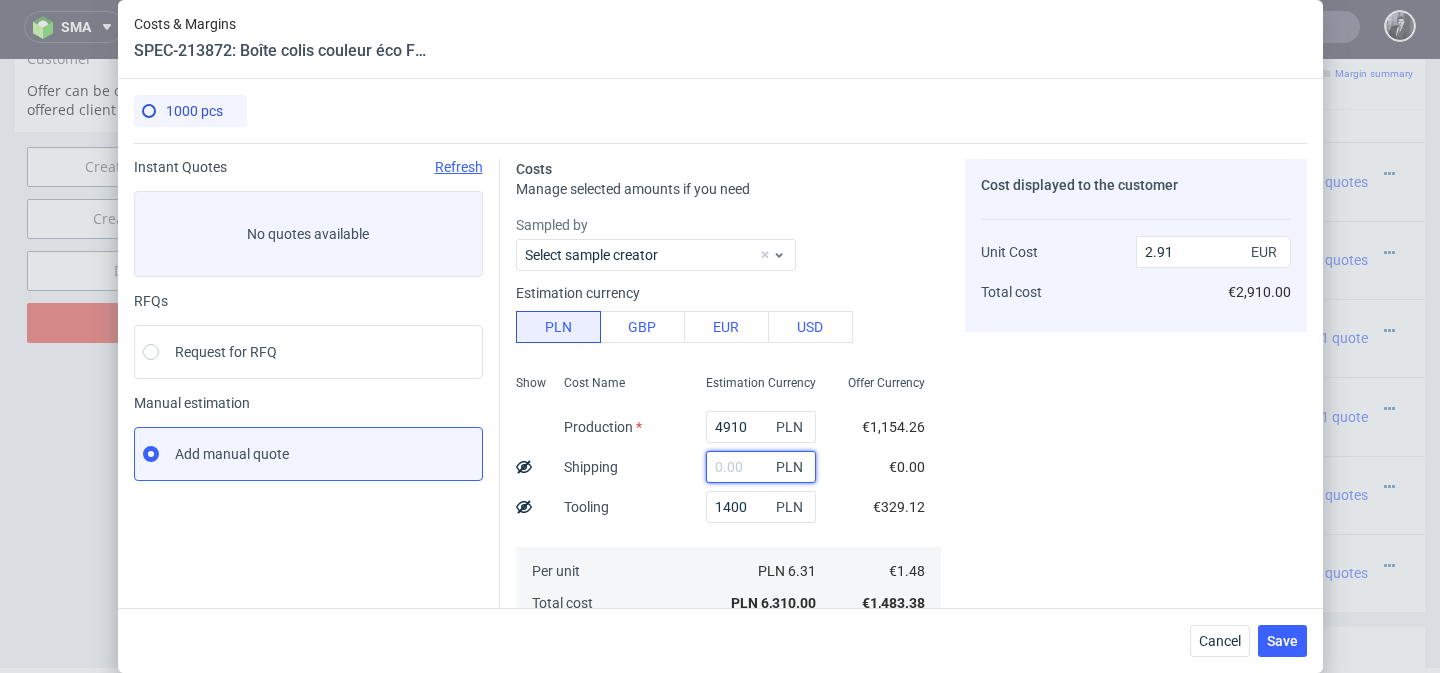 click at bounding box center (761, 467) 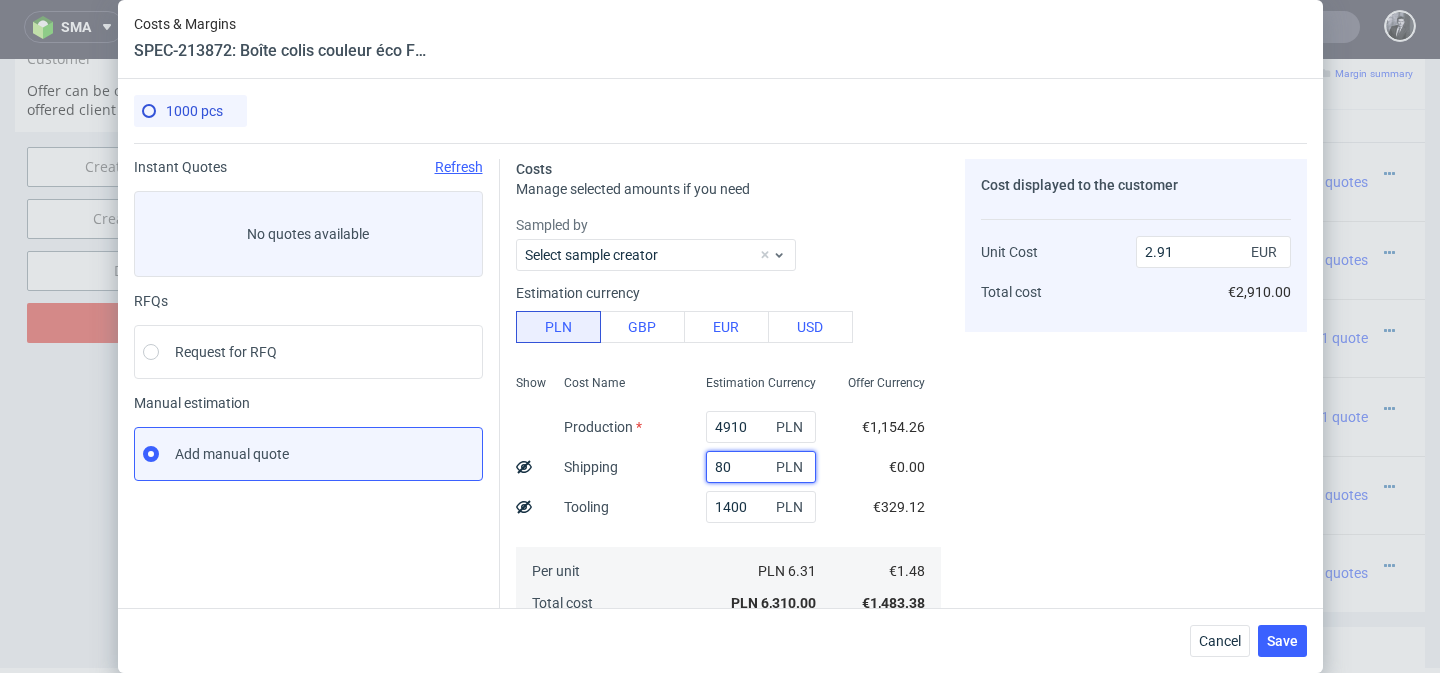 type on "800" 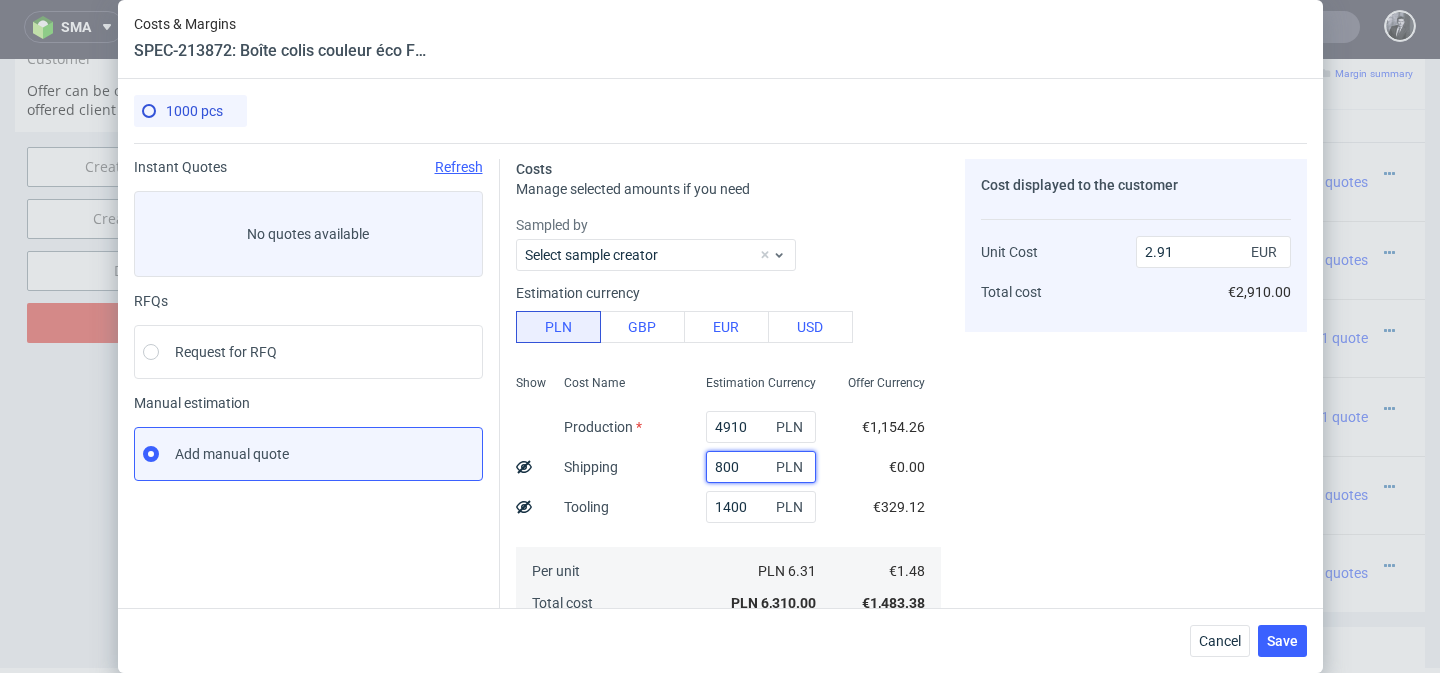 type on "3.28" 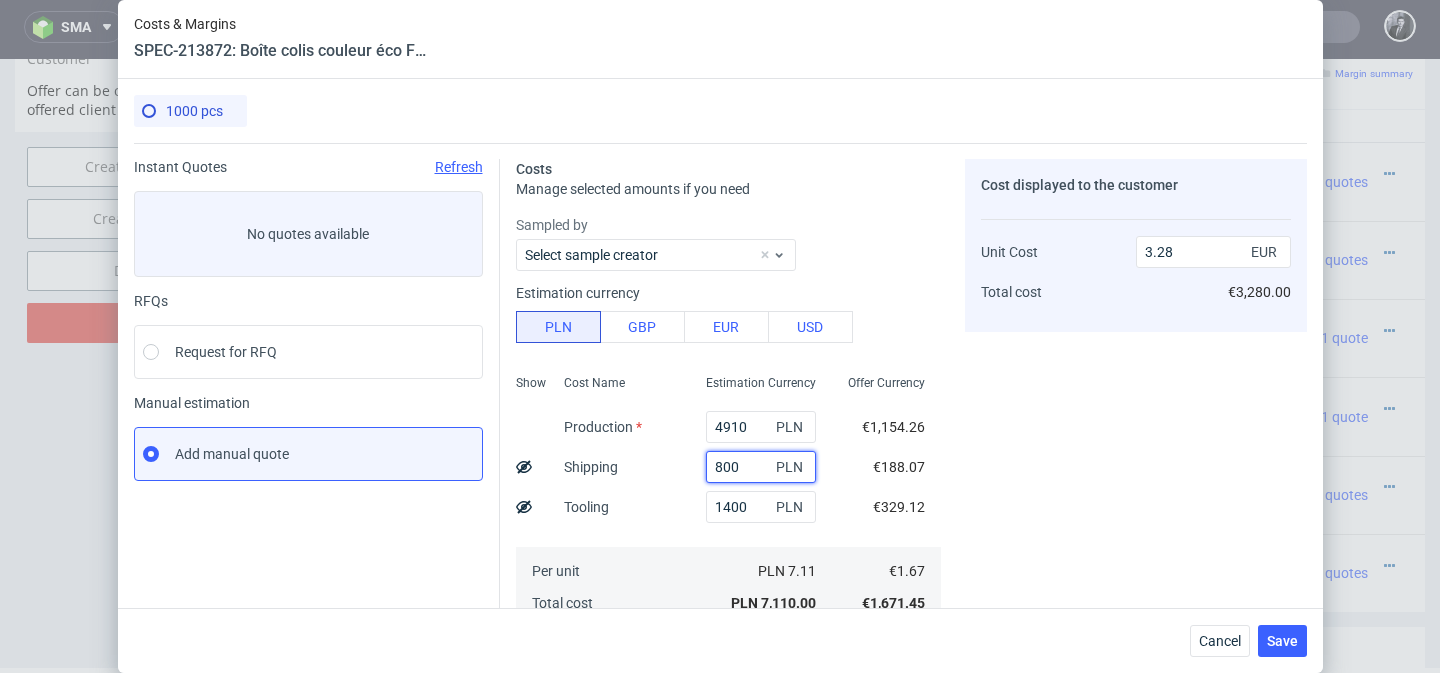 type on "800" 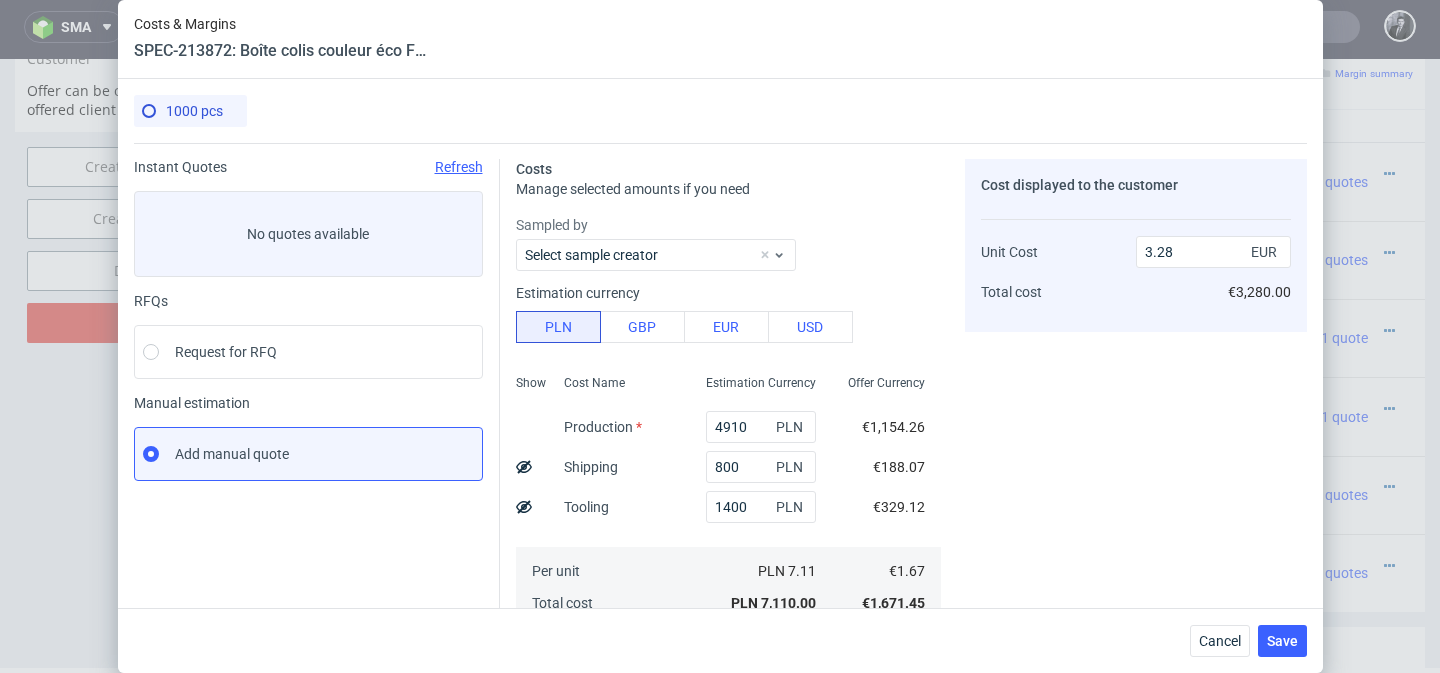 click on "€188.07" at bounding box center [899, 467] 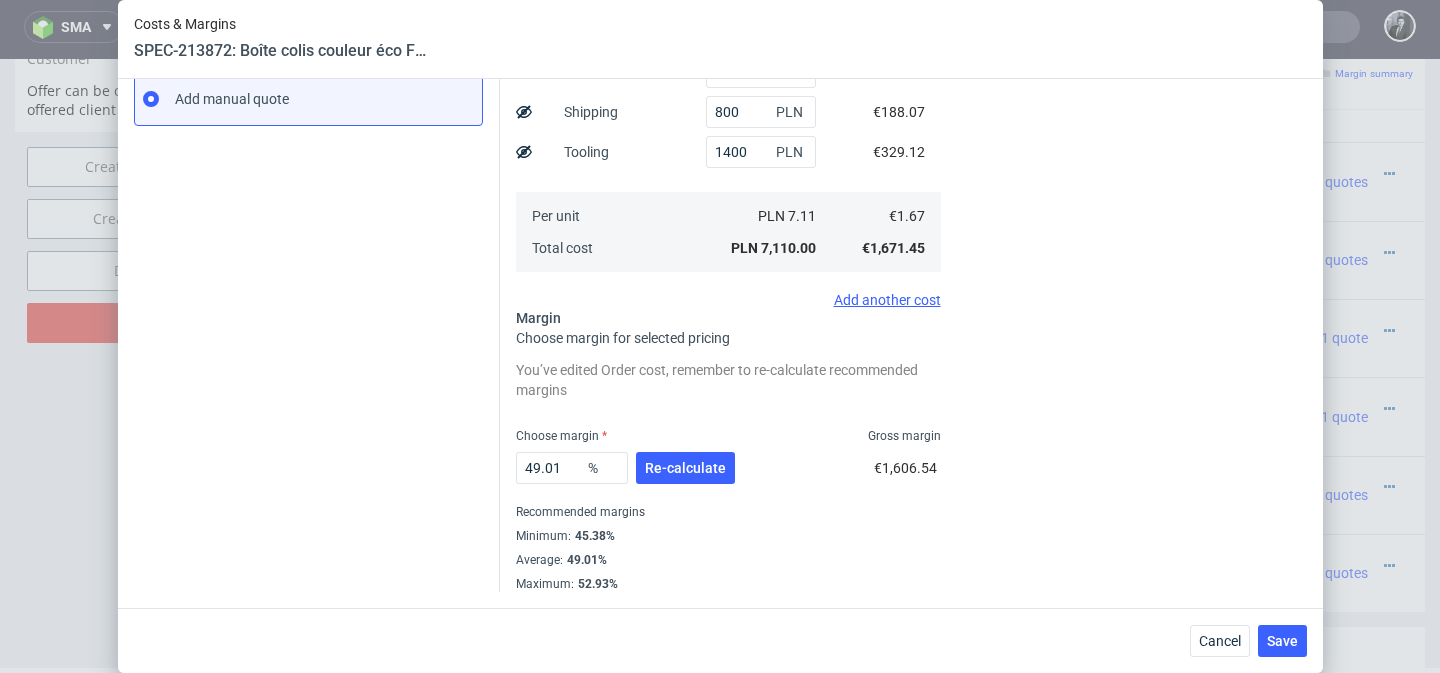 scroll, scrollTop: 354, scrollLeft: 0, axis: vertical 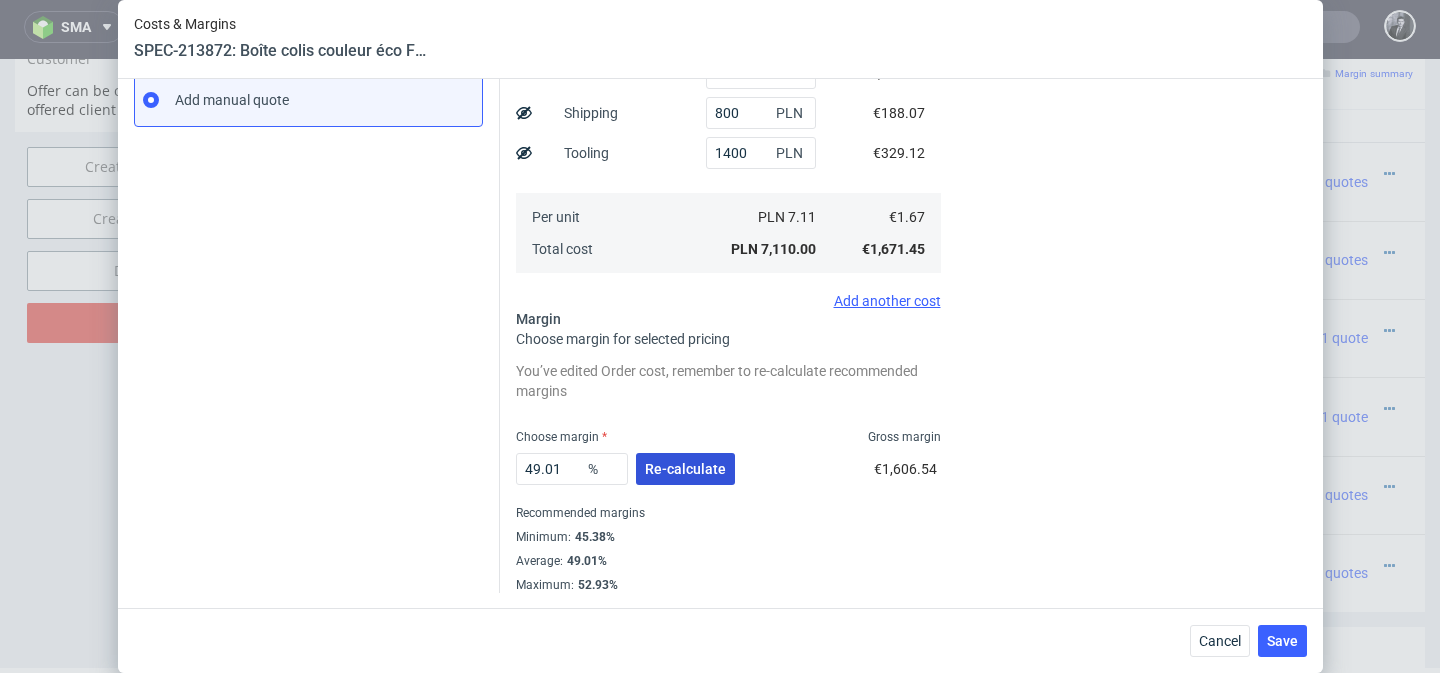 click on "Re-calculate" at bounding box center (685, 469) 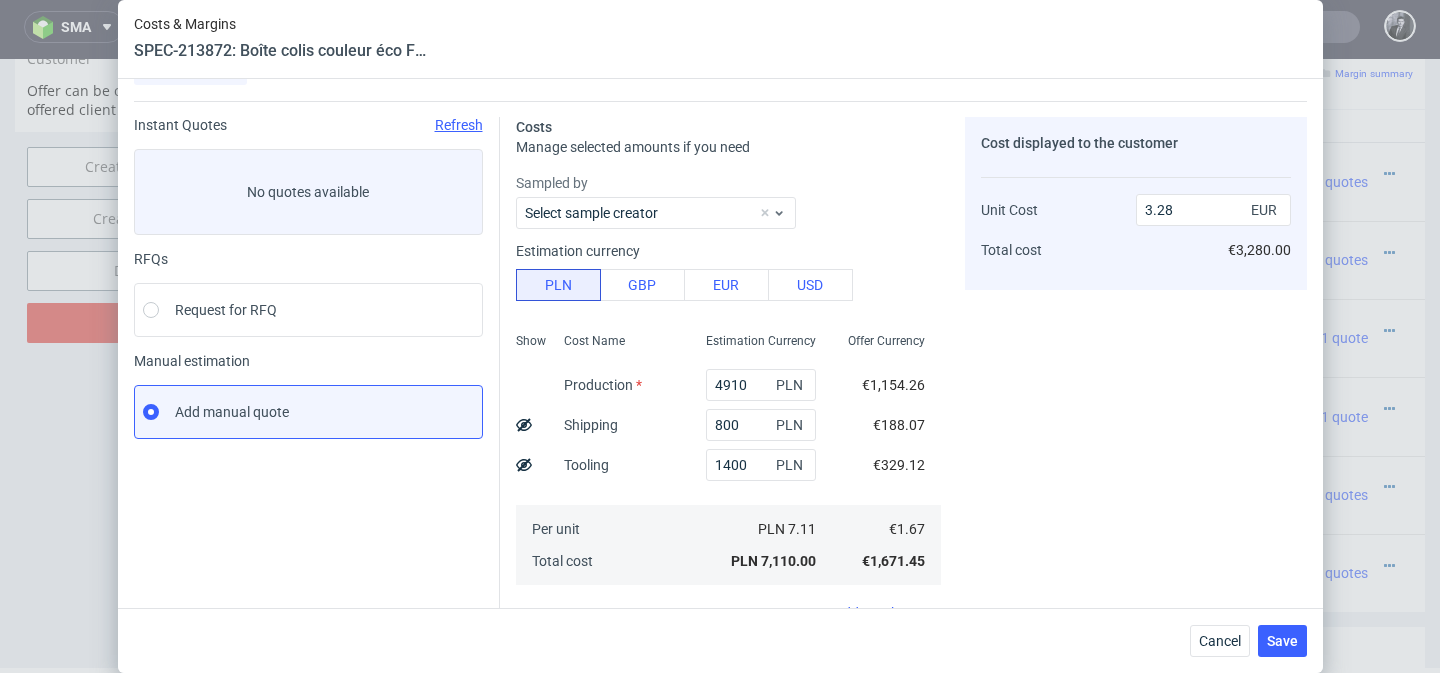 scroll, scrollTop: 0, scrollLeft: 0, axis: both 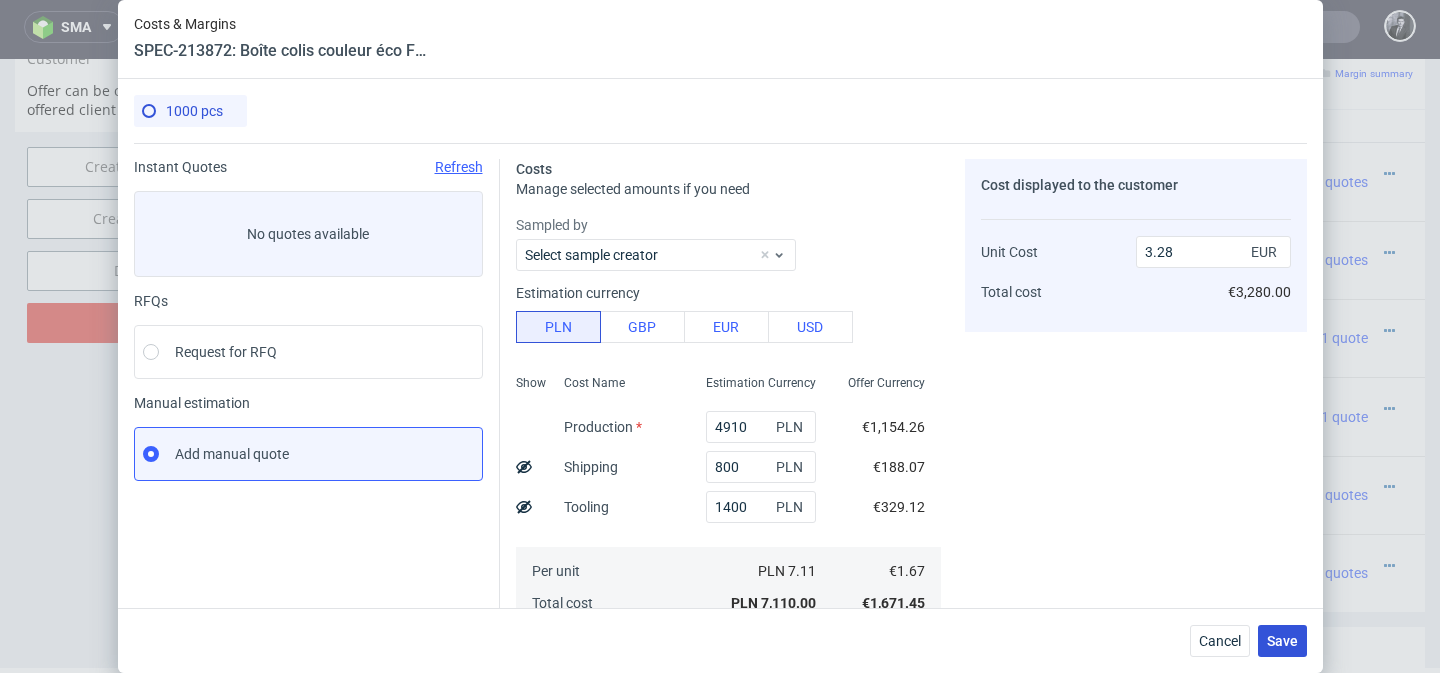 click on "Save" at bounding box center (1282, 641) 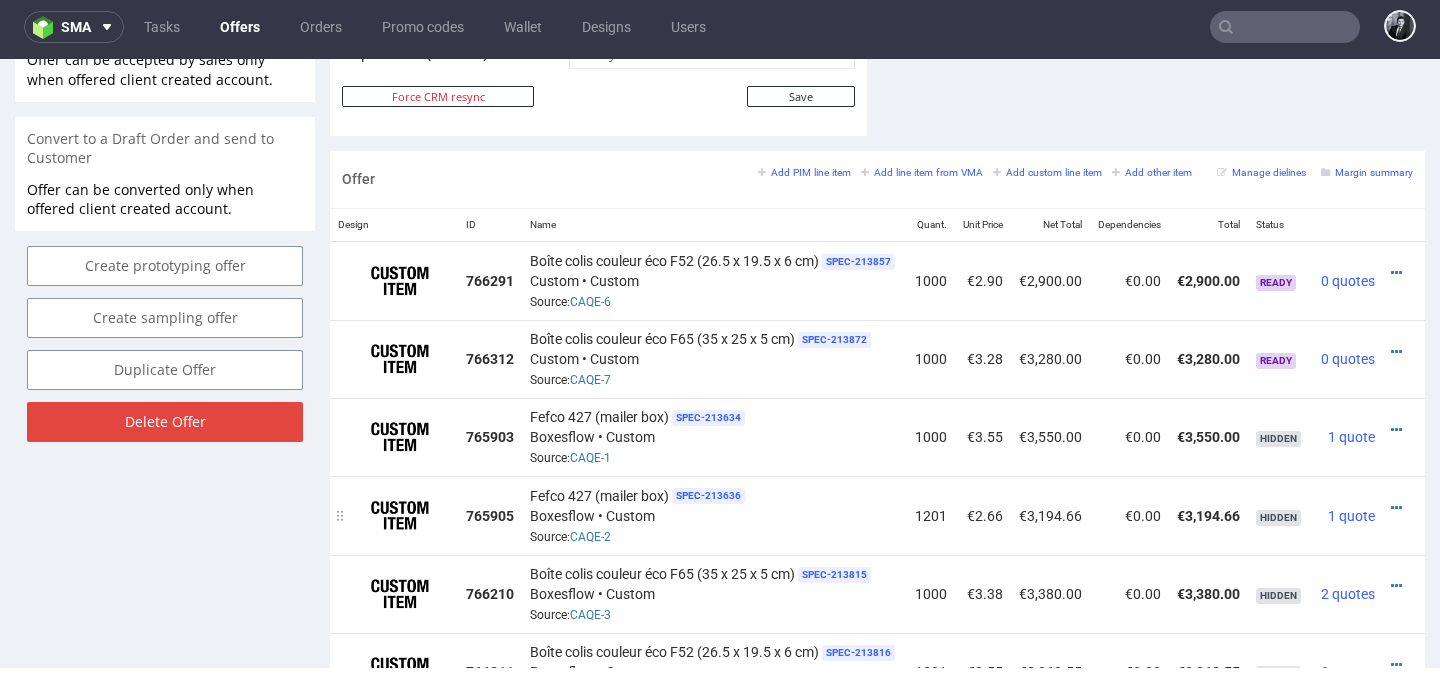 scroll, scrollTop: 1086, scrollLeft: 0, axis: vertical 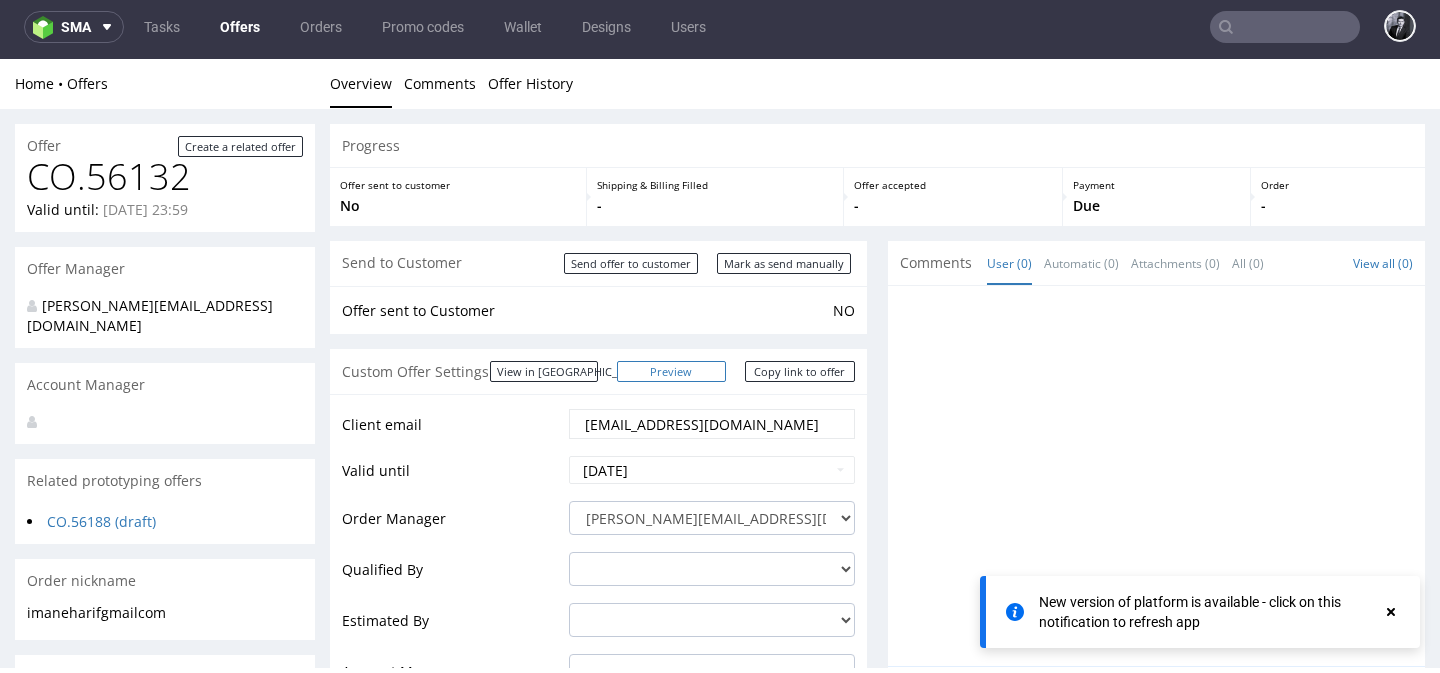 click on "Preview" at bounding box center (672, 371) 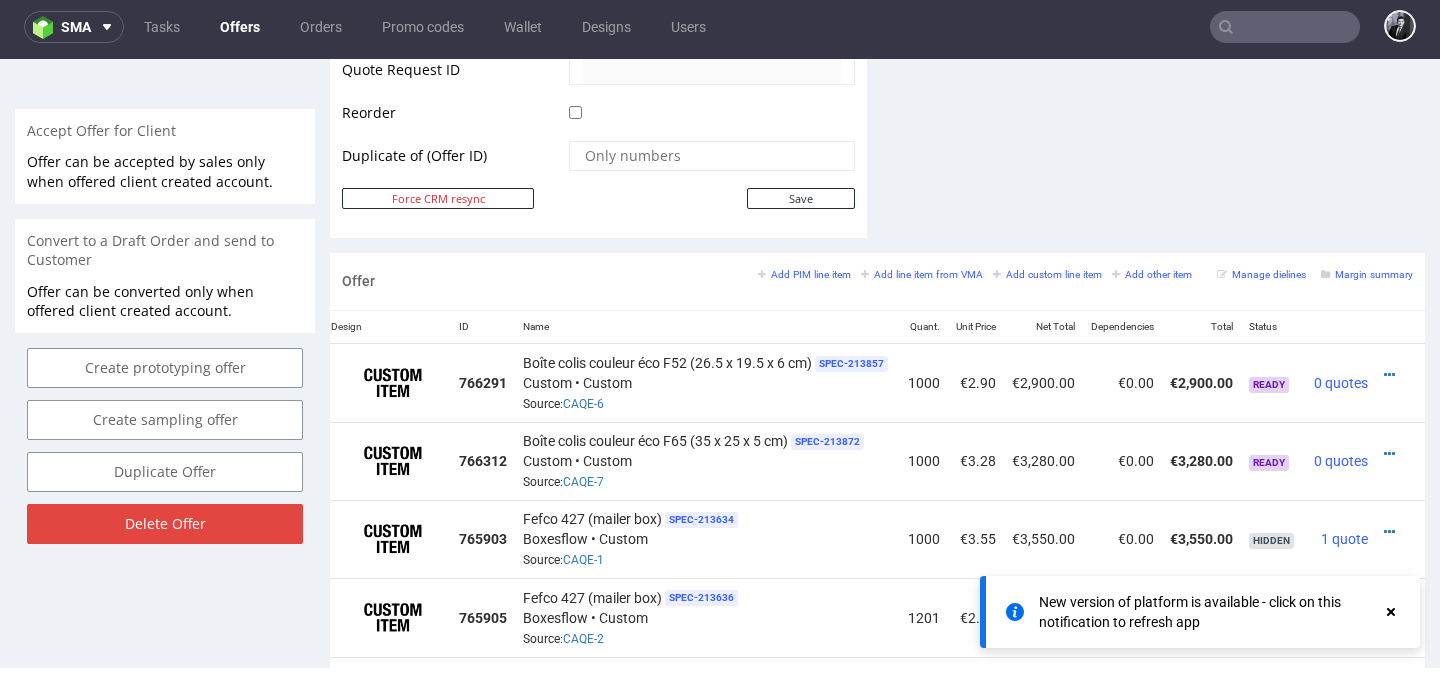 scroll, scrollTop: 984, scrollLeft: 0, axis: vertical 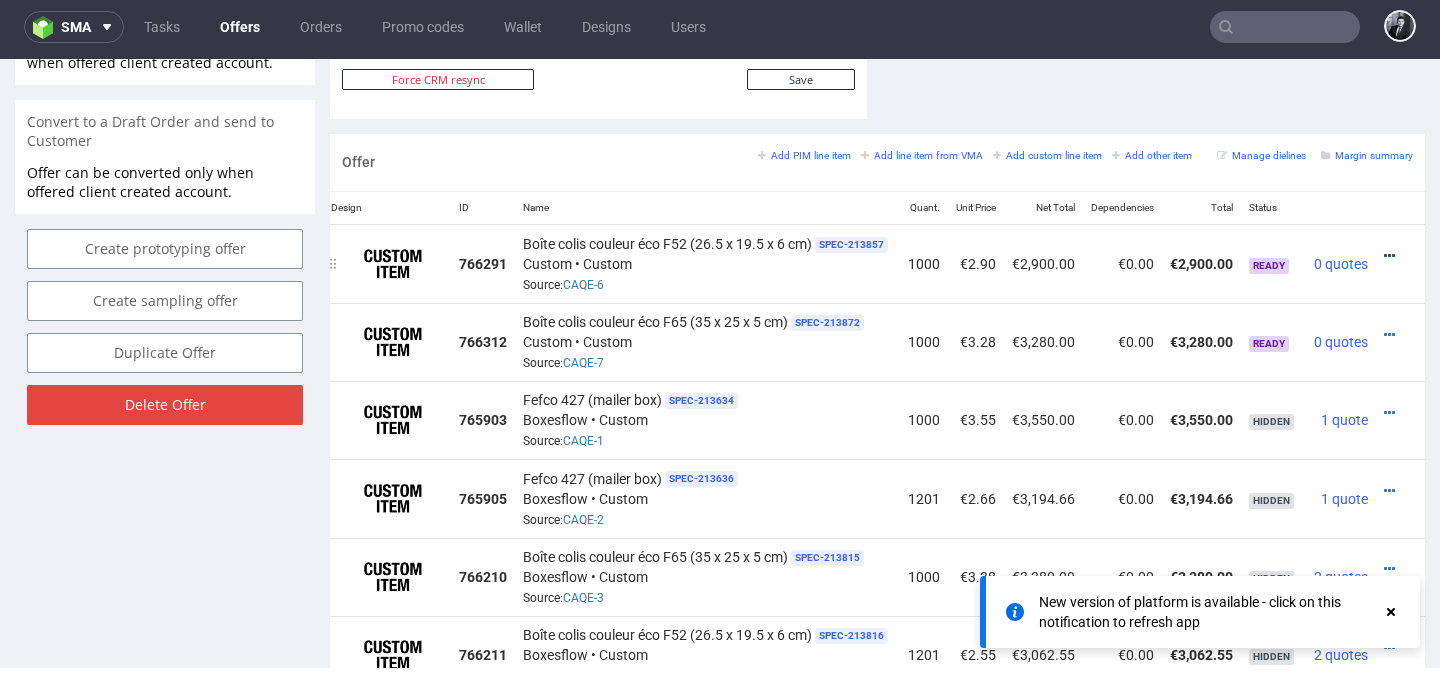 click at bounding box center (1389, 256) 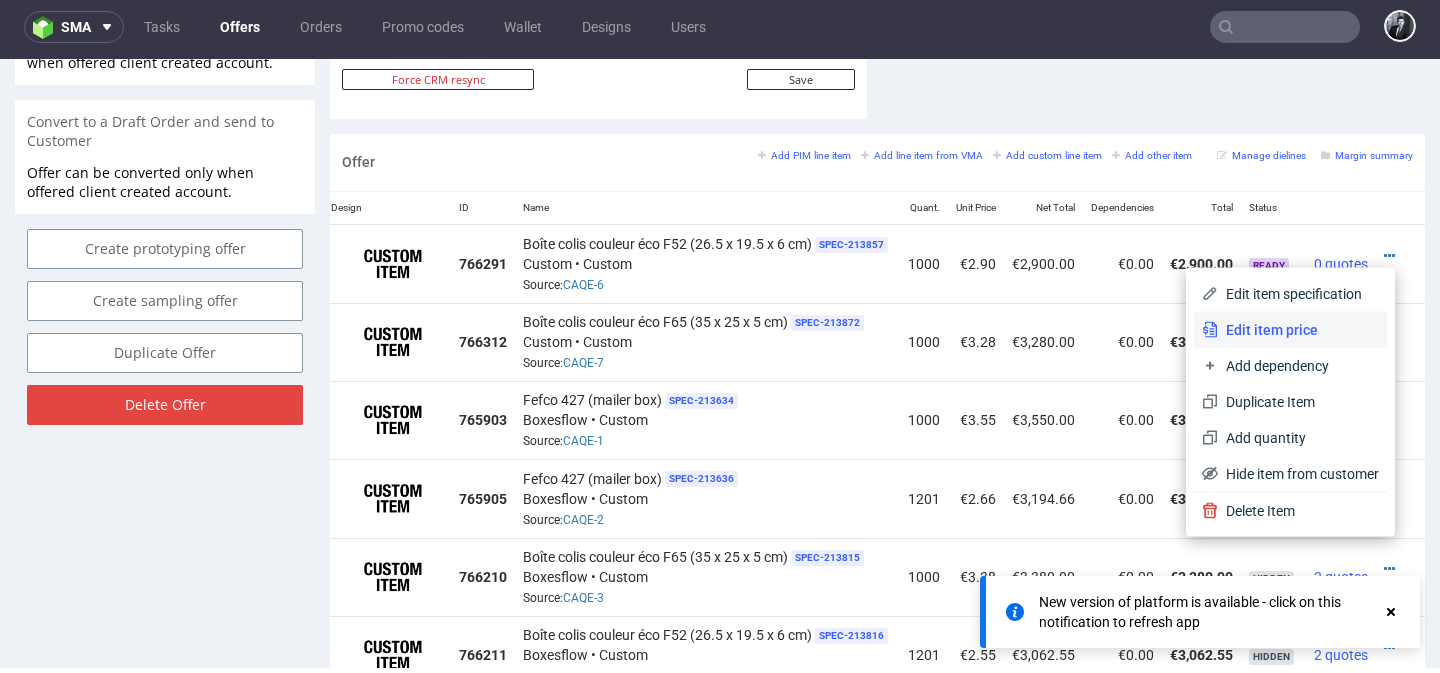 click on "Edit item price" at bounding box center [1298, 330] 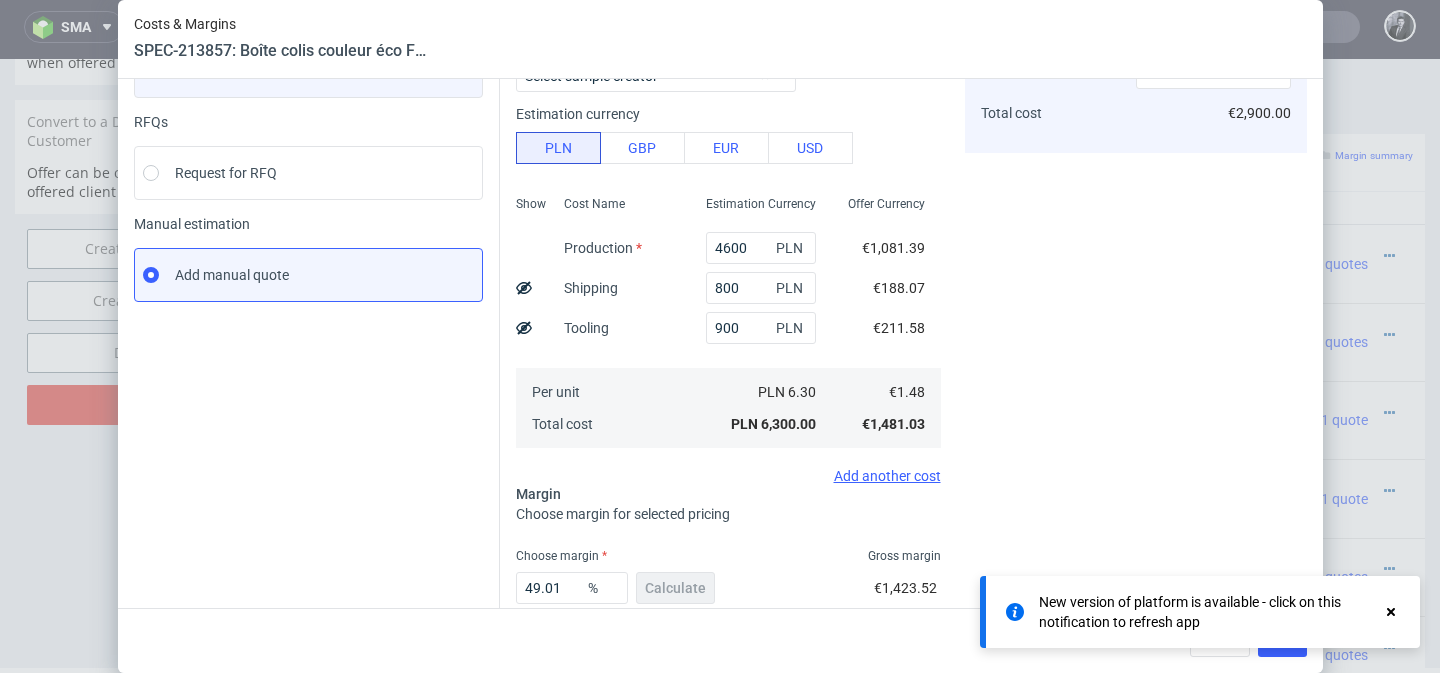 scroll, scrollTop: 299, scrollLeft: 0, axis: vertical 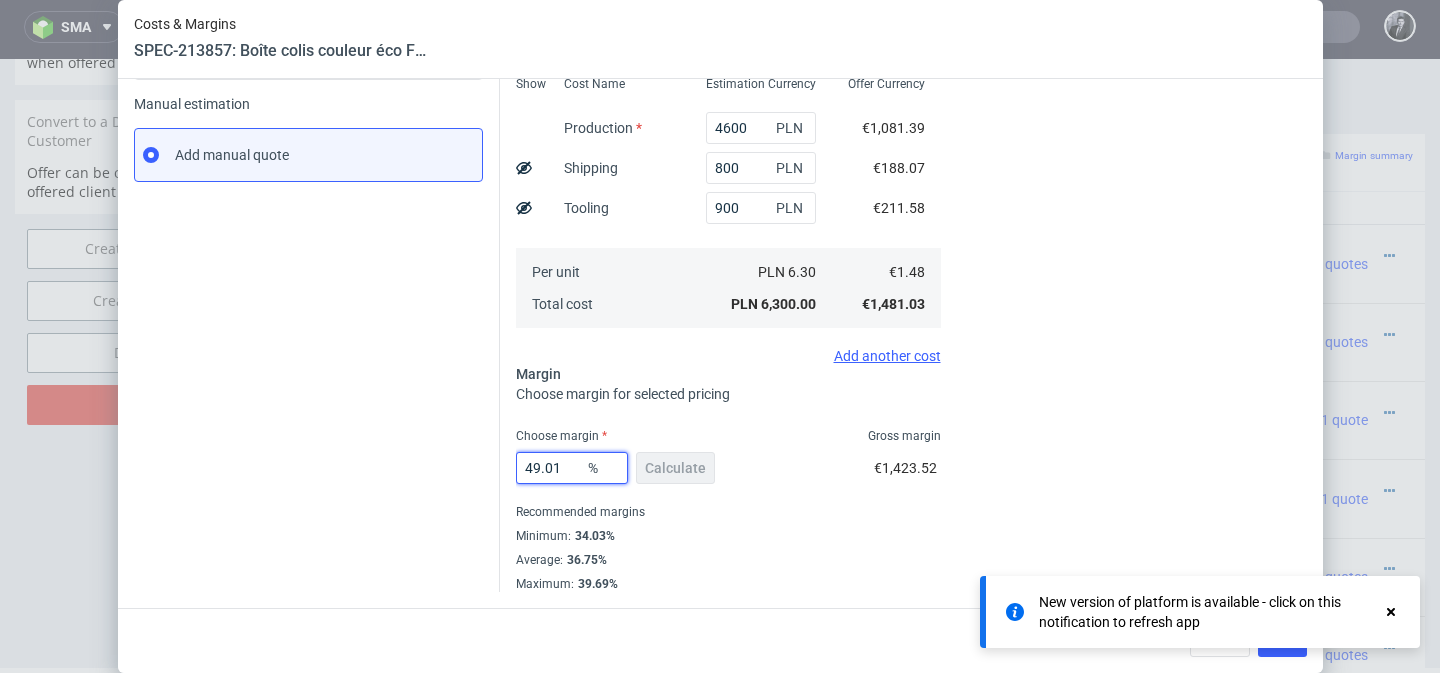 drag, startPoint x: 572, startPoint y: 475, endPoint x: 505, endPoint y: 475, distance: 67 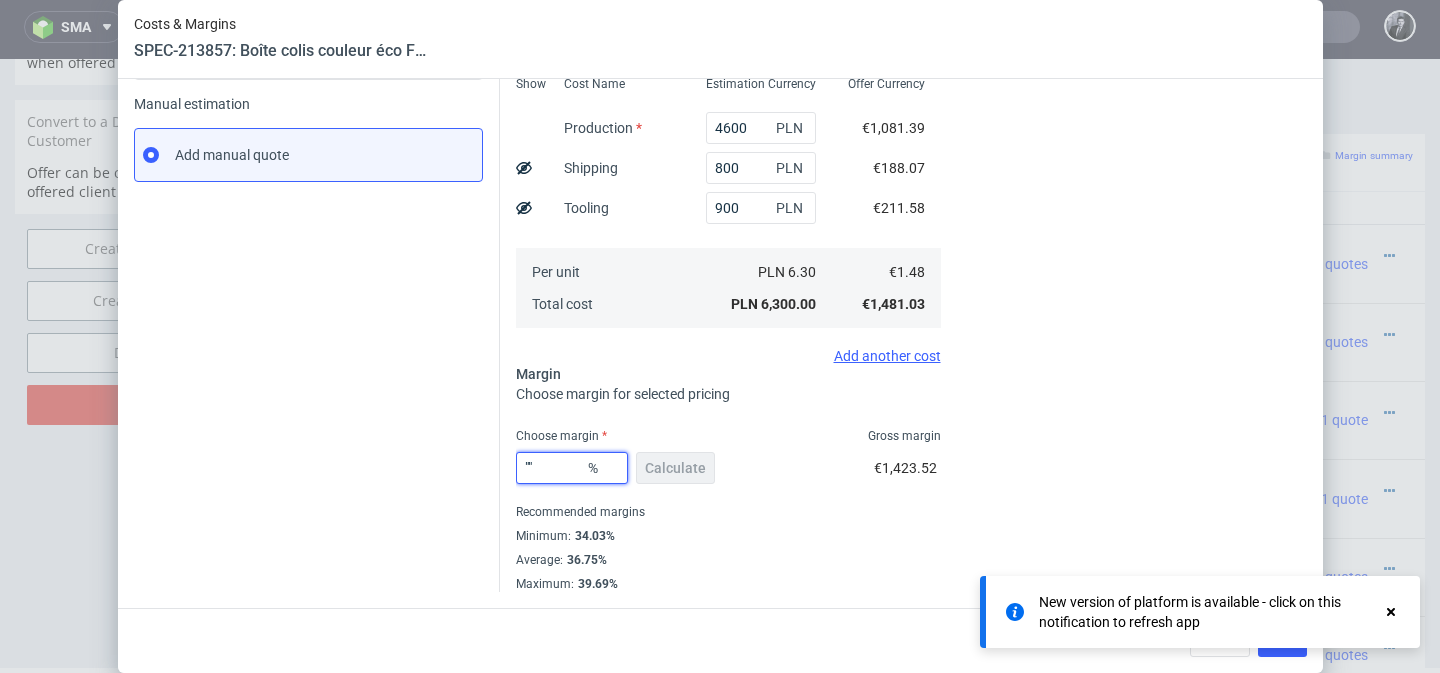 type on """ 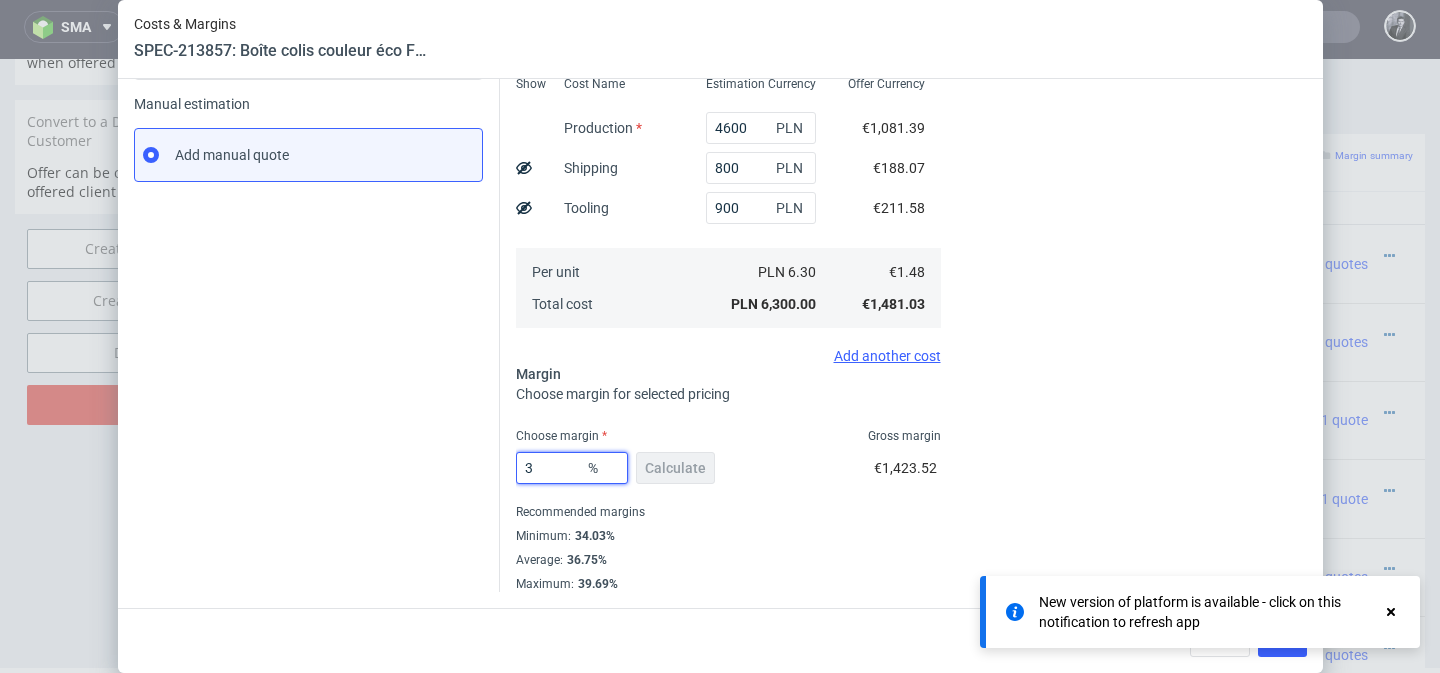type on "39" 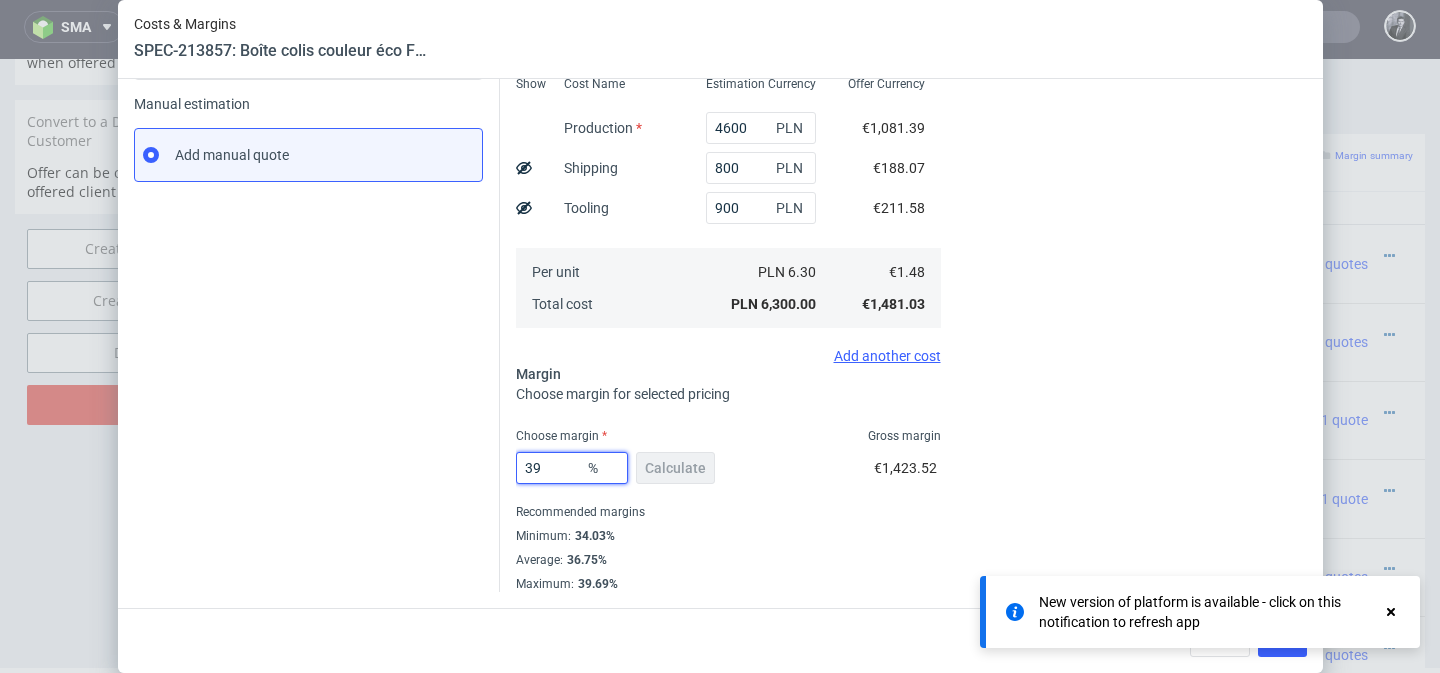 type on "2.43" 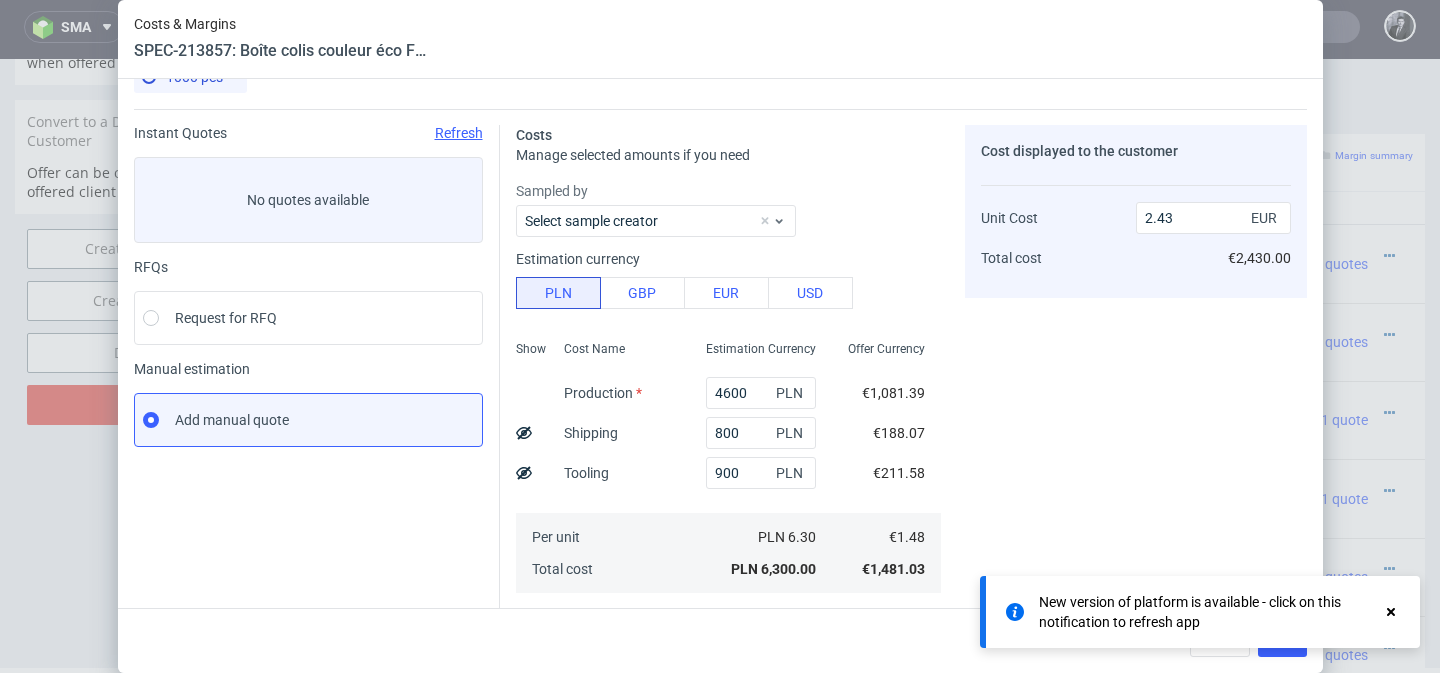 scroll, scrollTop: 35, scrollLeft: 0, axis: vertical 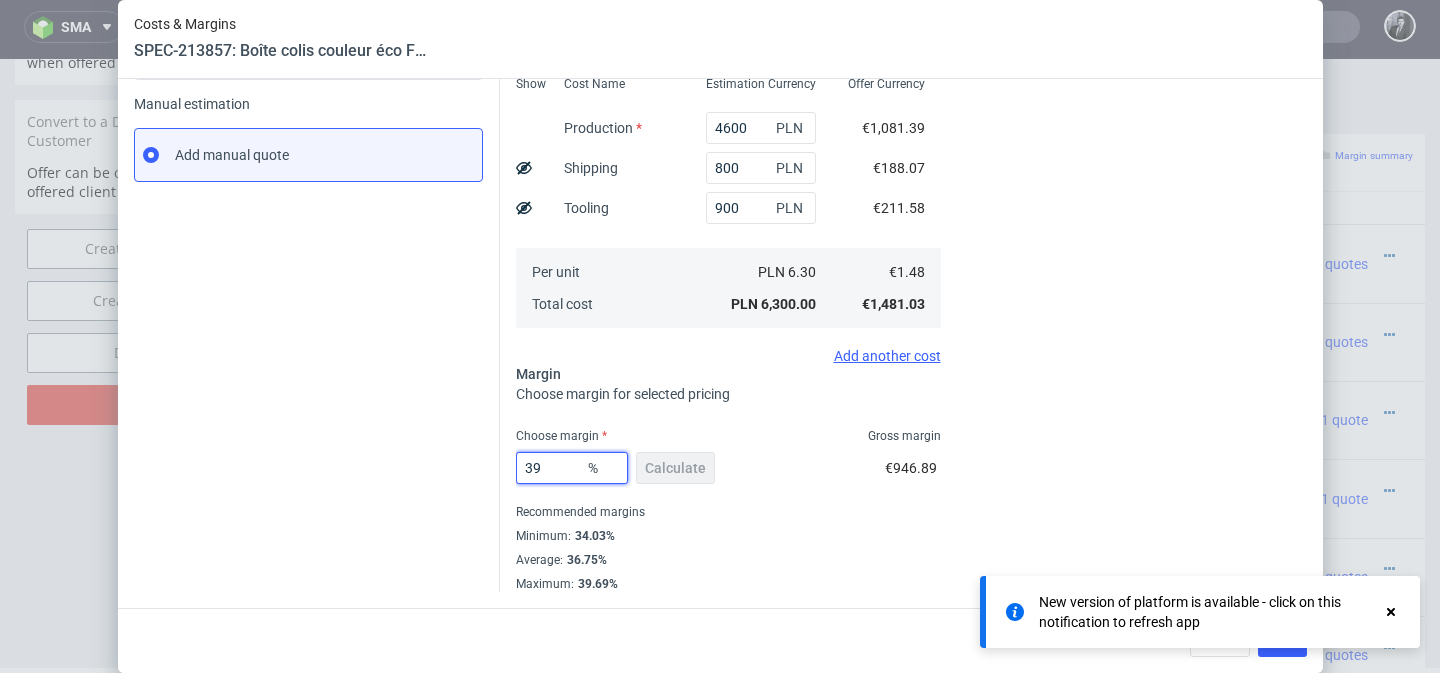 type on "3" 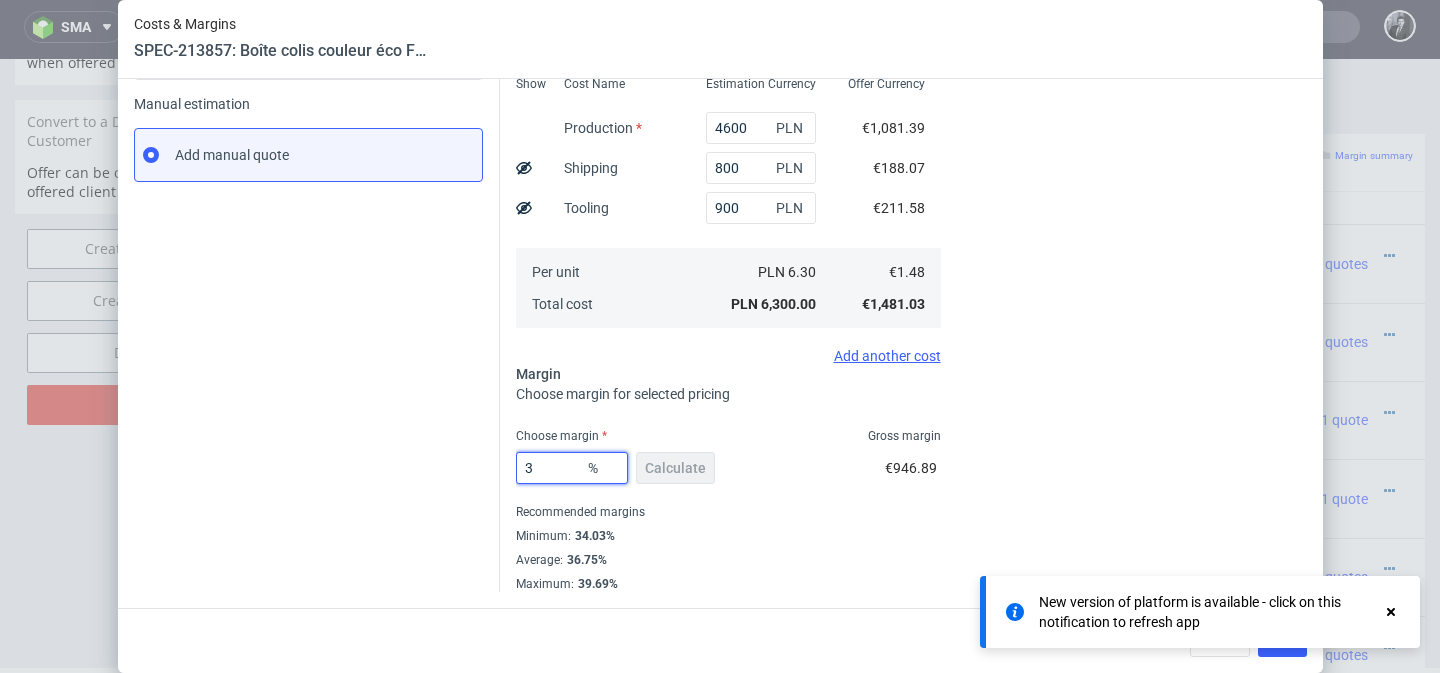 type on "1.53" 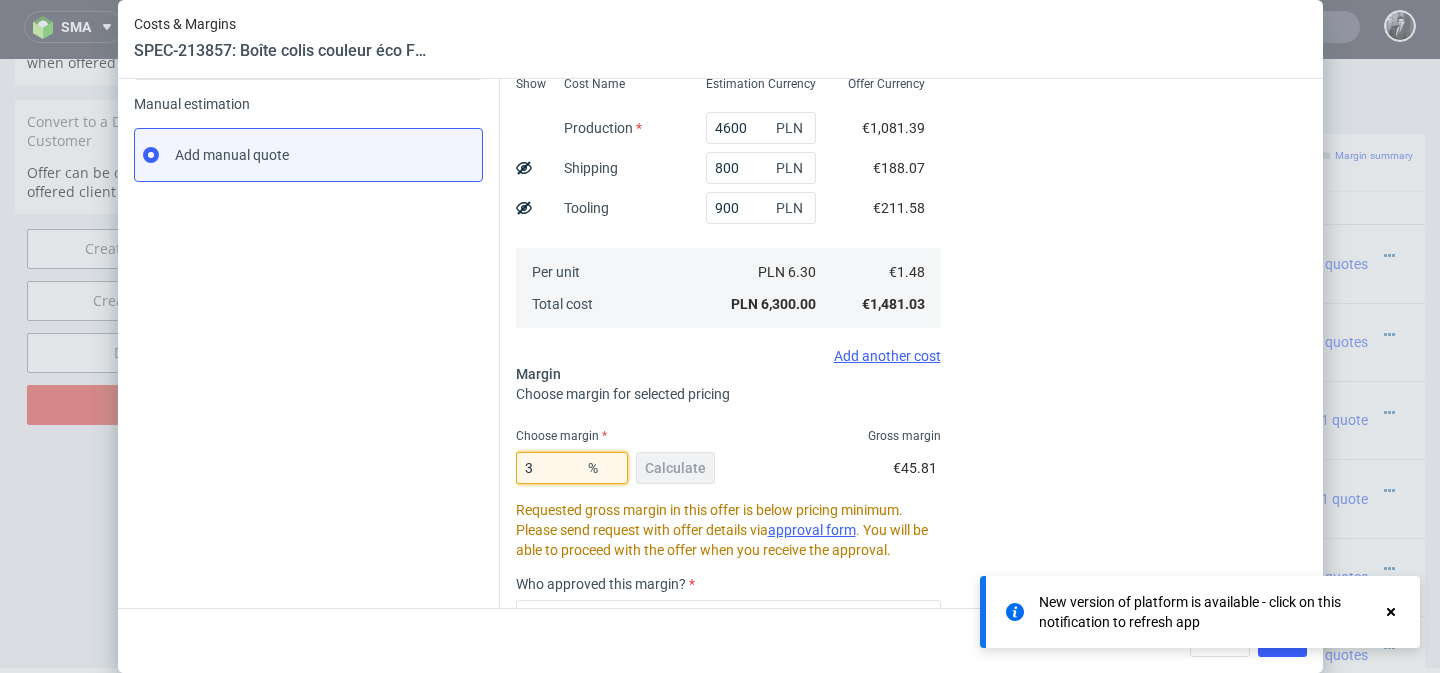 type on "38" 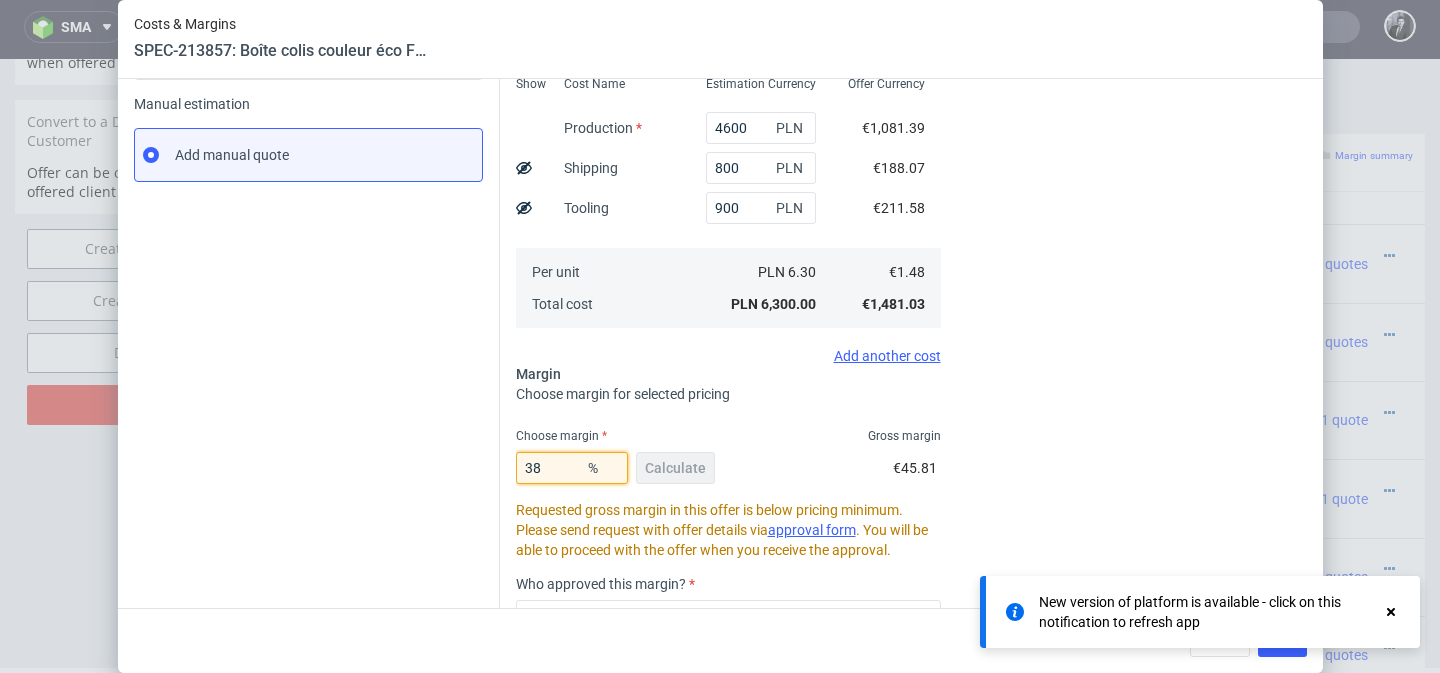 type on "2.39" 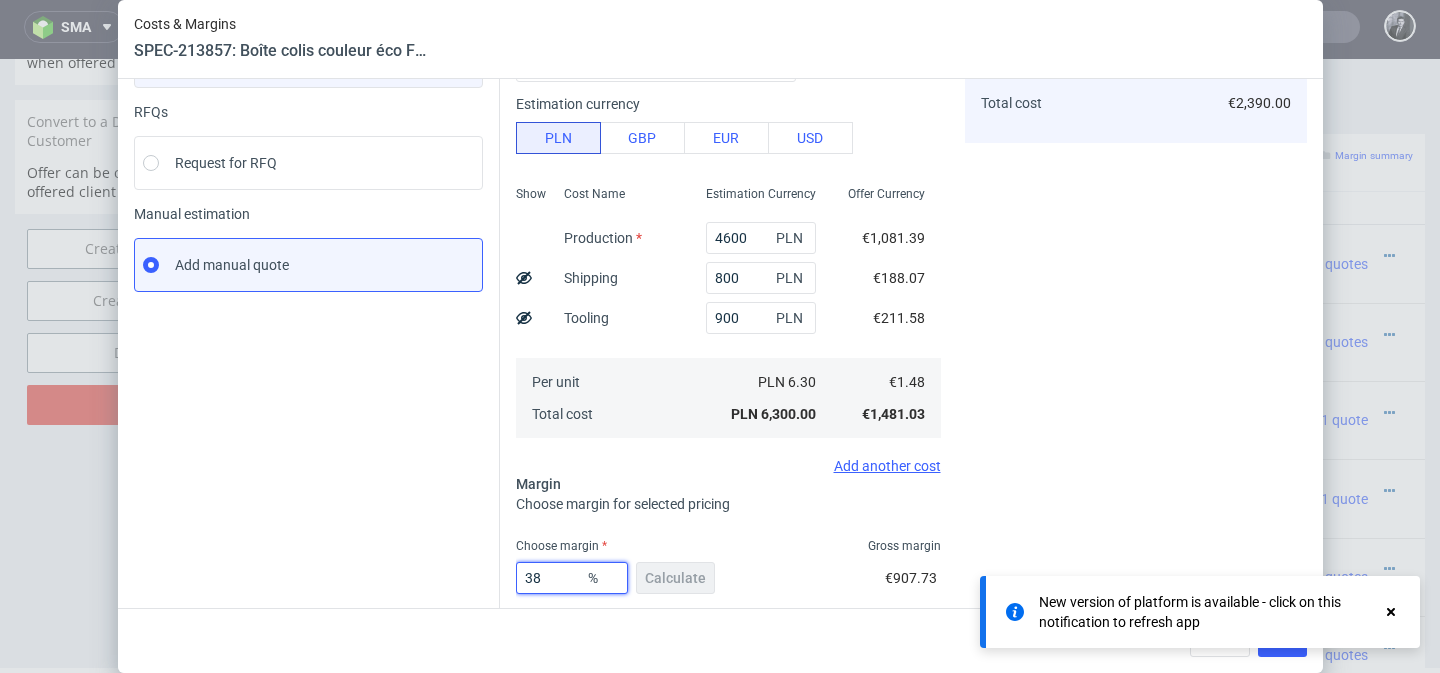 scroll, scrollTop: 299, scrollLeft: 0, axis: vertical 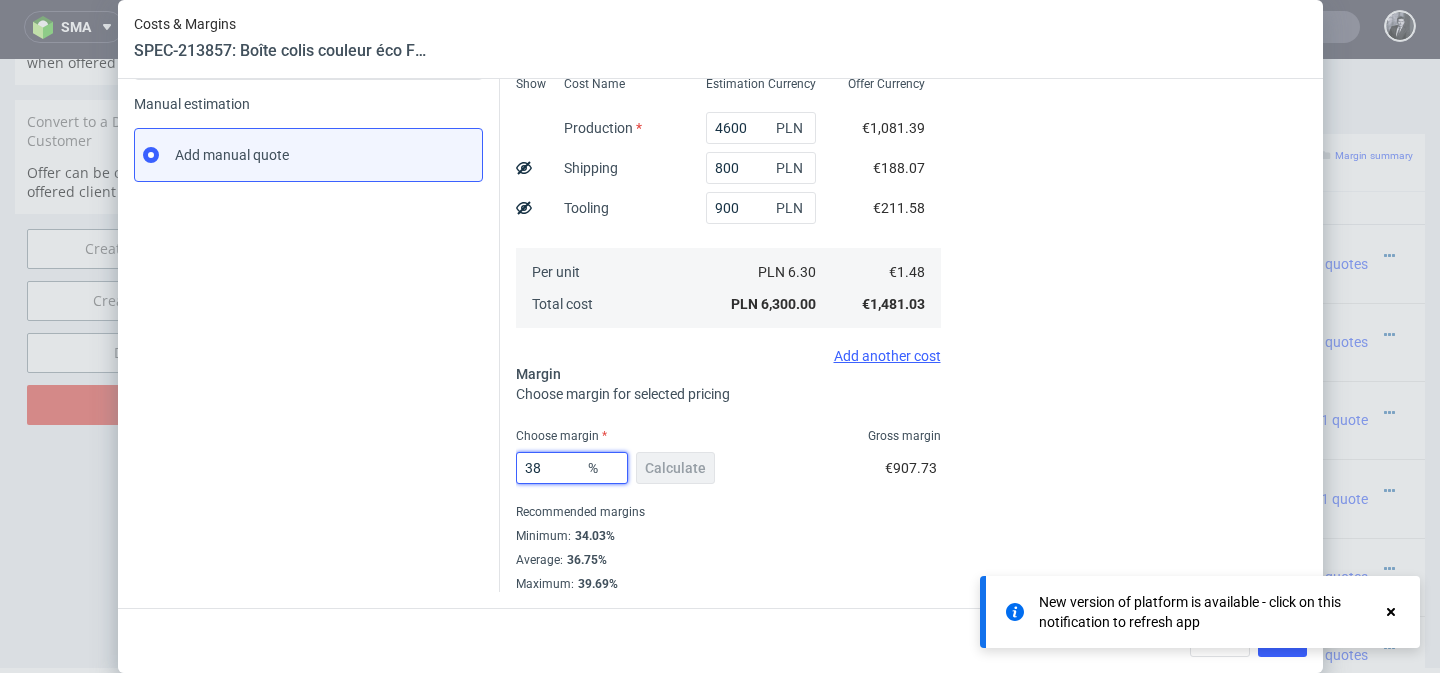 type on "3" 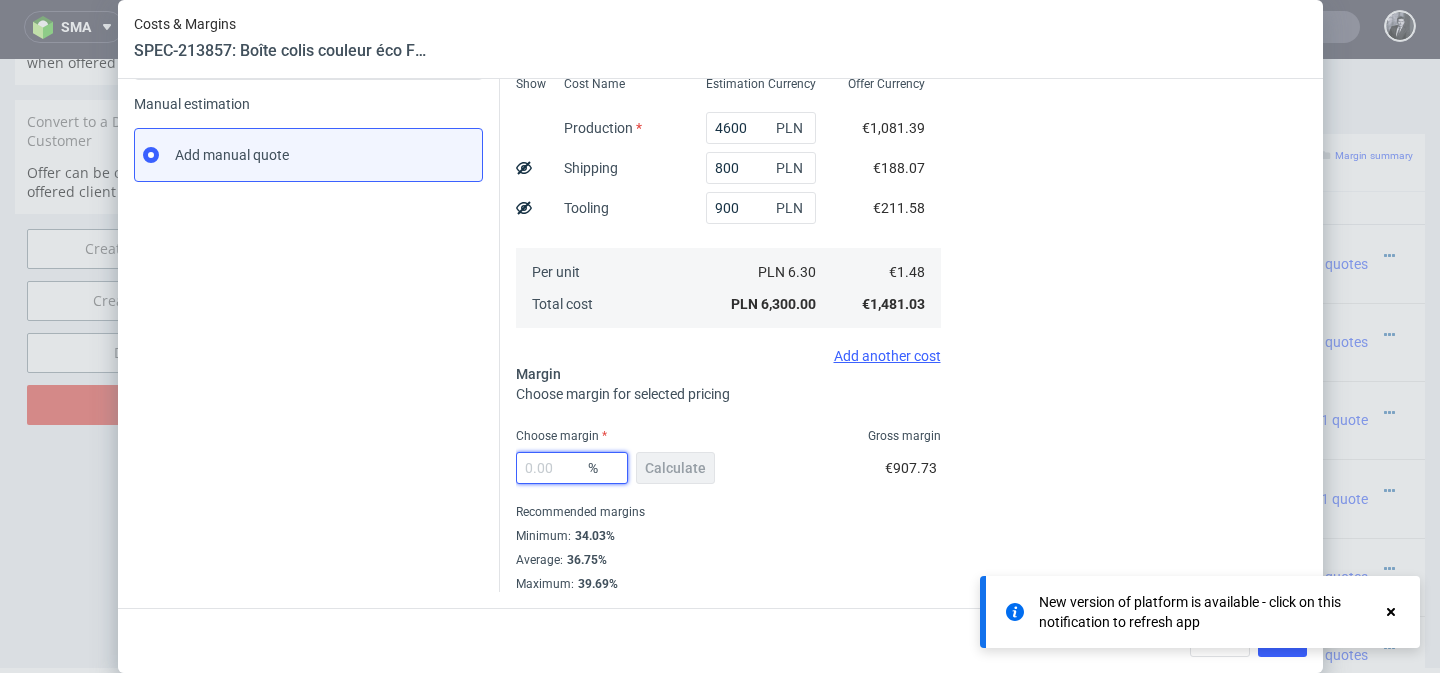 type on "0" 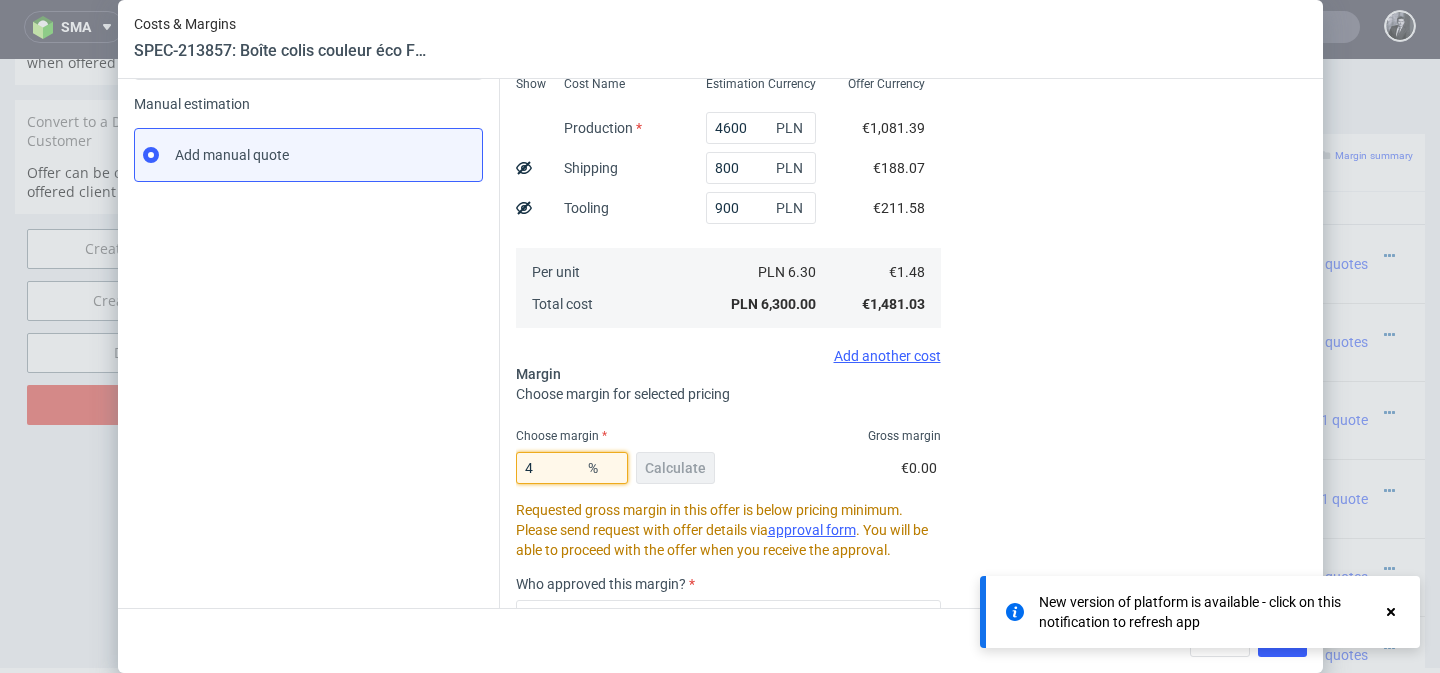 type on "45" 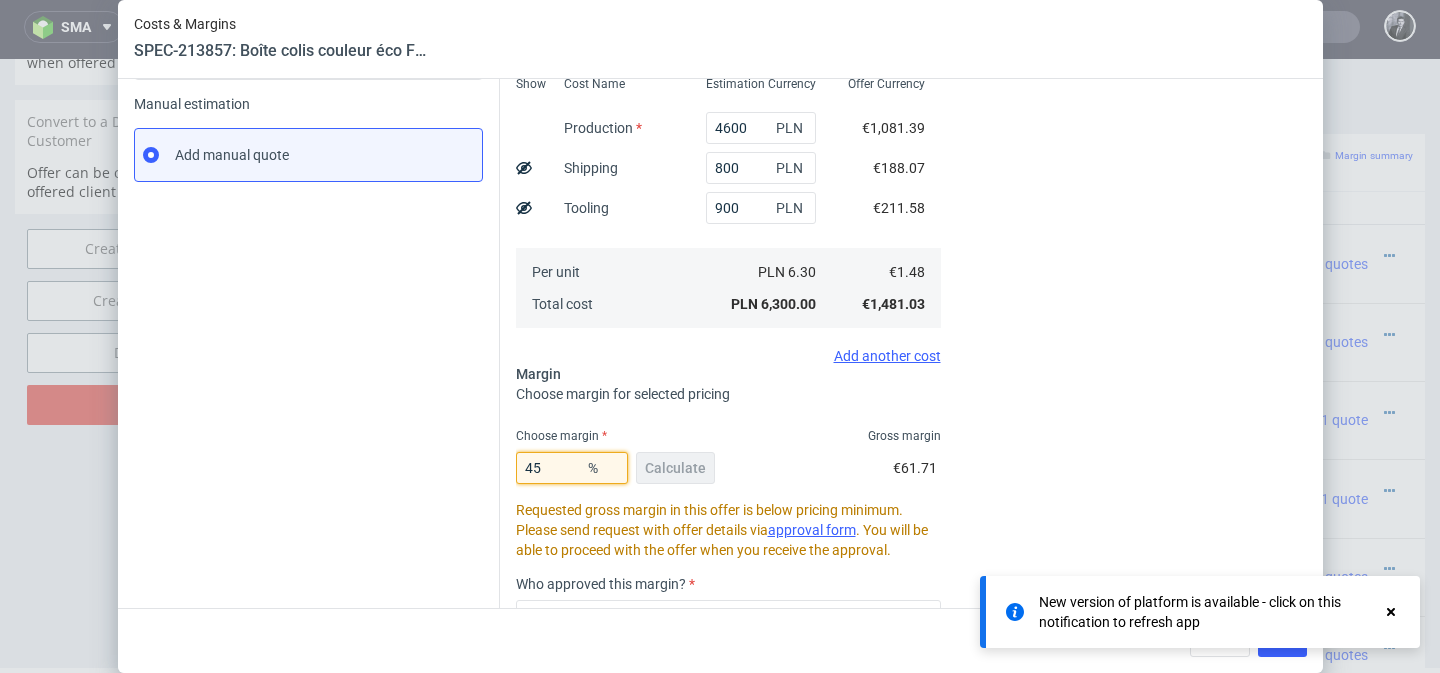 type on "2.69" 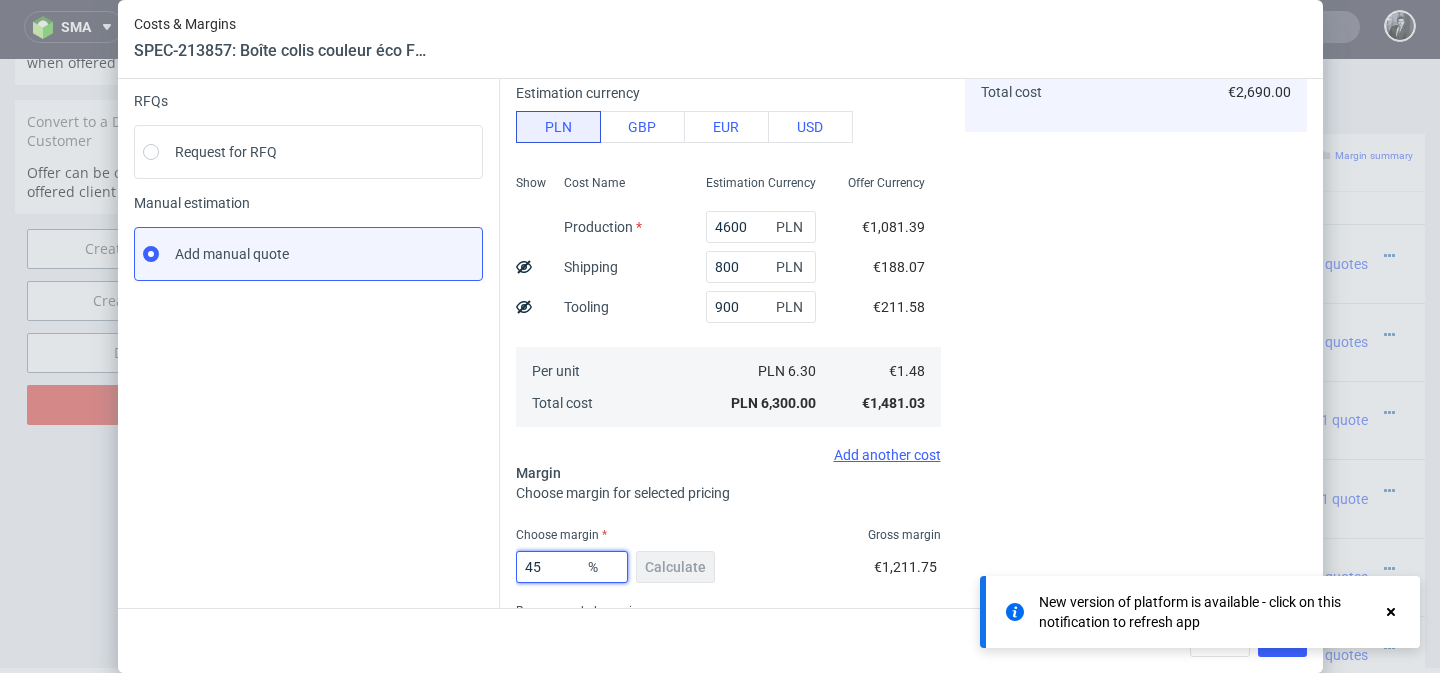 scroll, scrollTop: 299, scrollLeft: 0, axis: vertical 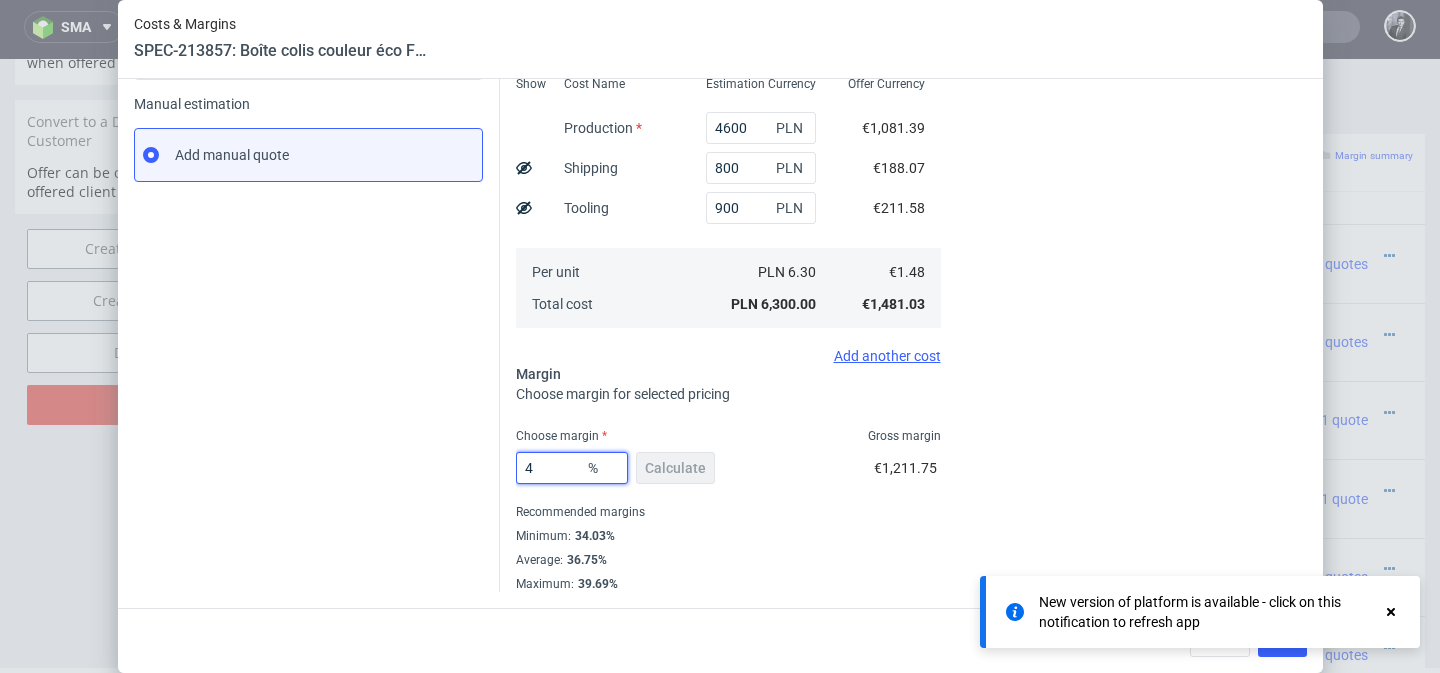type on "41" 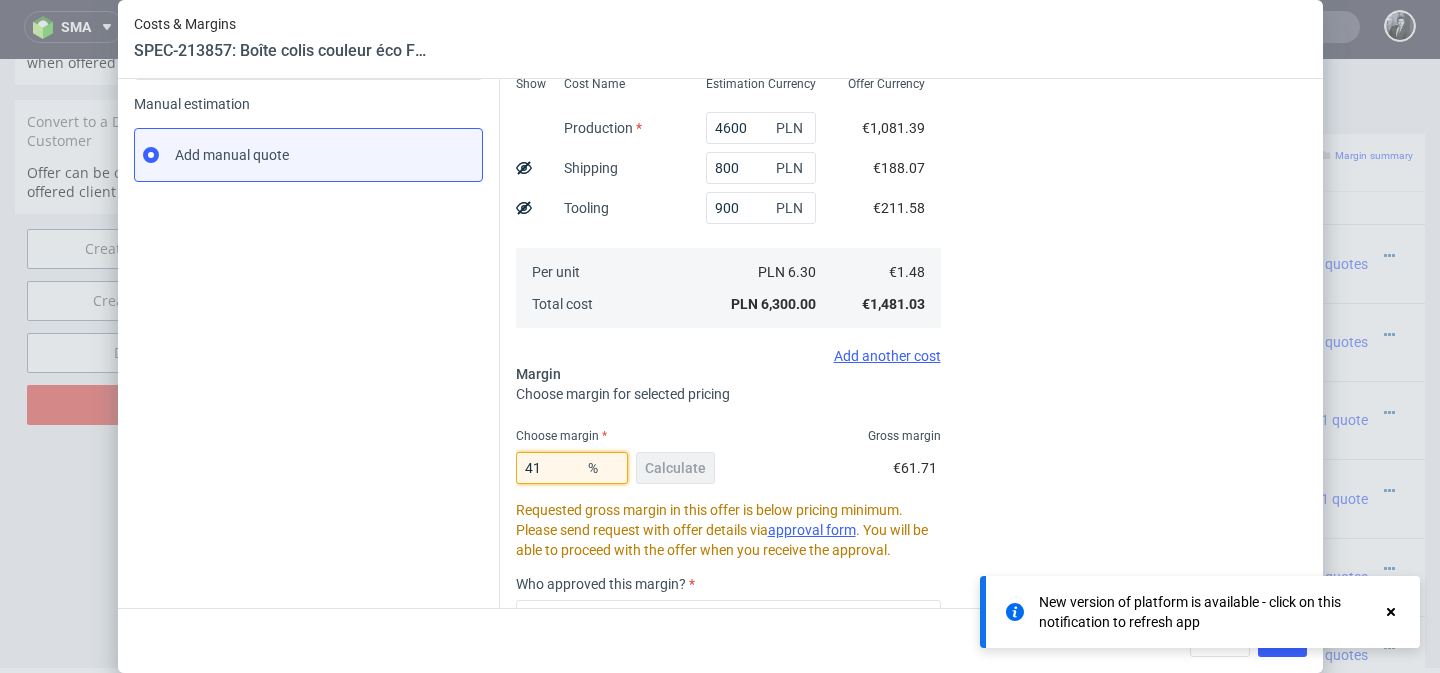 type on "2.51" 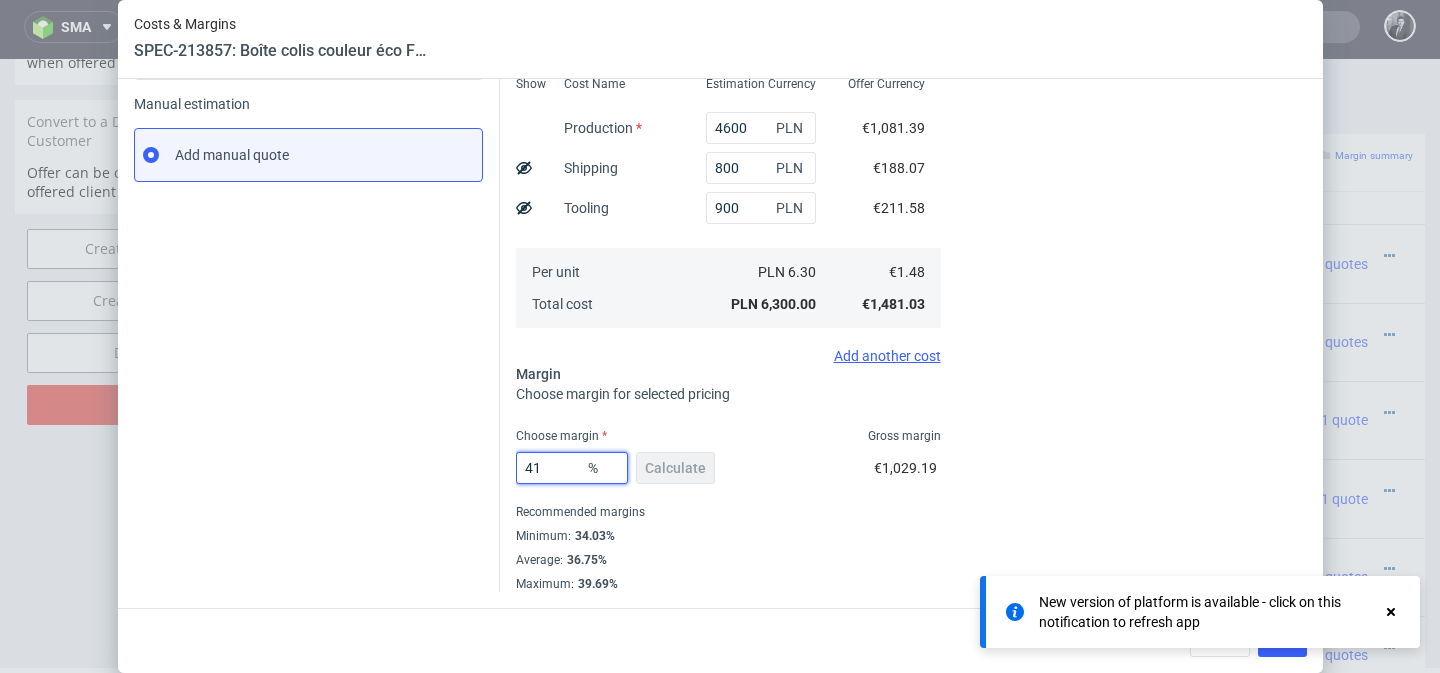 scroll, scrollTop: 82, scrollLeft: 0, axis: vertical 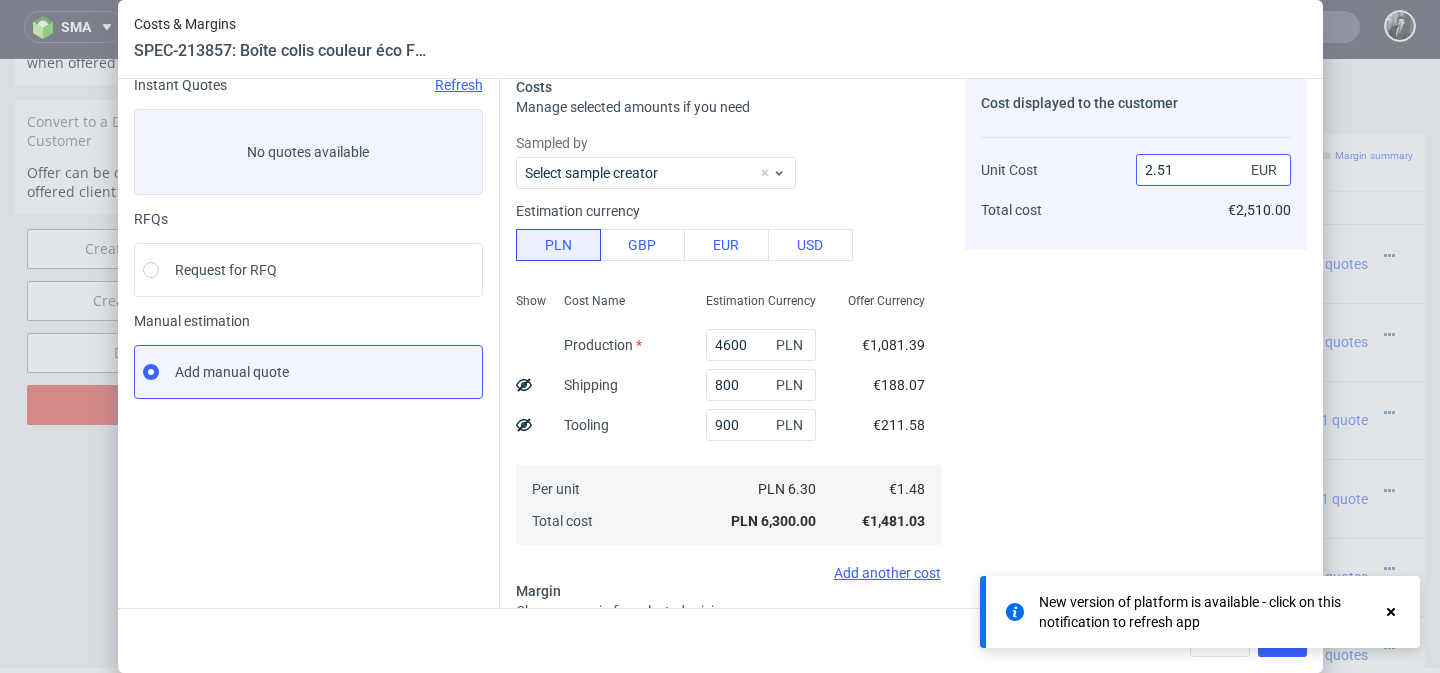 type on "41" 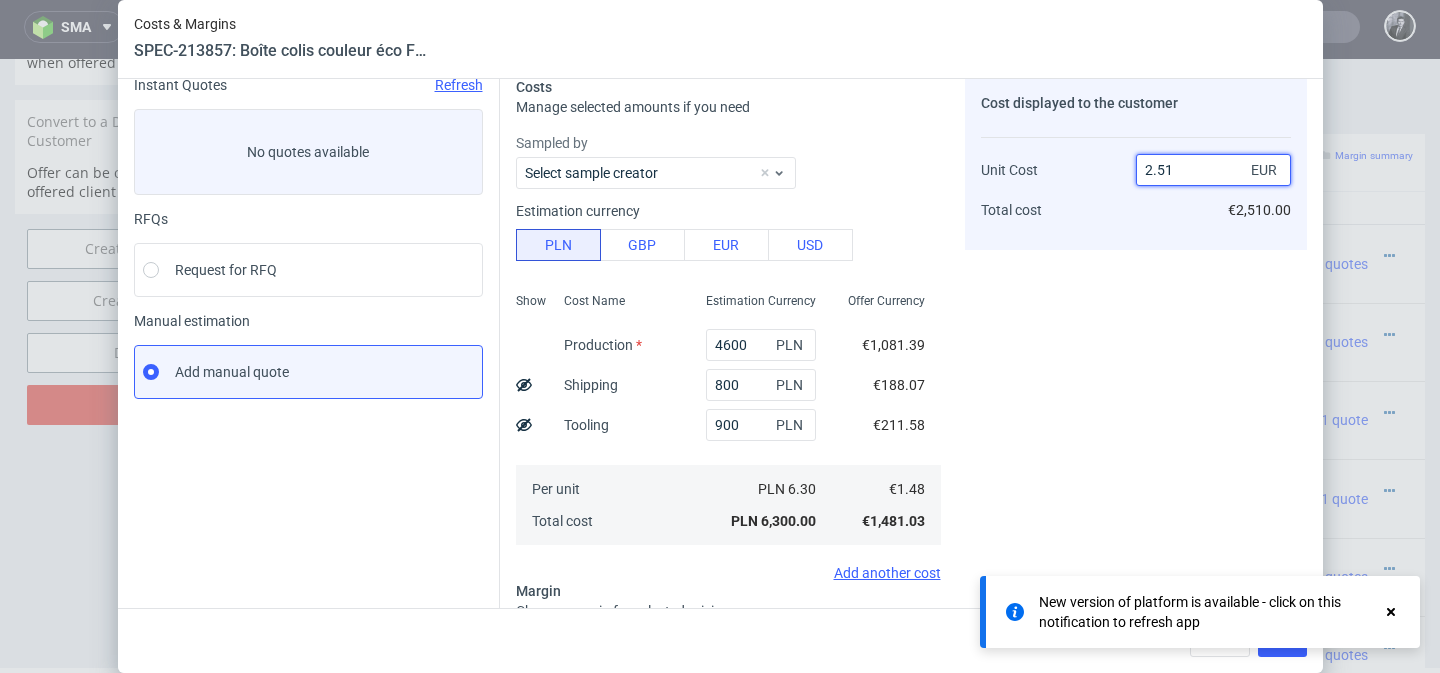 click on "2.51" at bounding box center [1213, 170] 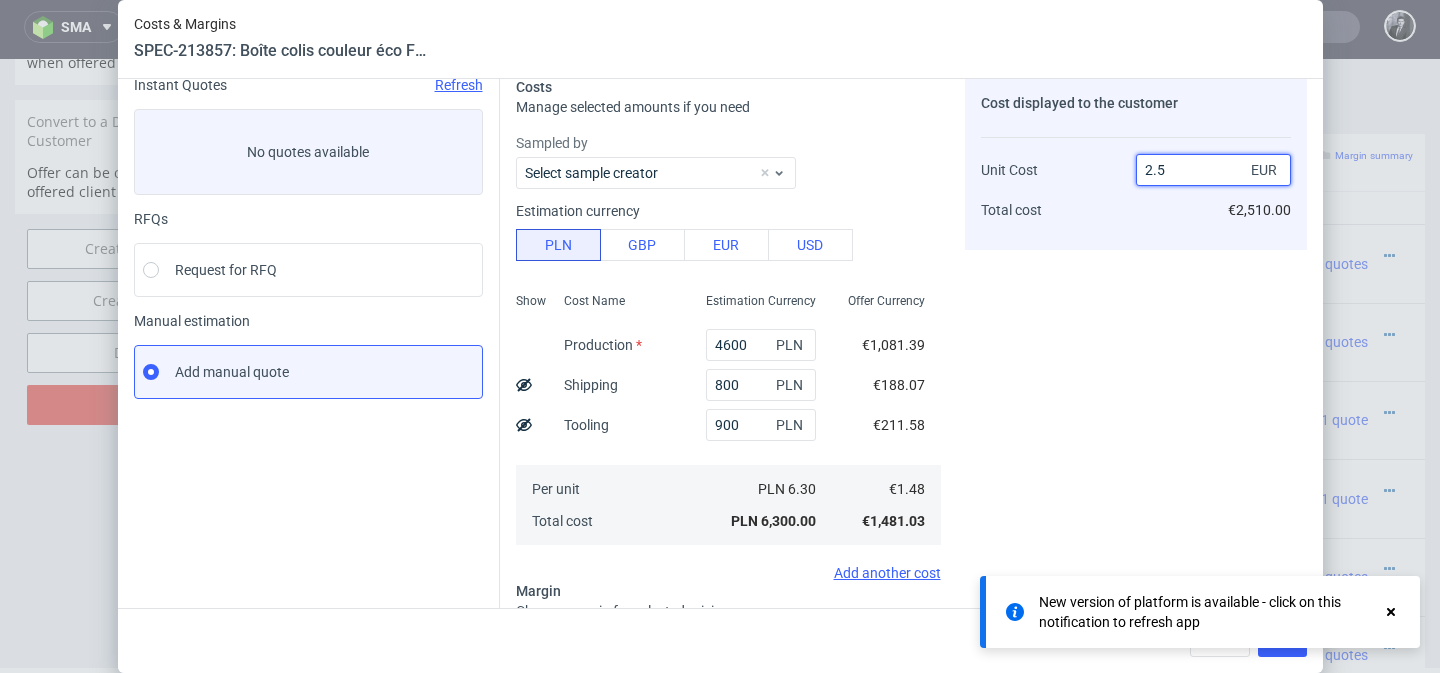 type on "2.50" 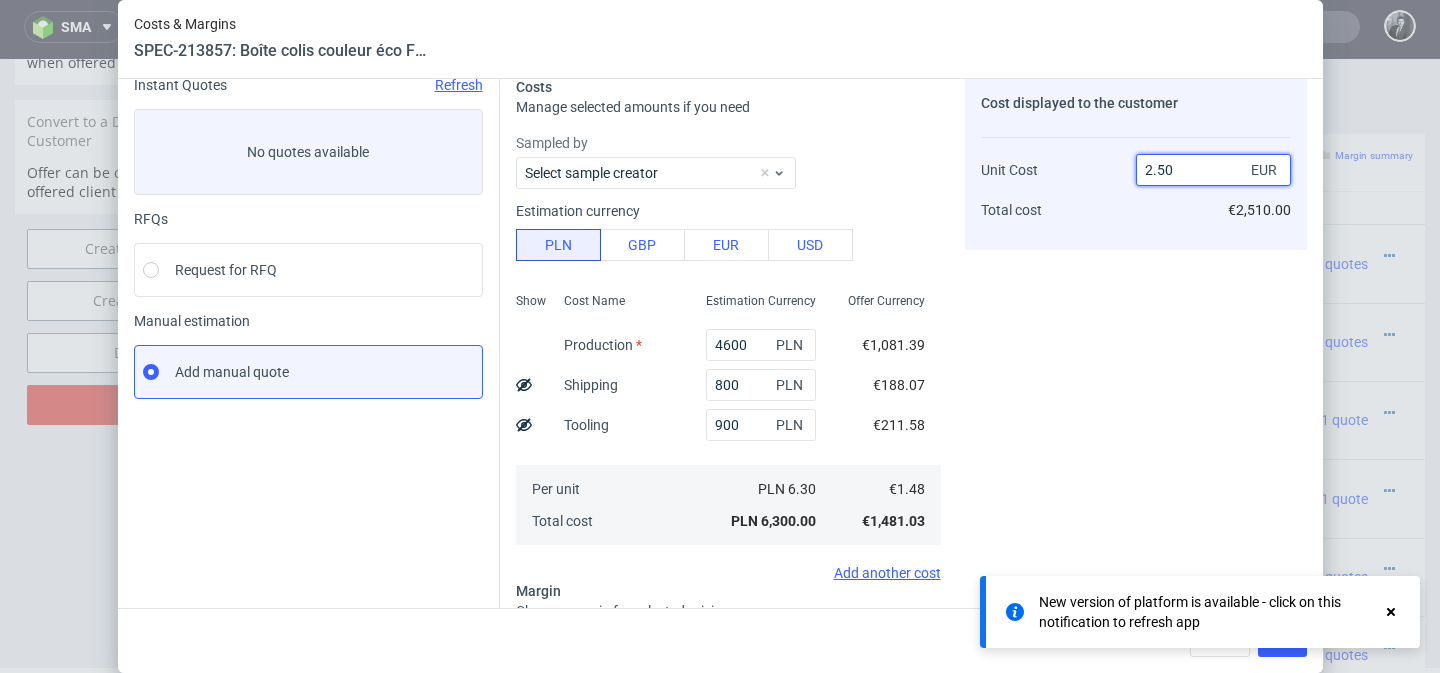 type on "40.8" 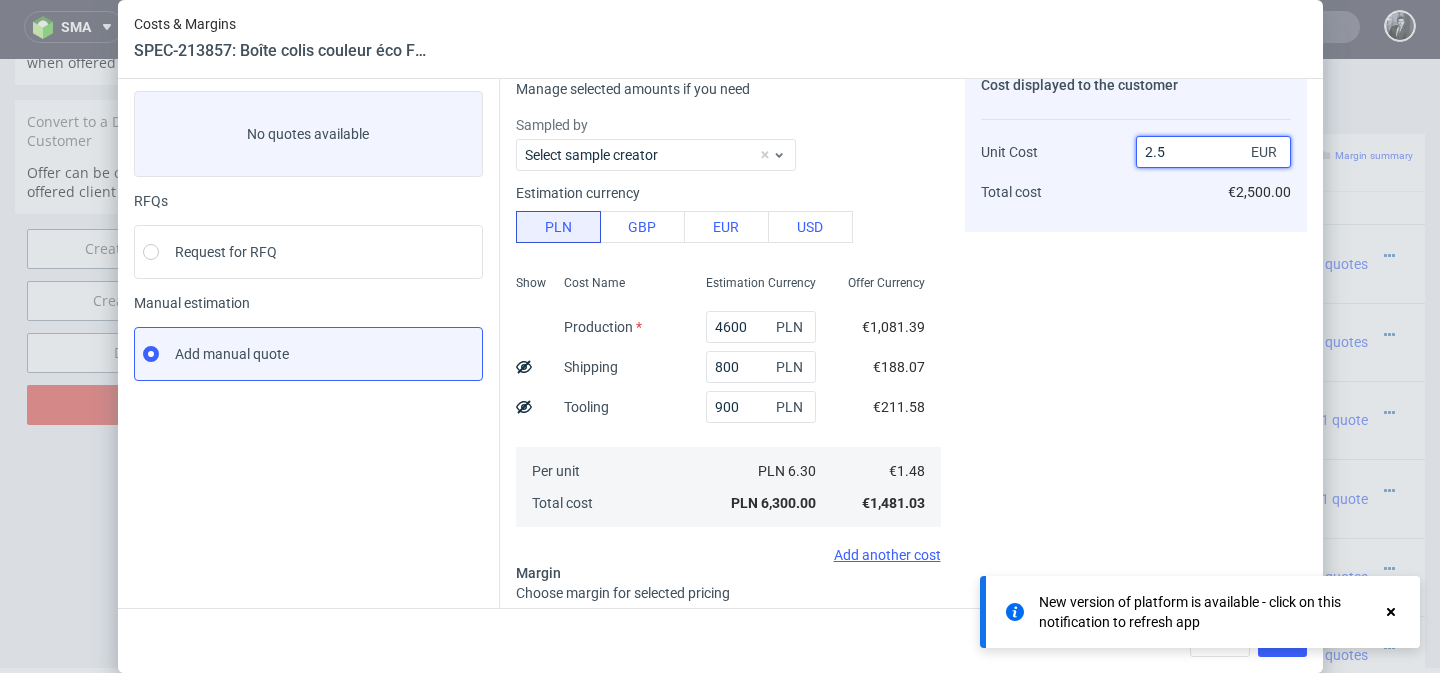 scroll, scrollTop: 95, scrollLeft: 0, axis: vertical 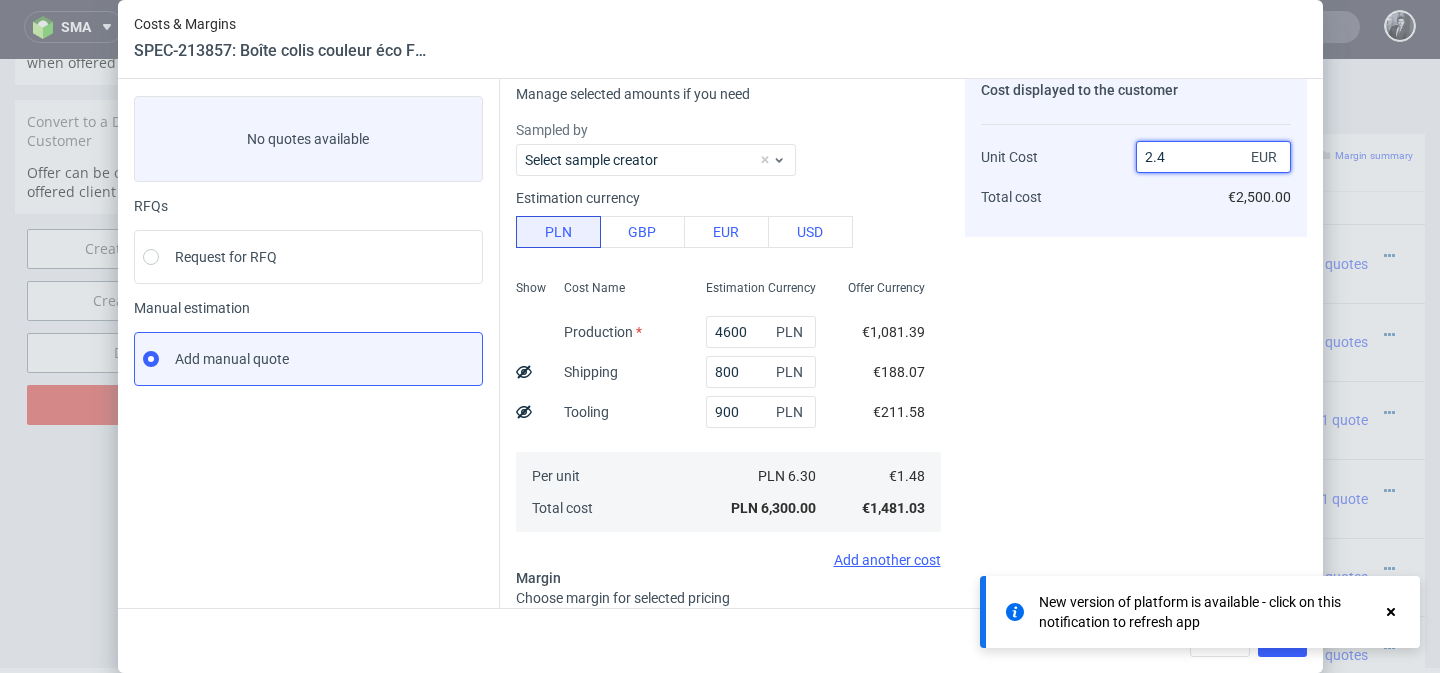 type on "2.49" 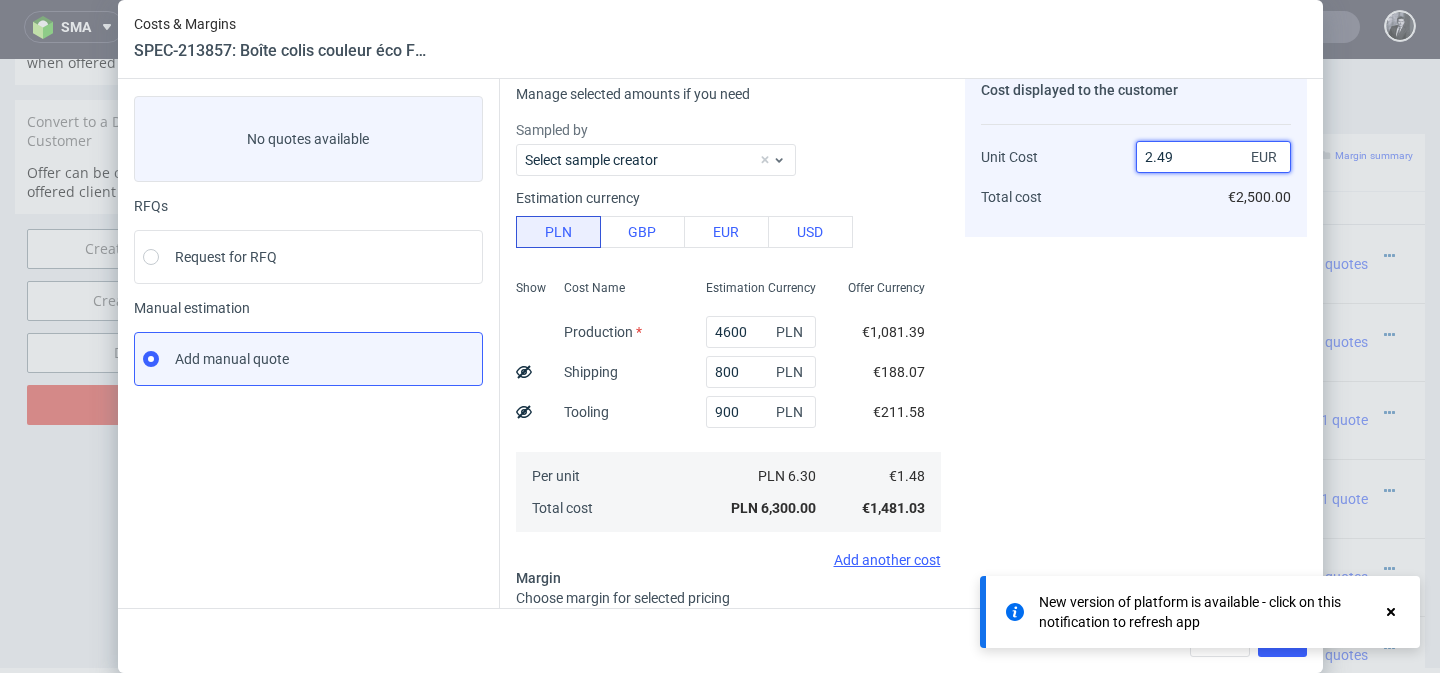 type on "40.562248995983936" 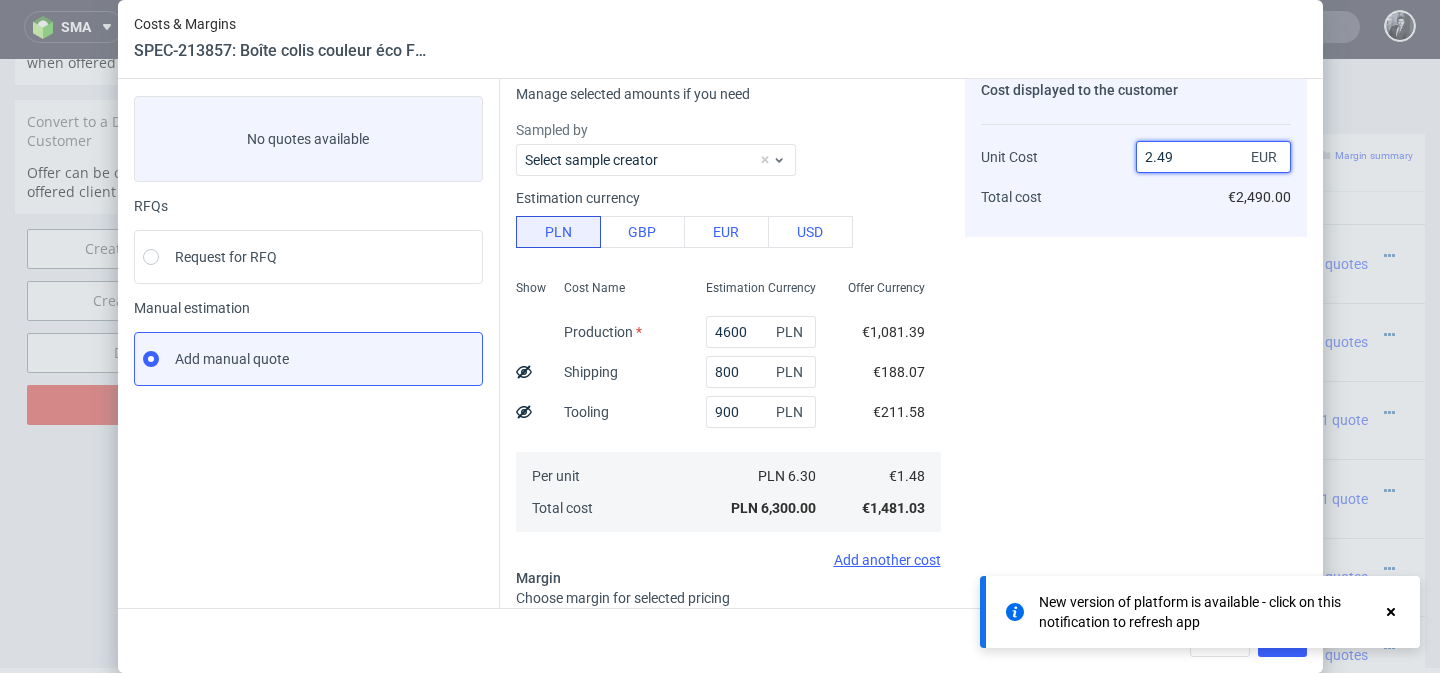 type on "2.49" 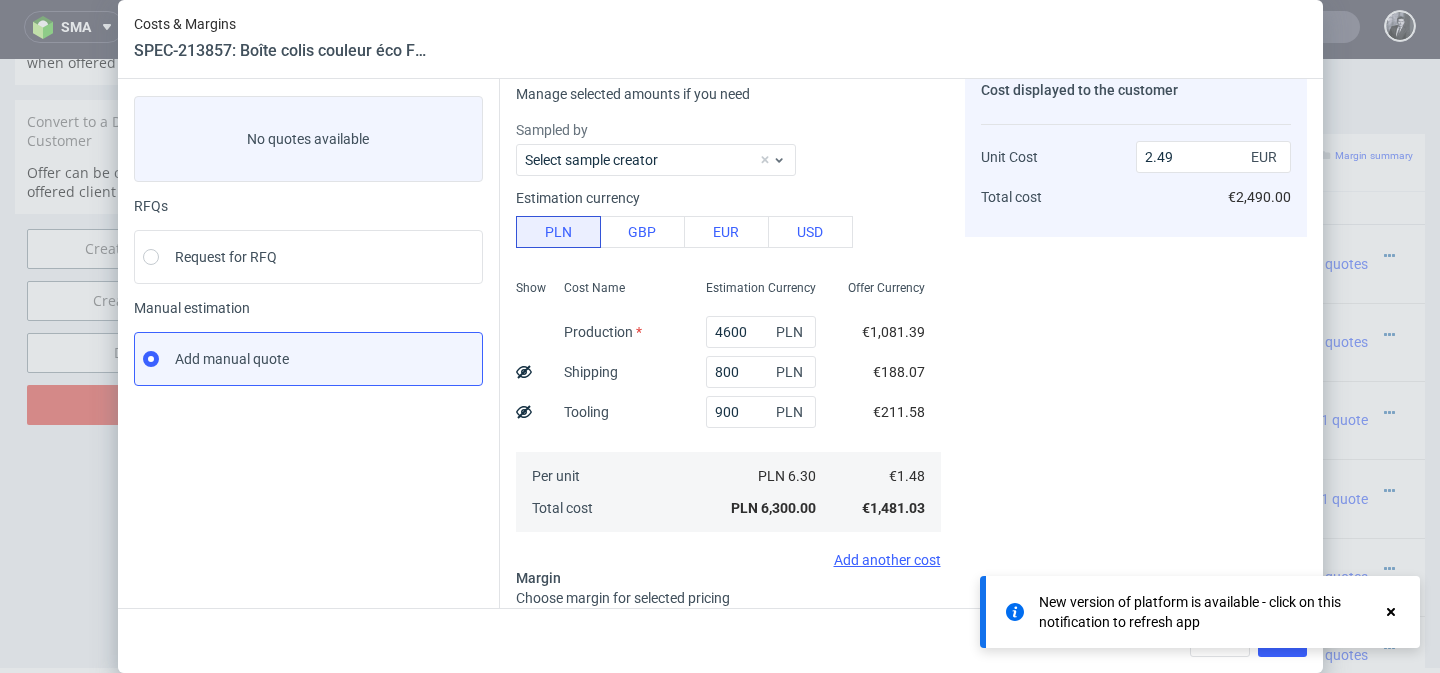 click on "Cost displayed to the customer Unit Cost Total cost 2.49 EUR €2,490.00" at bounding box center [1136, 430] 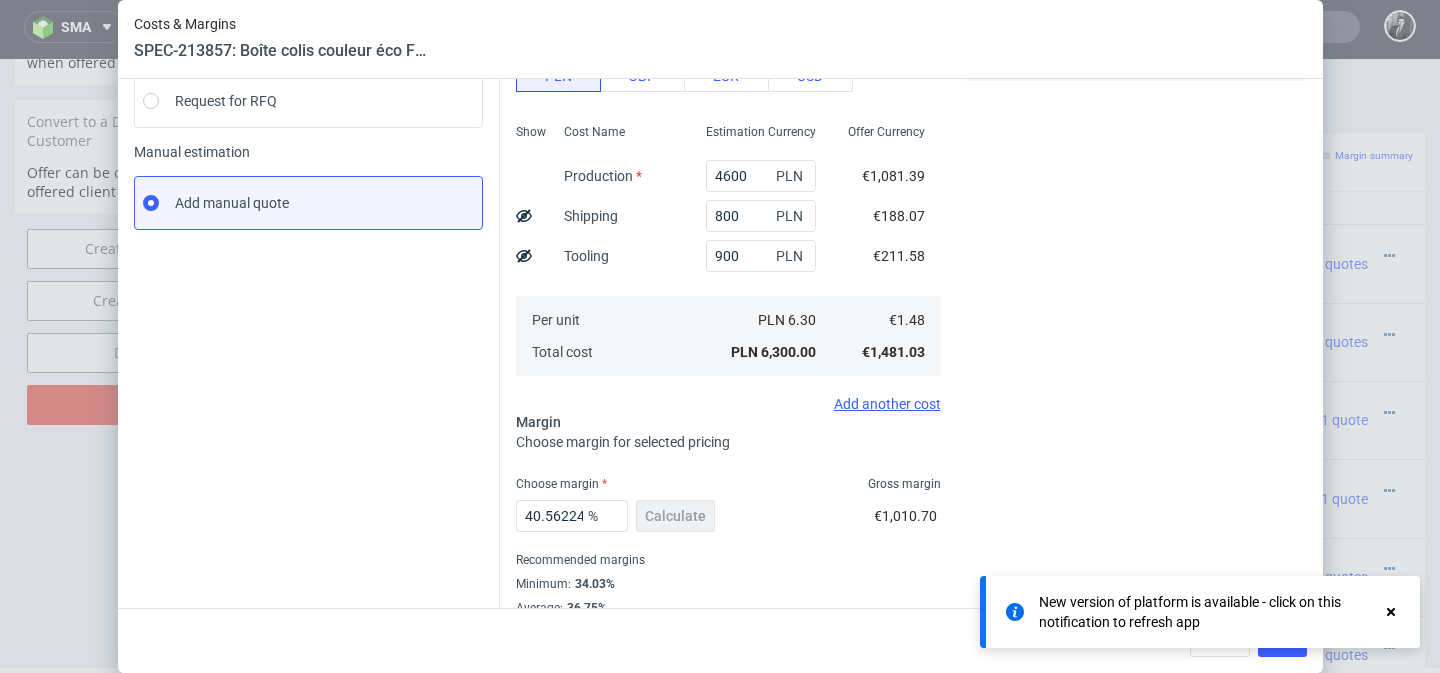 scroll, scrollTop: 299, scrollLeft: 0, axis: vertical 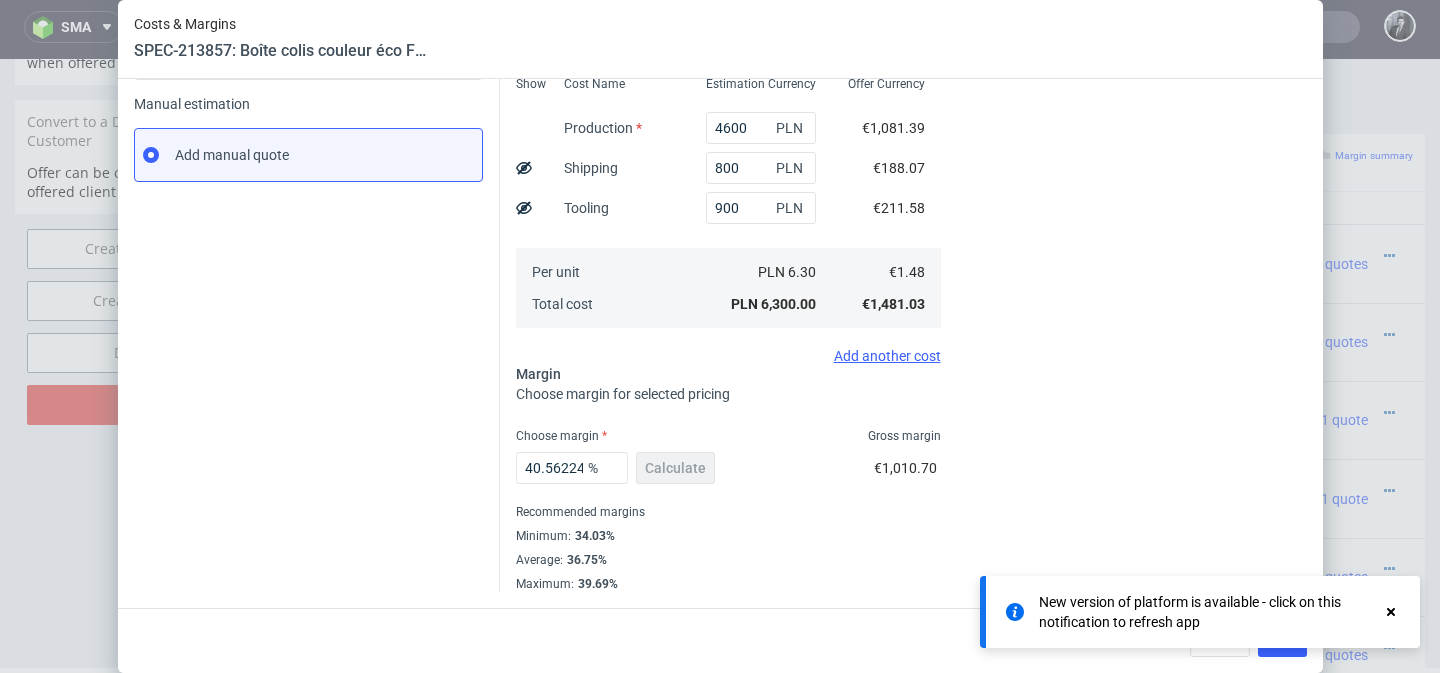 click 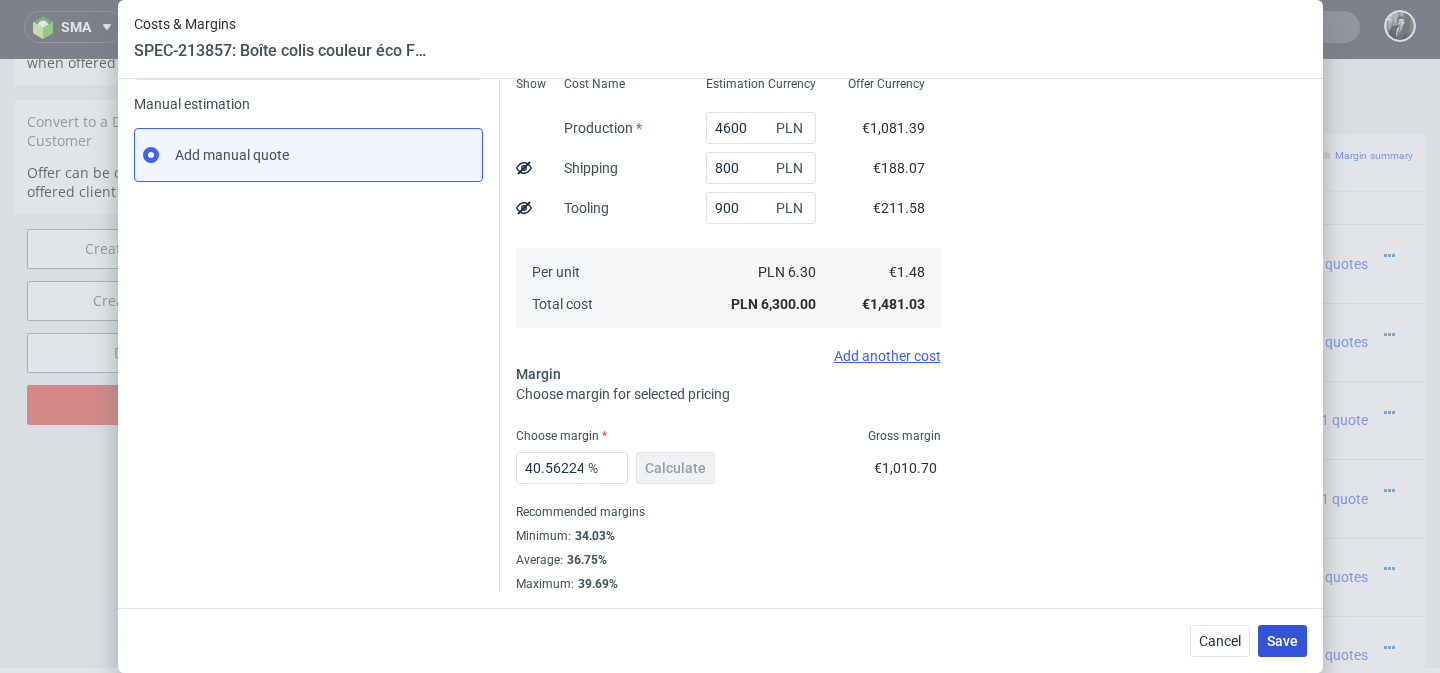 click on "Save" at bounding box center (1282, 641) 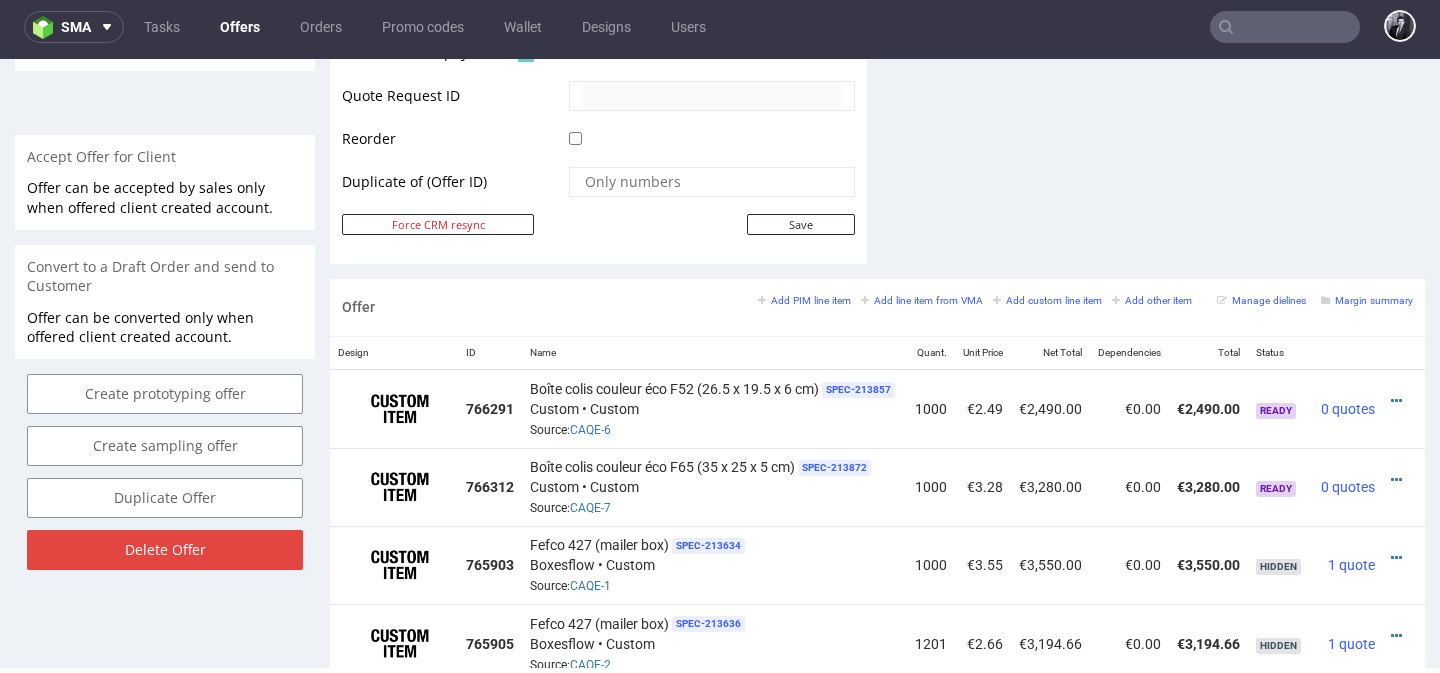 scroll, scrollTop: 976, scrollLeft: 0, axis: vertical 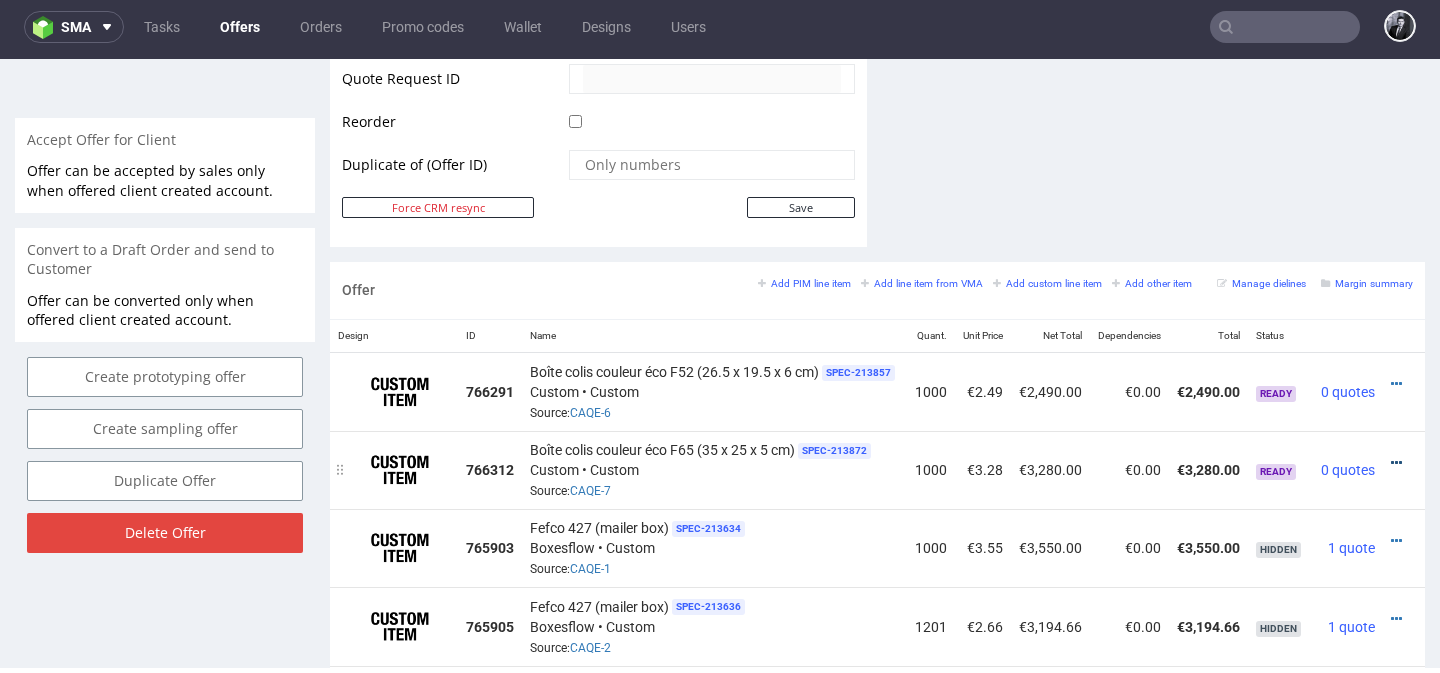 click at bounding box center [1396, 463] 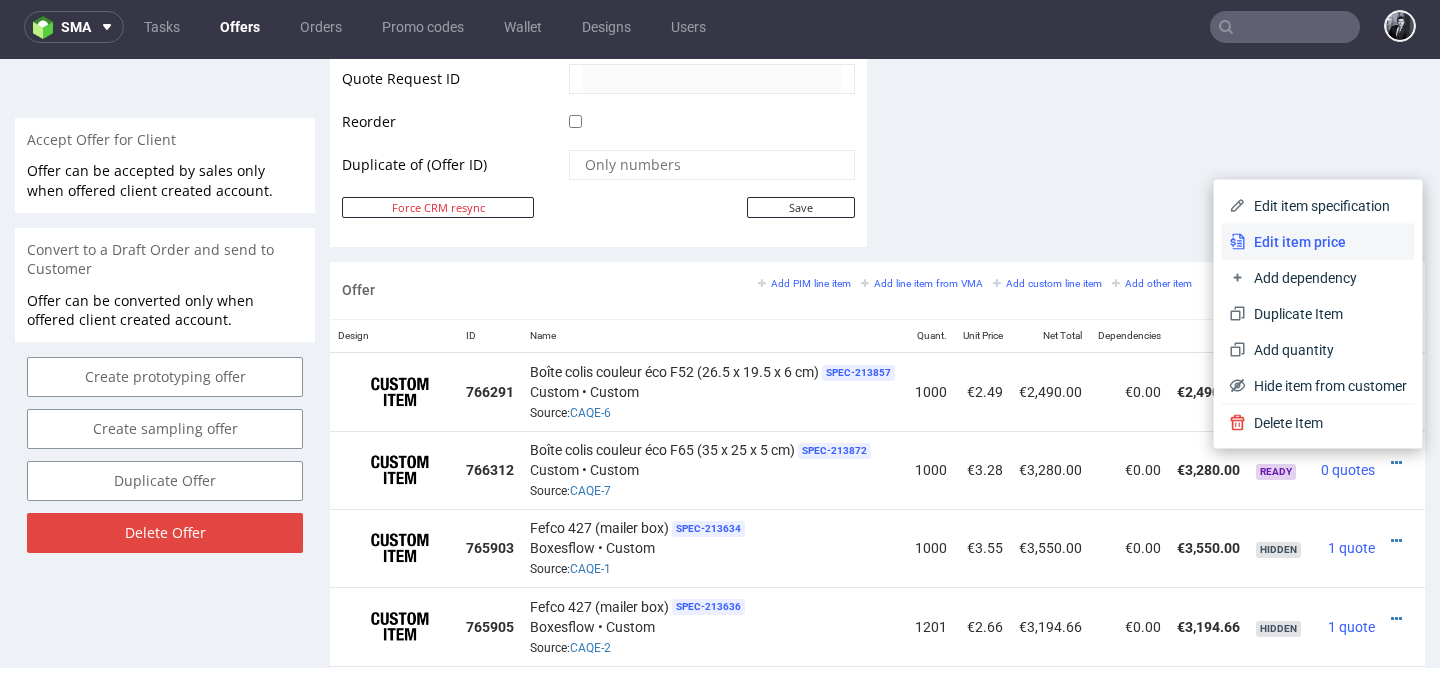 click on "Edit item price" at bounding box center (1326, 242) 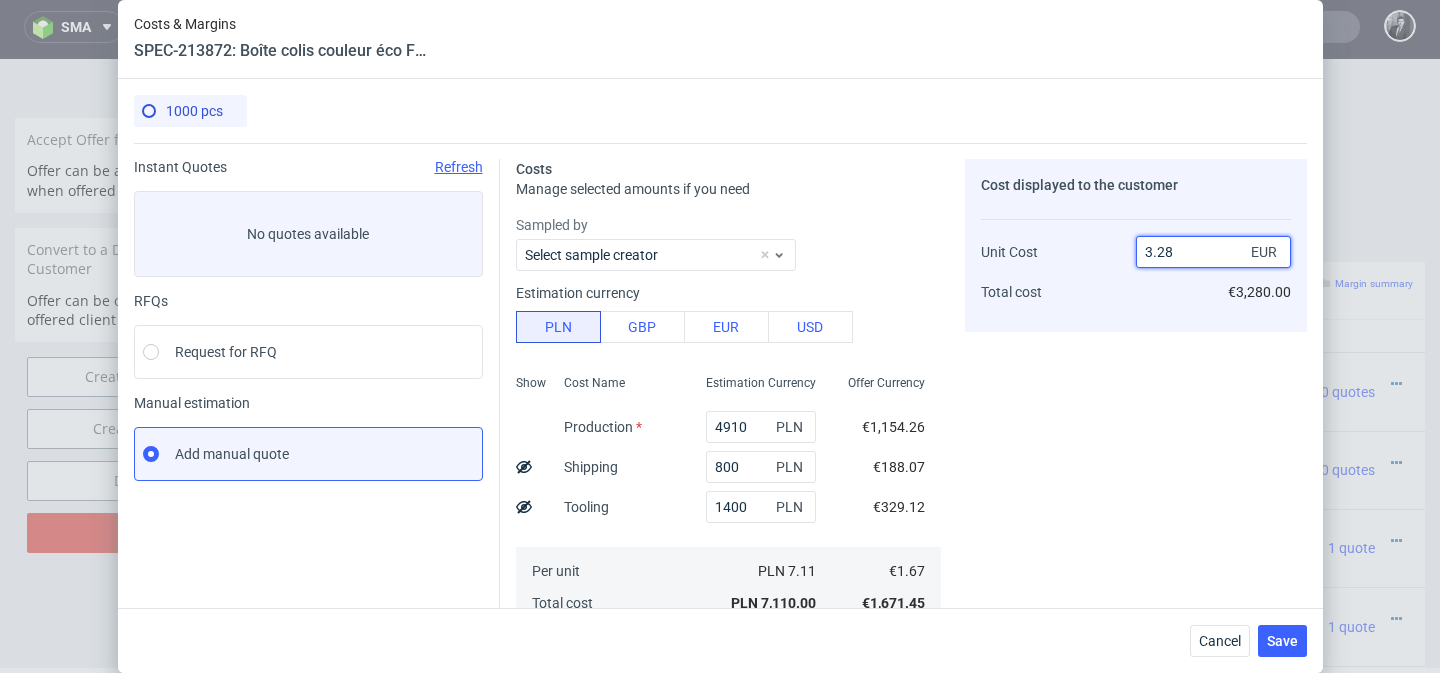 click on "3.28" at bounding box center [1213, 252] 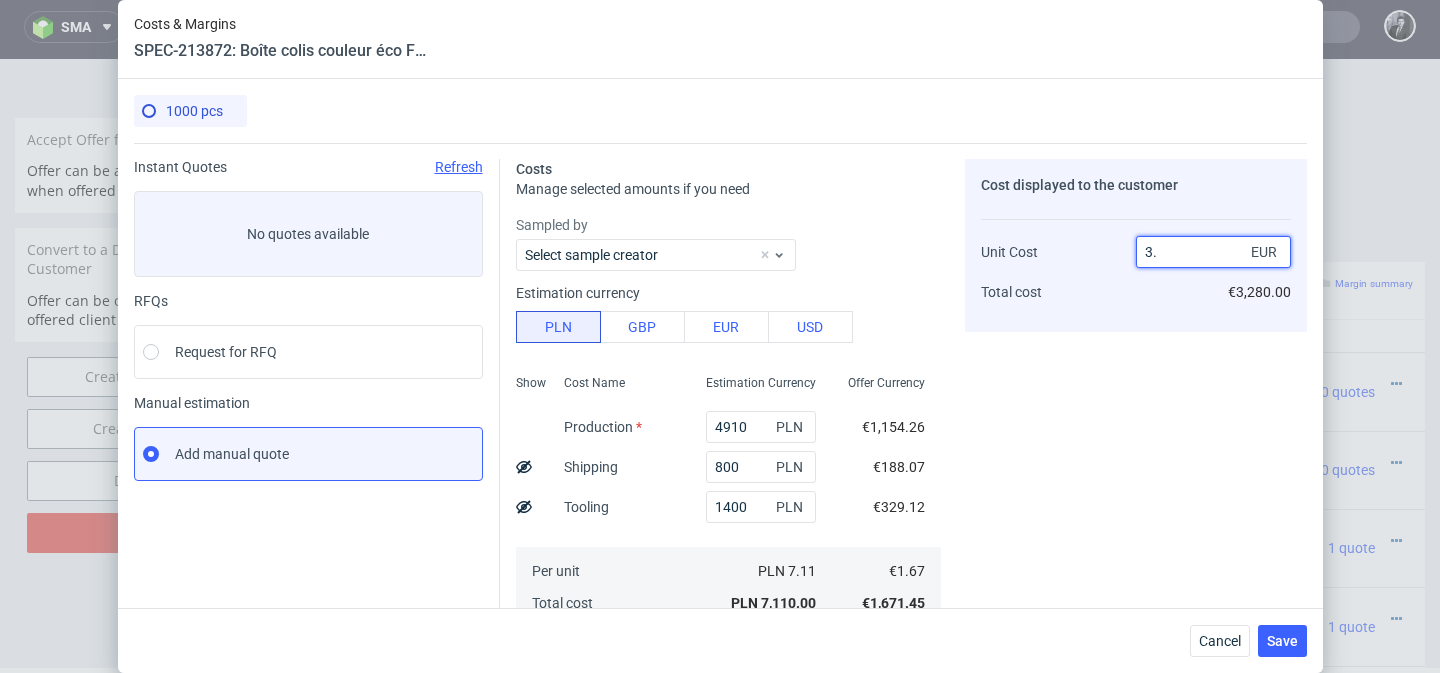 type on "3.1" 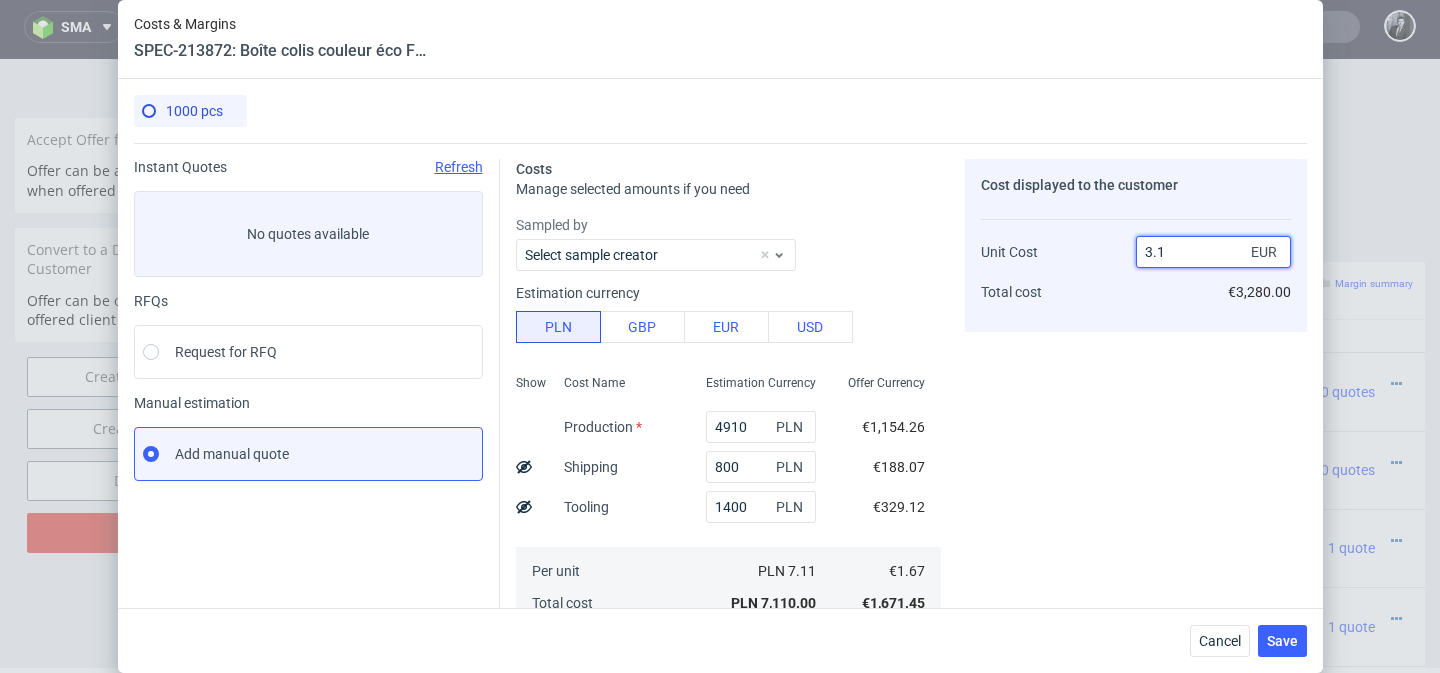 type on "46.12903225806452" 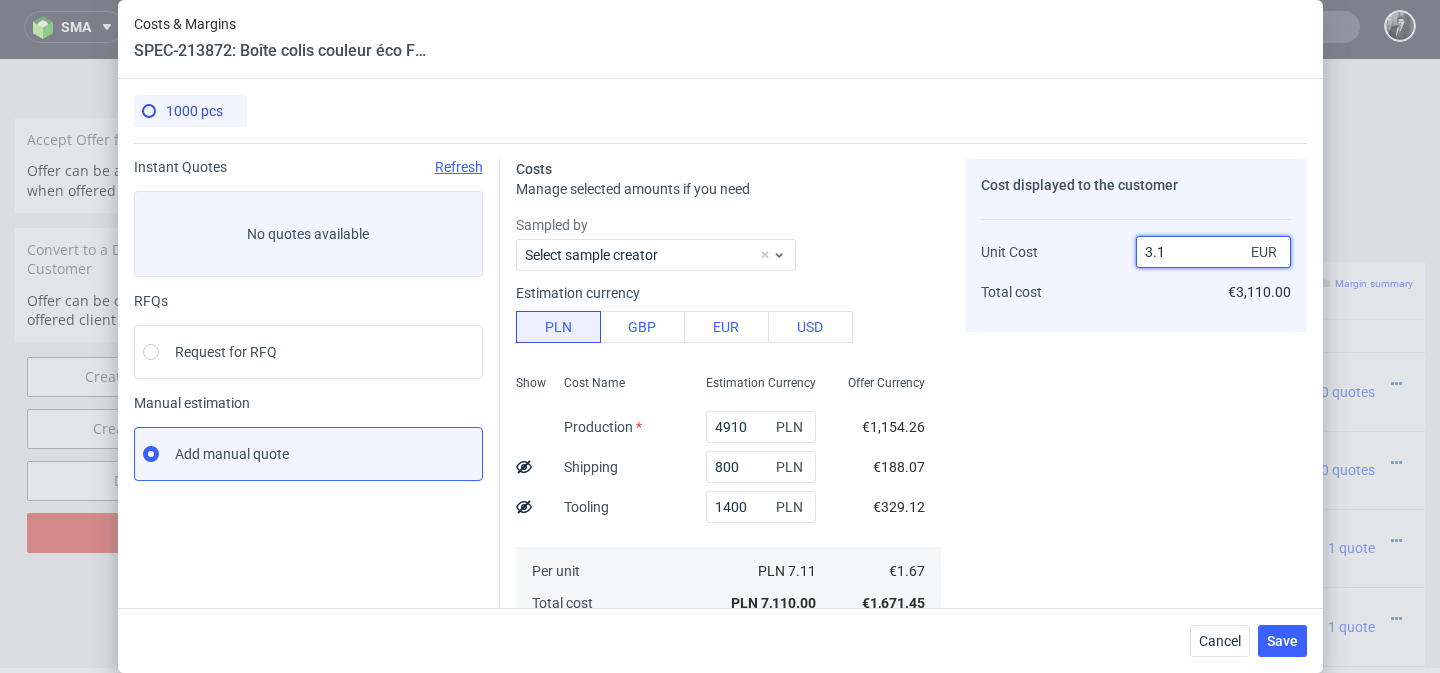 type on "3." 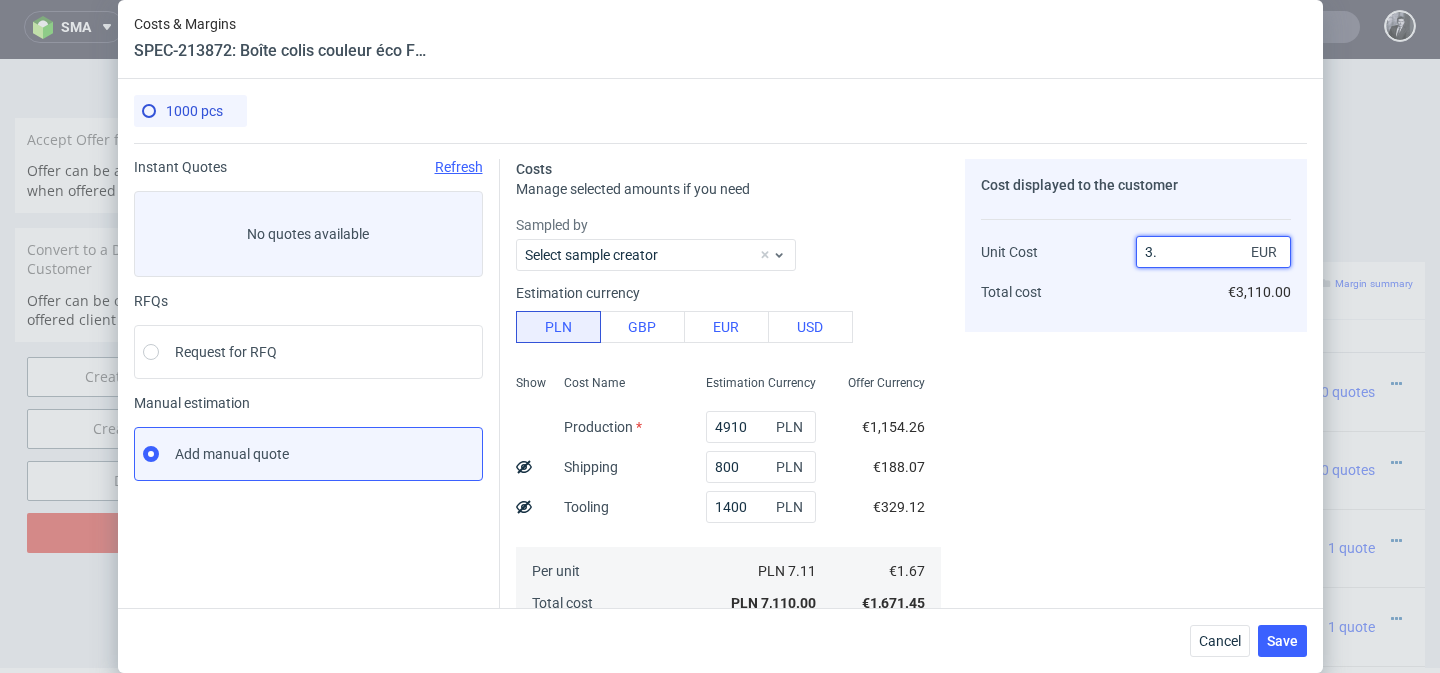 type on "44.333333333333336" 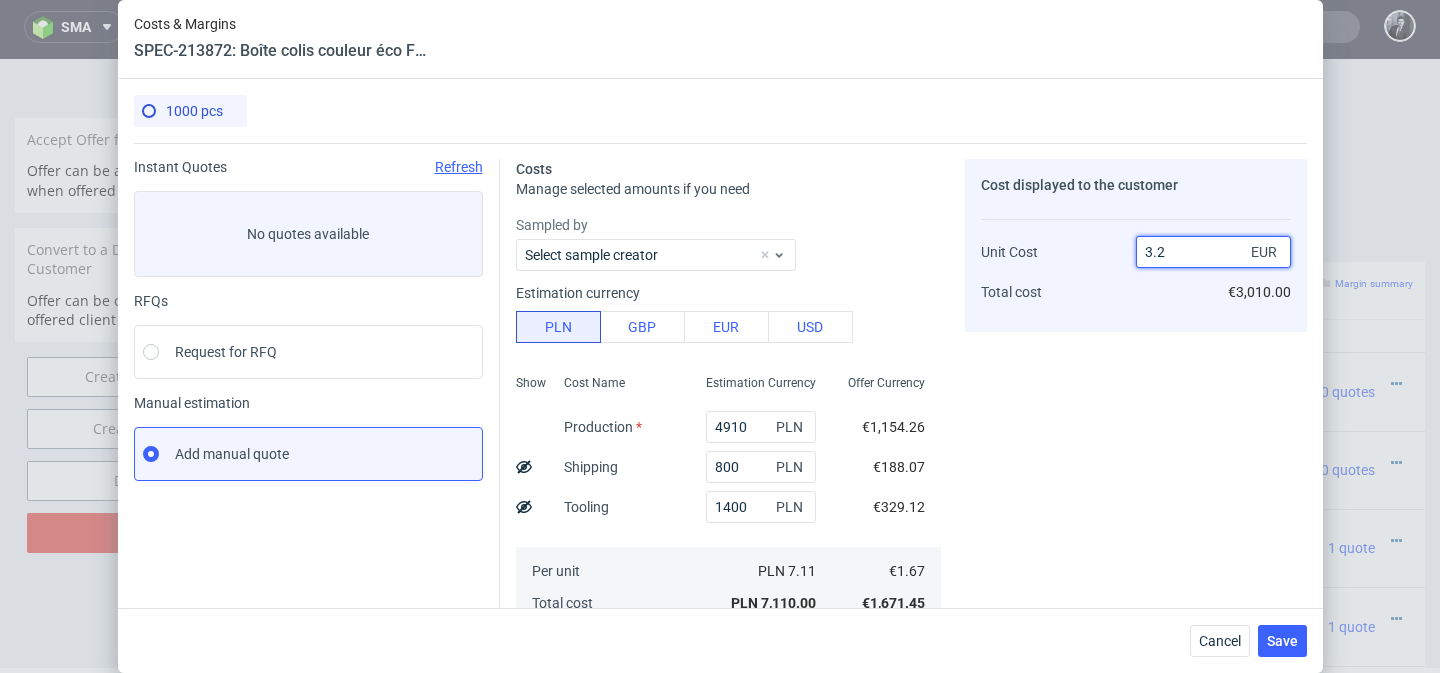 type on "3.21" 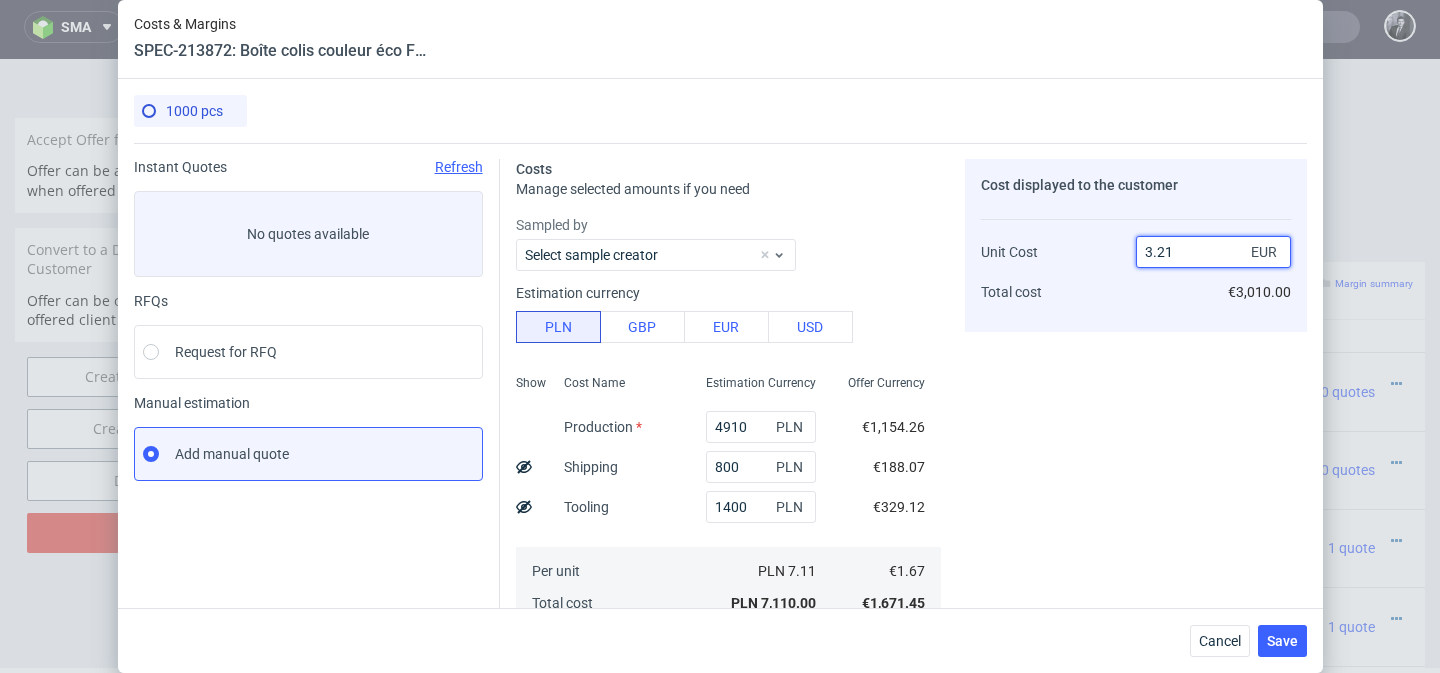 type on "47.8125" 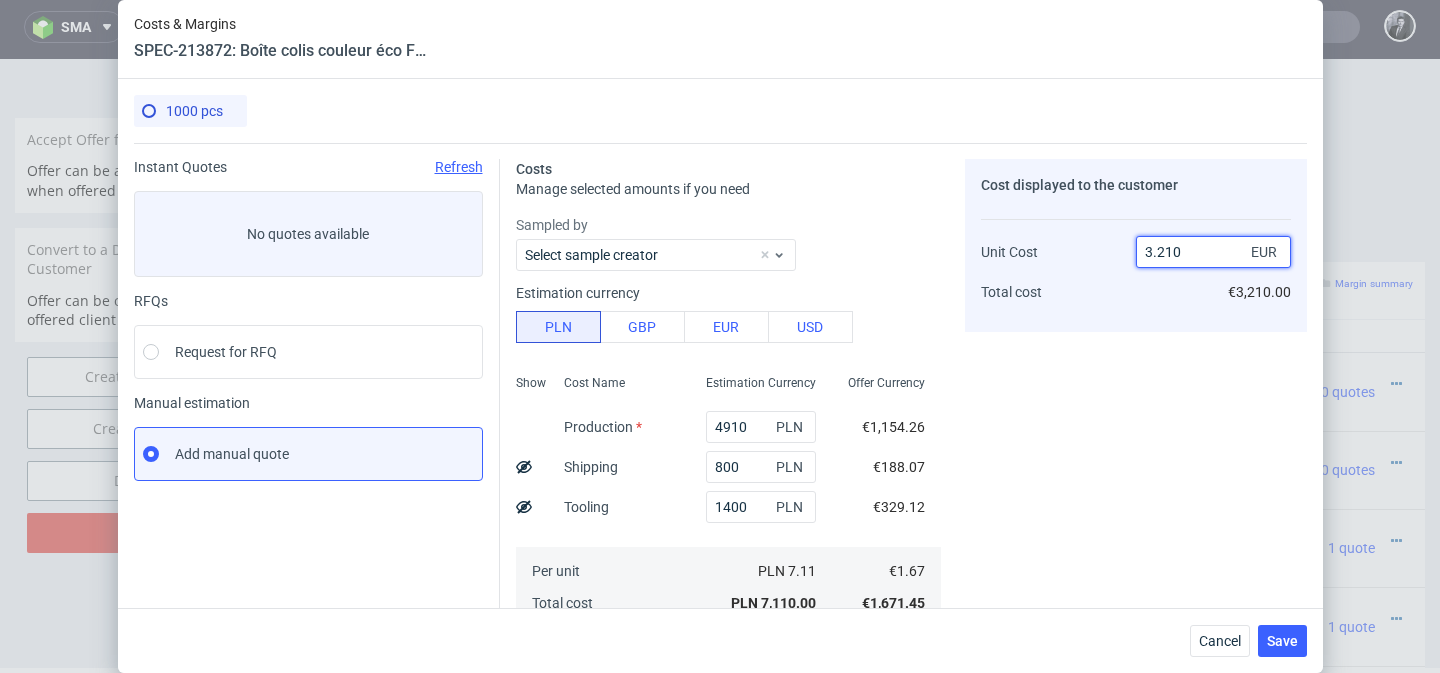 type on "47.97507788161994" 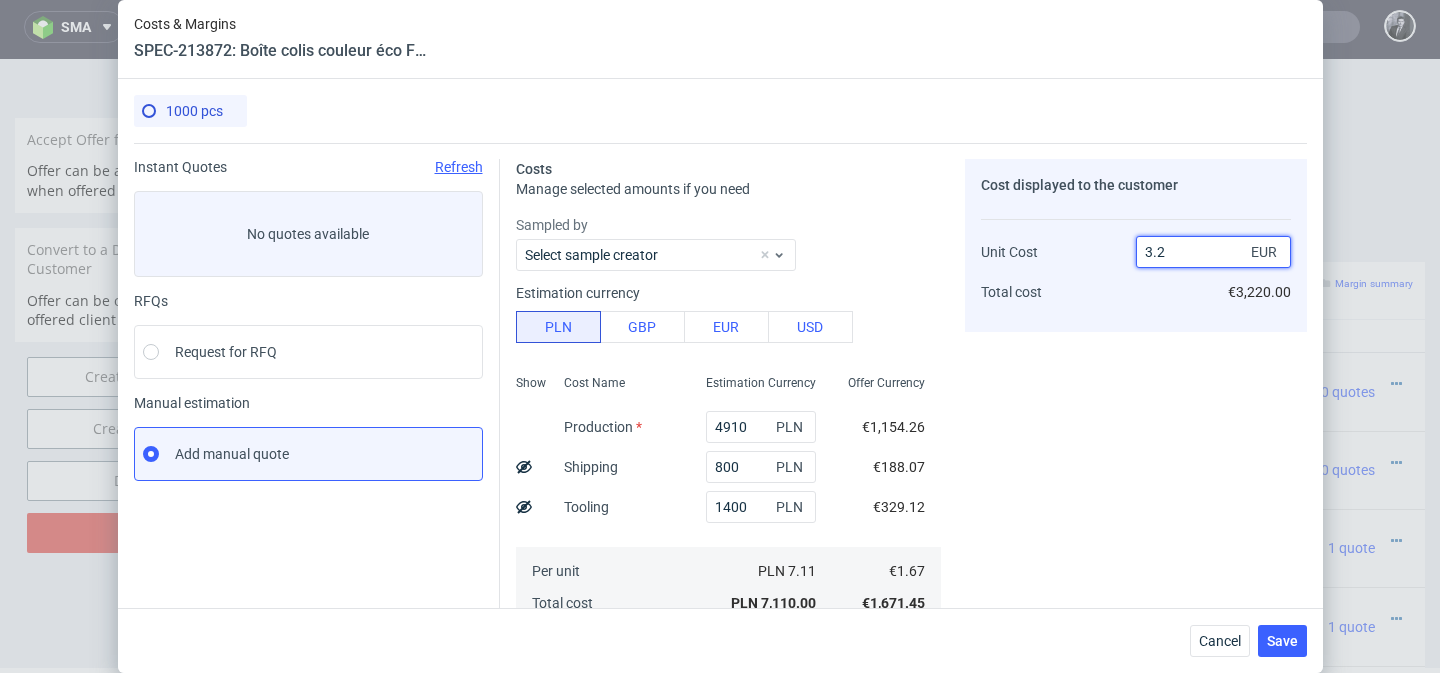 type on "3.29" 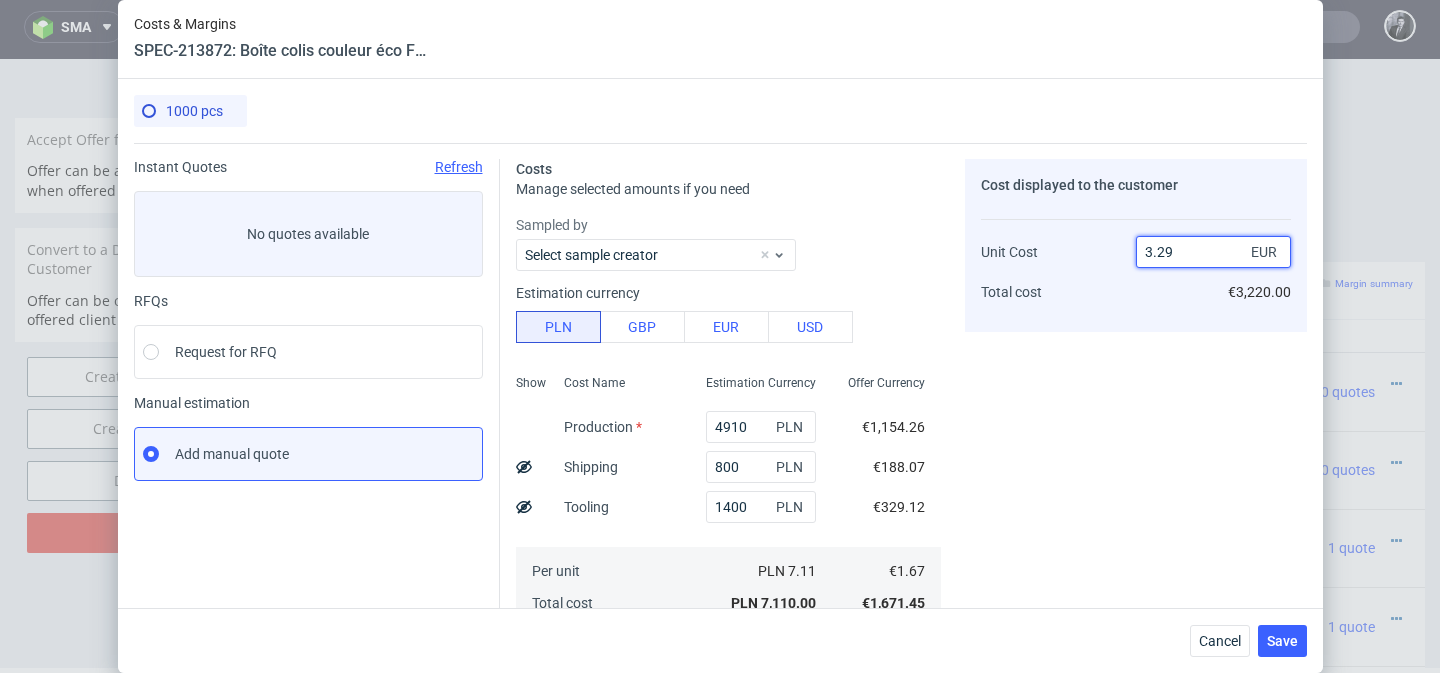 type on "49.24012158054711" 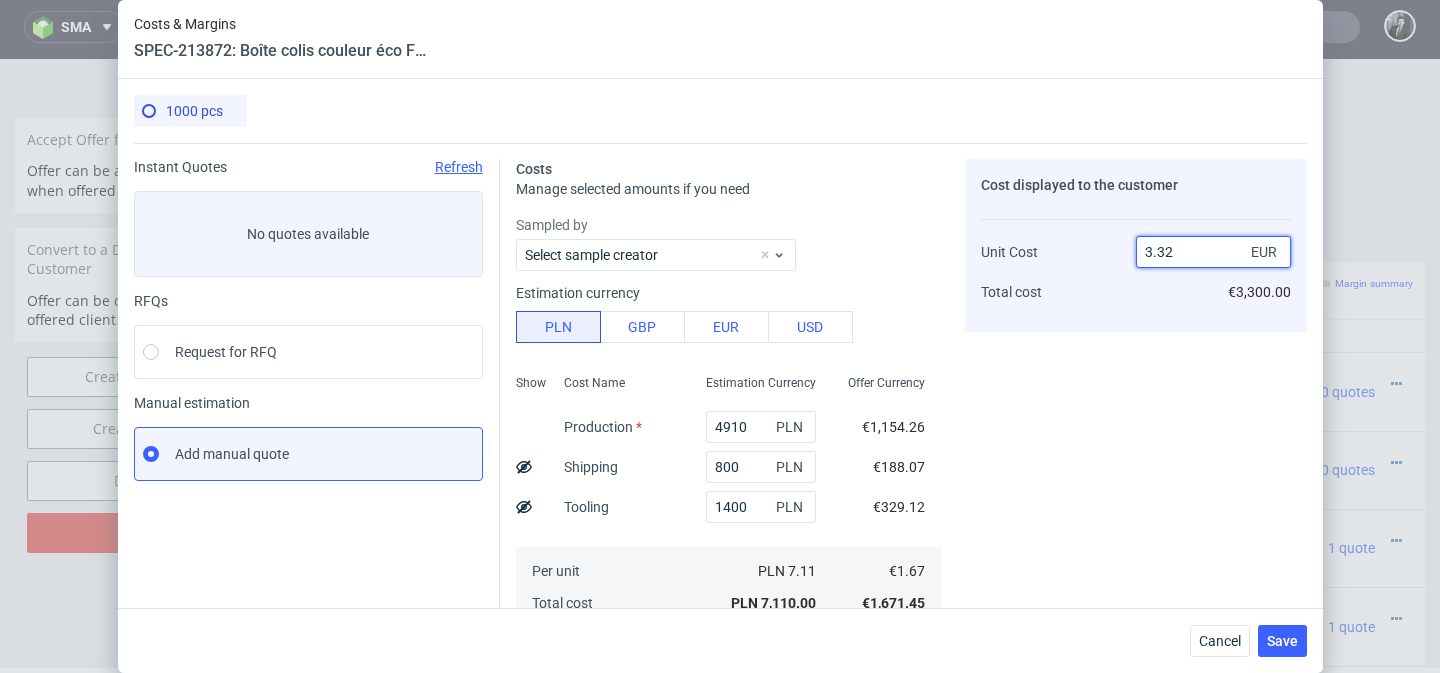 type on "3.33" 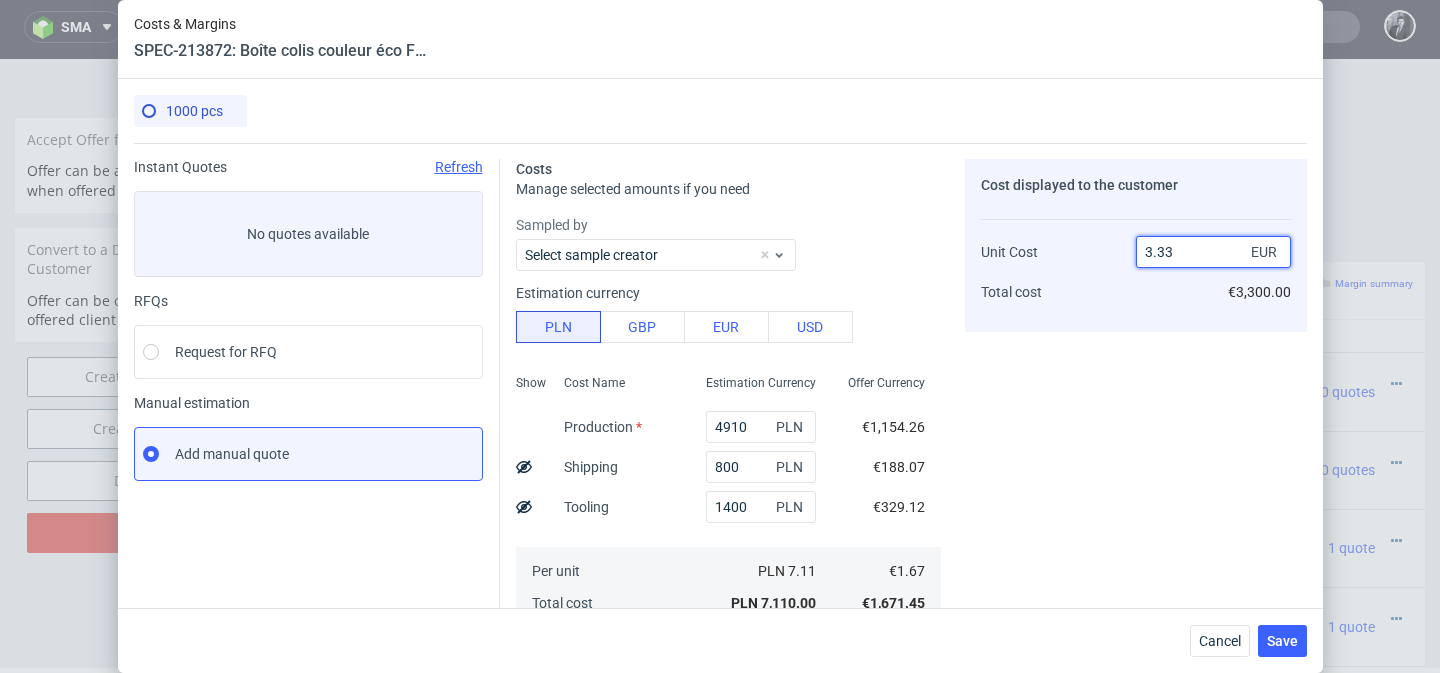 type on "49.6987951807229" 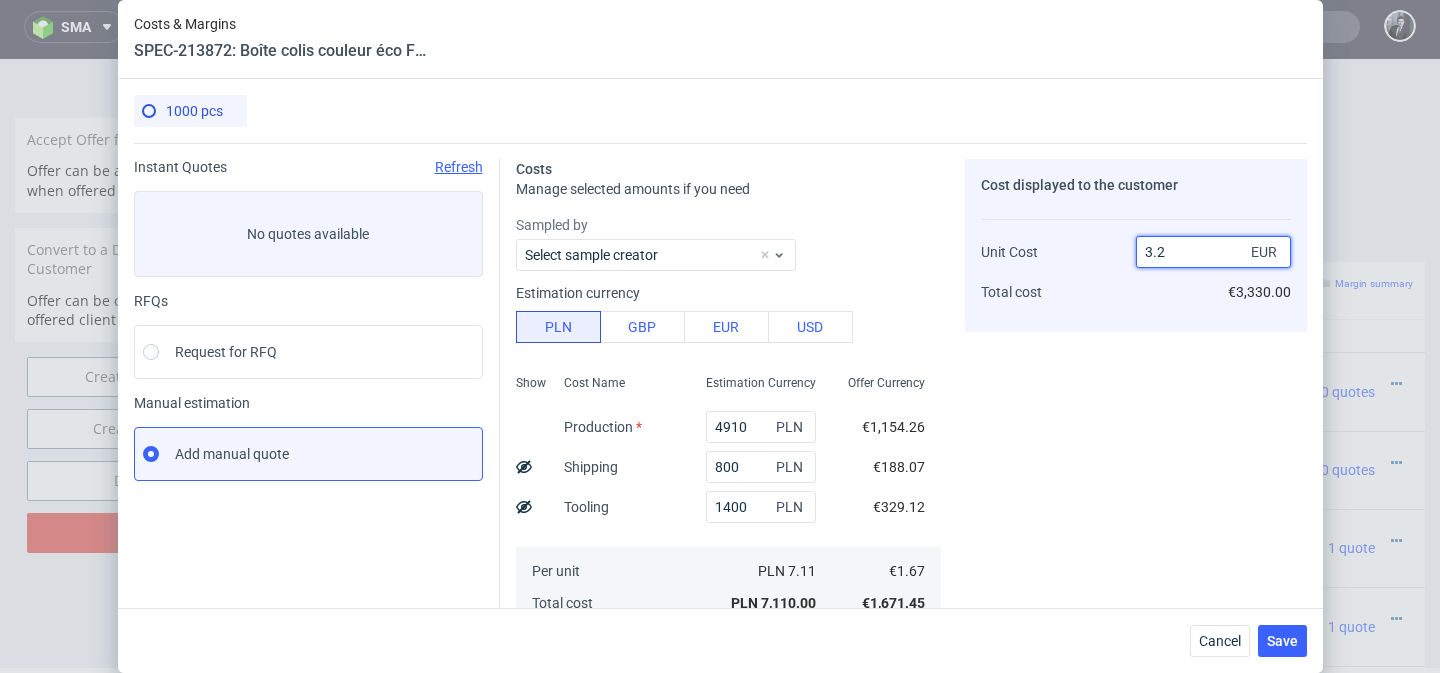 type on "3.29" 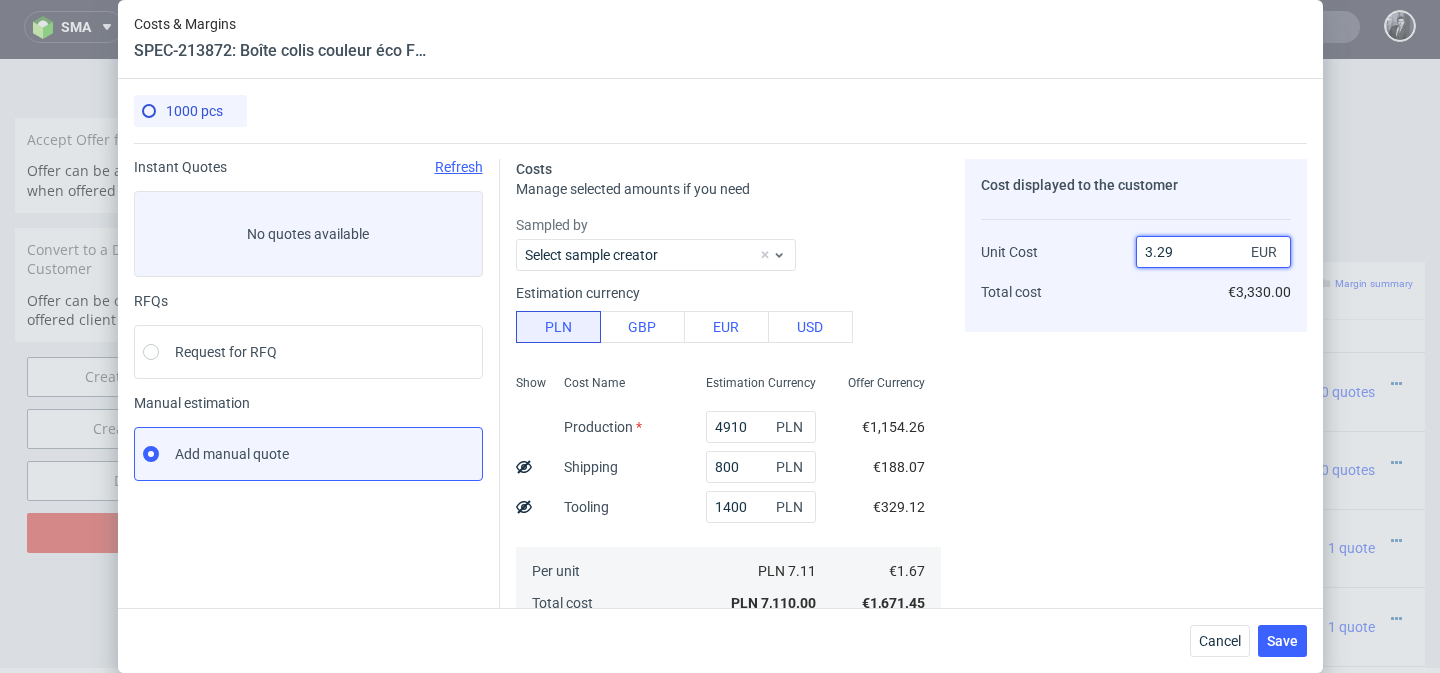 type on "49.24012158054711" 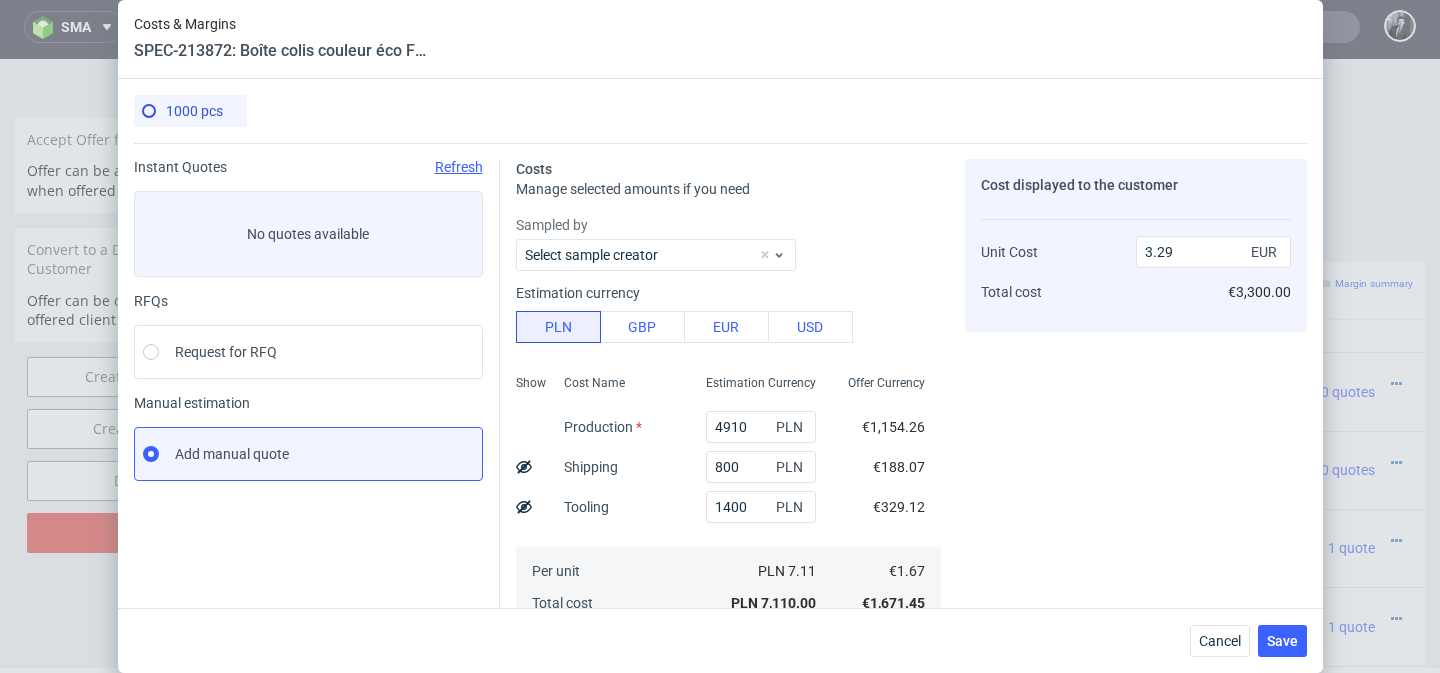 click on "Cost displayed to the customer Unit Cost Total cost 3.29 EUR €3,300.00" at bounding box center [1136, 525] 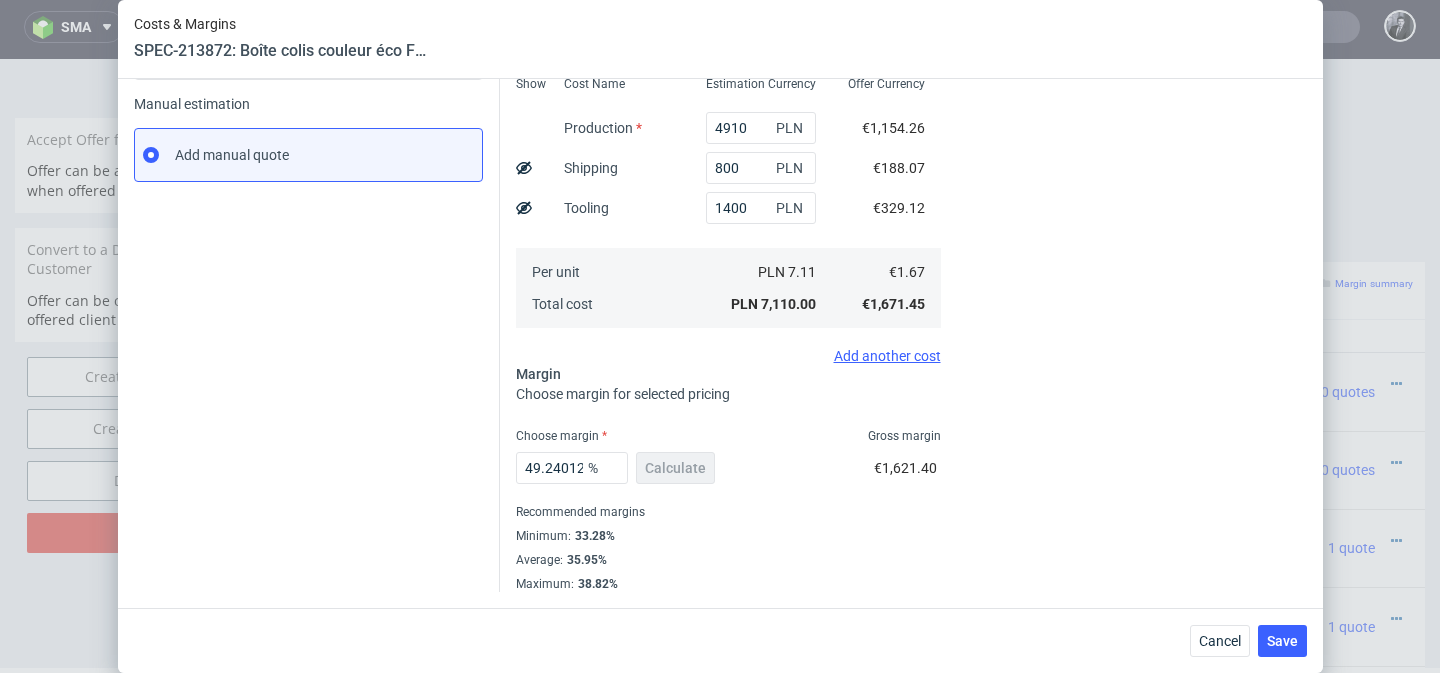 scroll, scrollTop: 0, scrollLeft: 0, axis: both 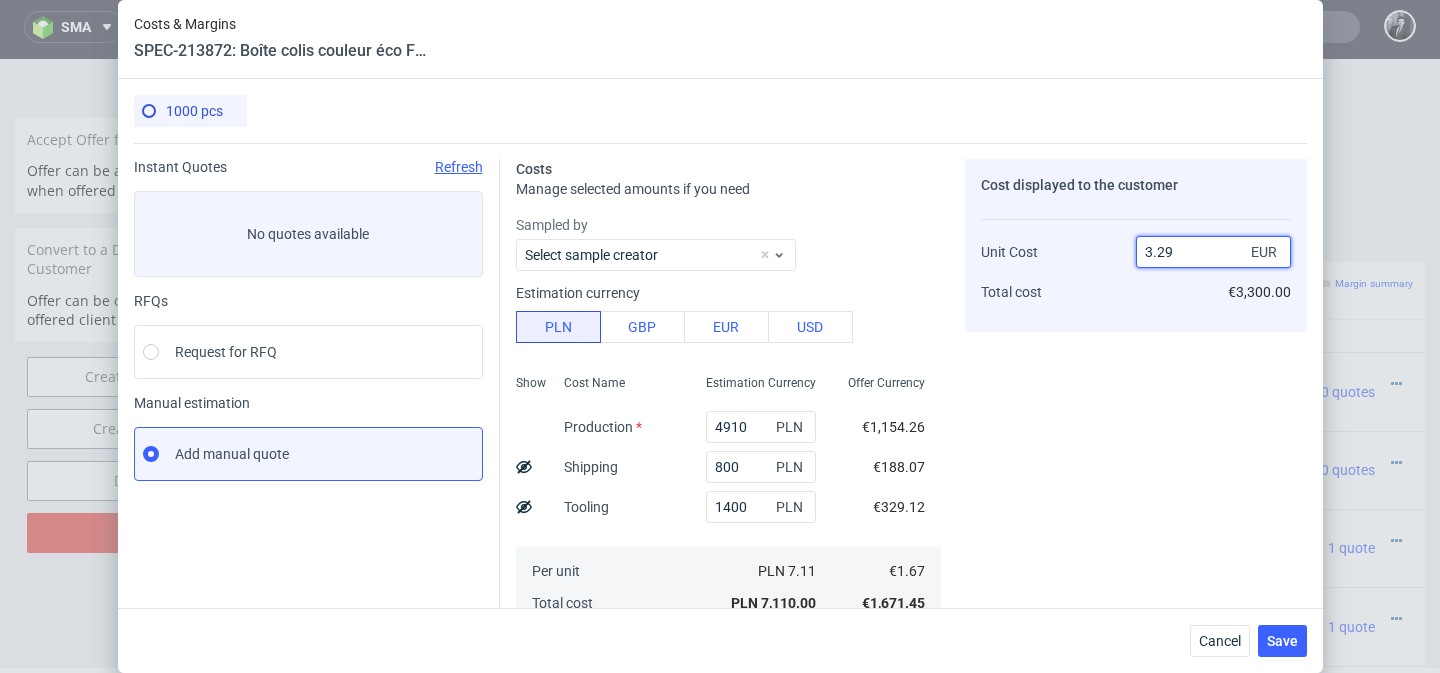 click on "3.29" at bounding box center (1213, 252) 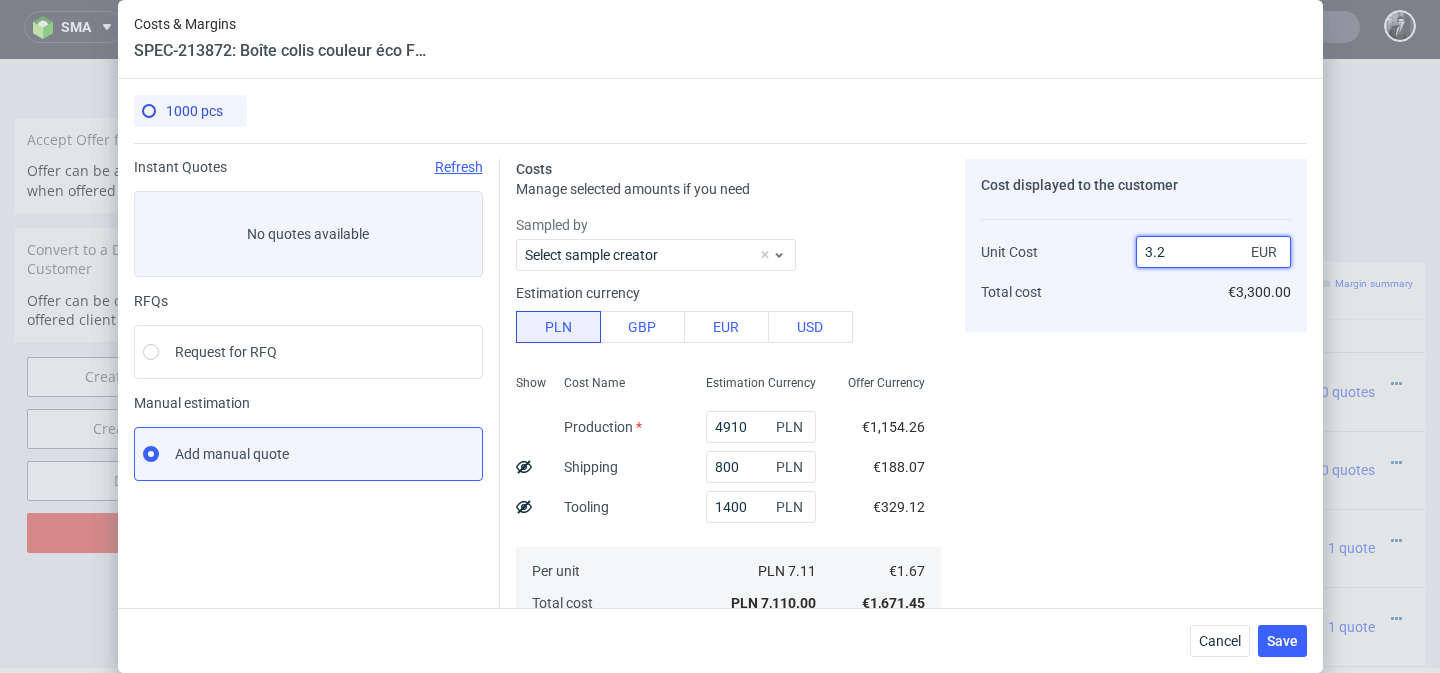 type on "47.8125" 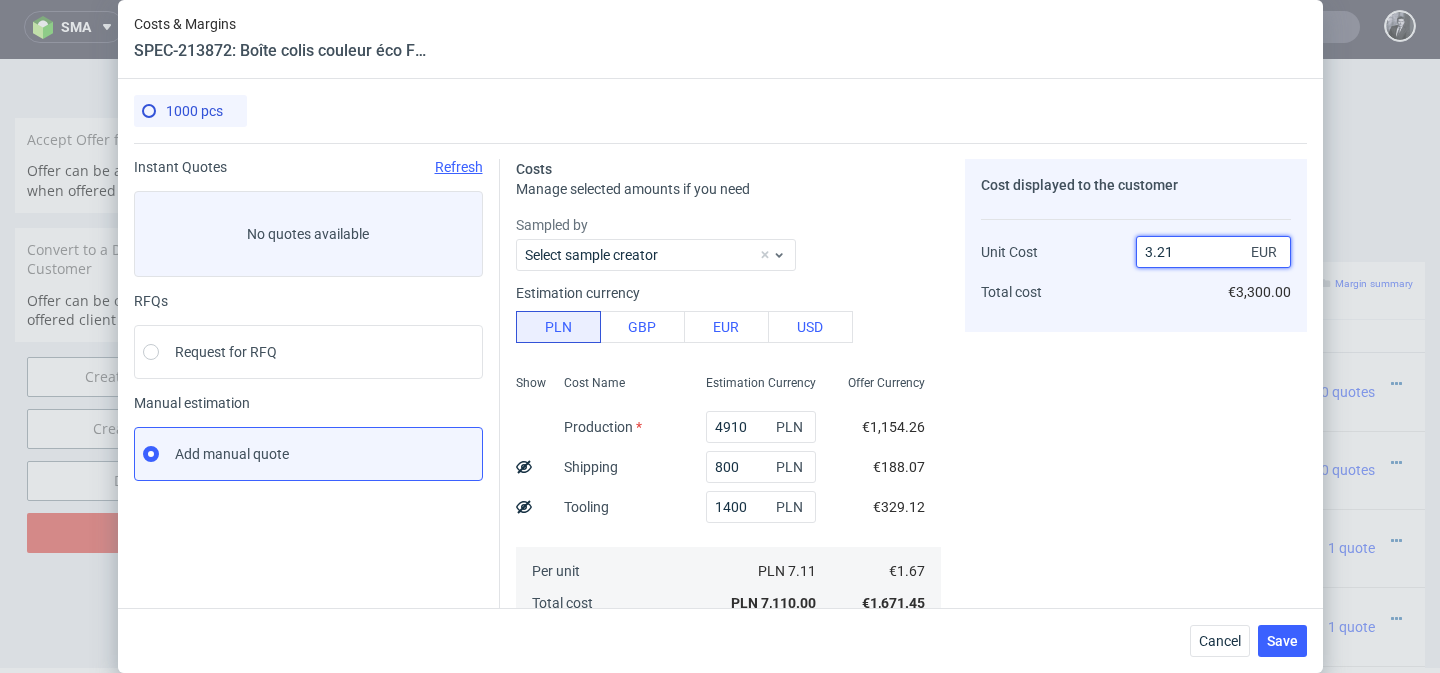 type on "3.219" 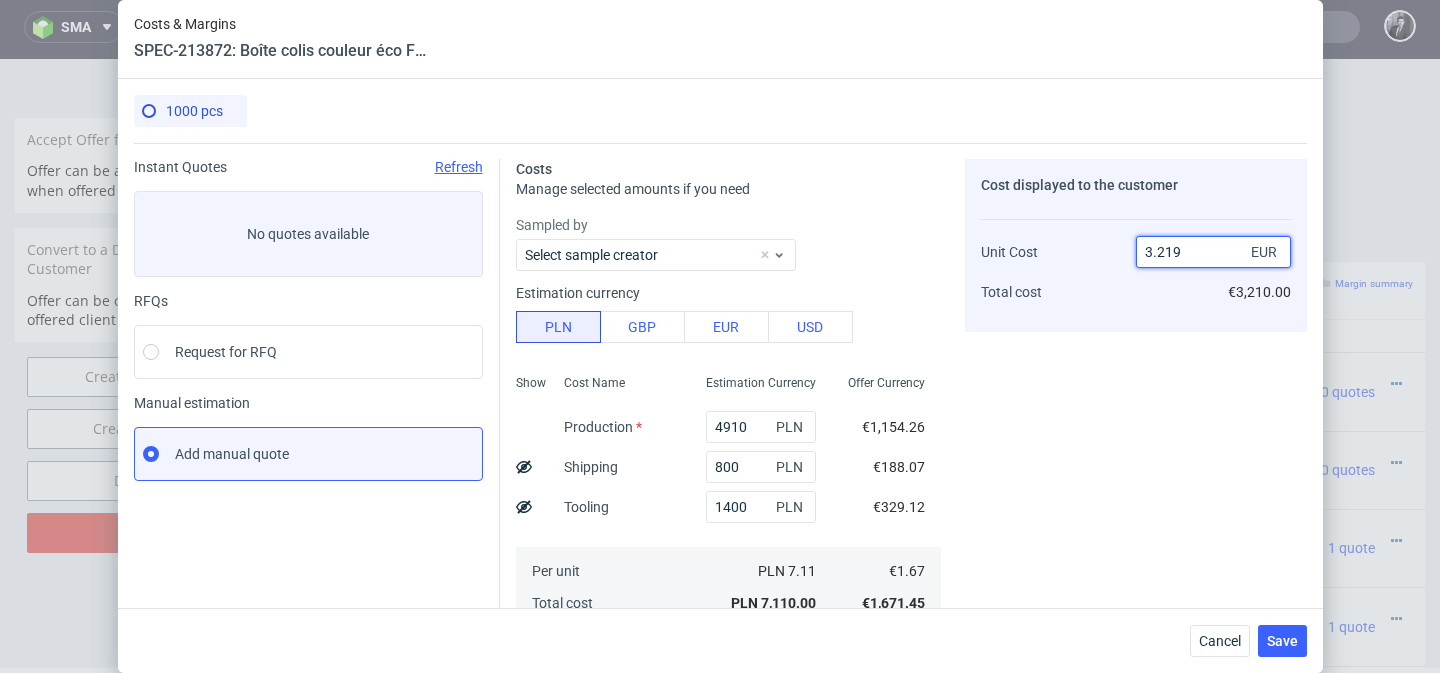 type on "48.12053432743088" 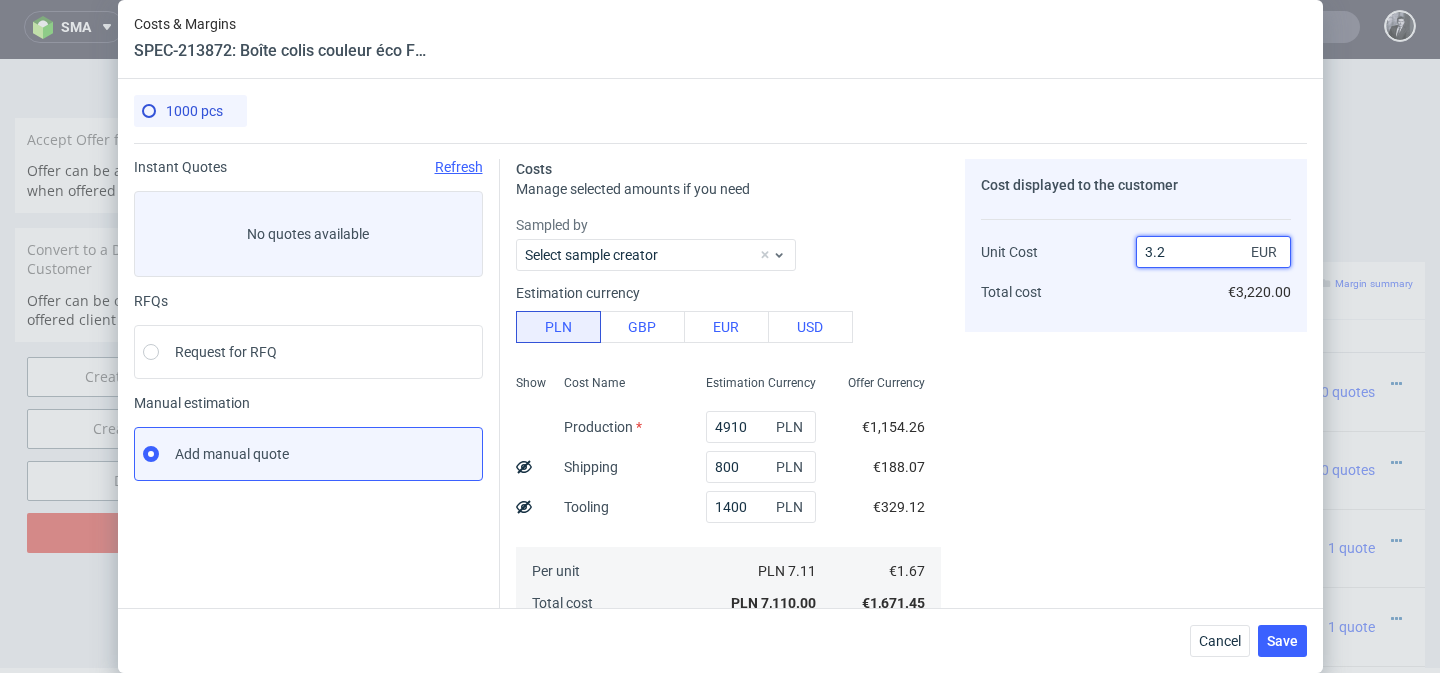 type on "3.20" 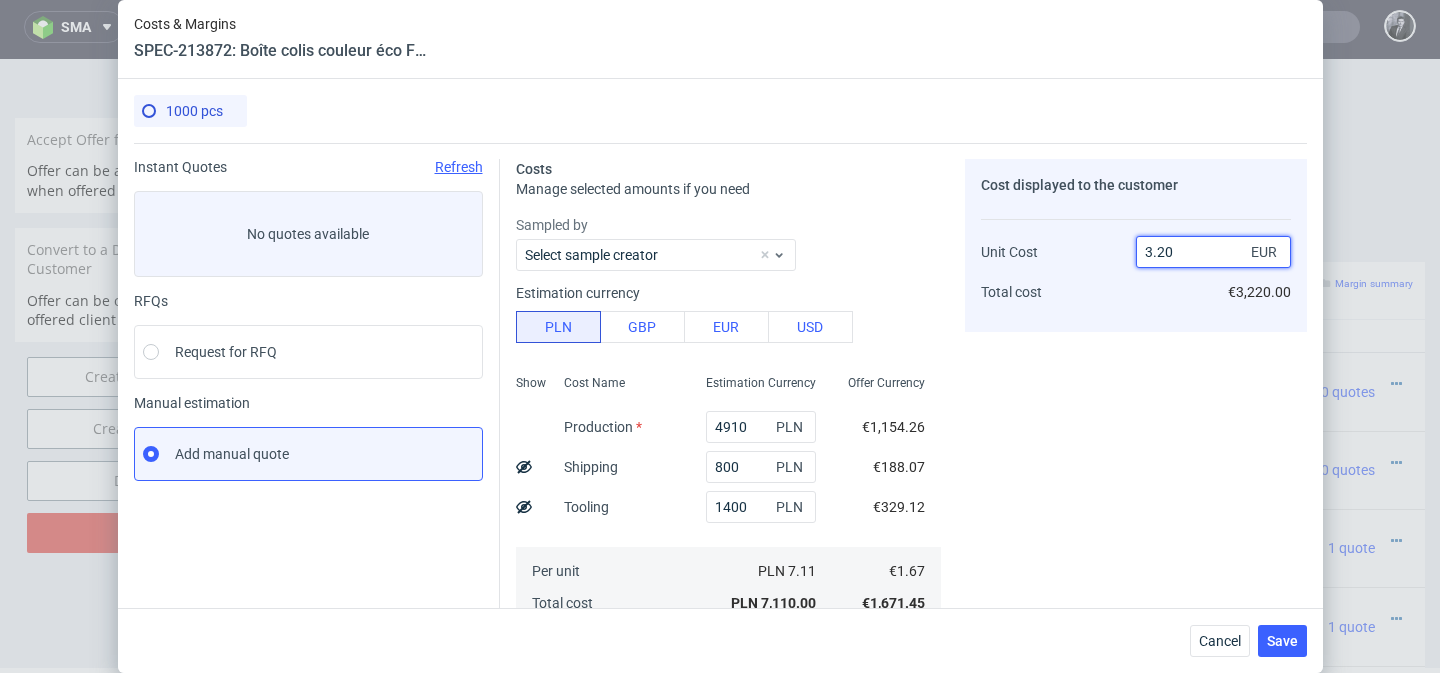 type on "47.8125" 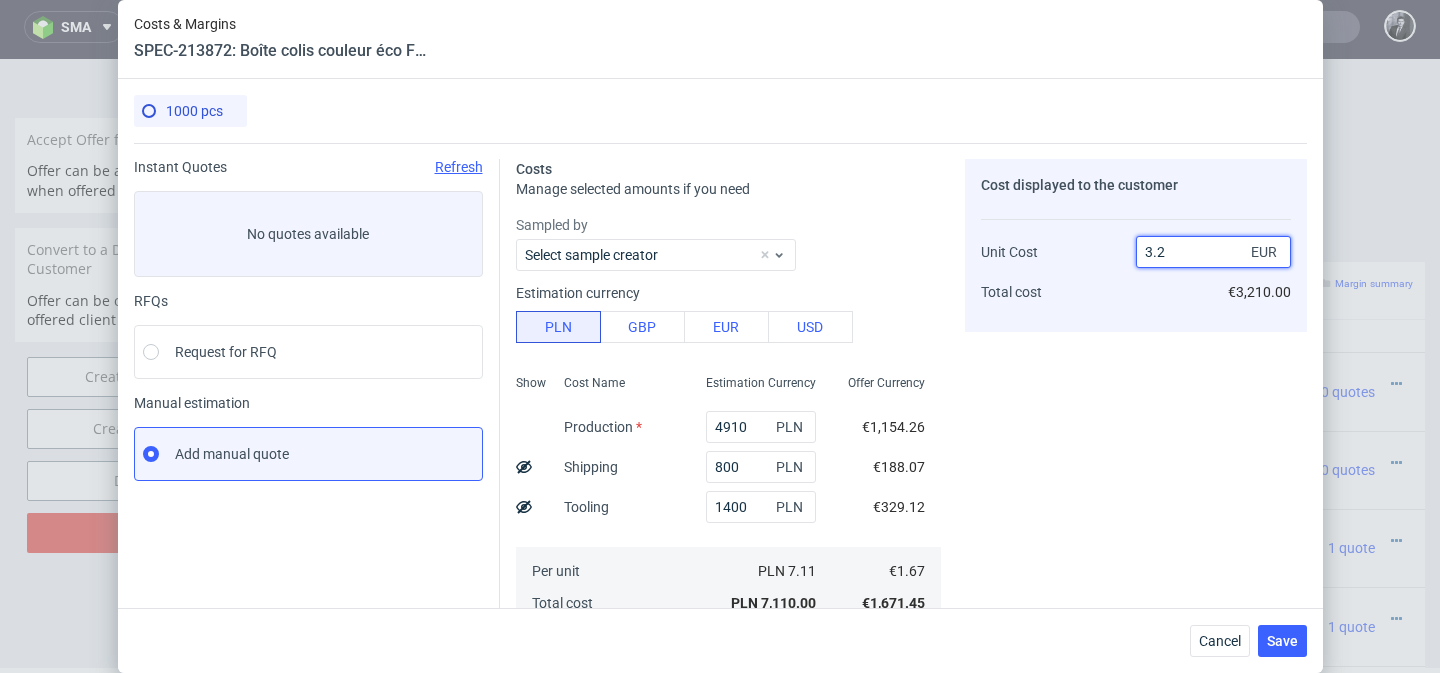 type on "3.29" 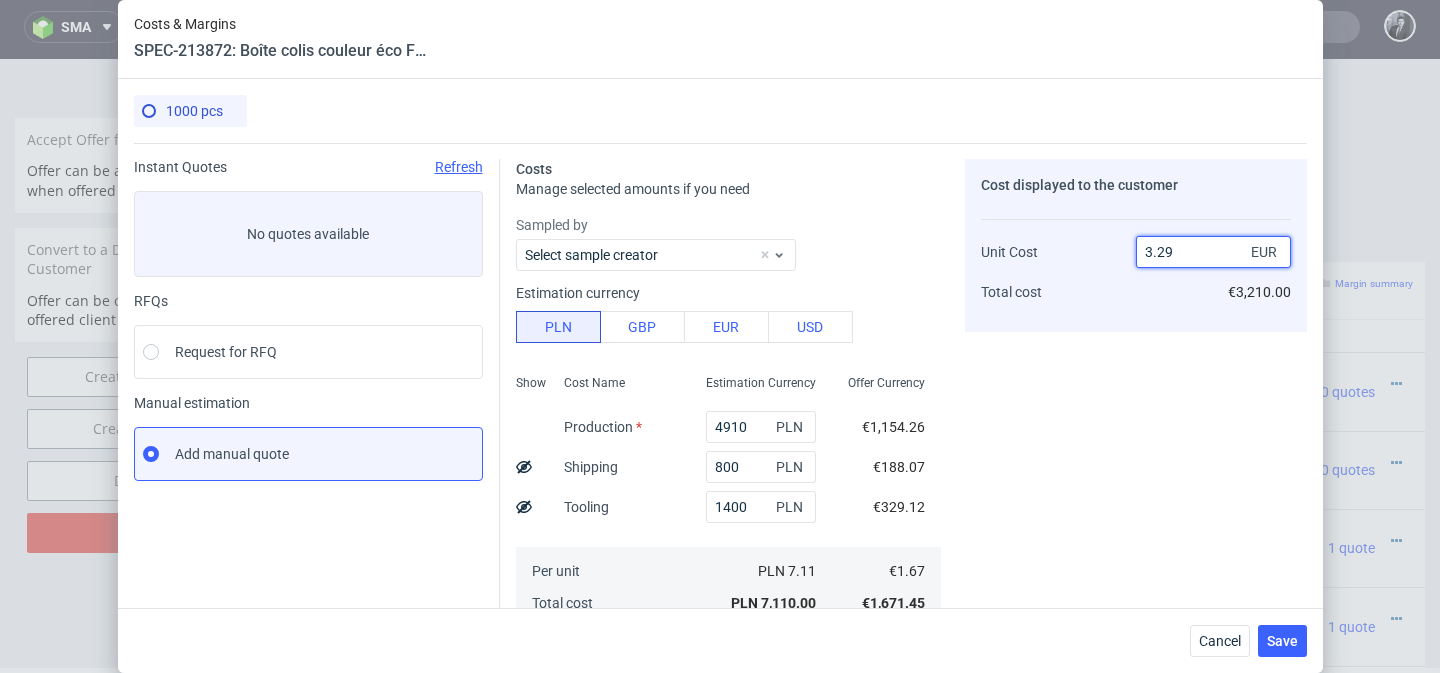 type on "49.24012158054711" 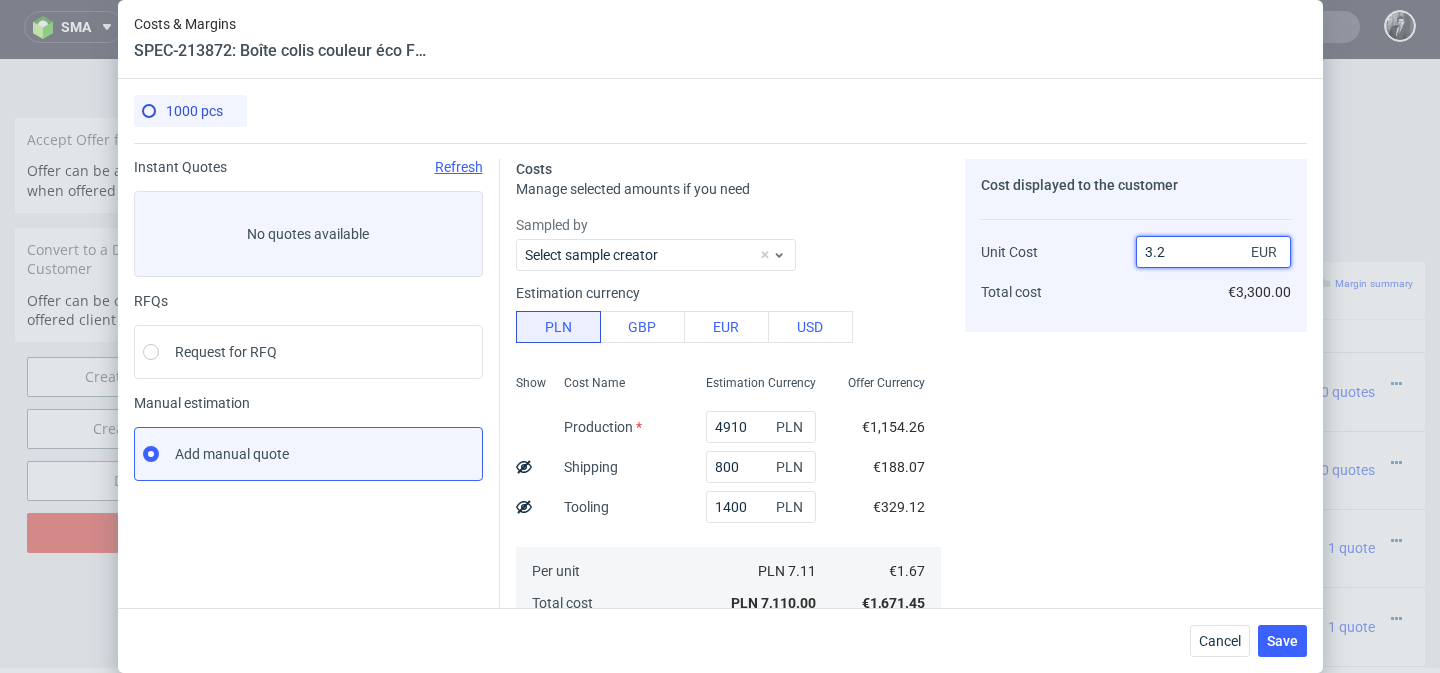 type on "3.21" 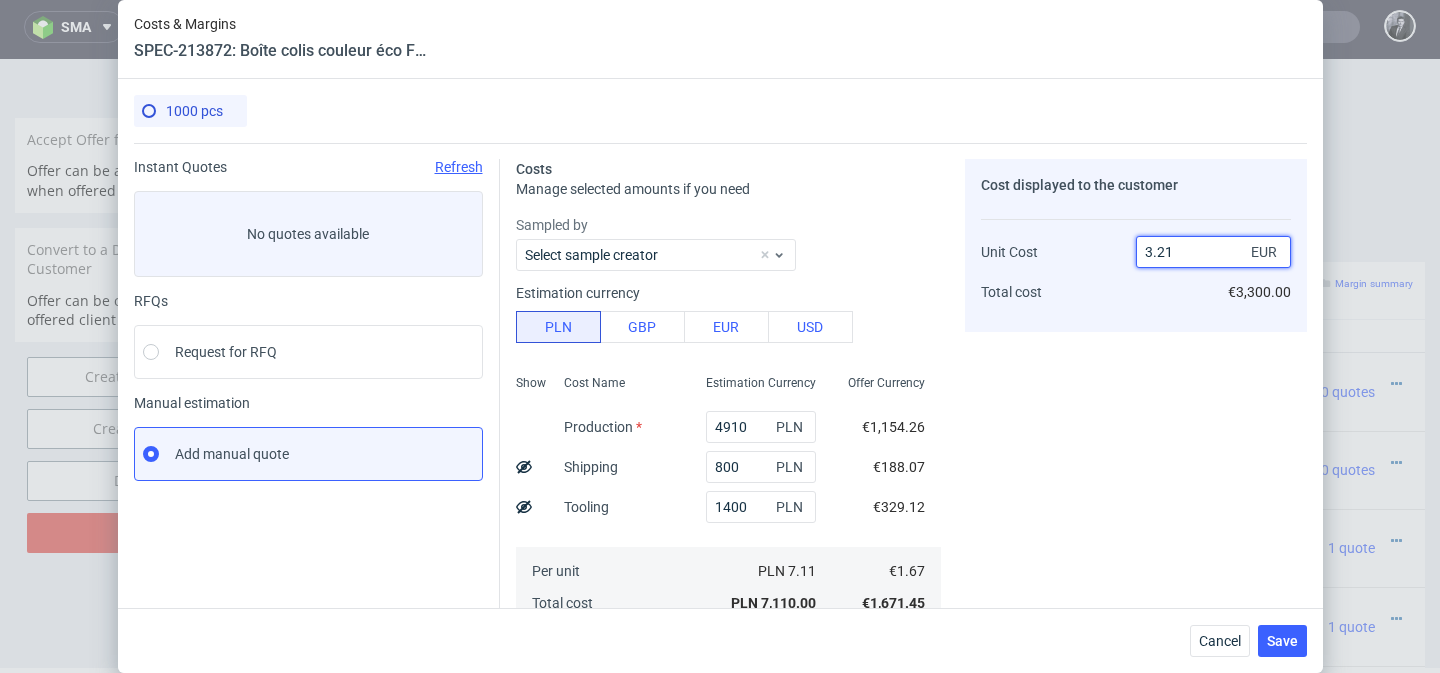 type on "47.8125" 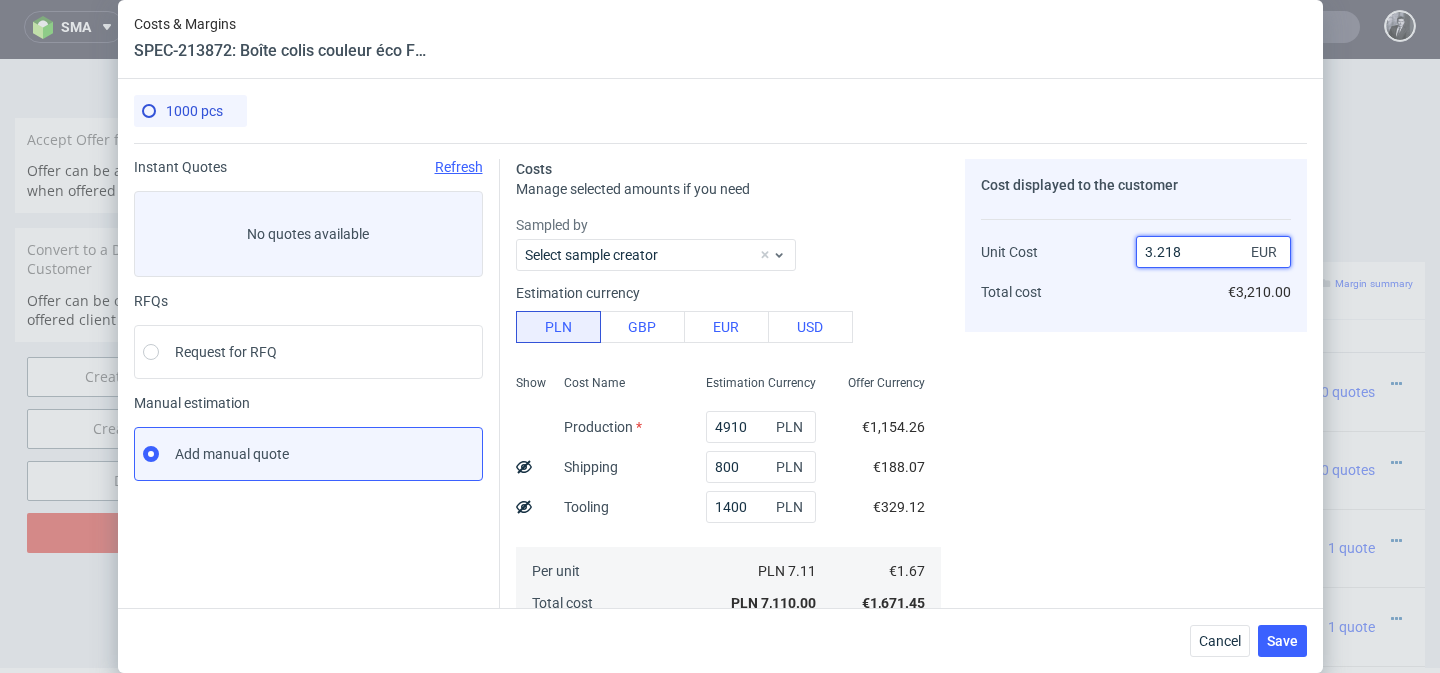 type on "48.104412678682415" 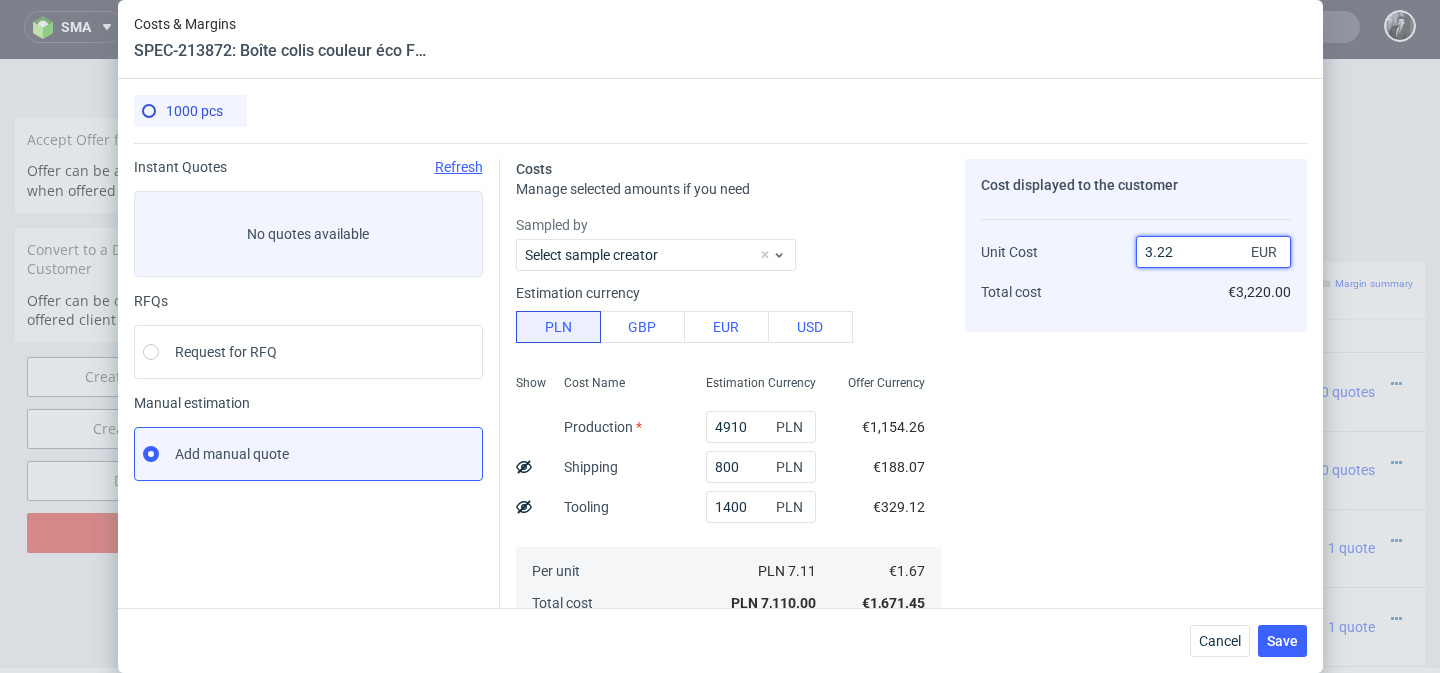 type on "3.238" 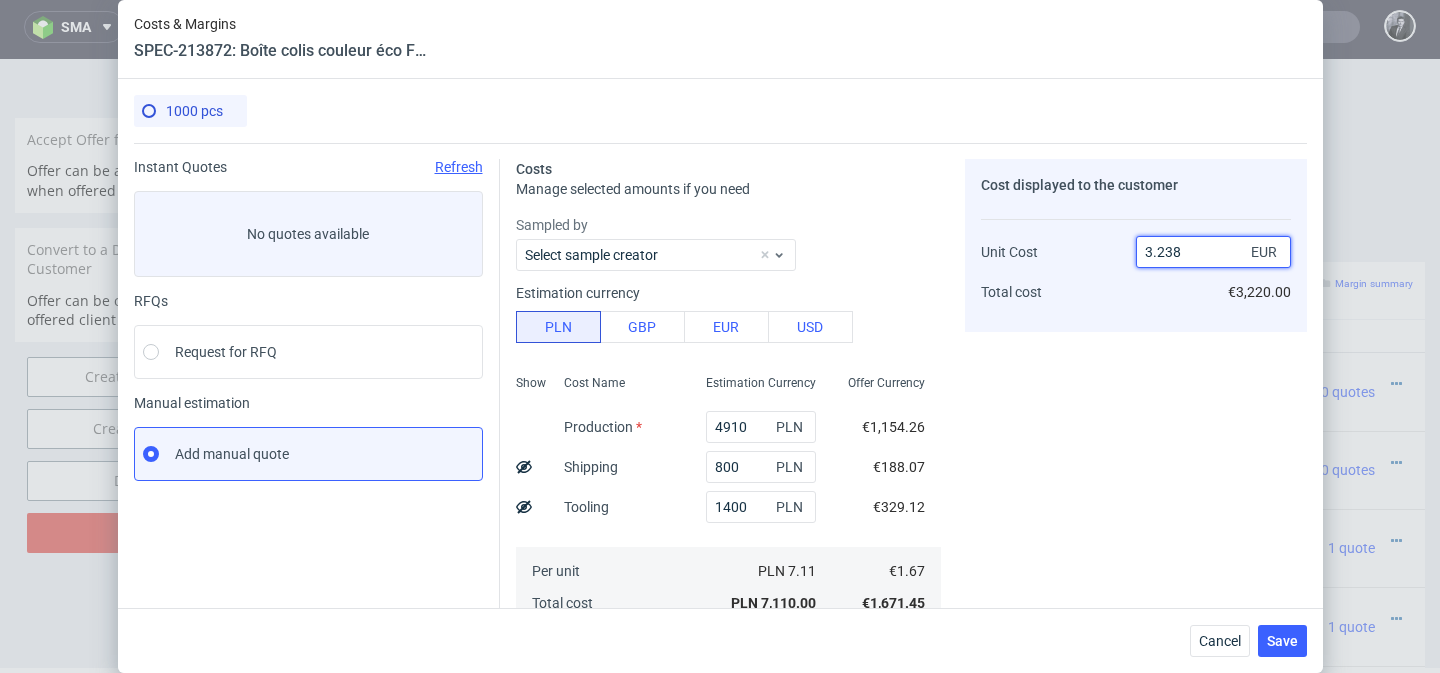 type on "48.13664596273292" 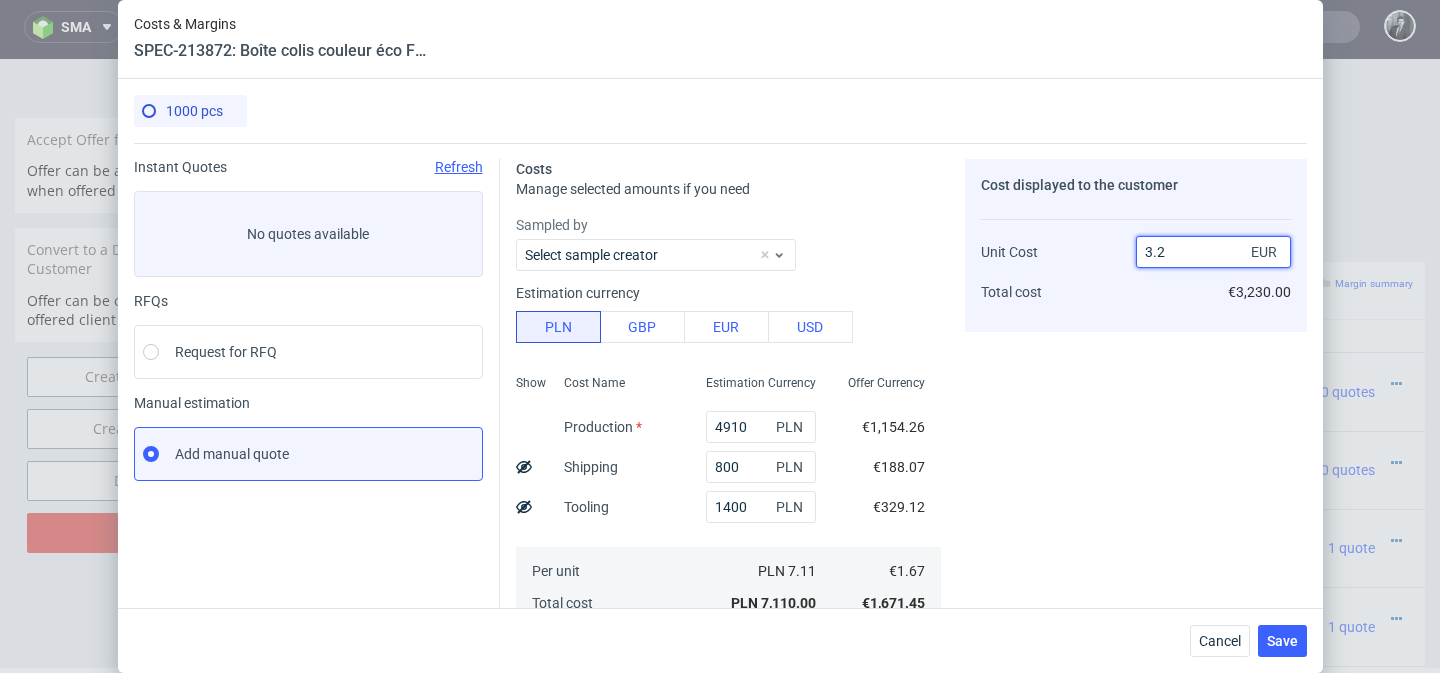 type on "3.28" 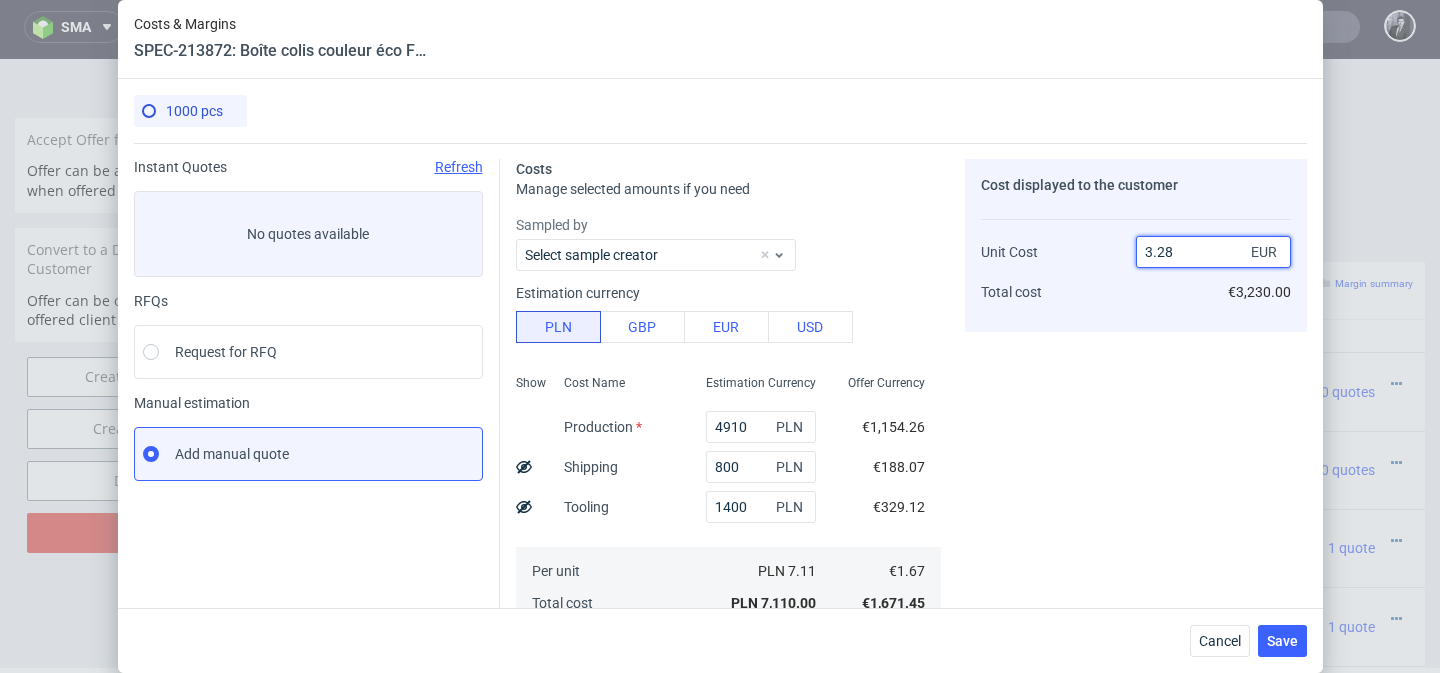 type on "49.08536585365854" 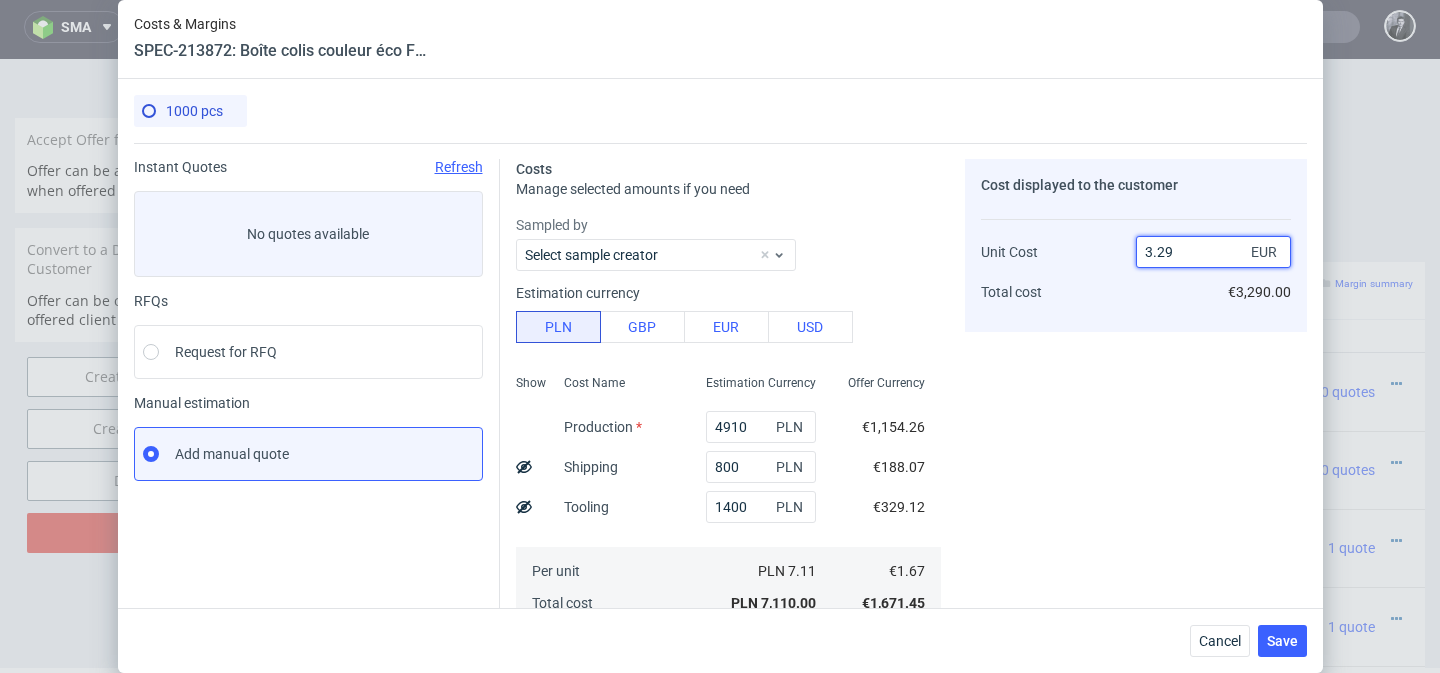type on "3.29" 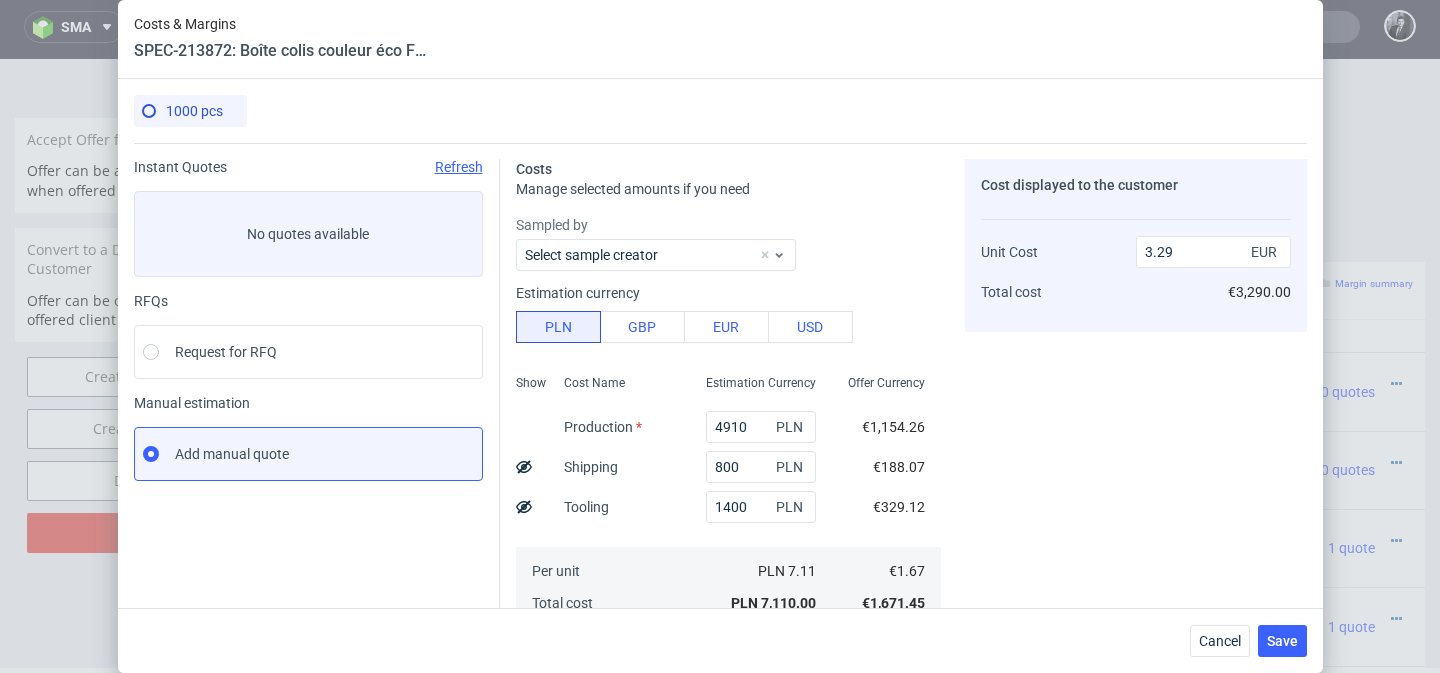 click on "Cost displayed to the customer Unit Cost Total cost 3.29 EUR €3,290.00" at bounding box center [1136, 525] 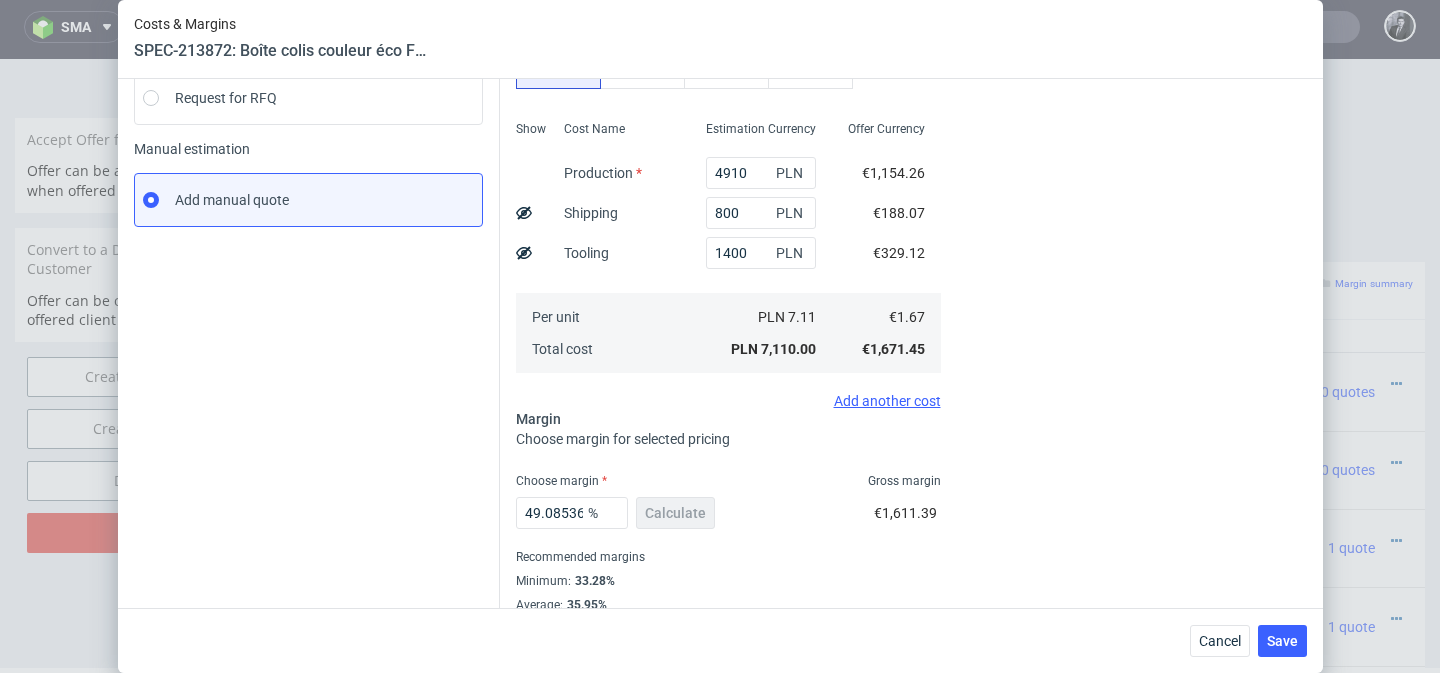 scroll, scrollTop: 299, scrollLeft: 0, axis: vertical 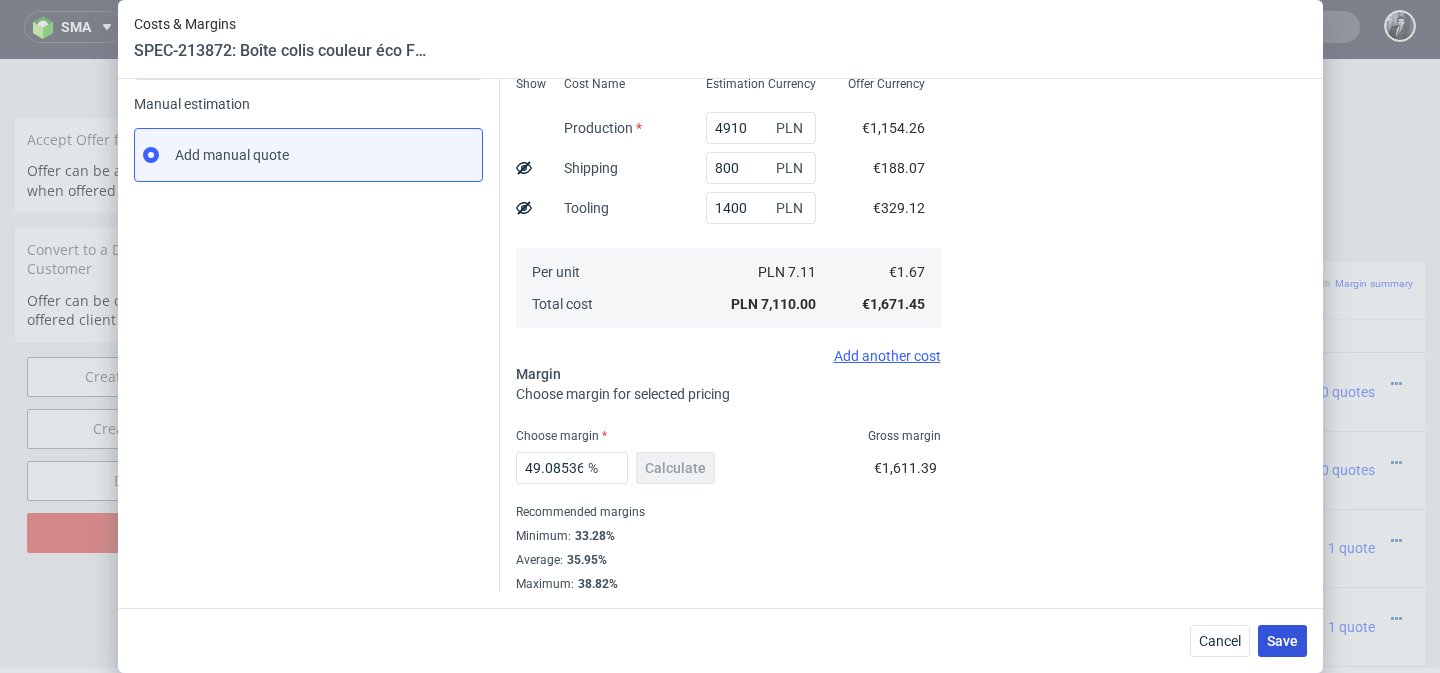 click on "Save" at bounding box center (1282, 641) 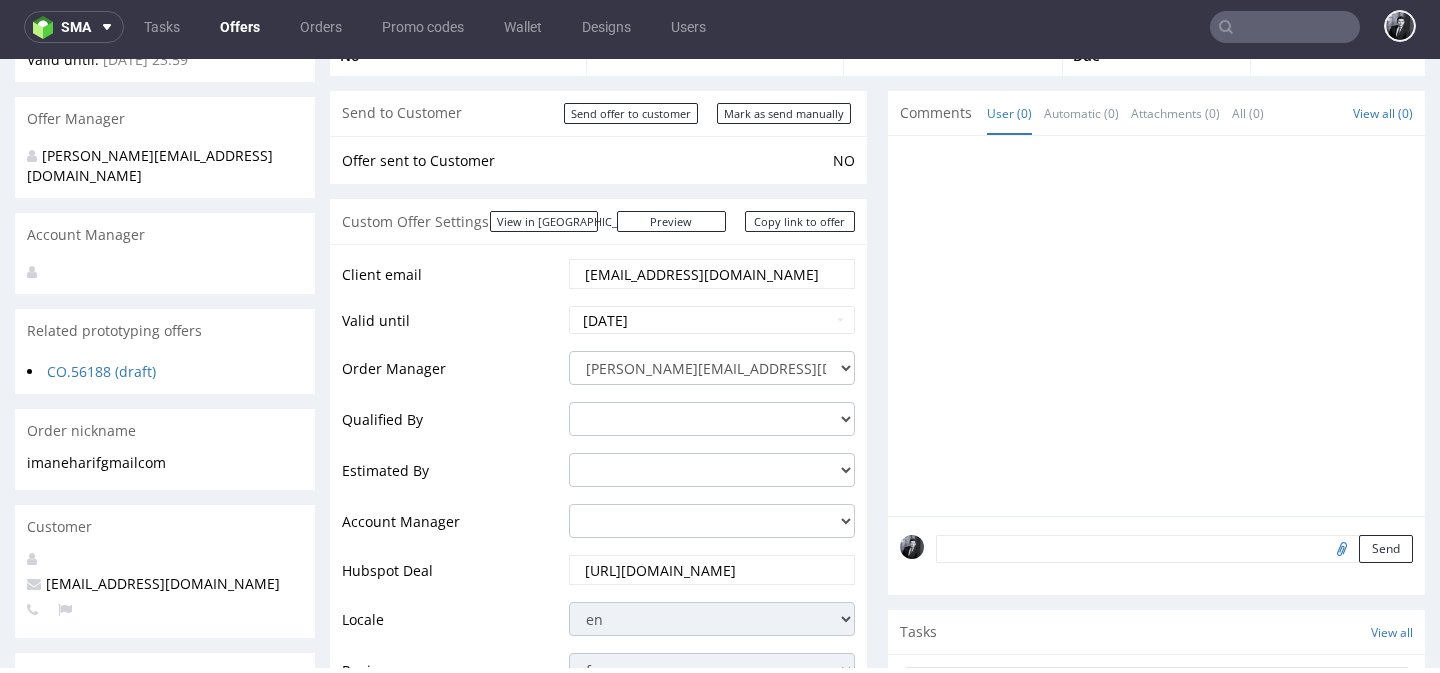 scroll, scrollTop: 148, scrollLeft: 0, axis: vertical 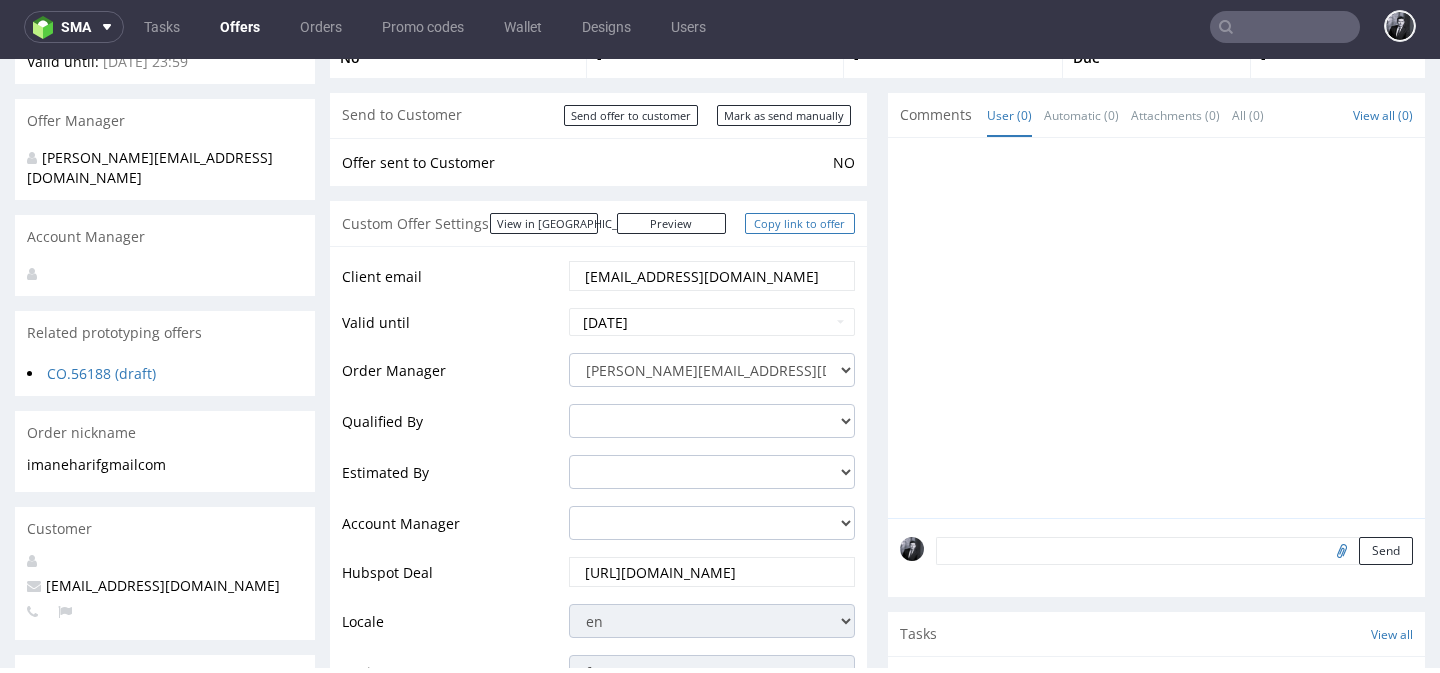 click on "Copy link to offer" at bounding box center (800, 223) 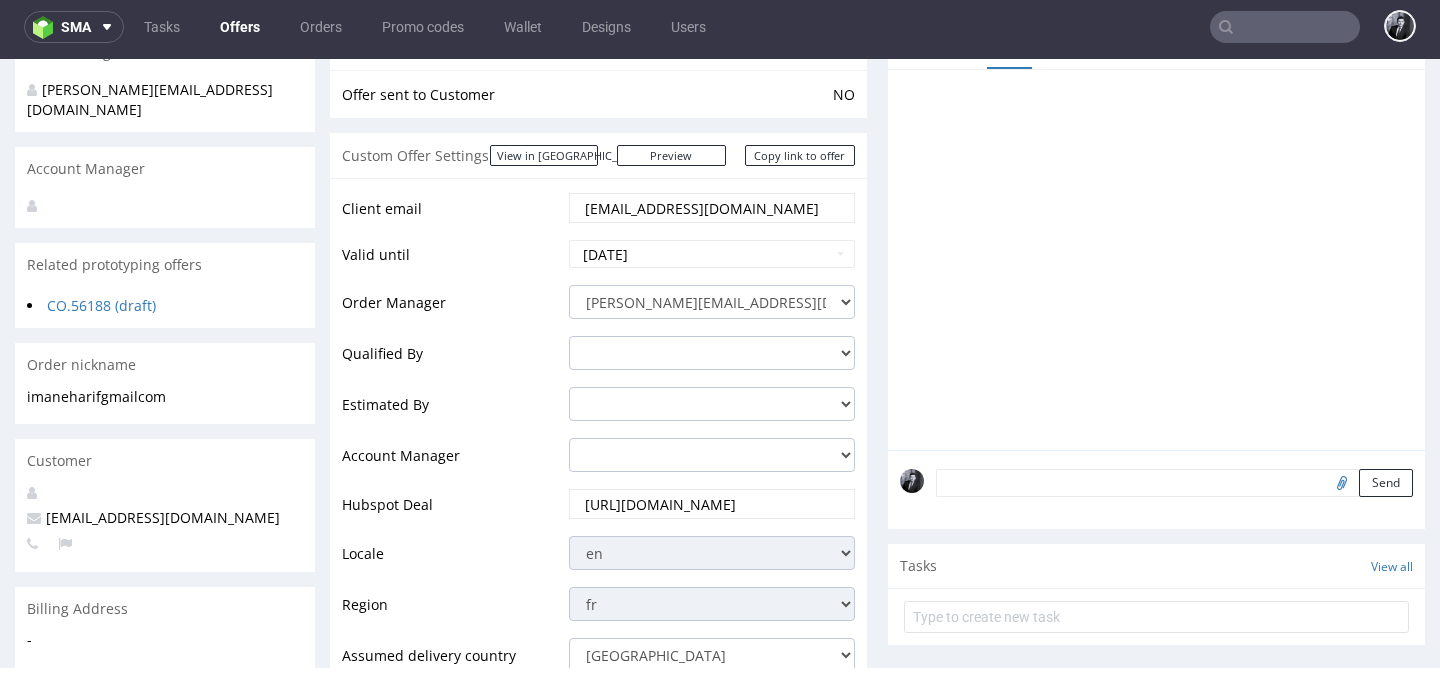 scroll, scrollTop: 109, scrollLeft: 0, axis: vertical 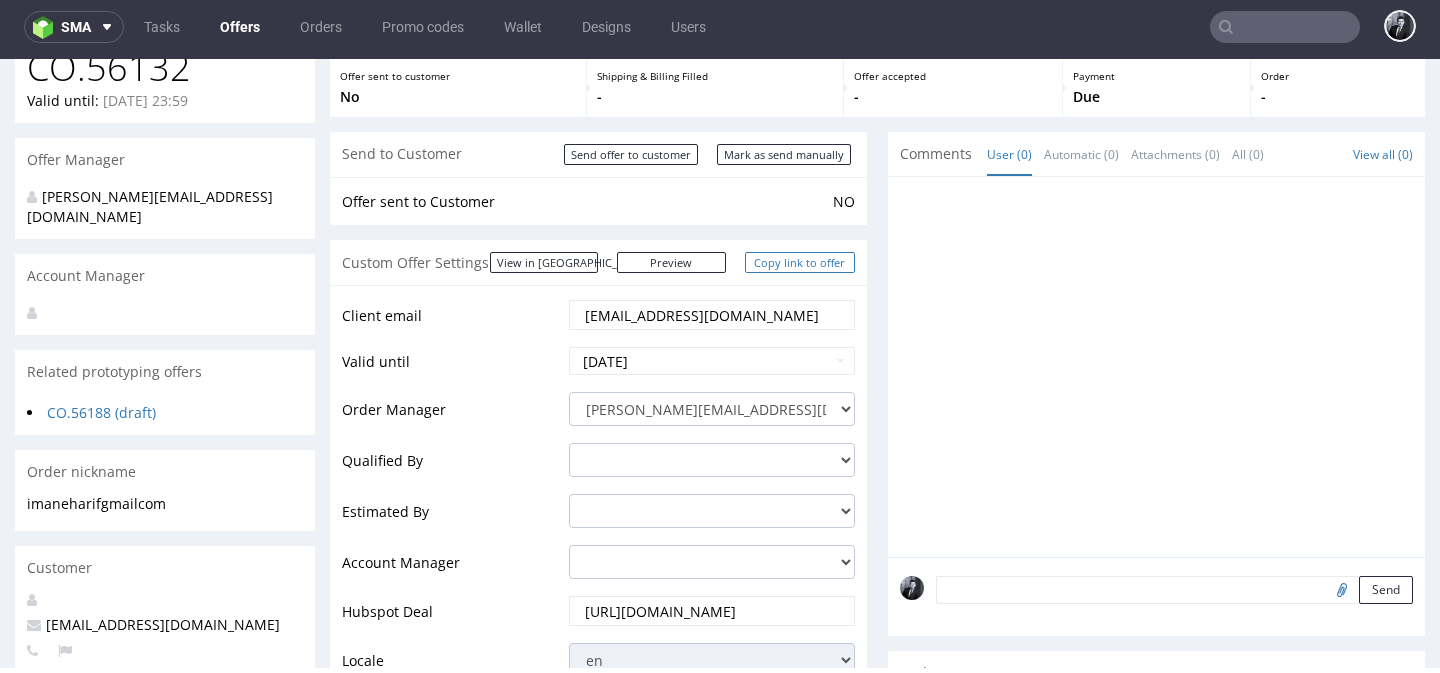 click on "Copy link to offer" at bounding box center [800, 262] 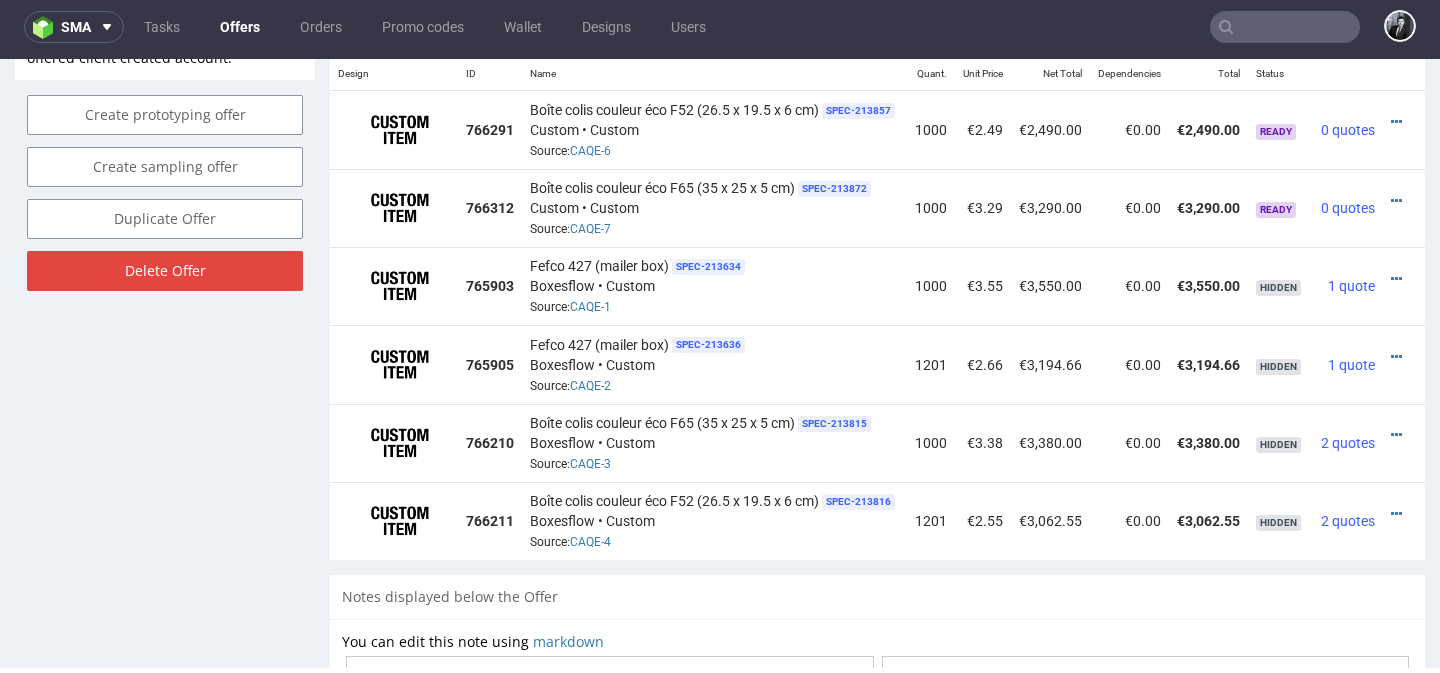 scroll, scrollTop: 1240, scrollLeft: 0, axis: vertical 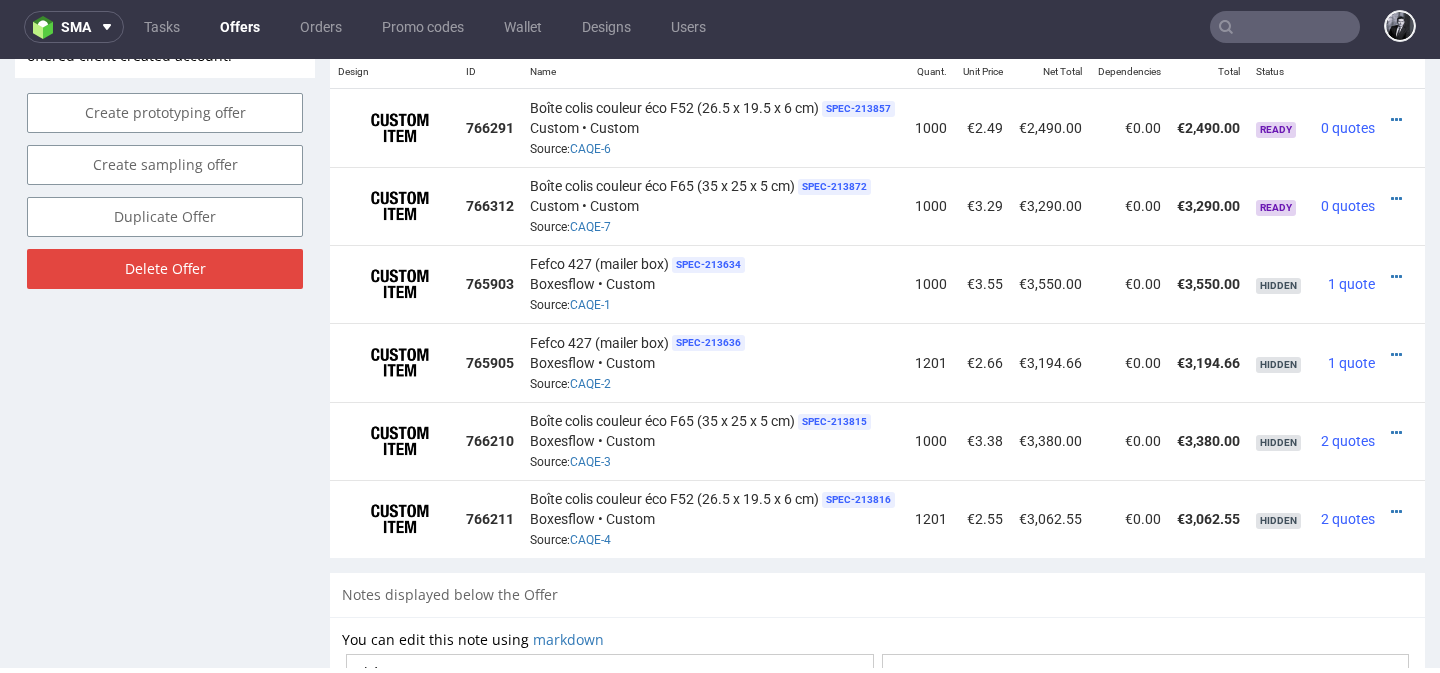 click on "Offers" at bounding box center [240, 27] 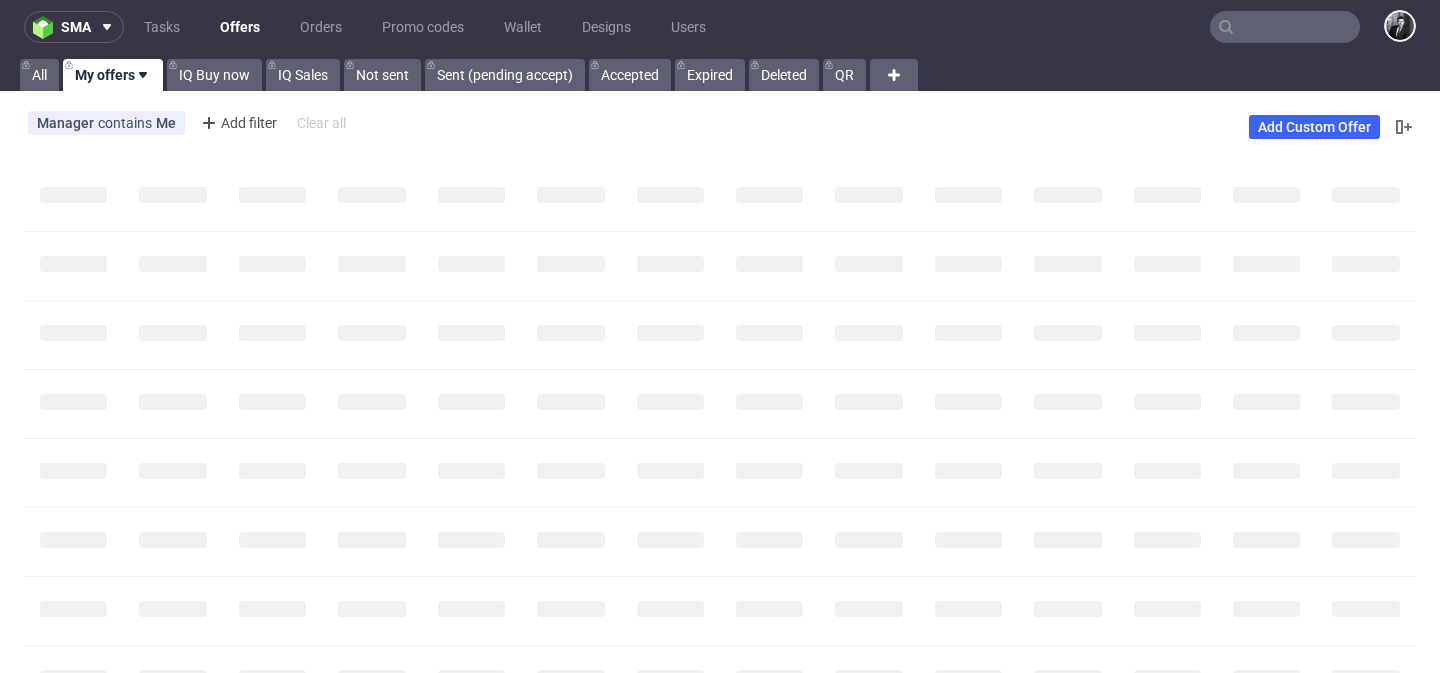 scroll, scrollTop: 0, scrollLeft: 0, axis: both 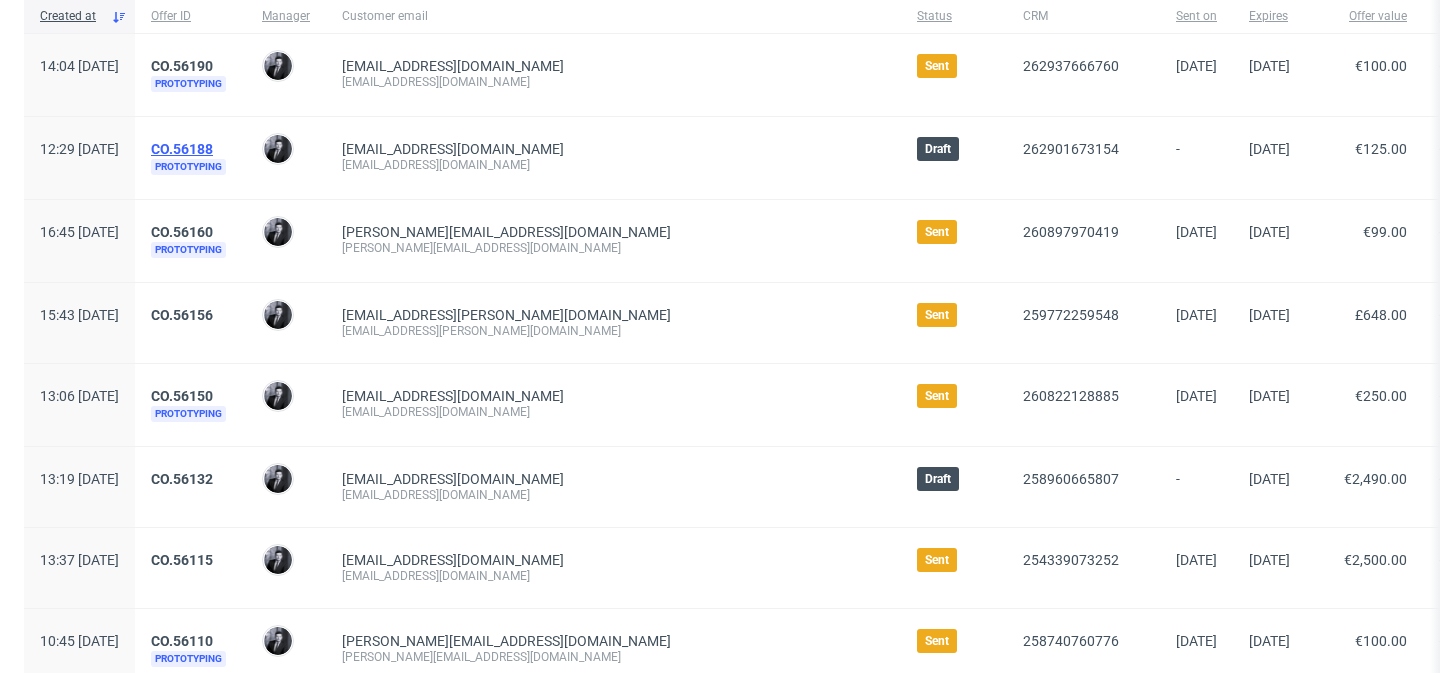 click on "CO.56188" at bounding box center [182, 149] 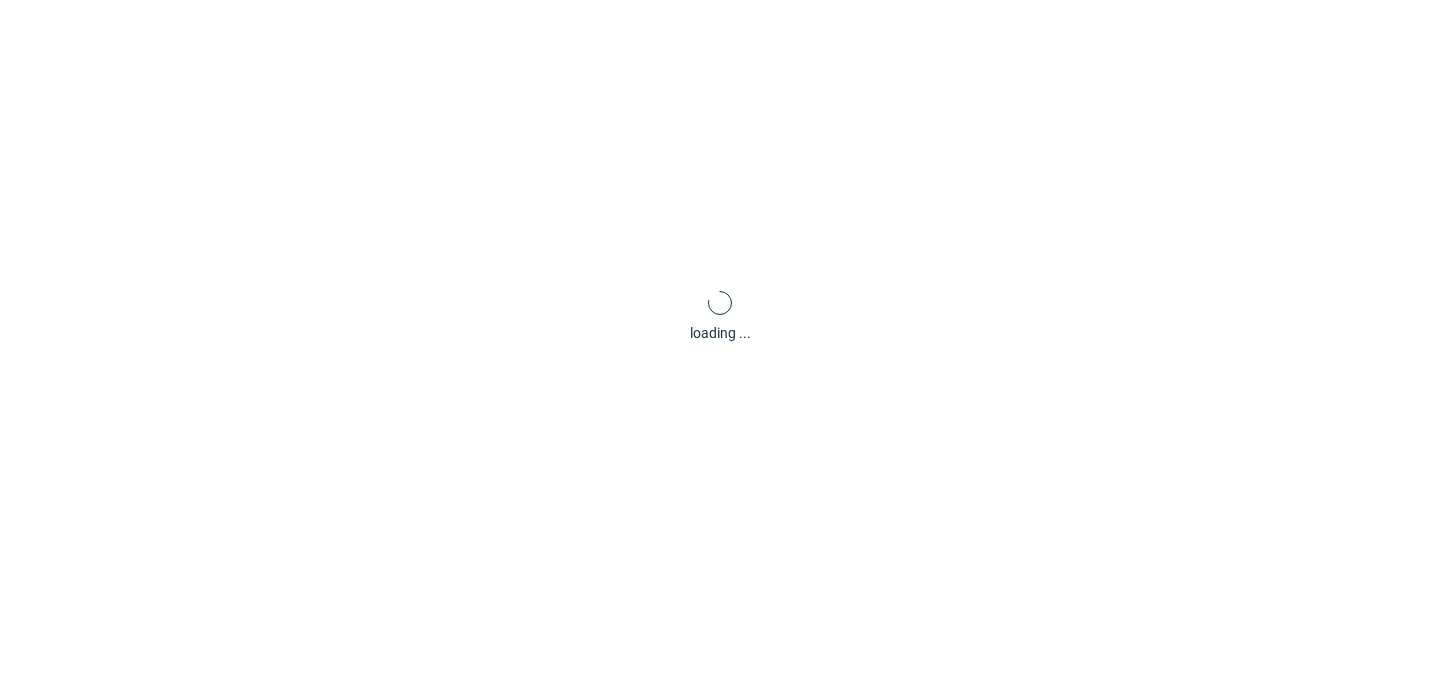 scroll, scrollTop: 0, scrollLeft: 0, axis: both 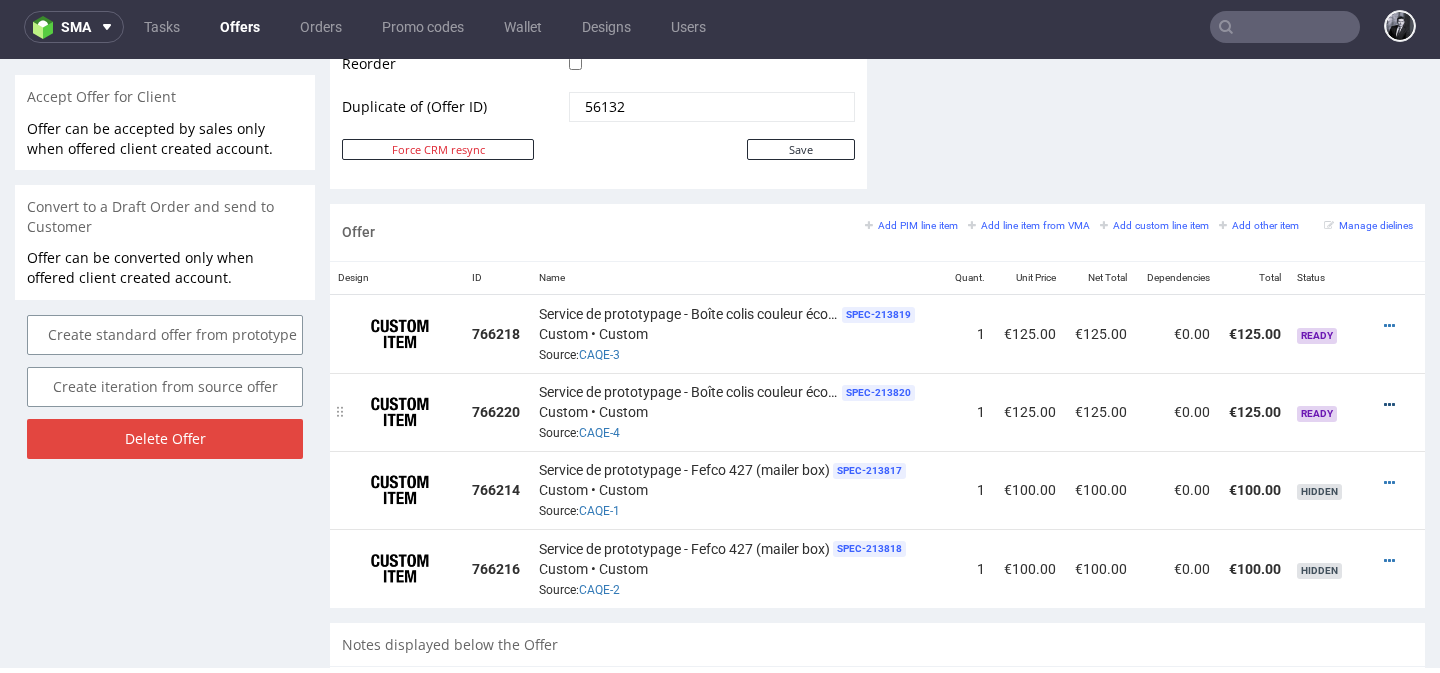 click at bounding box center (1389, 405) 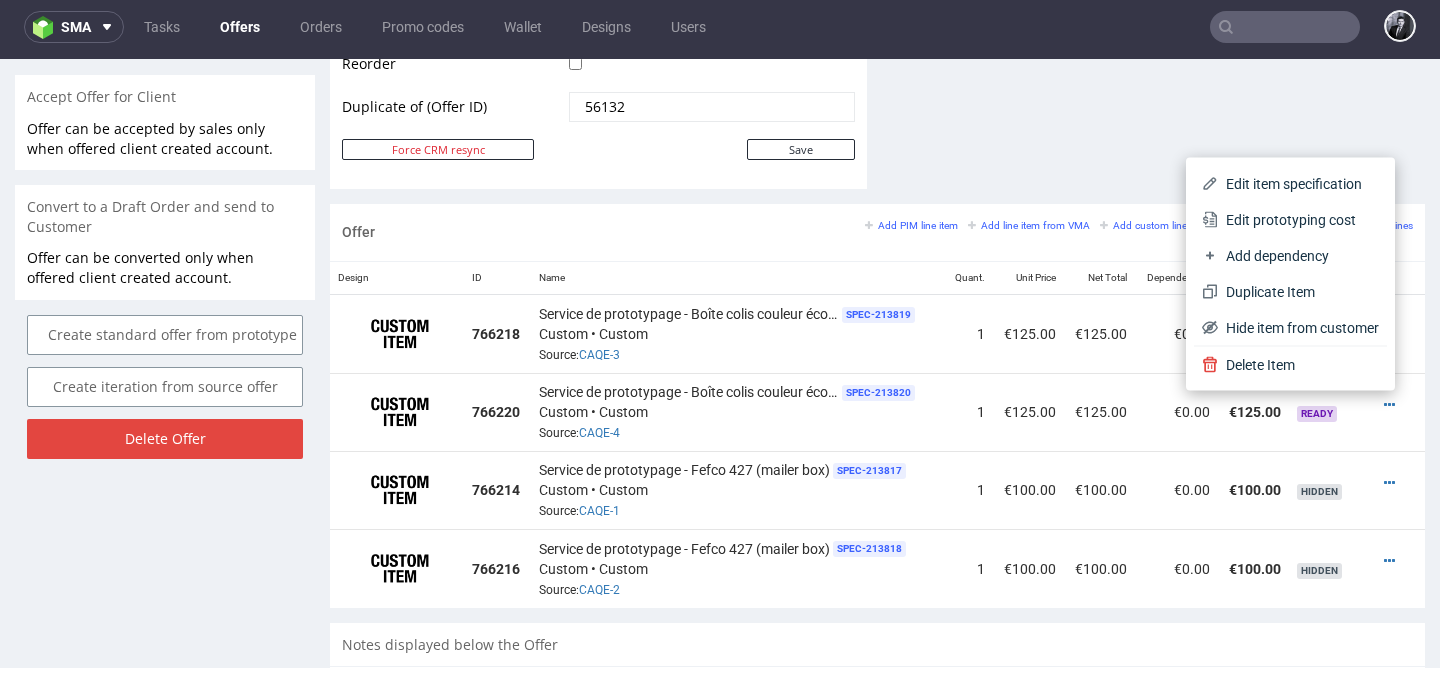click on "Comments User (0) Automatic (0) Attachments (0) All (0) View all (0) Send Tasks View all" at bounding box center [1156, -295] 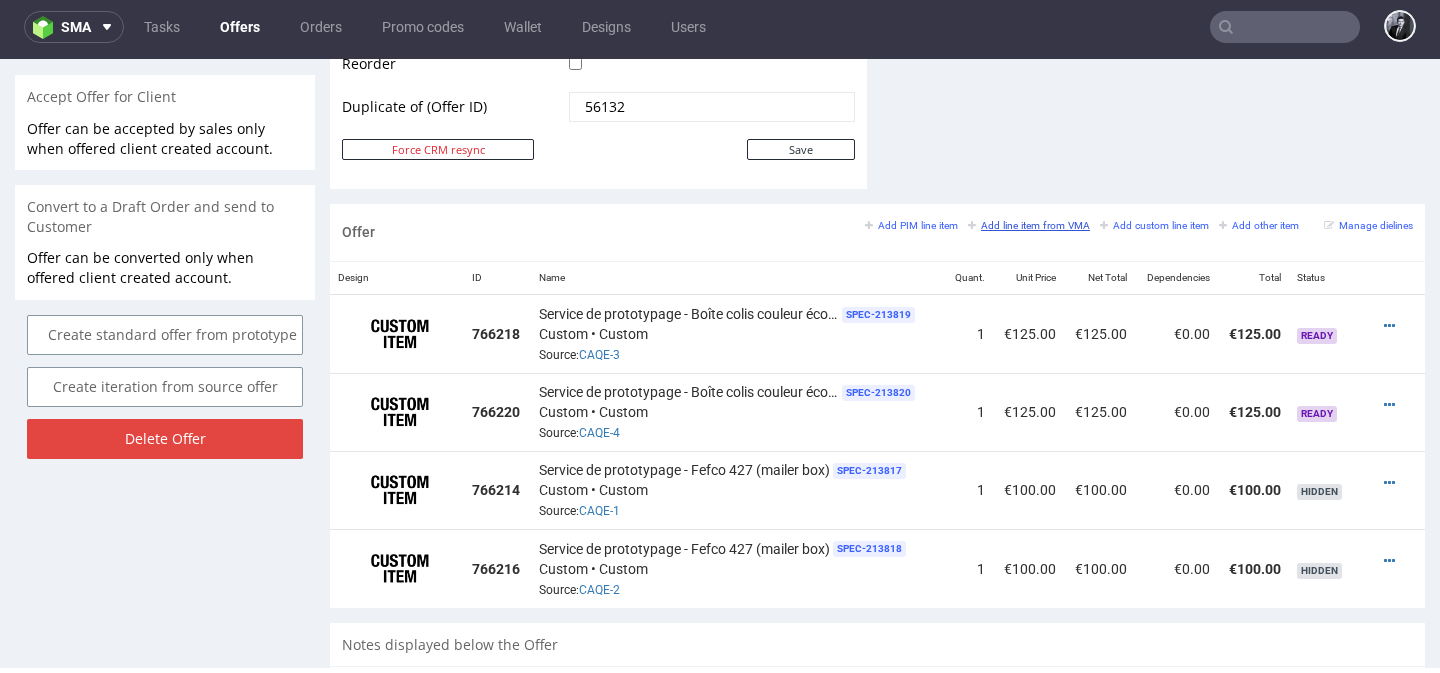click on "Add line item from VMA" at bounding box center (1029, 225) 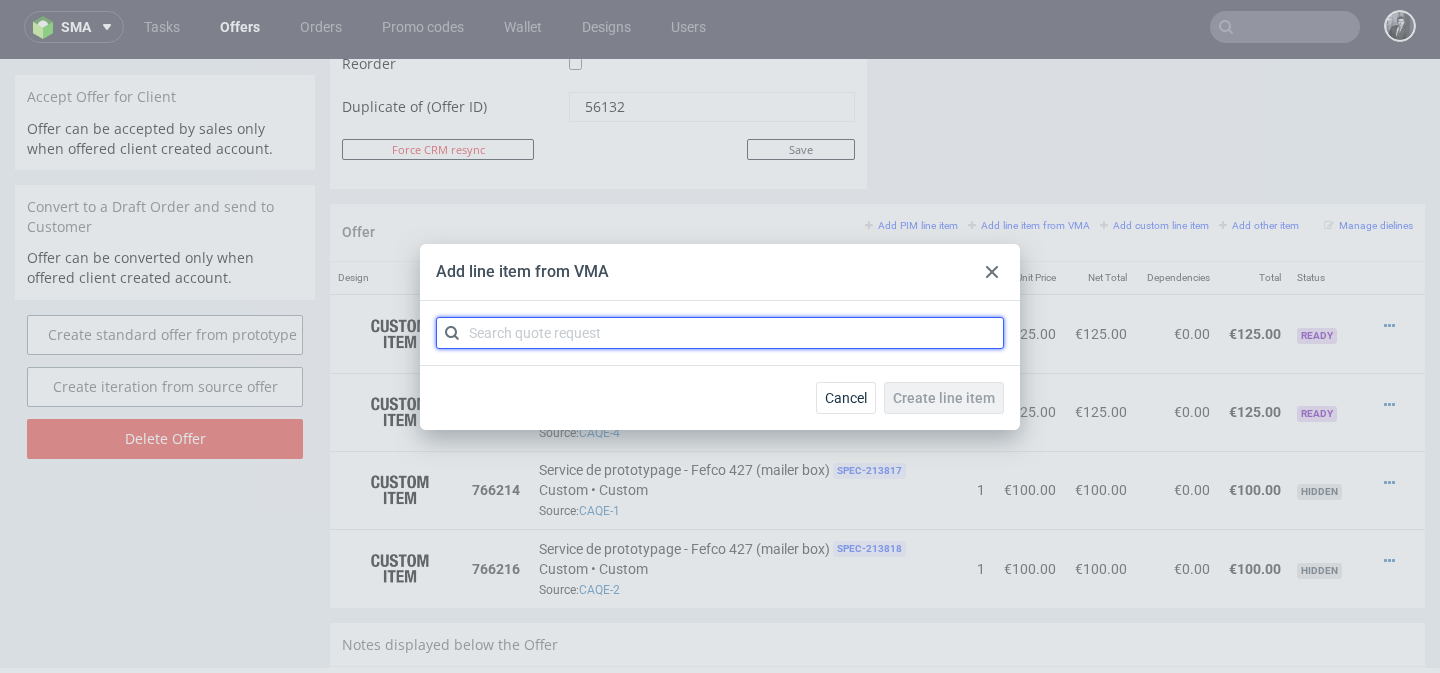 click at bounding box center [720, 333] 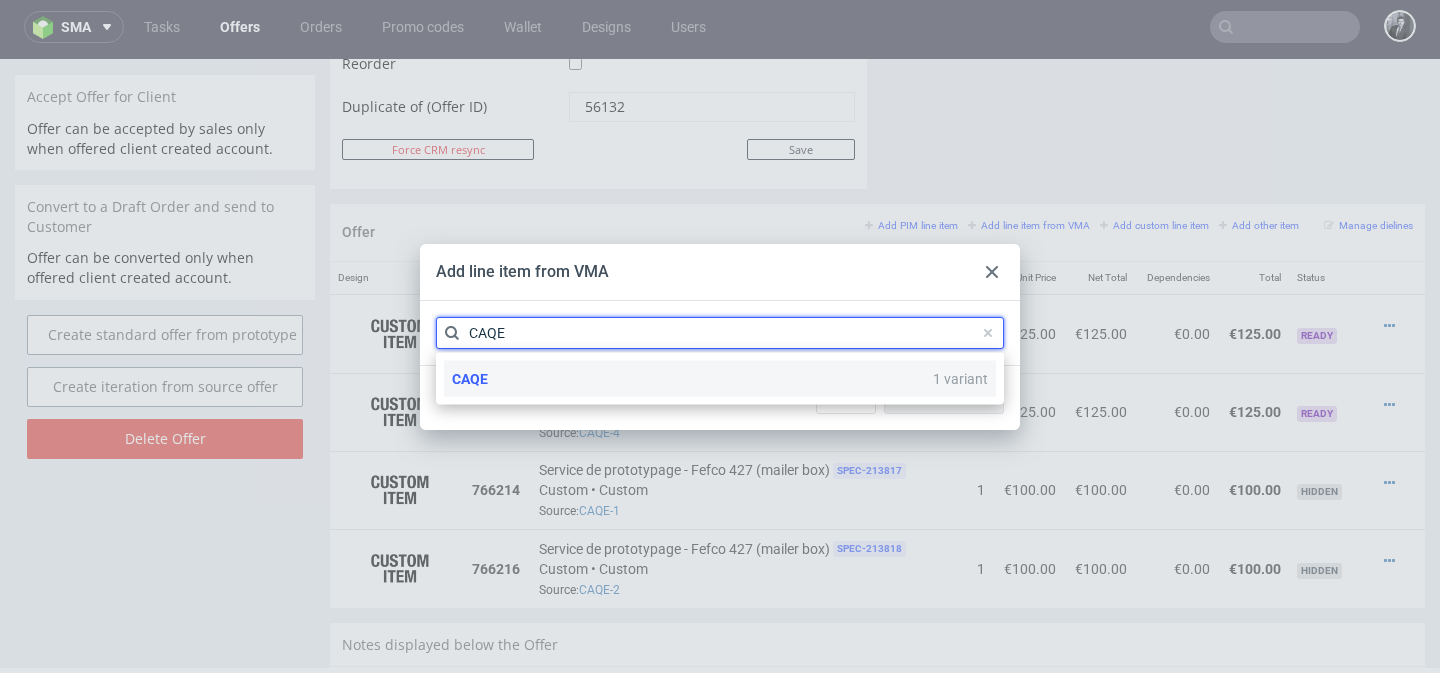 type on "CAQE" 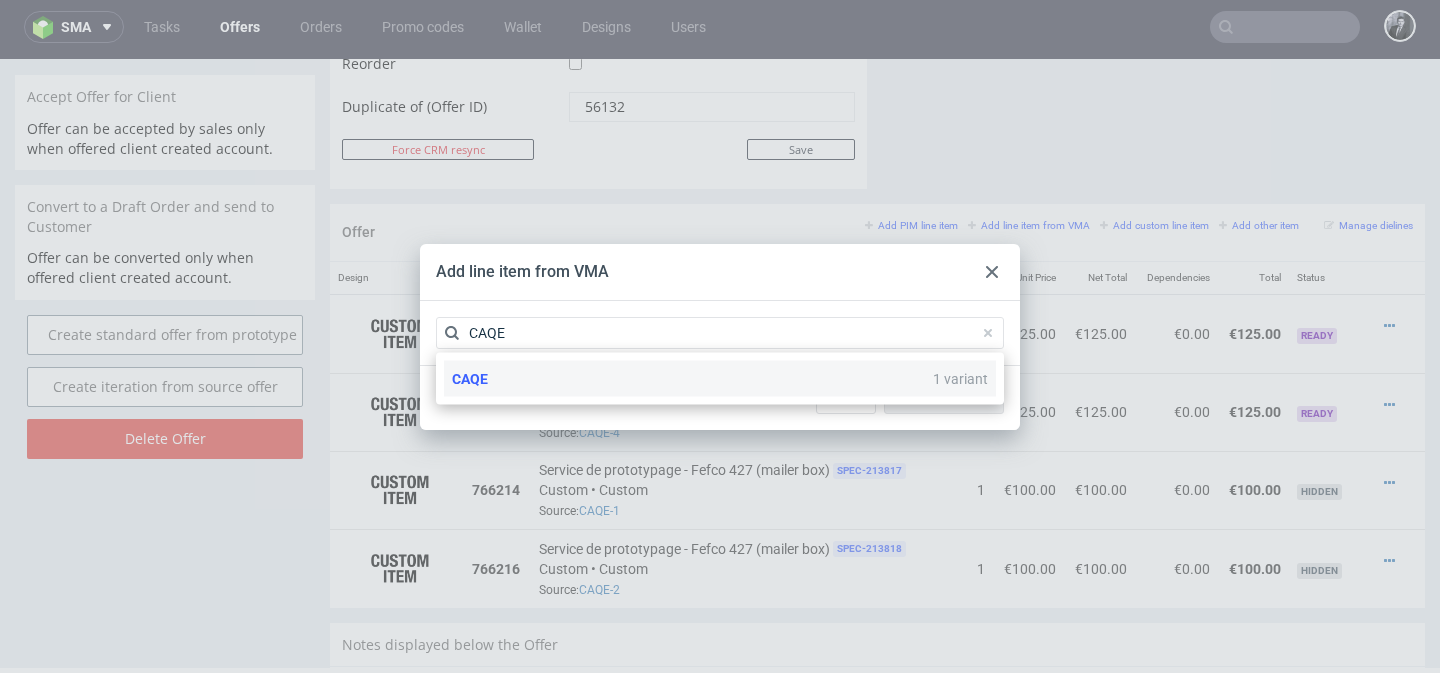 click on "CAQE 1 variant" at bounding box center [720, 379] 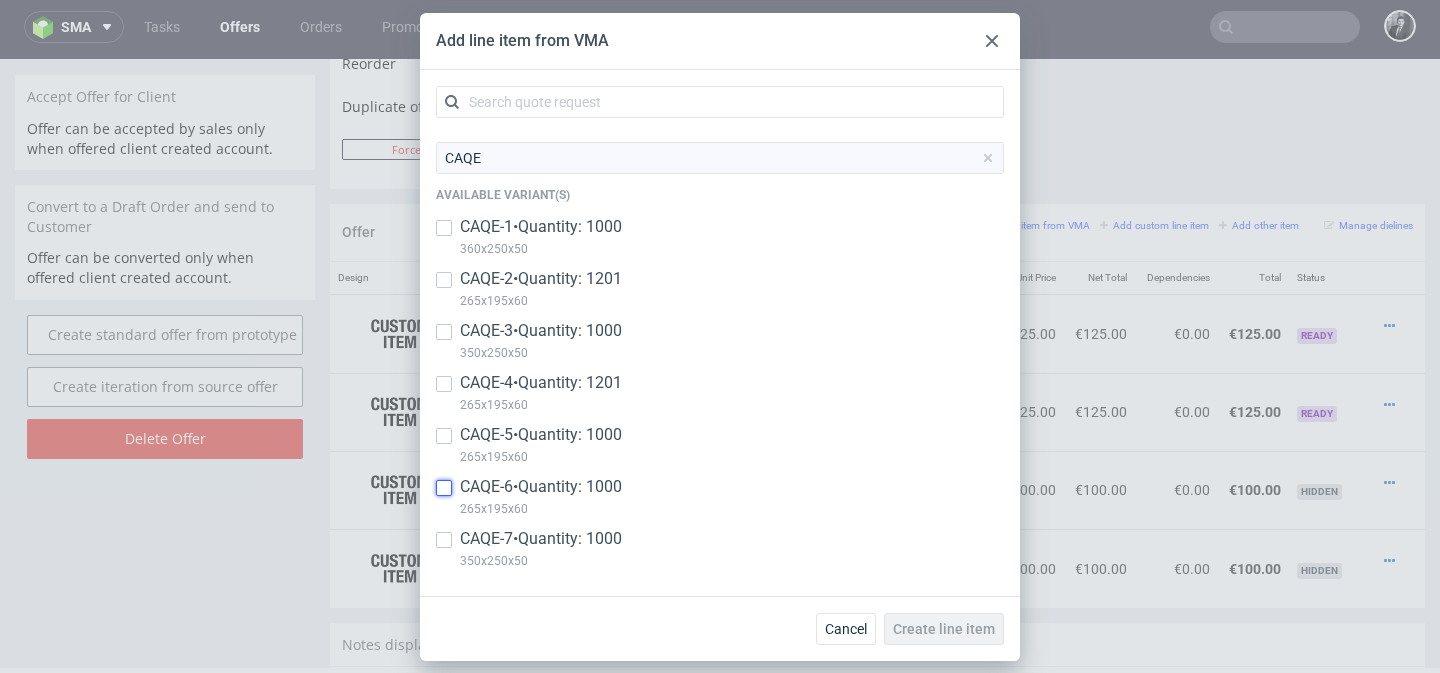 click at bounding box center (444, 488) 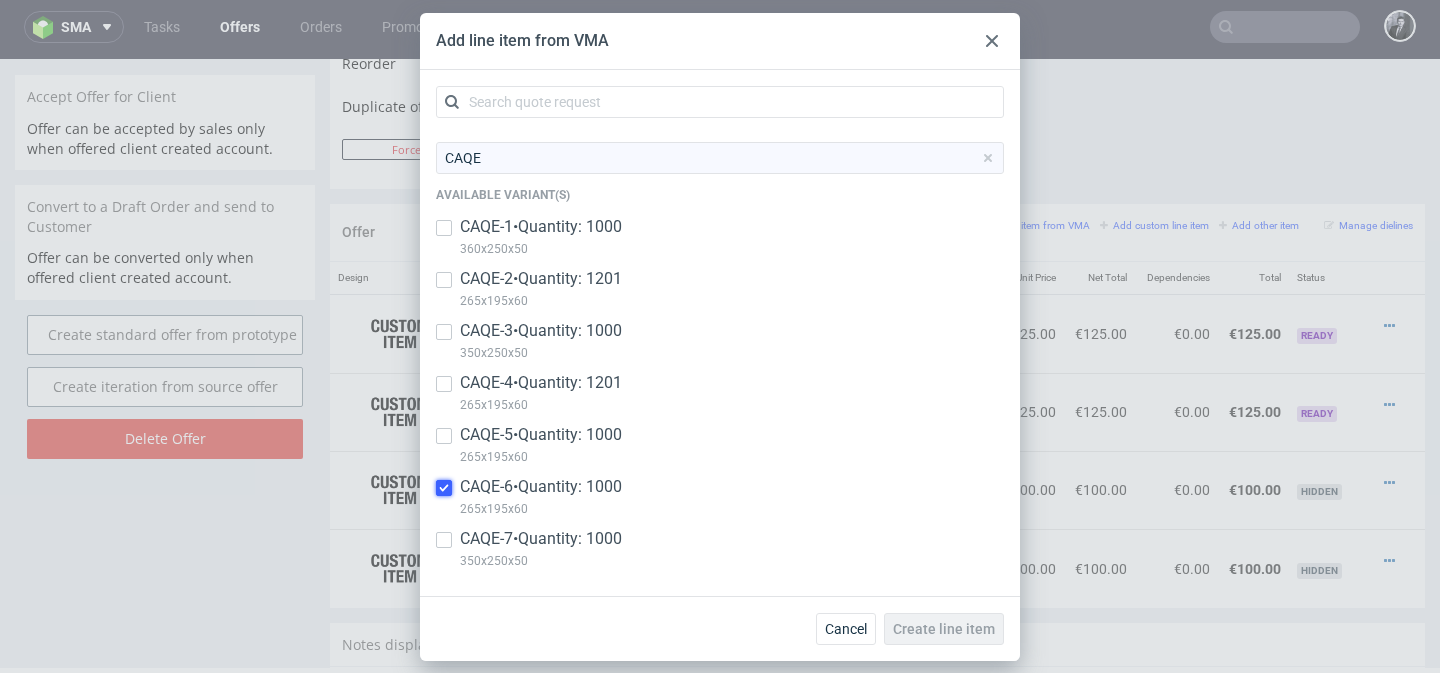 checkbox on "true" 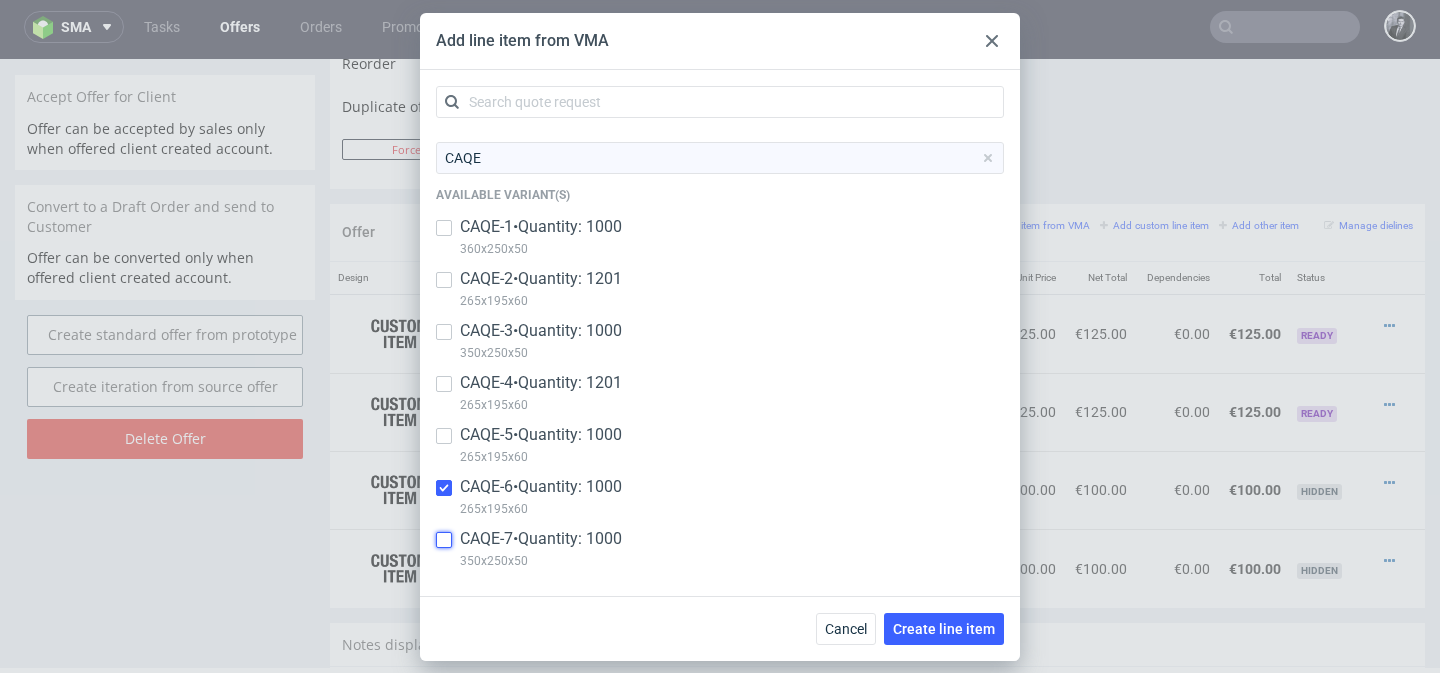 click at bounding box center (444, 540) 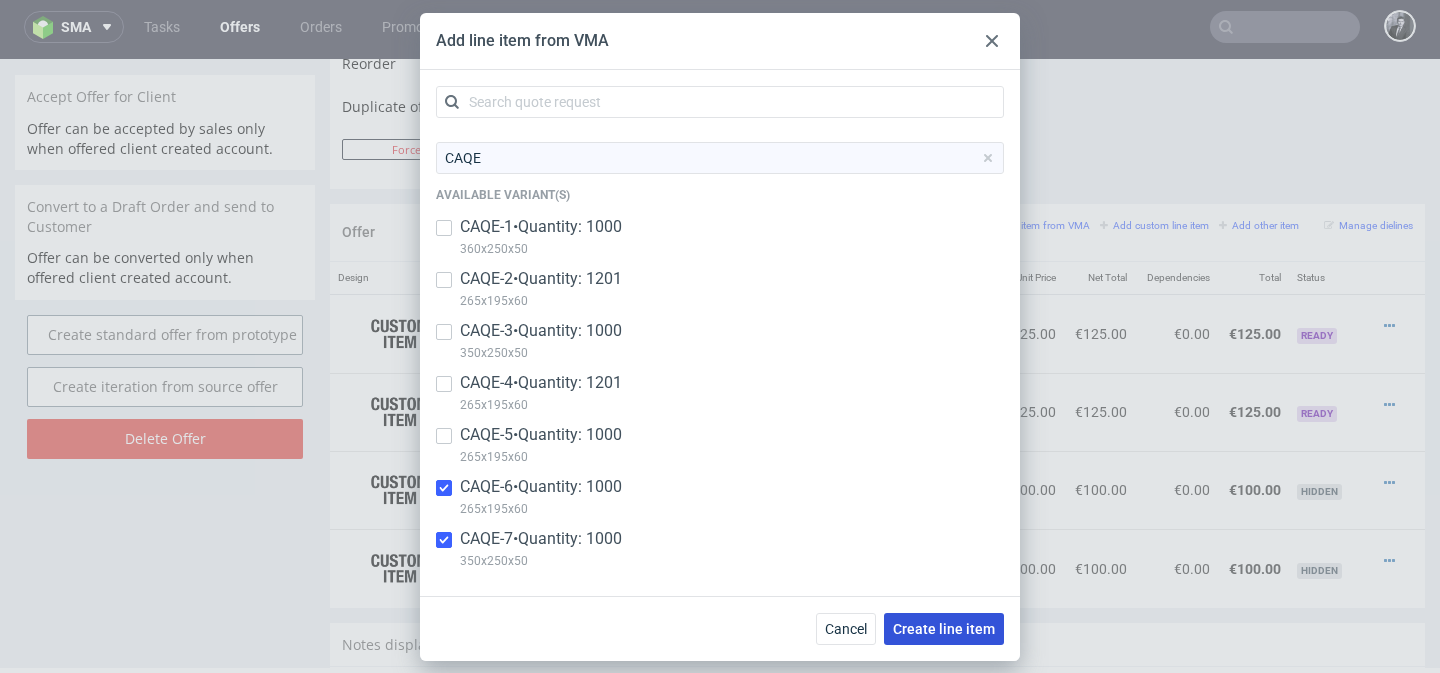 click on "Create line item" at bounding box center (944, 629) 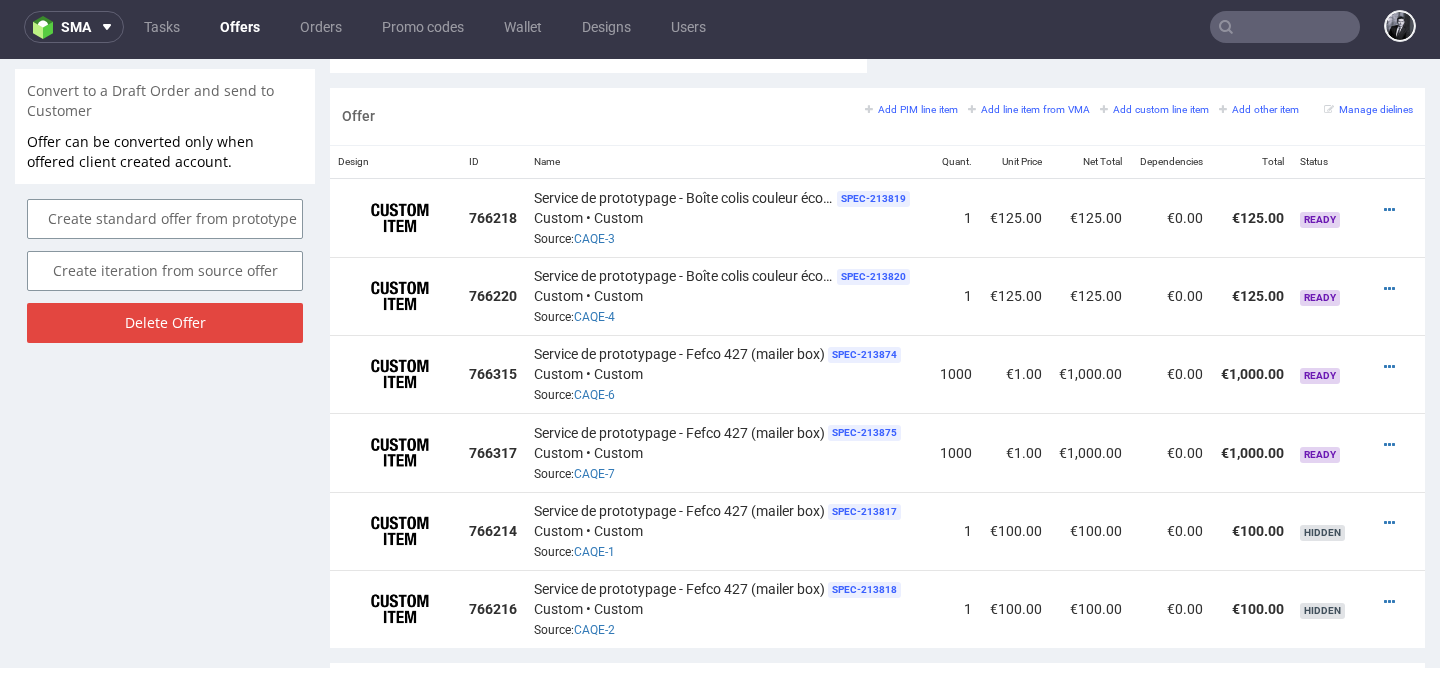 scroll, scrollTop: 1203, scrollLeft: 0, axis: vertical 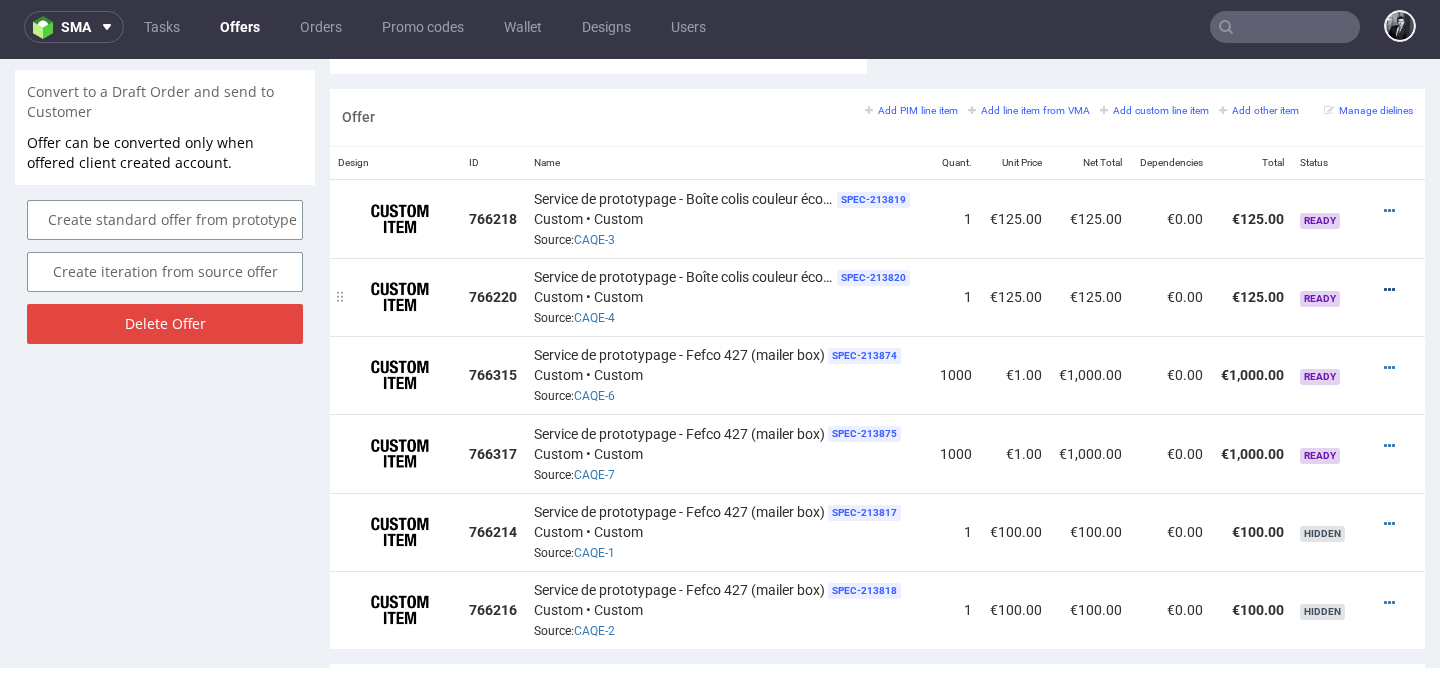 click at bounding box center [1389, 290] 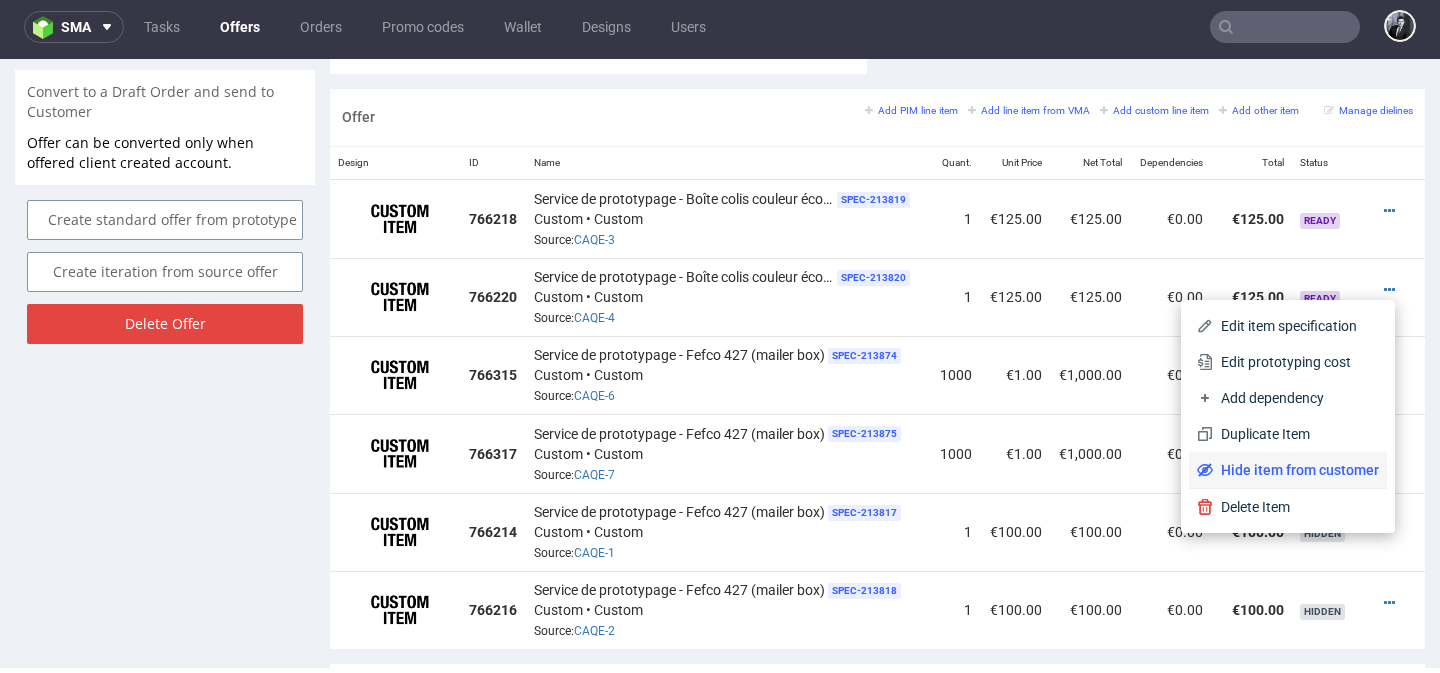 click on "Hide item from customer" at bounding box center [1296, 470] 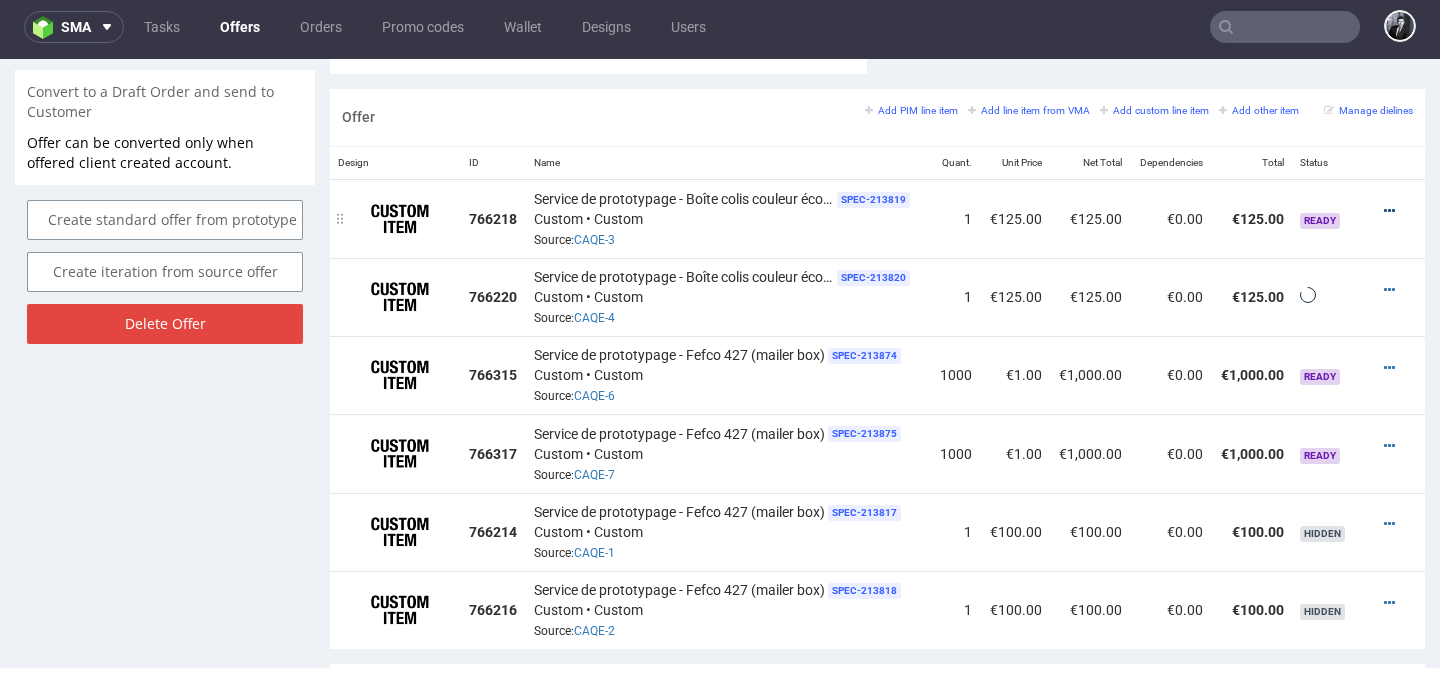 click at bounding box center (1389, 211) 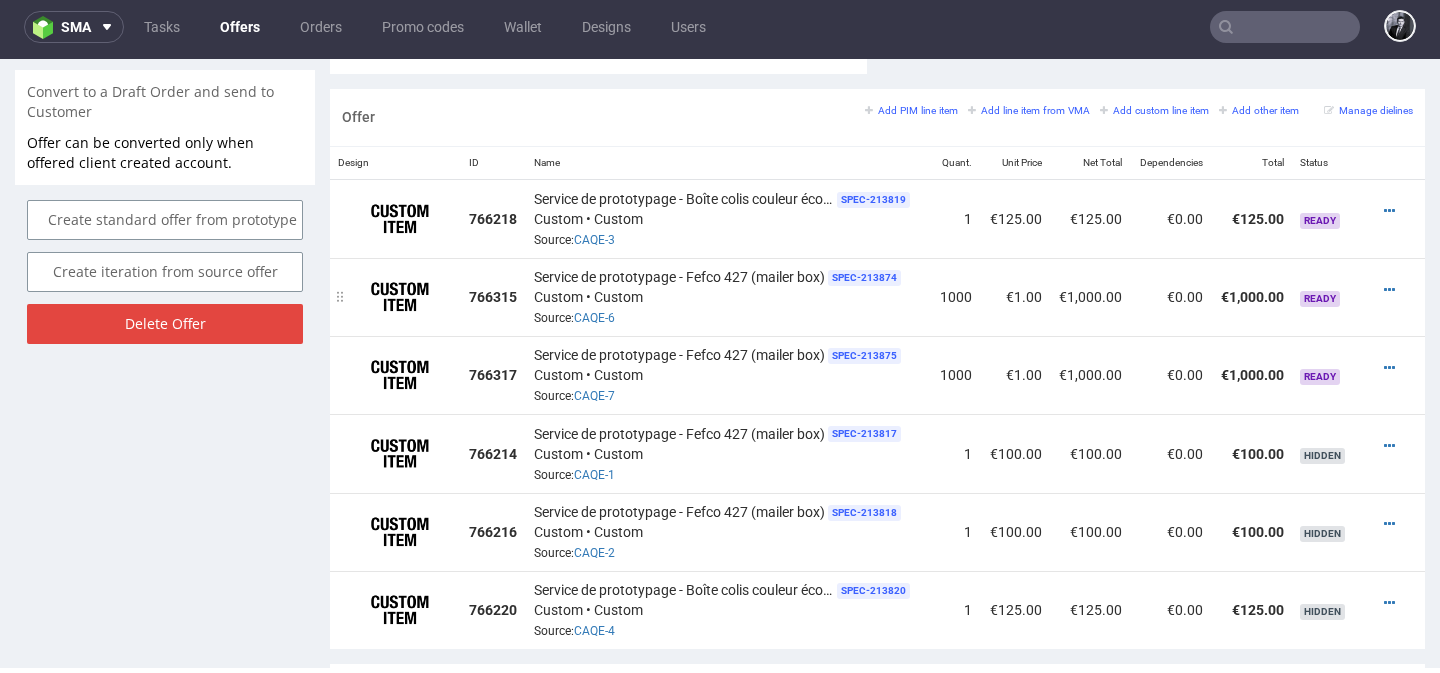 scroll, scrollTop: 1167, scrollLeft: 0, axis: vertical 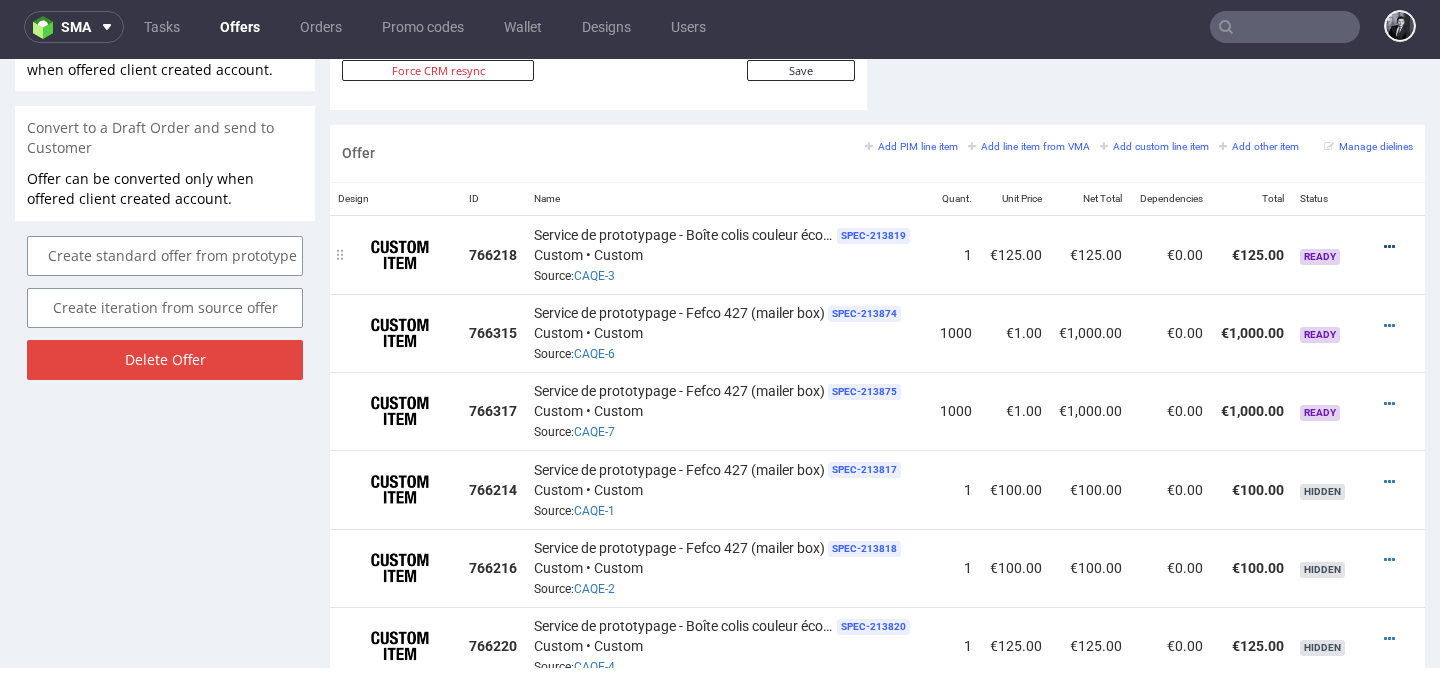 click at bounding box center (1389, 247) 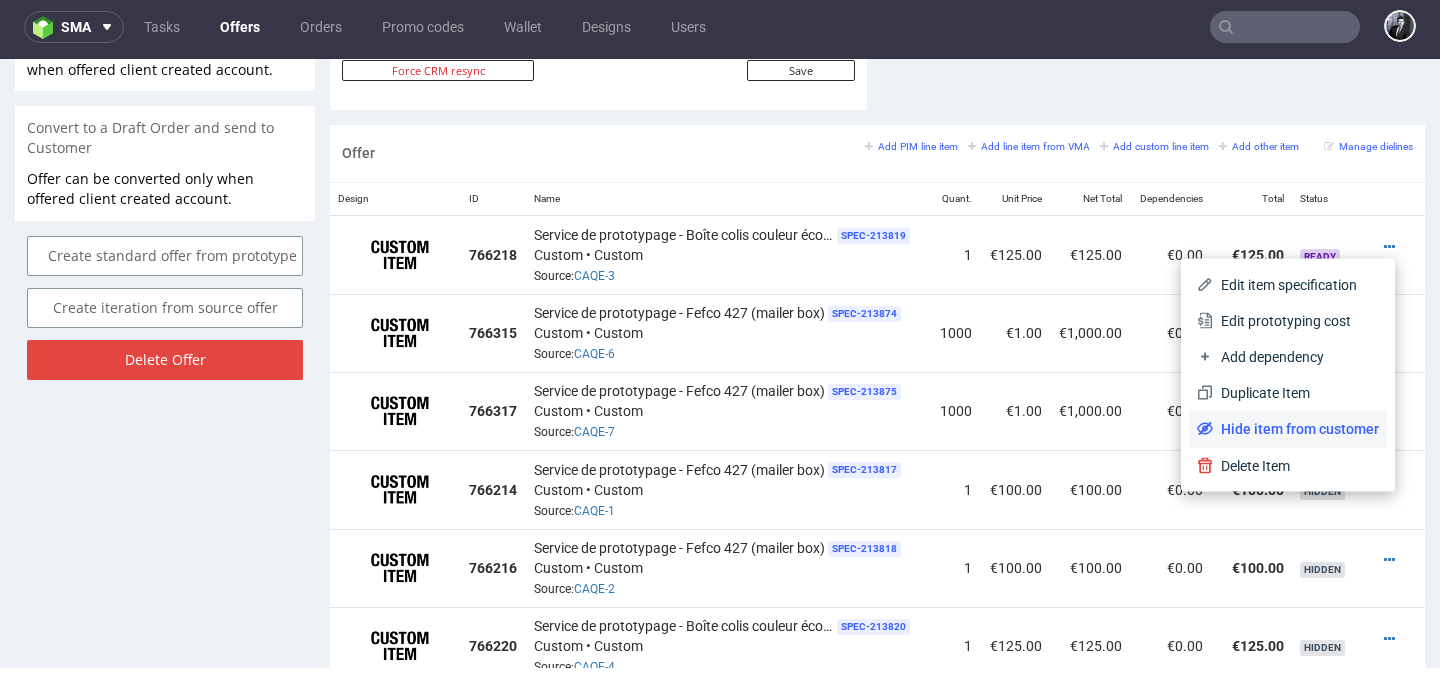 click on "Hide item from customer" at bounding box center [1296, 429] 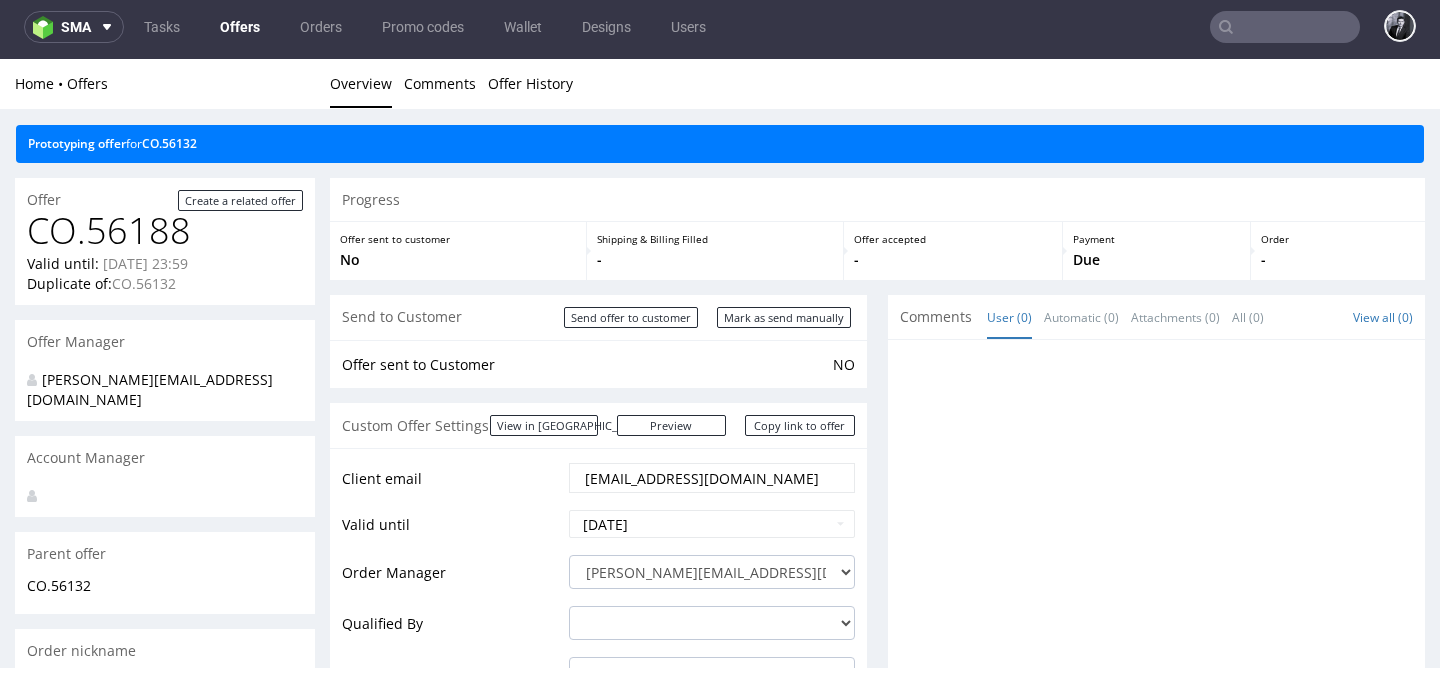 scroll, scrollTop: 1167, scrollLeft: 0, axis: vertical 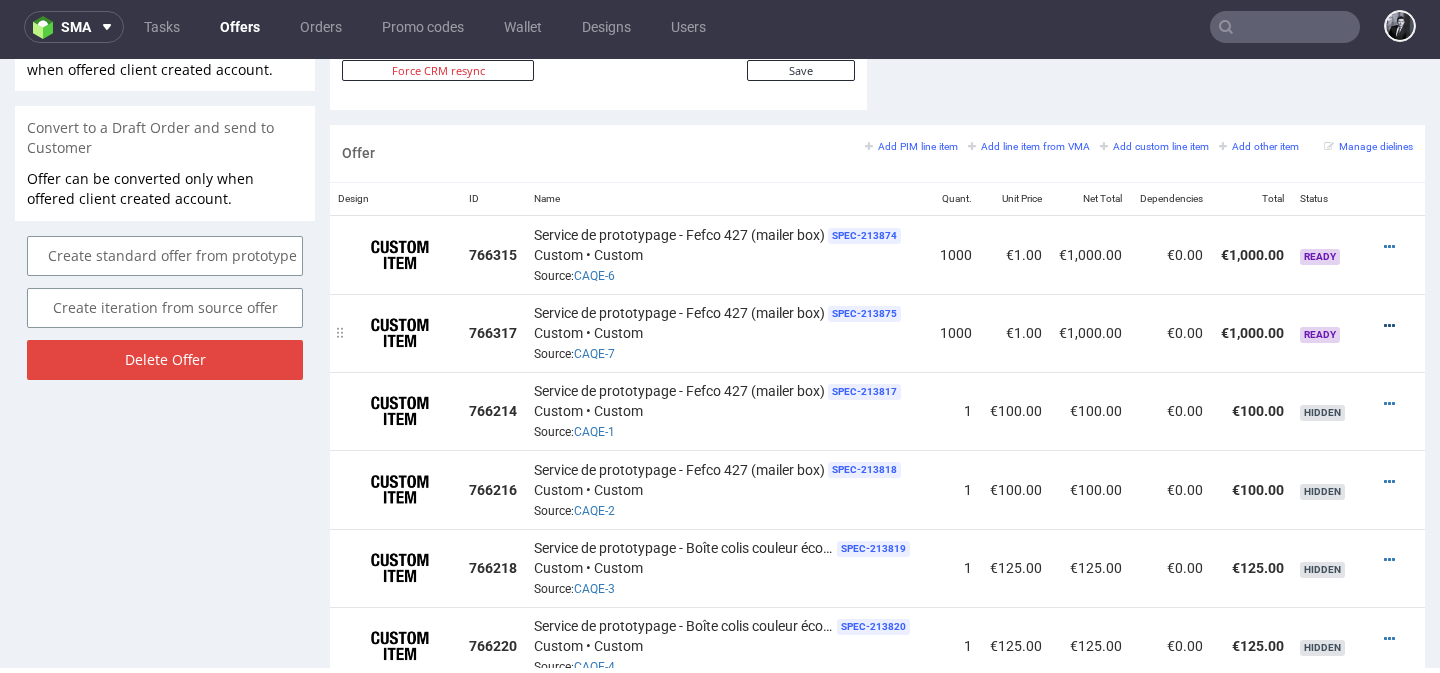 click at bounding box center [1389, 326] 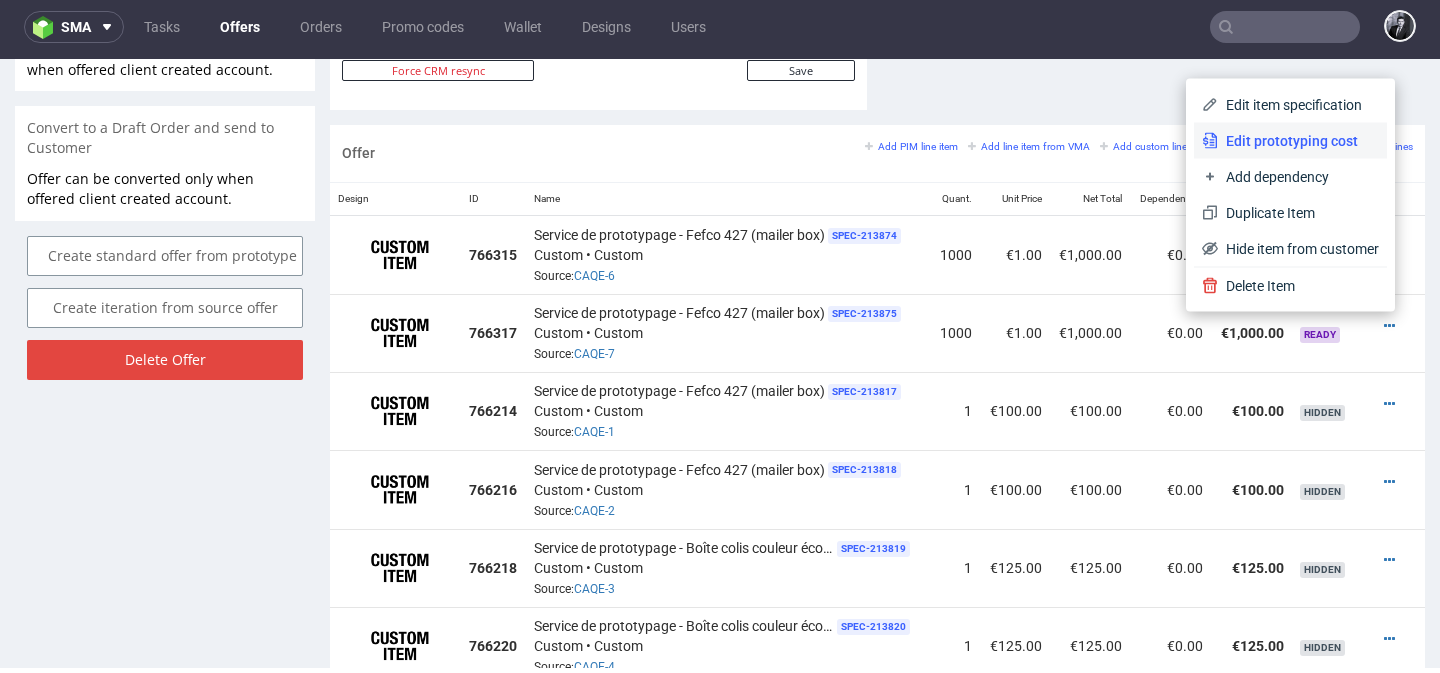 click on "Edit prototyping cost" at bounding box center (1298, 141) 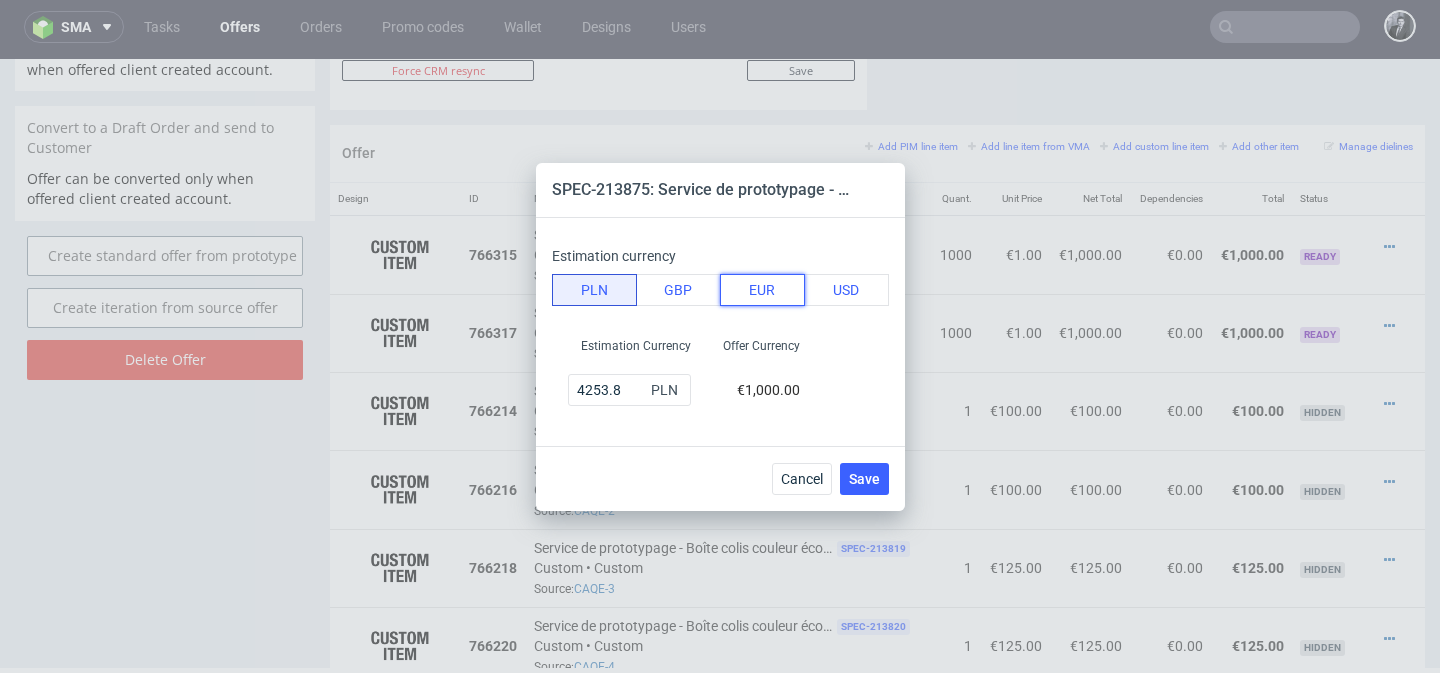 click on "EUR" at bounding box center (762, 290) 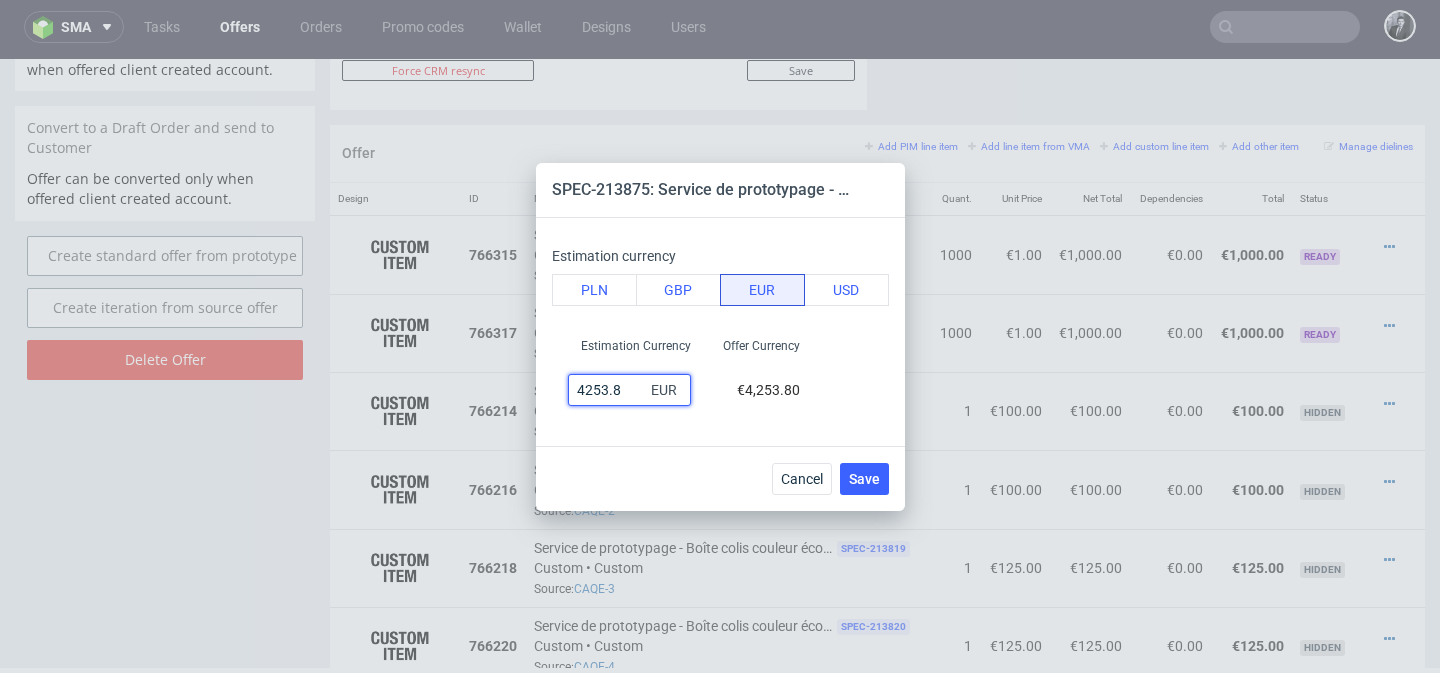 drag, startPoint x: 626, startPoint y: 395, endPoint x: 492, endPoint y: 389, distance: 134.13426 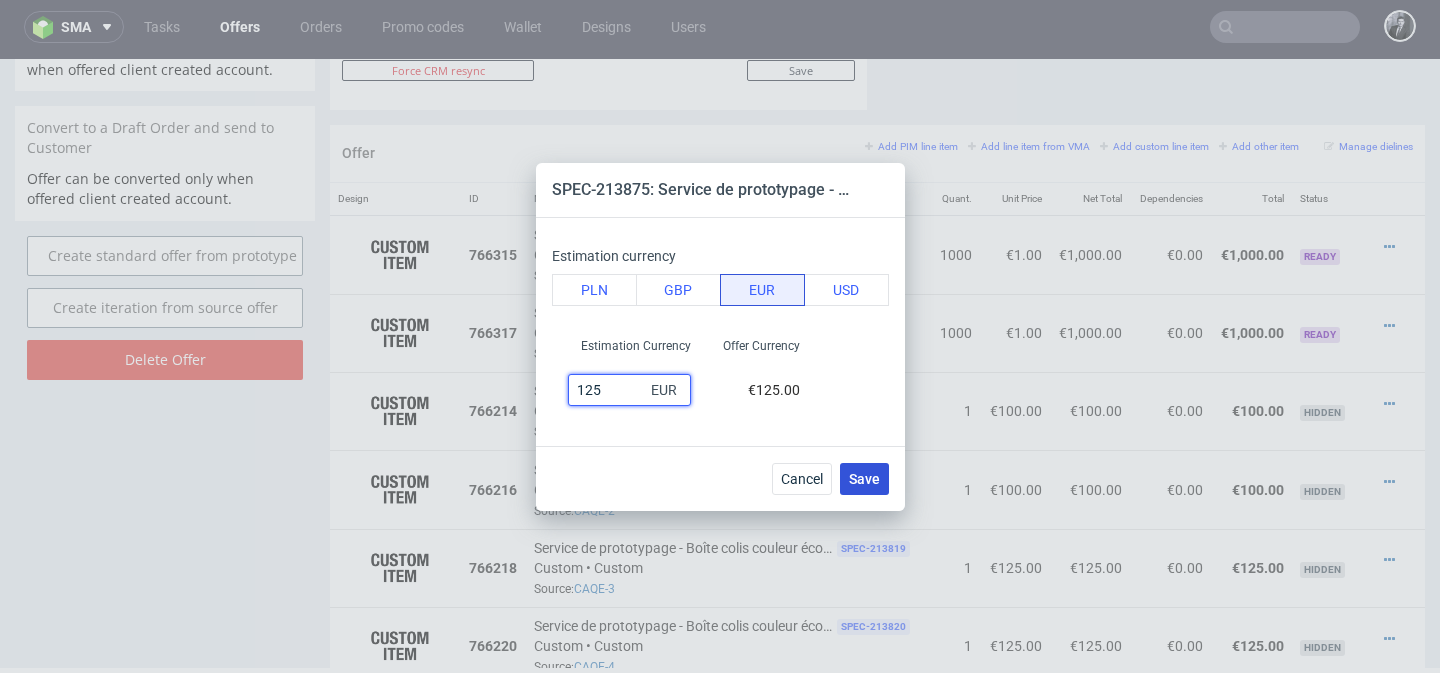 type on "125" 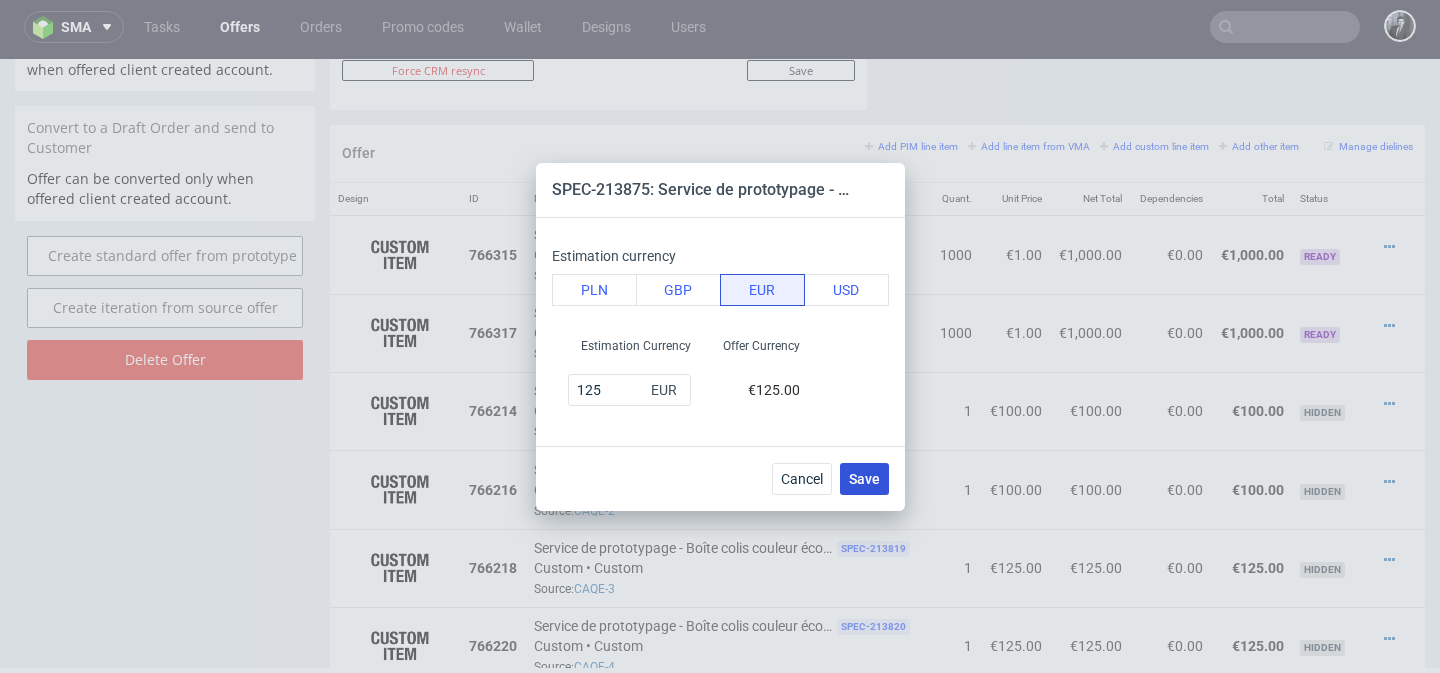click on "Save" at bounding box center [864, 479] 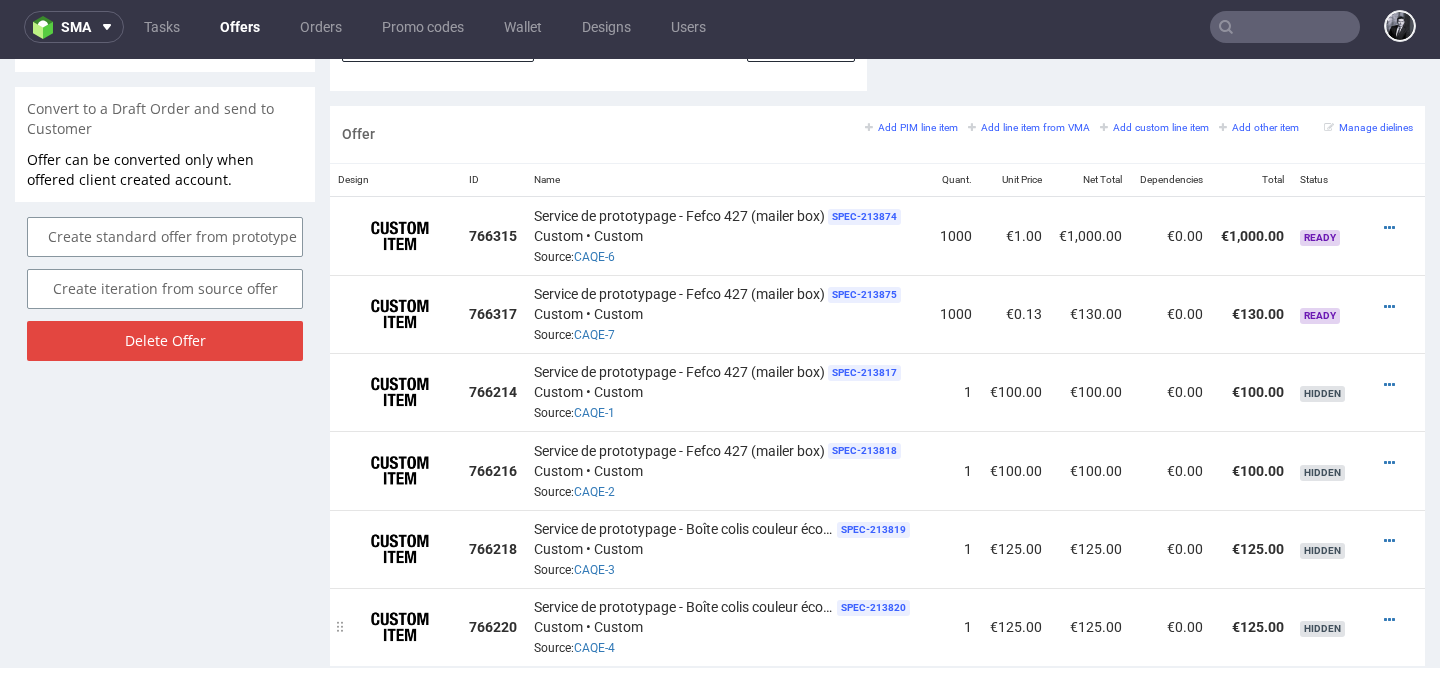scroll, scrollTop: 1153, scrollLeft: 0, axis: vertical 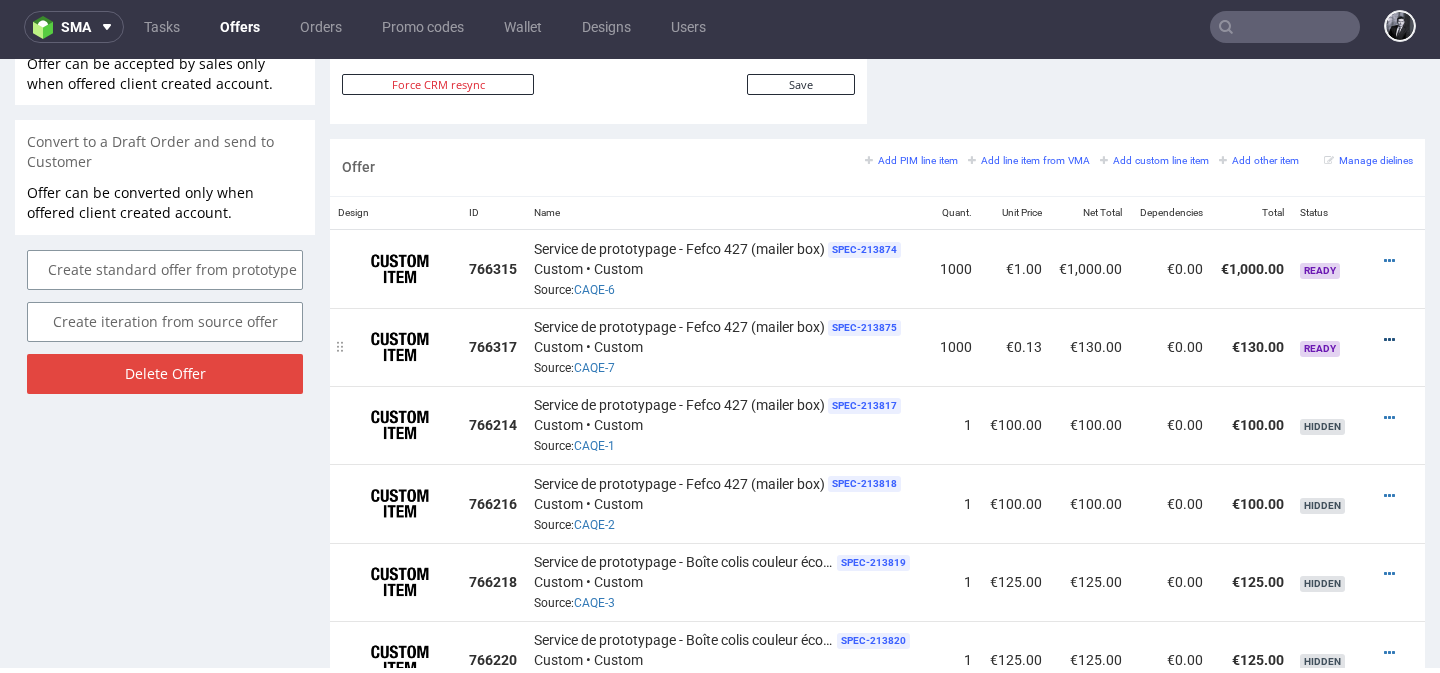 click at bounding box center [1389, 340] 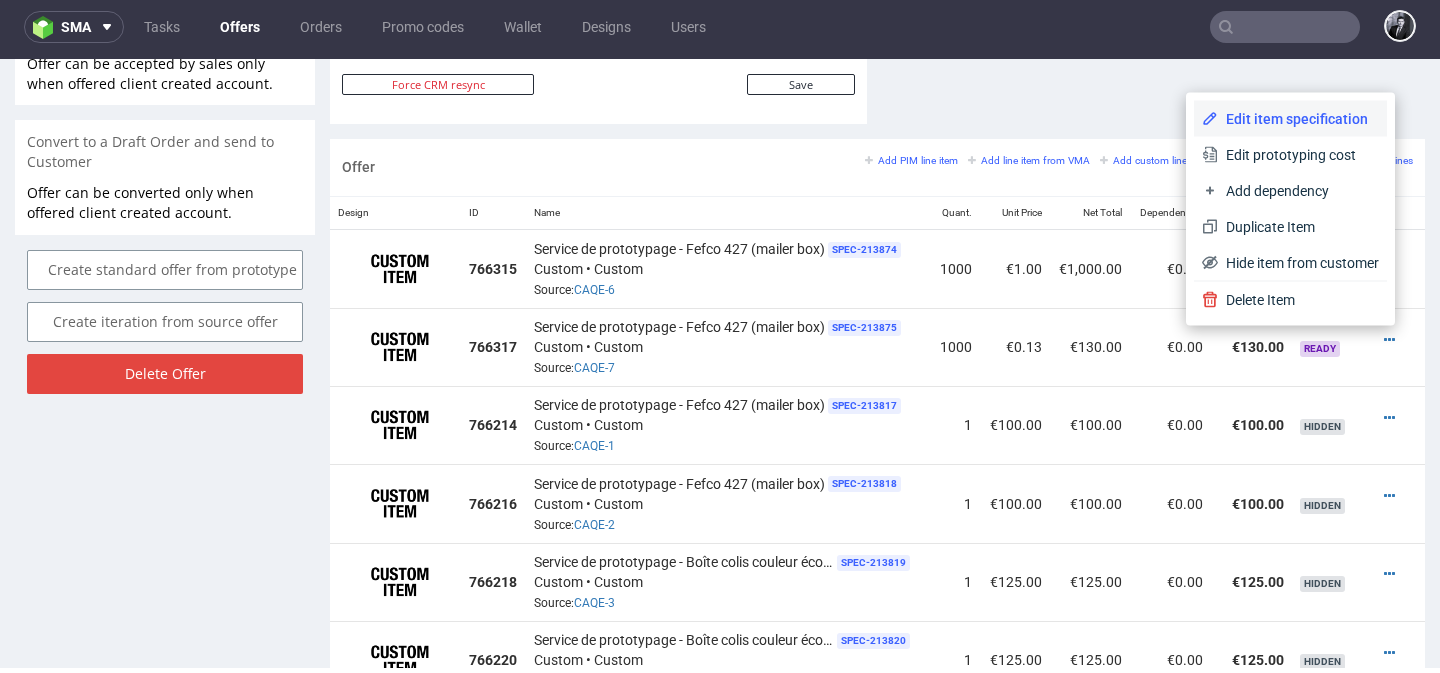 click on "Edit item specification" at bounding box center [1298, 119] 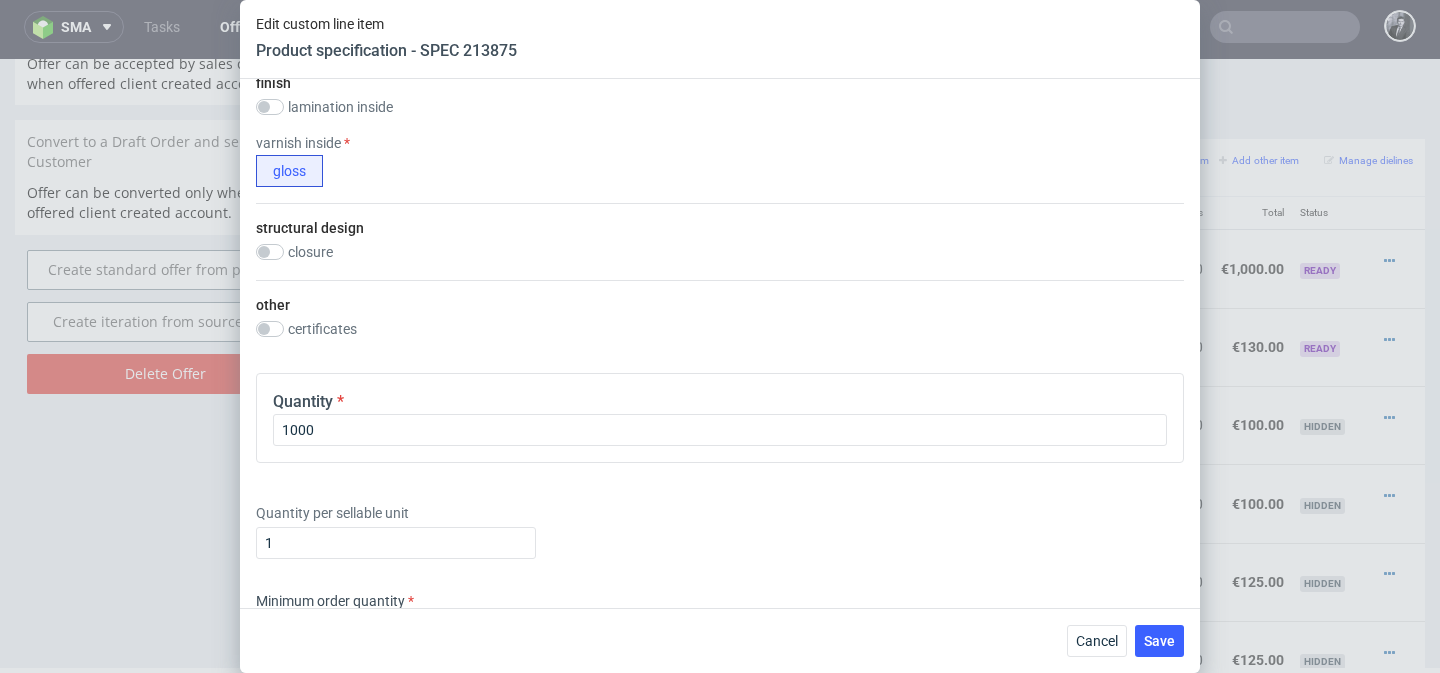 scroll, scrollTop: 1323, scrollLeft: 0, axis: vertical 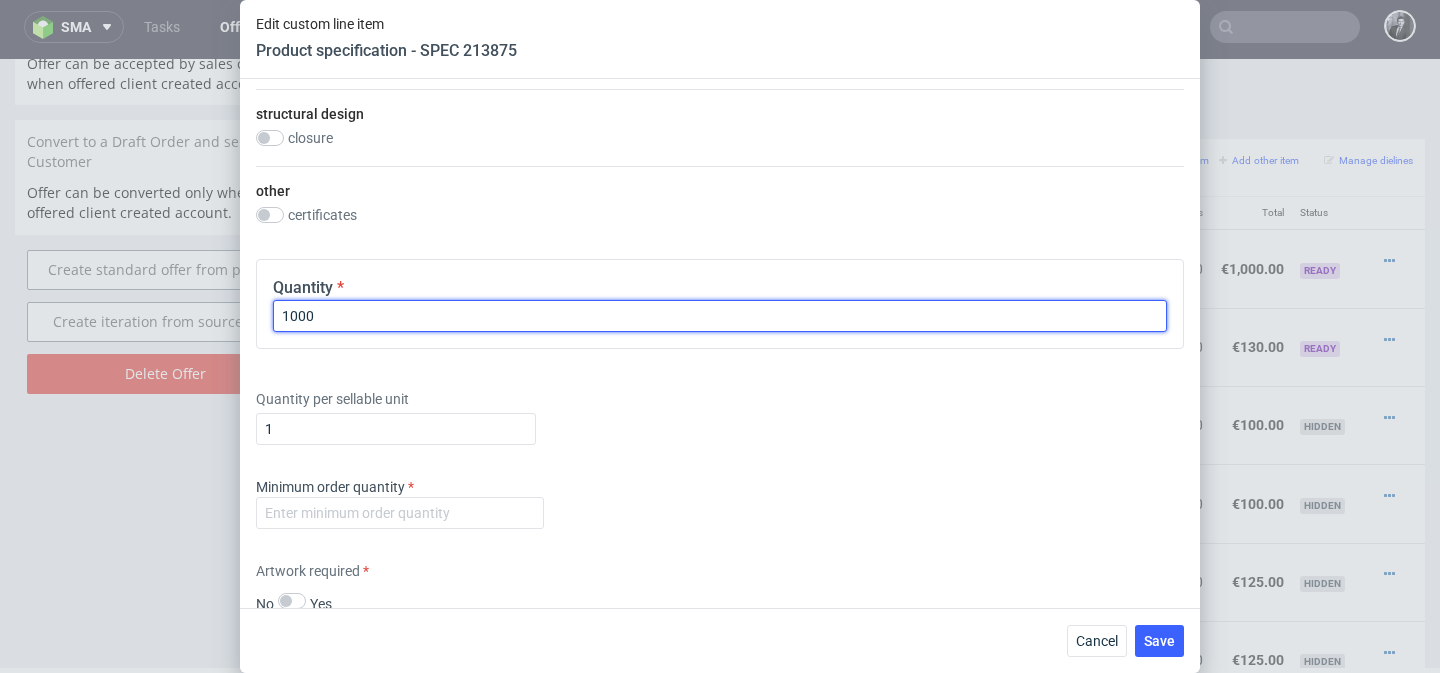 click on "1000" at bounding box center (720, 316) 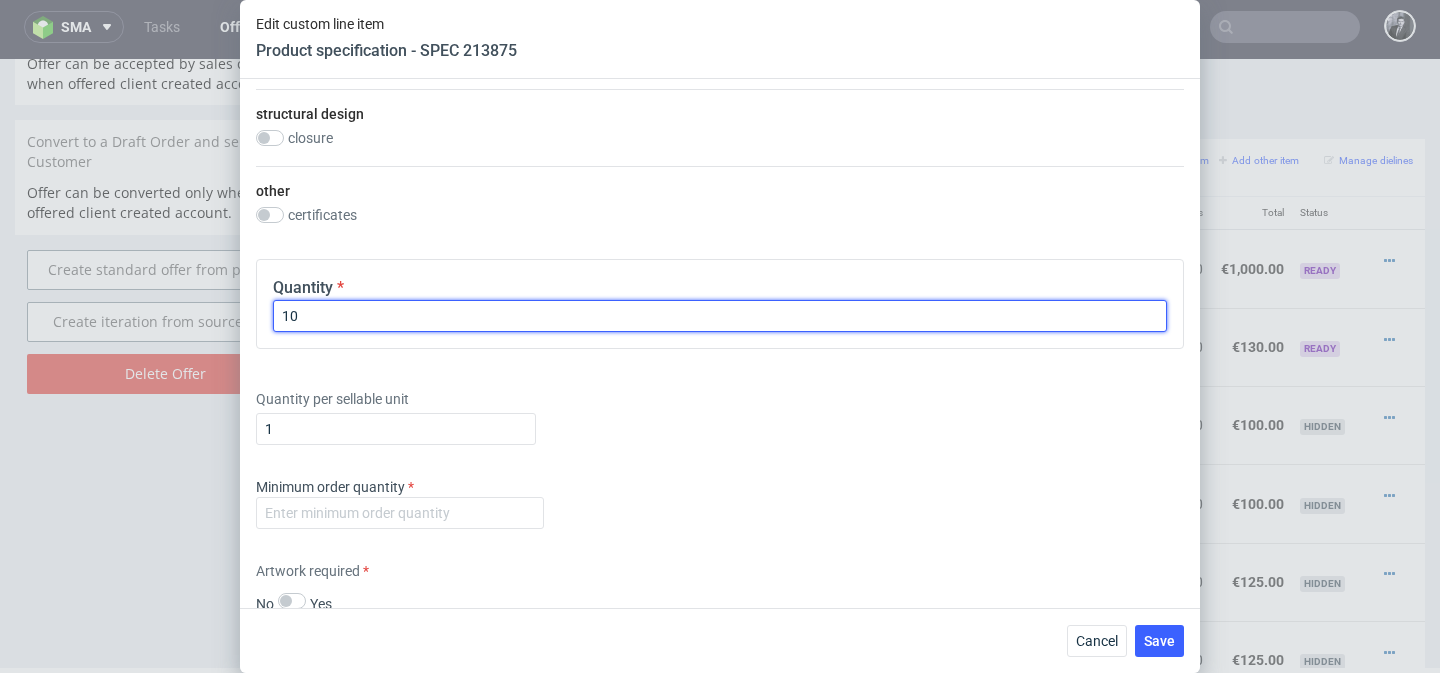 type on "1" 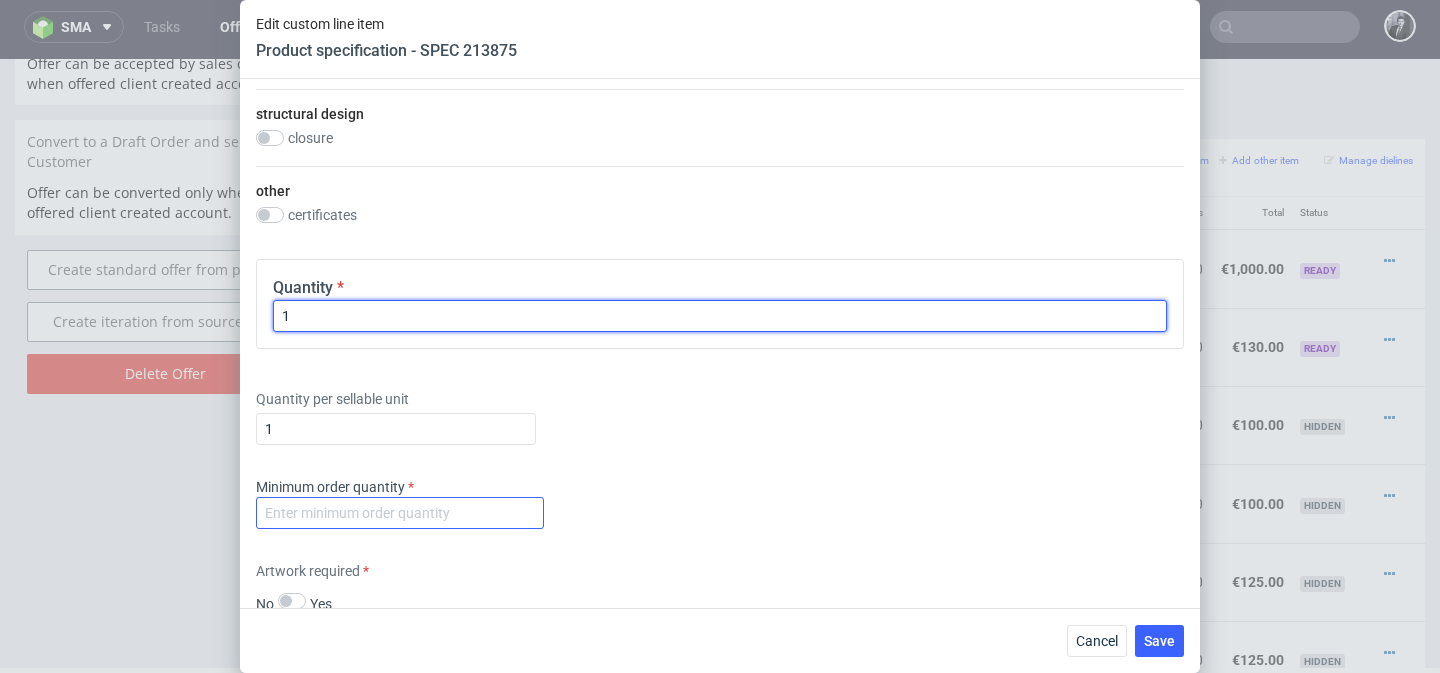 type on "1" 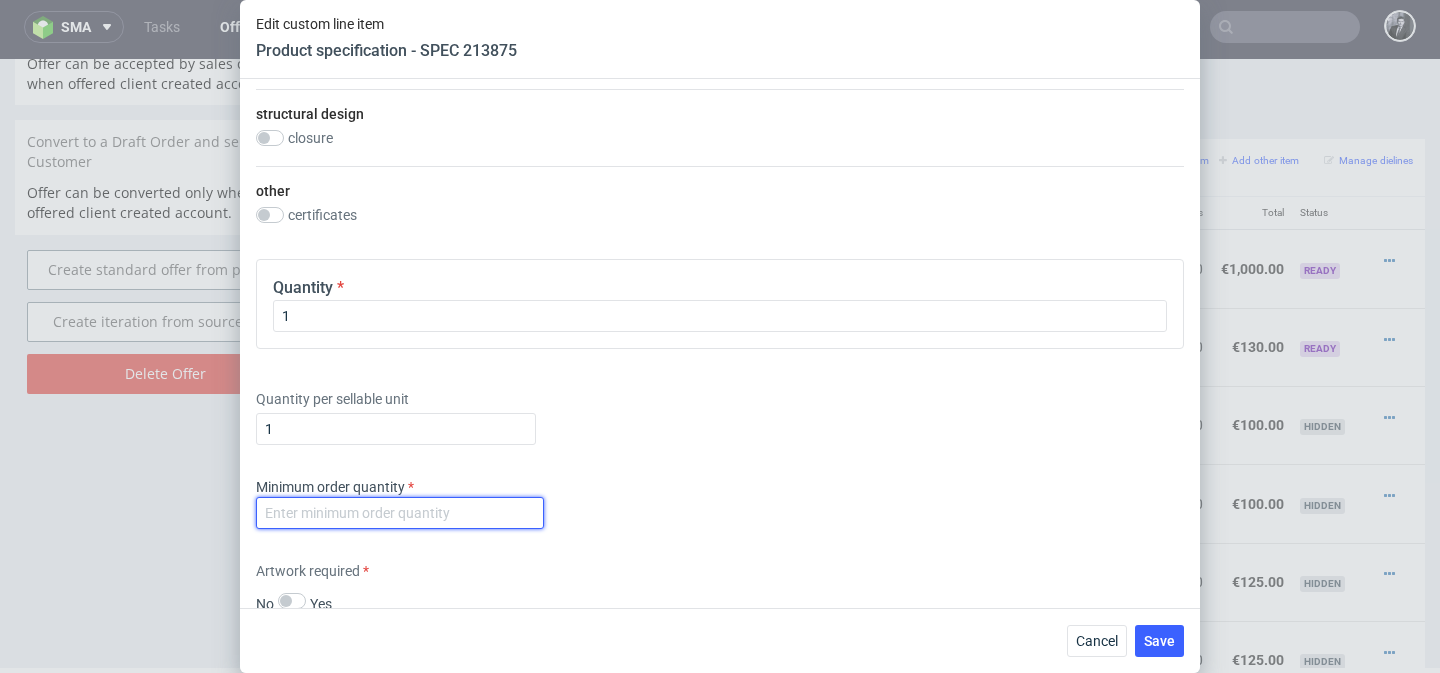 click at bounding box center [400, 513] 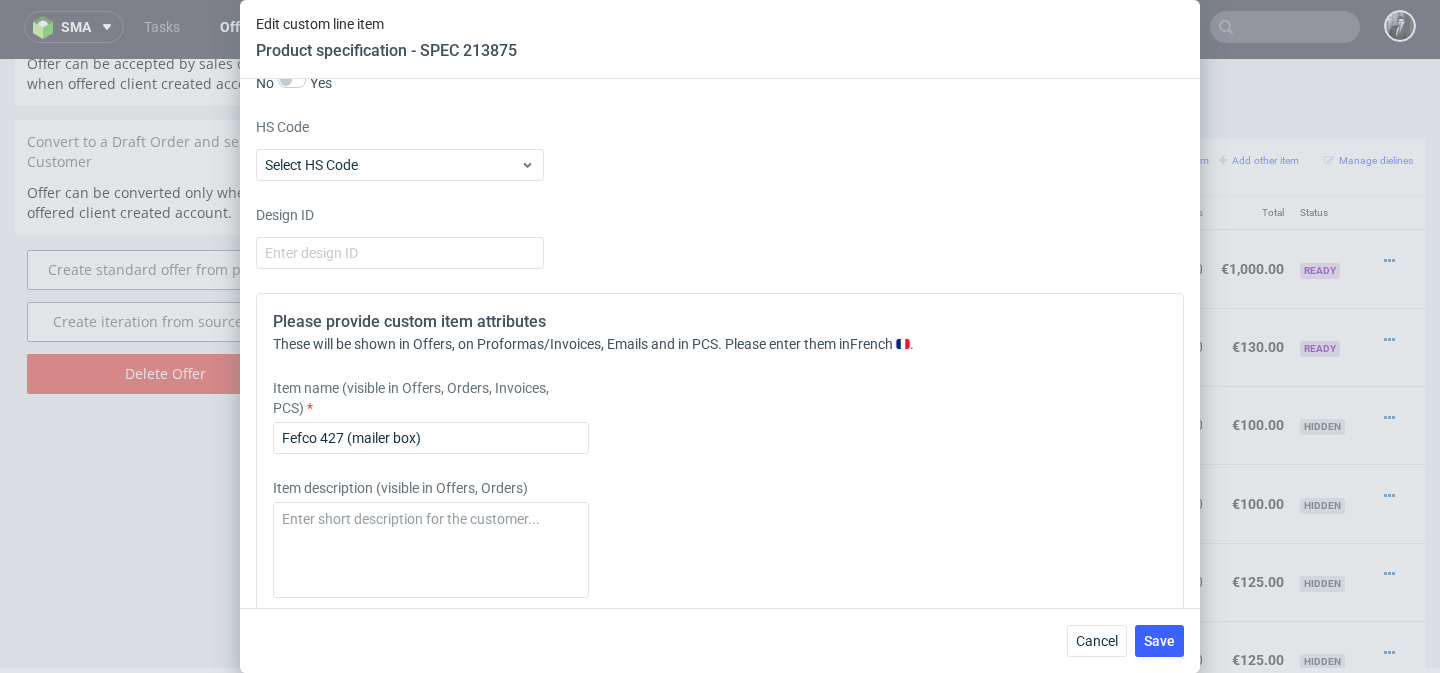 scroll, scrollTop: 2085, scrollLeft: 0, axis: vertical 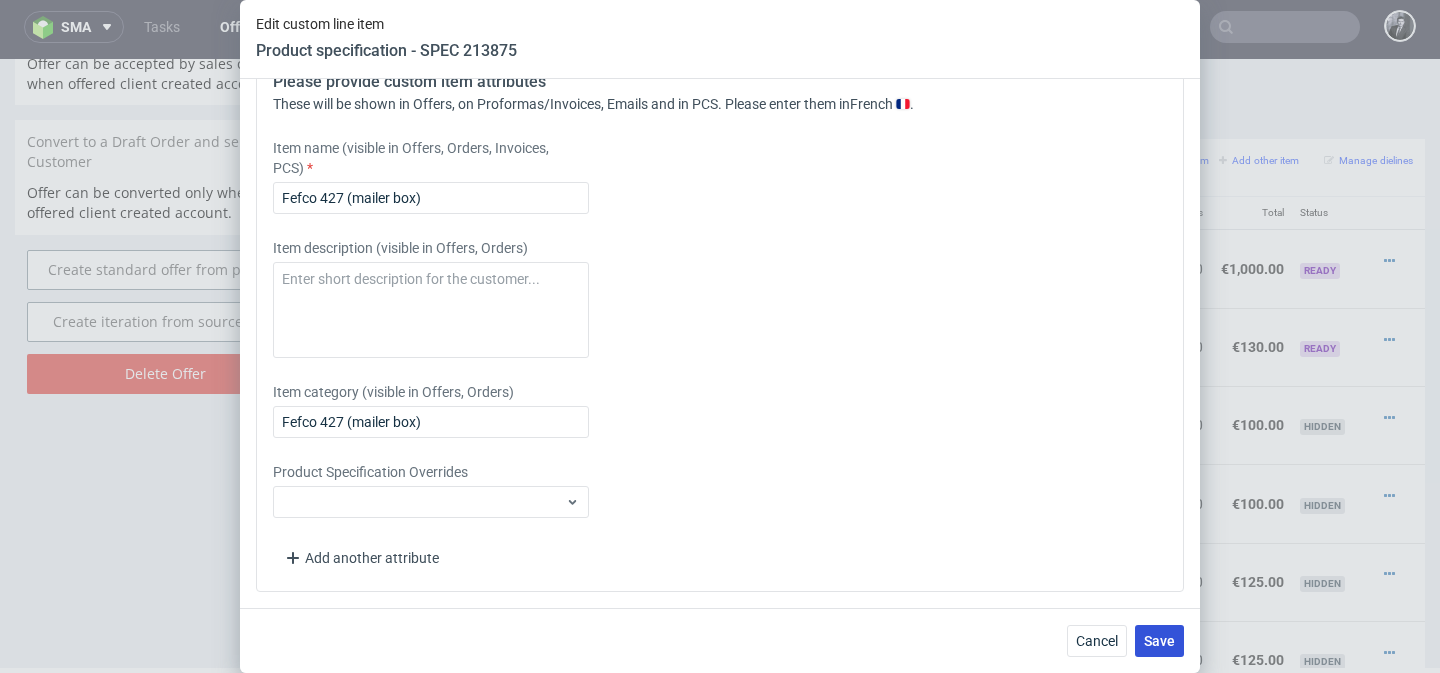 type on "1" 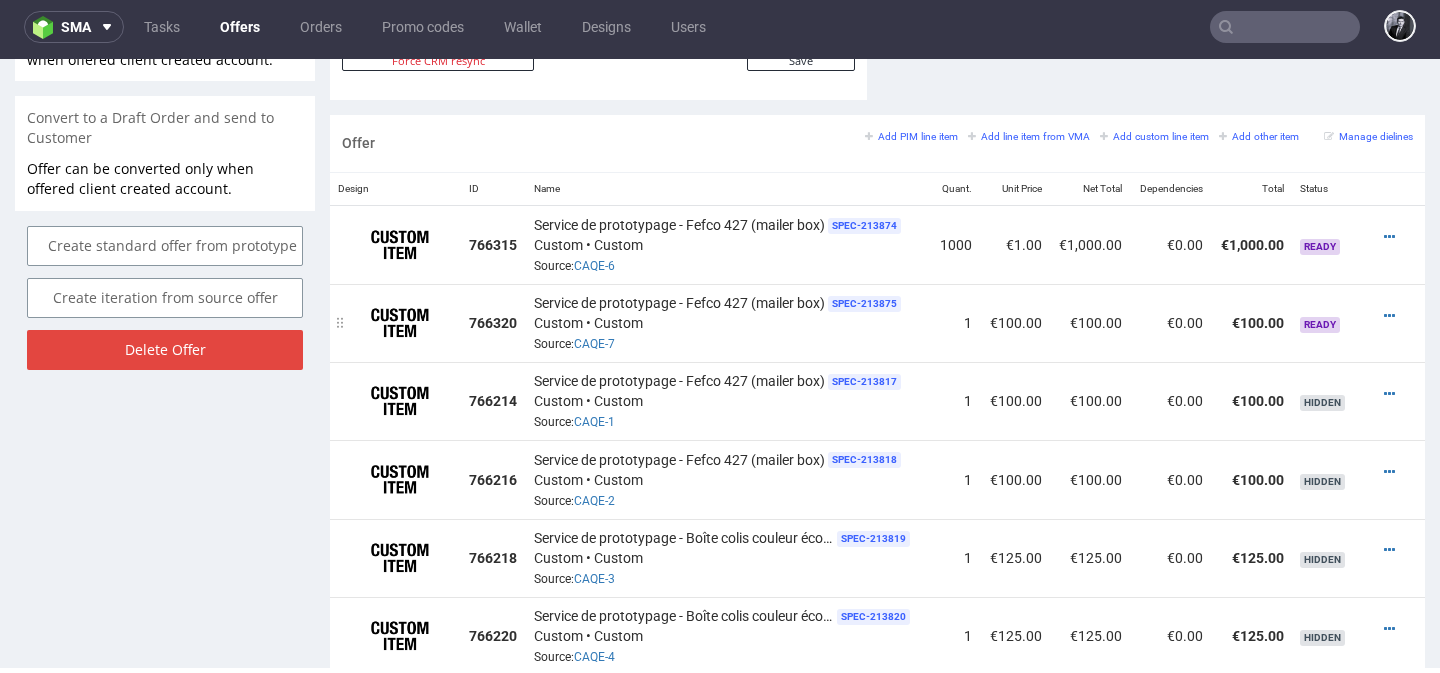 scroll, scrollTop: 1143, scrollLeft: 0, axis: vertical 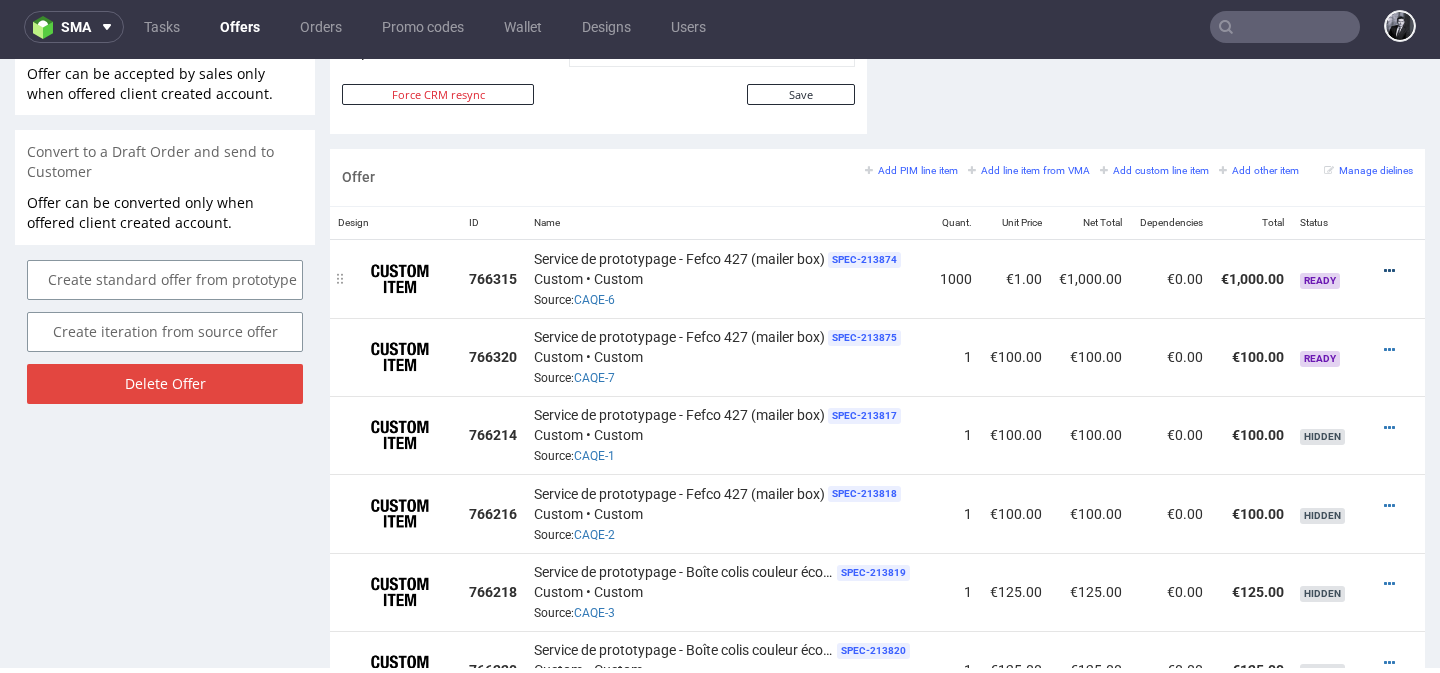 click at bounding box center [1389, 271] 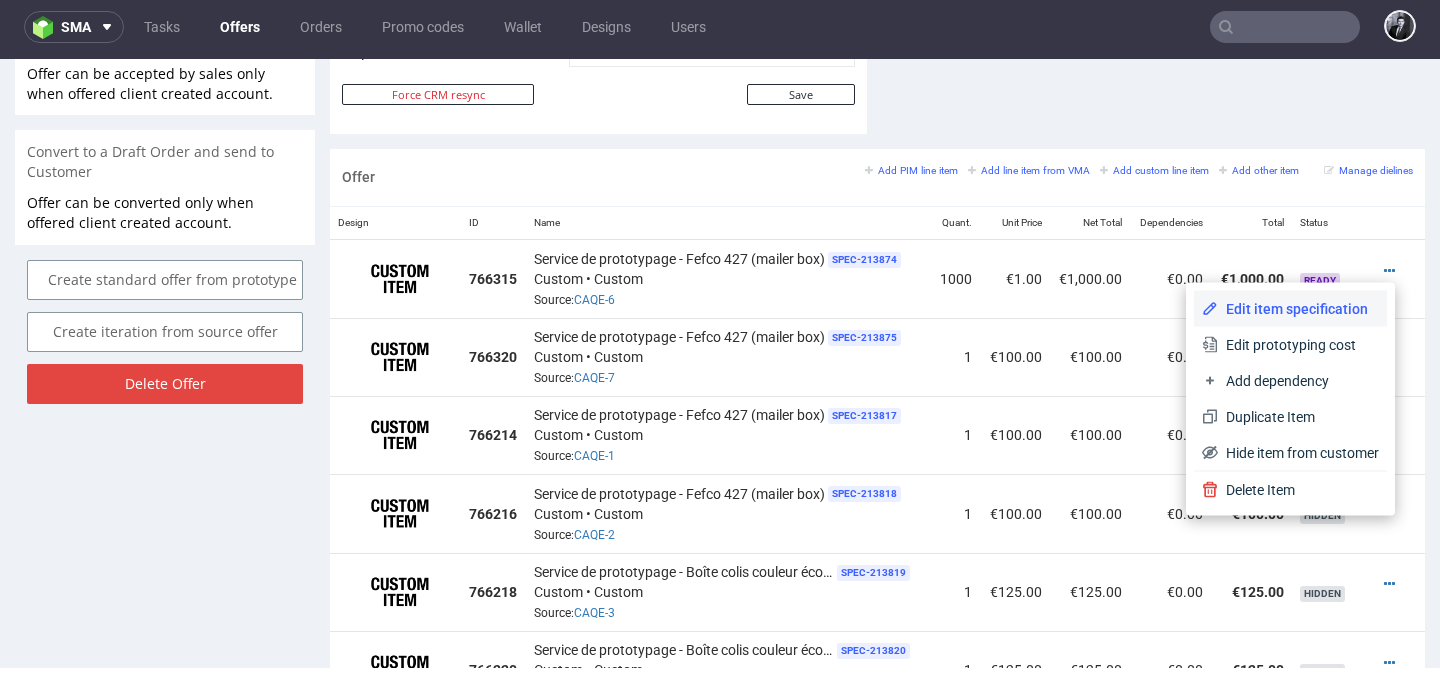 click on "Edit item specification" at bounding box center (1298, 309) 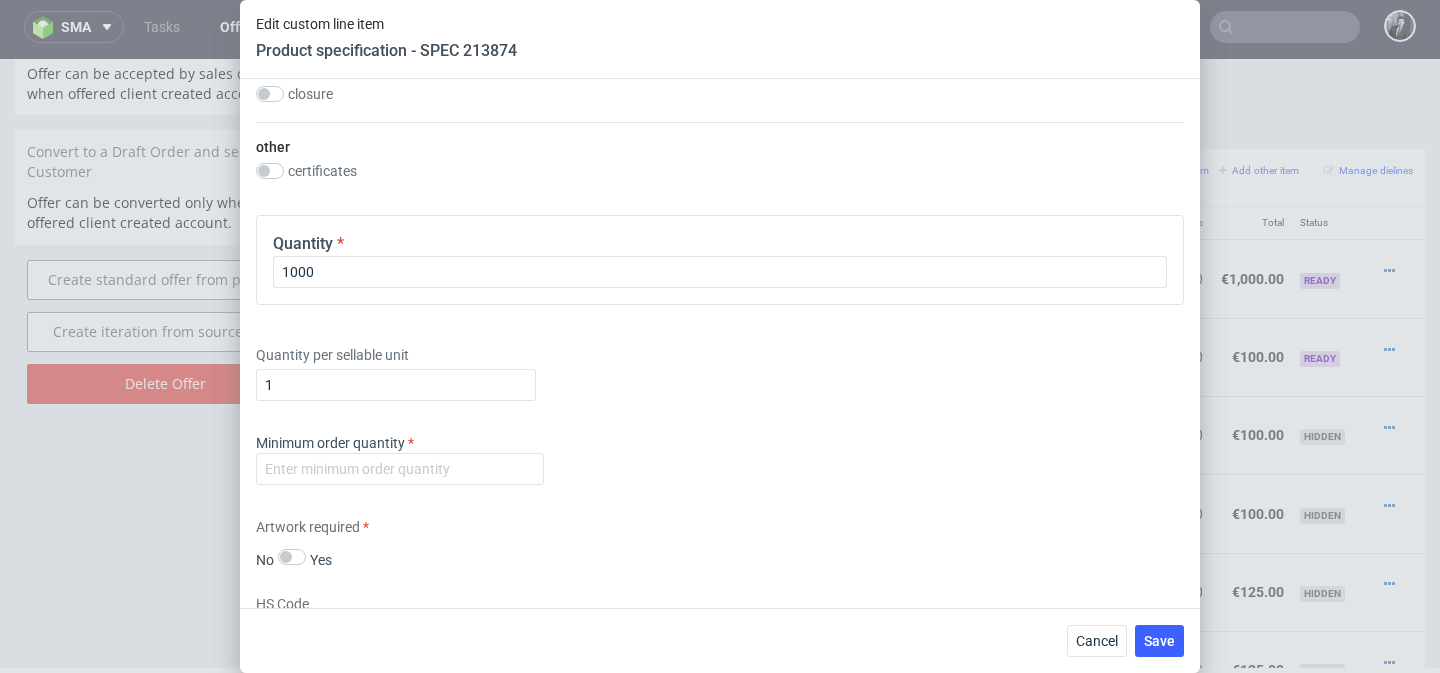 scroll, scrollTop: 1407, scrollLeft: 0, axis: vertical 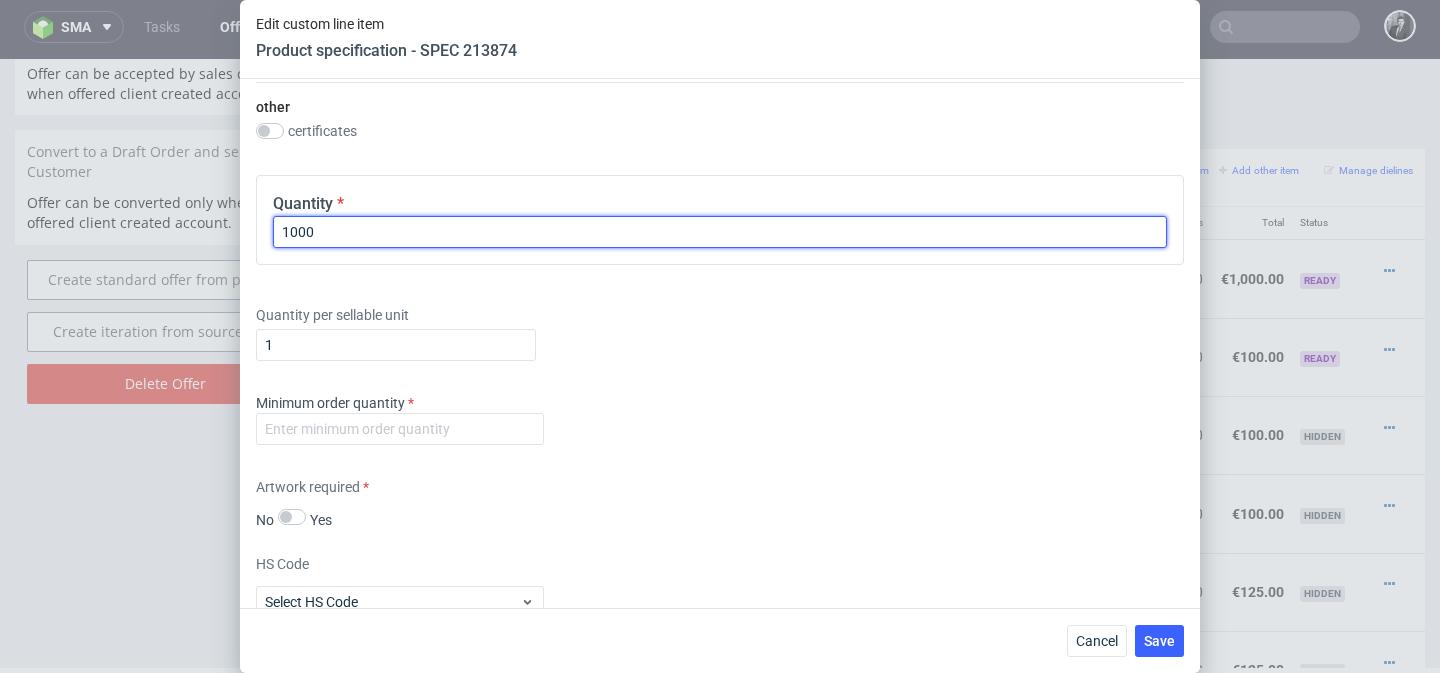 click on "1000" at bounding box center (720, 232) 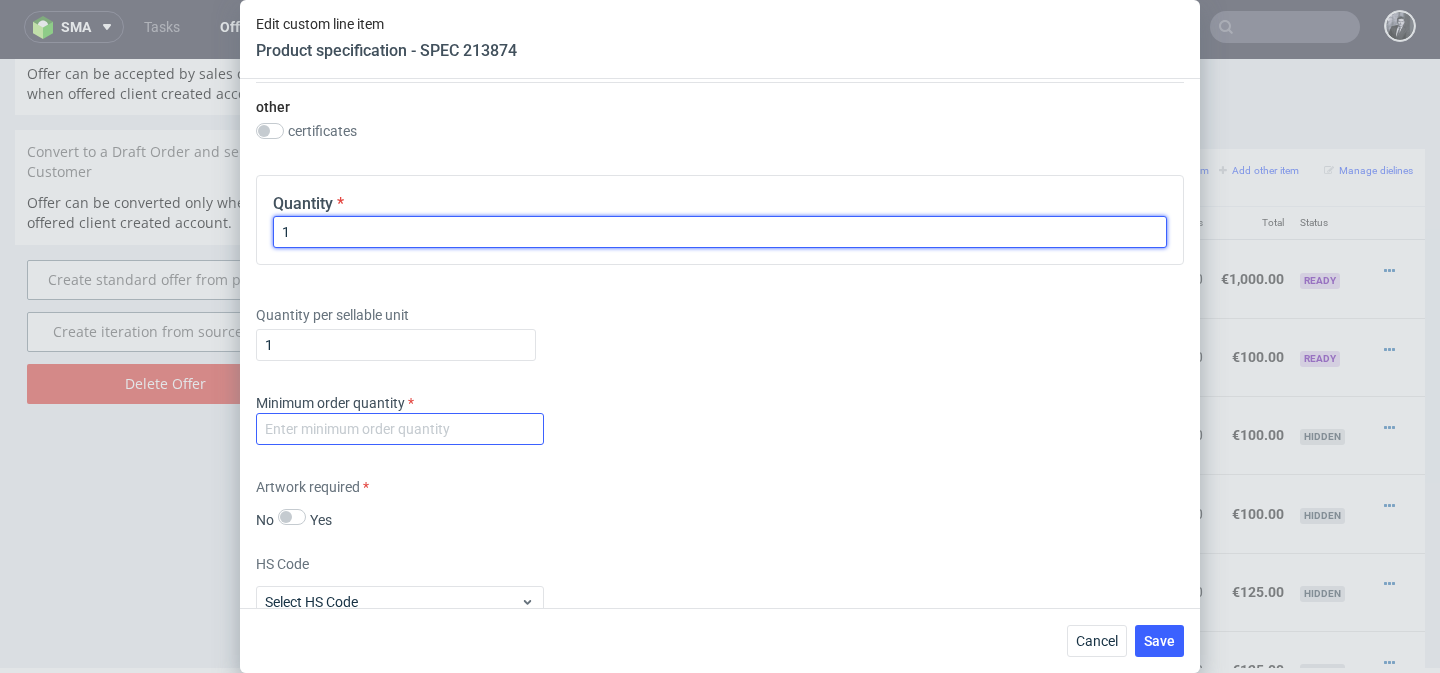 type on "1" 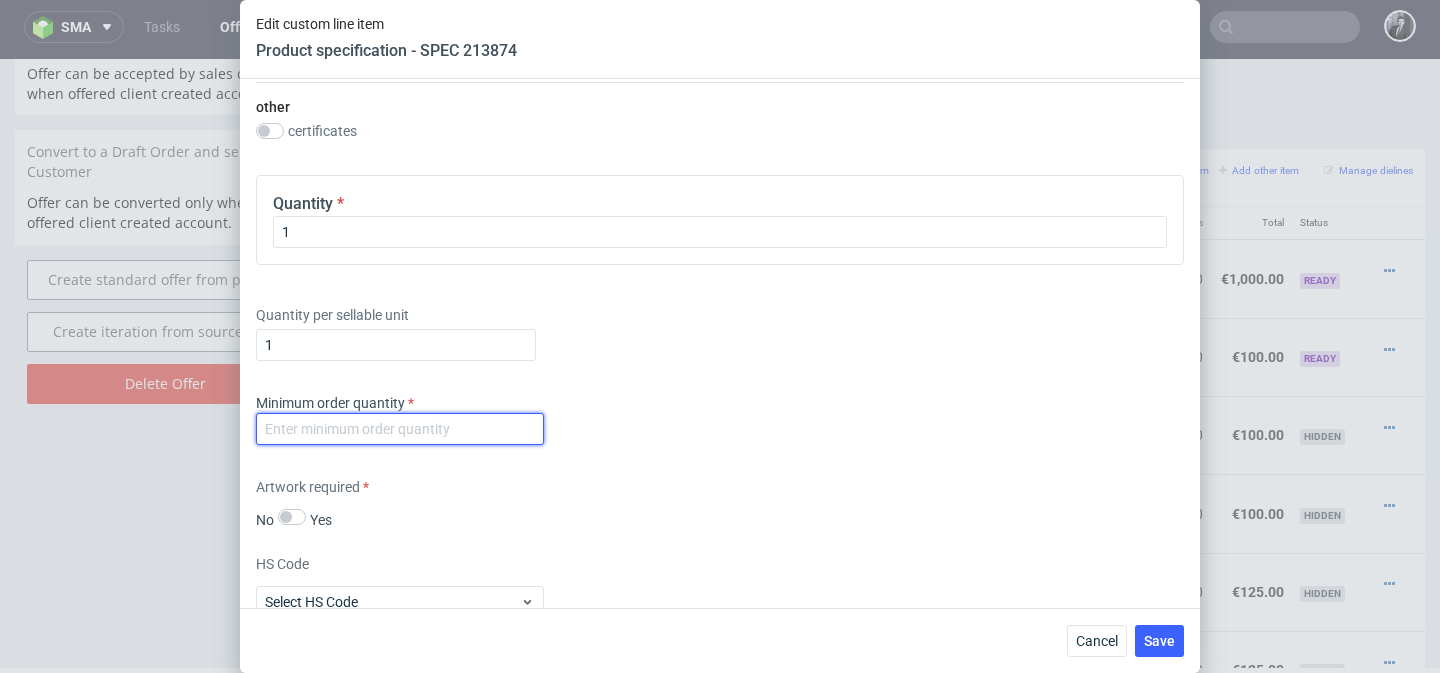 click at bounding box center [400, 429] 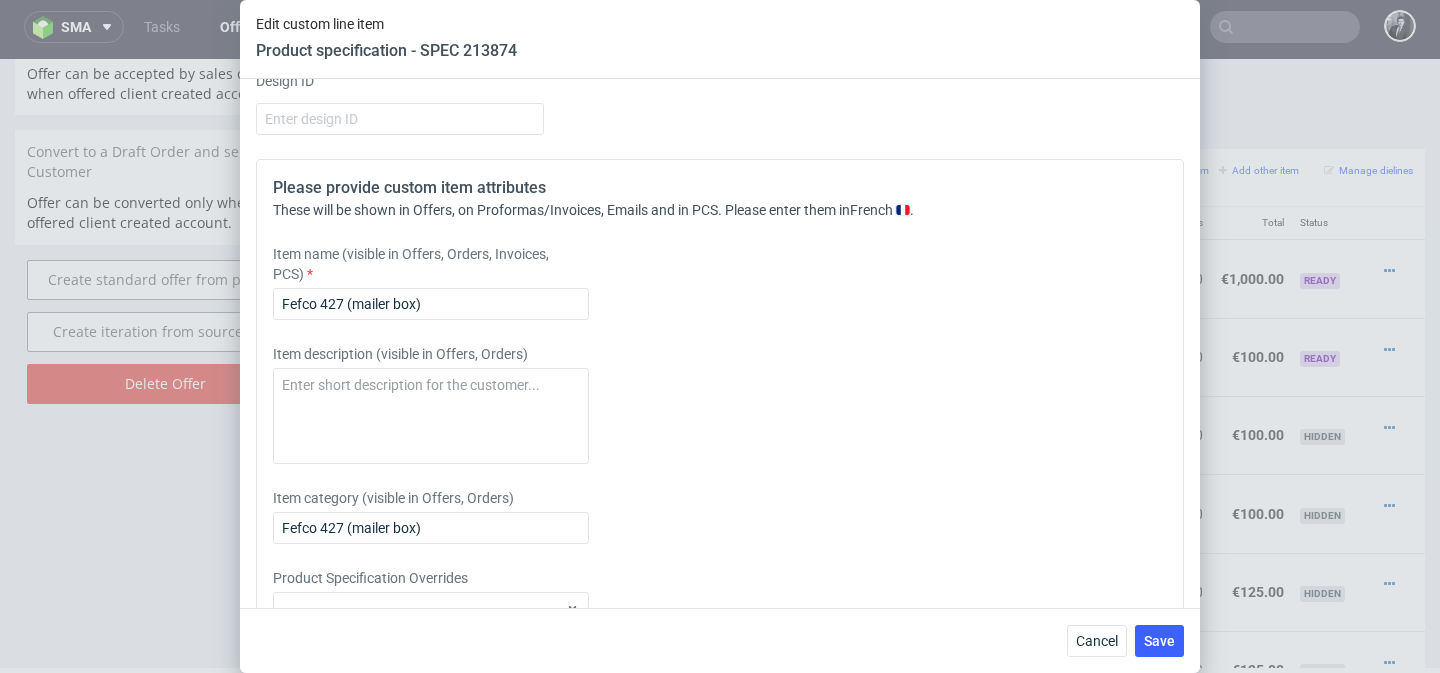 scroll, scrollTop: 2085, scrollLeft: 0, axis: vertical 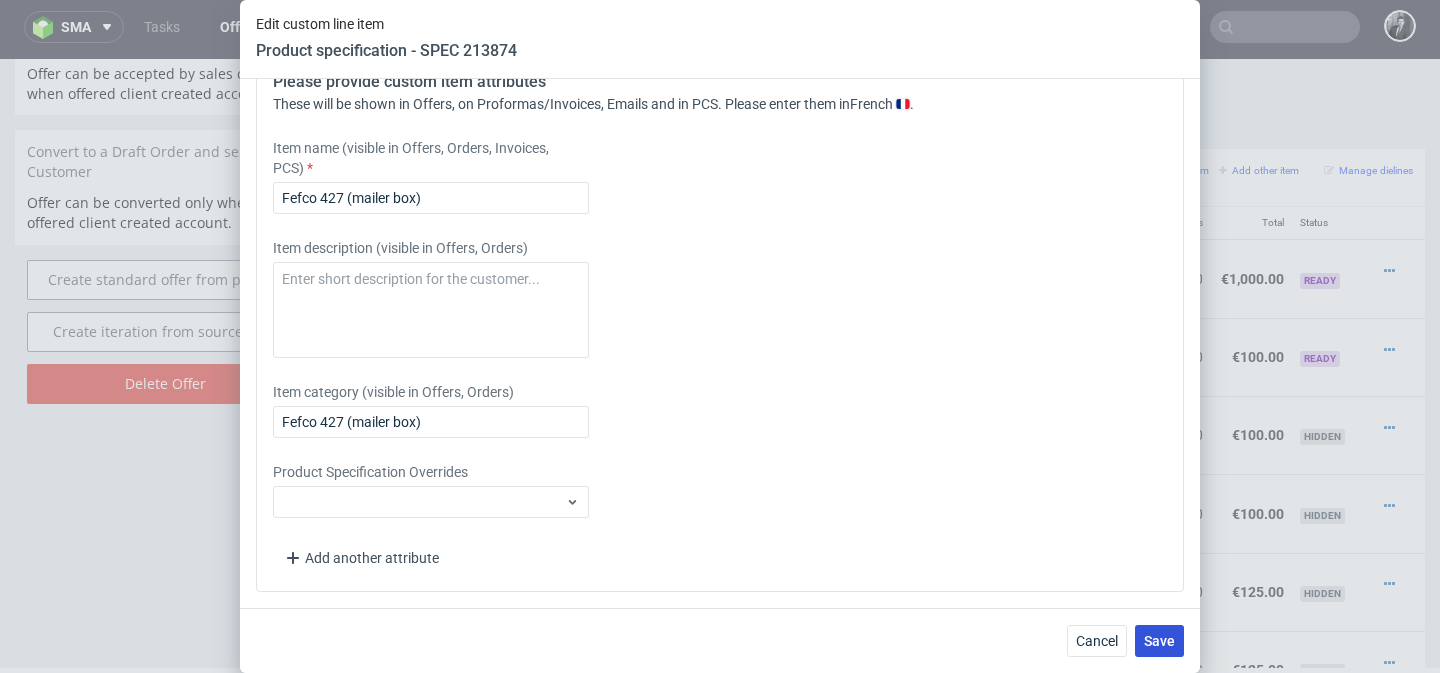 type on "0" 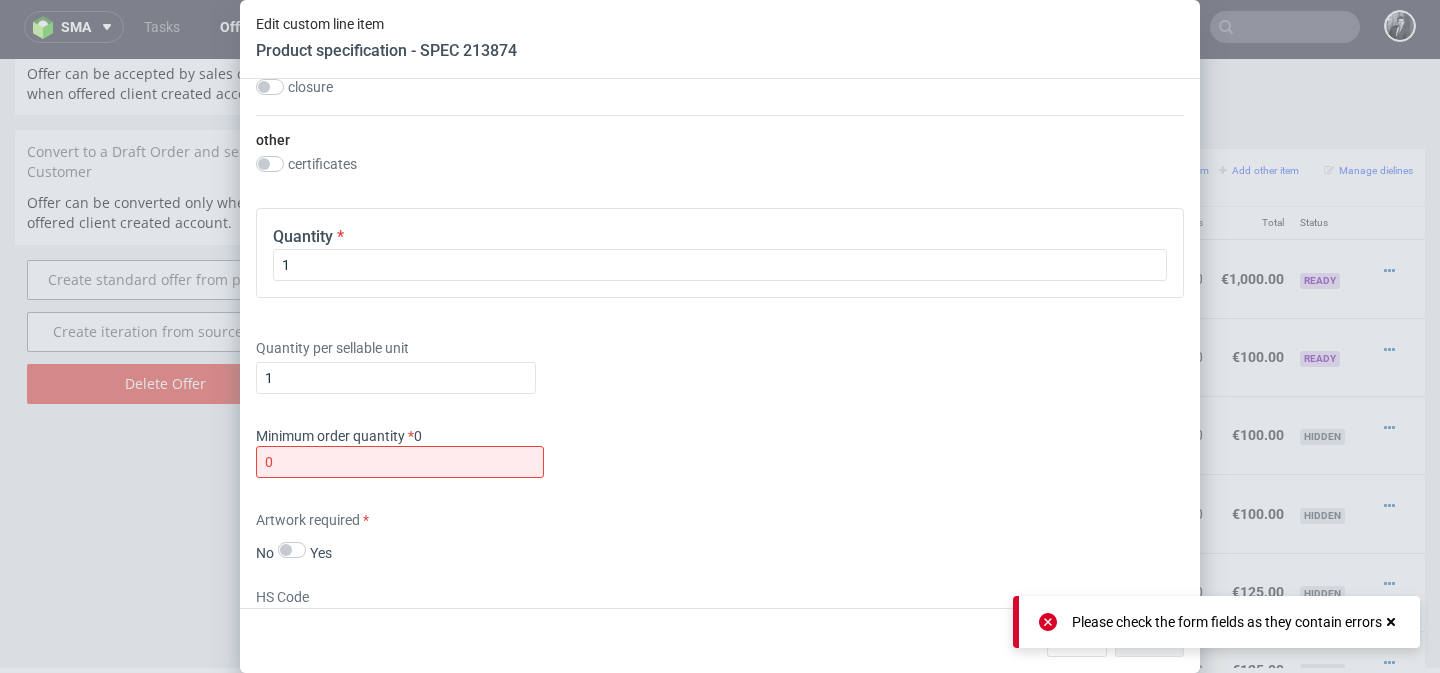 scroll, scrollTop: 1401, scrollLeft: 0, axis: vertical 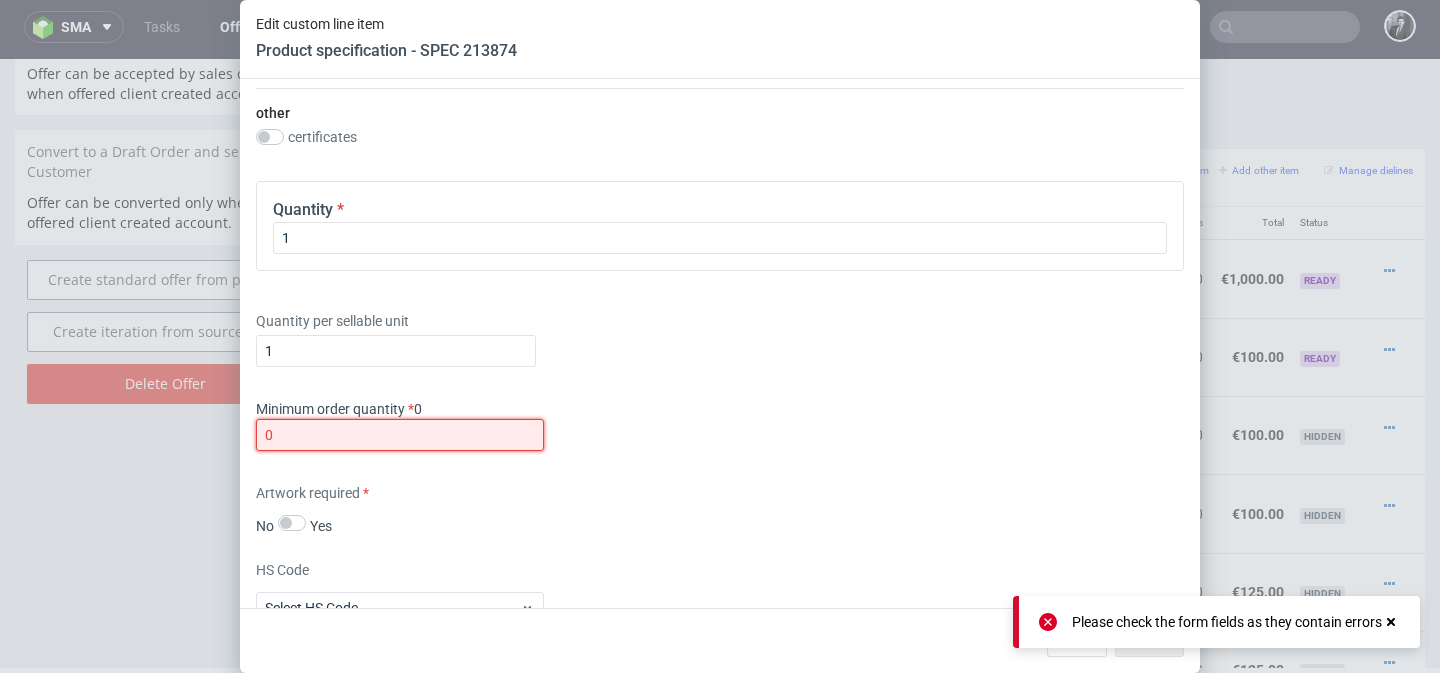 click on "0" at bounding box center [400, 435] 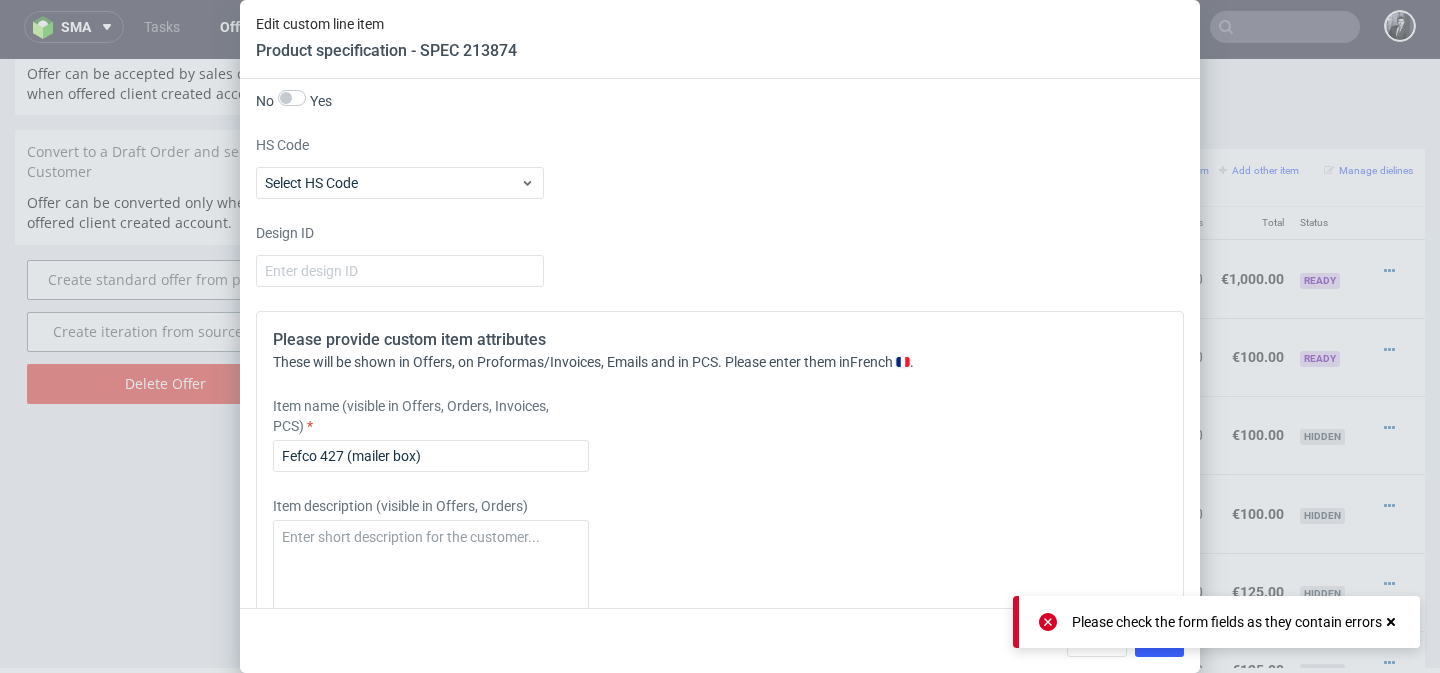 scroll, scrollTop: 2085, scrollLeft: 0, axis: vertical 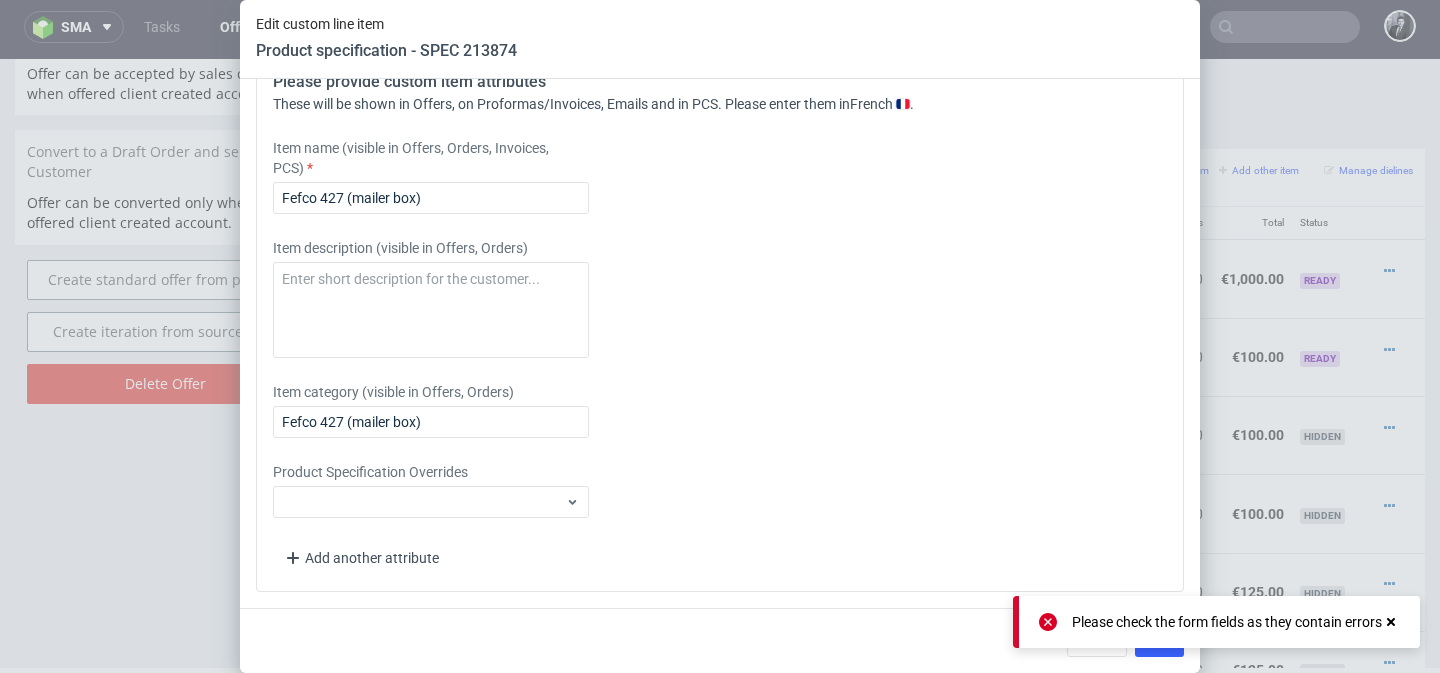 type on "1" 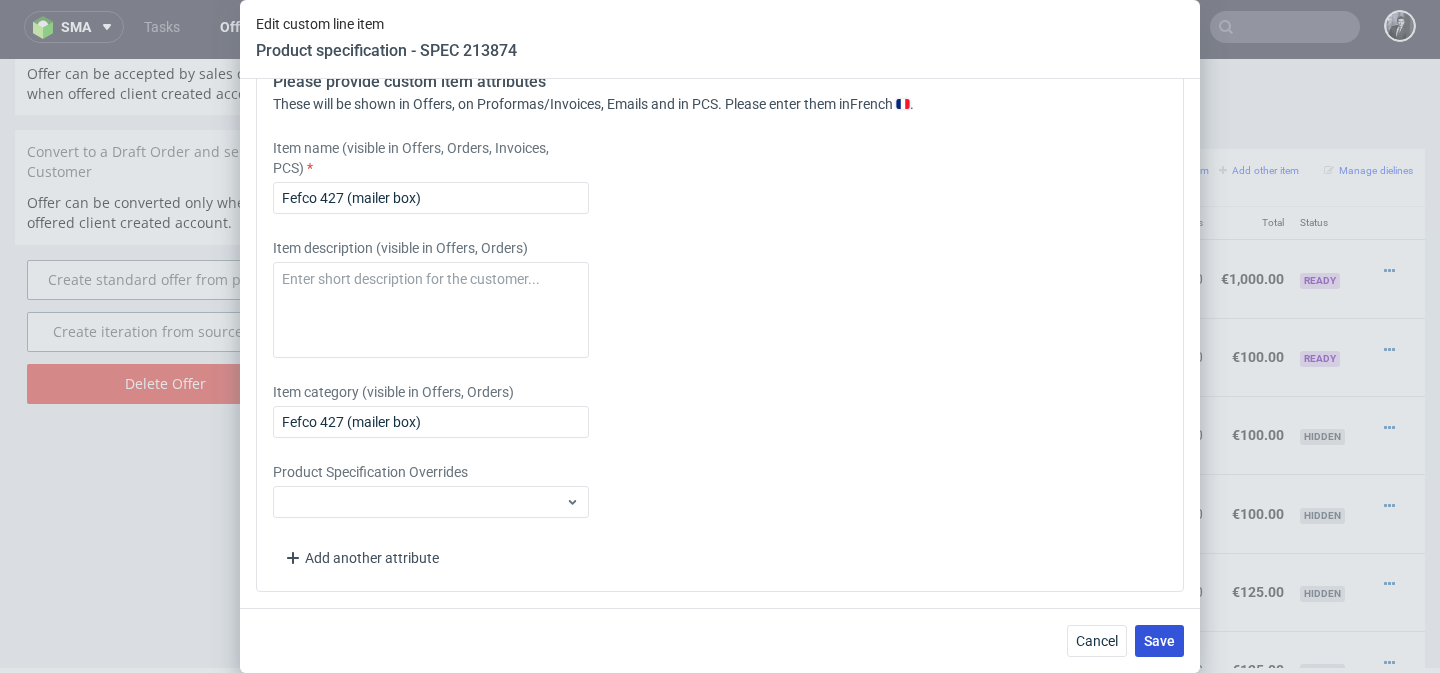 click on "Save" at bounding box center (1159, 641) 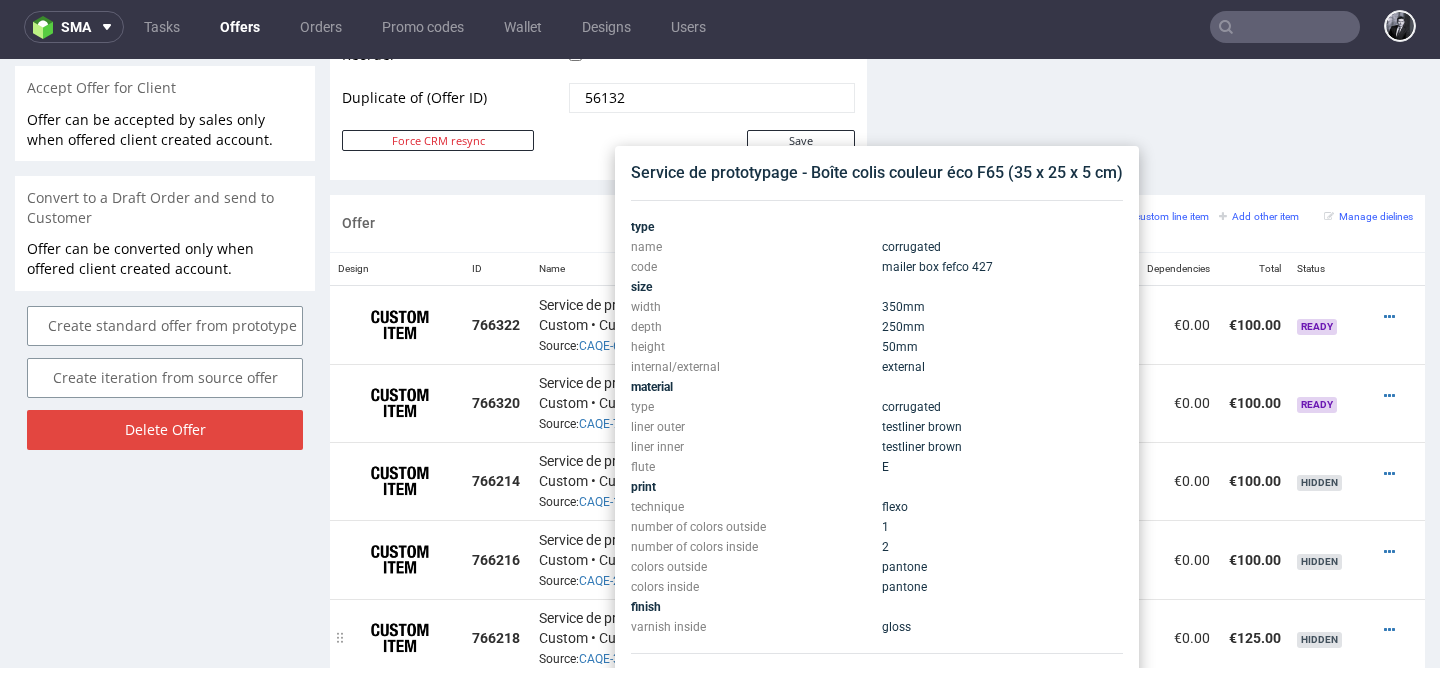 scroll, scrollTop: 1094, scrollLeft: 0, axis: vertical 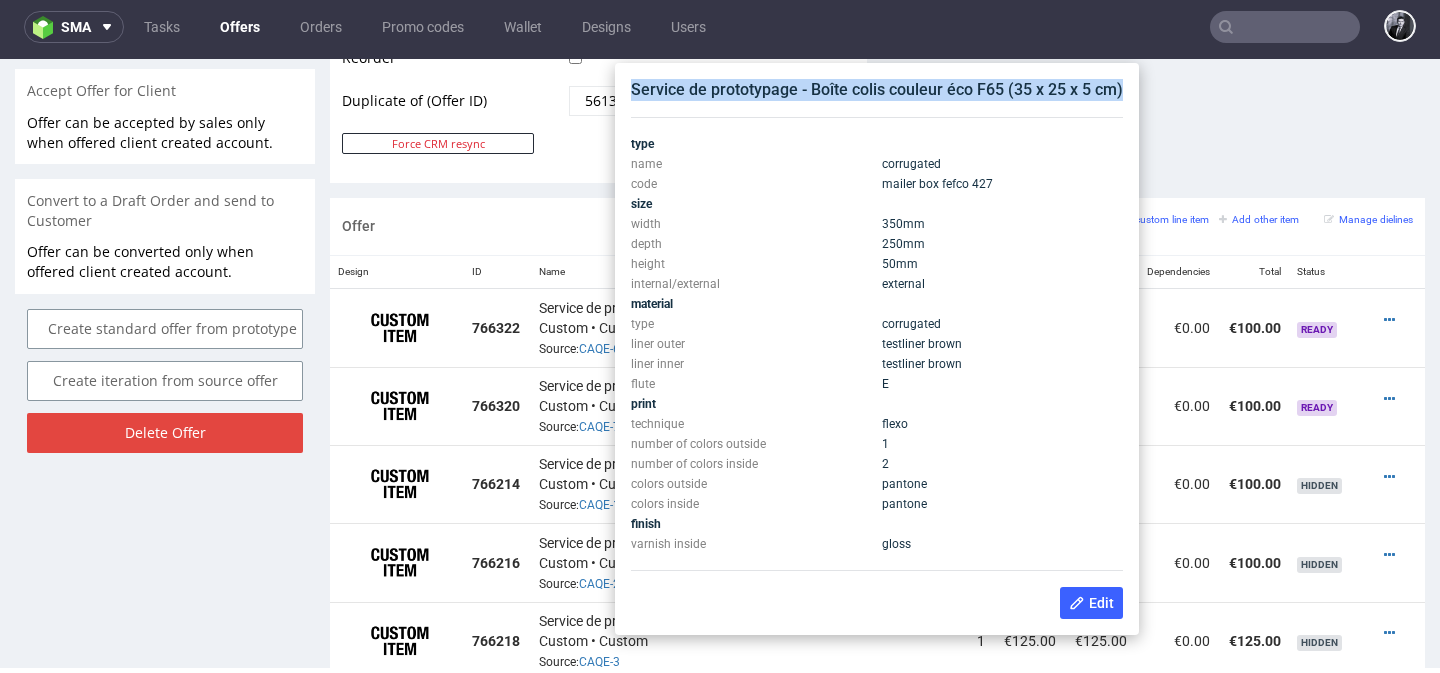 drag, startPoint x: 635, startPoint y: 85, endPoint x: 1134, endPoint y: 97, distance: 499.14426 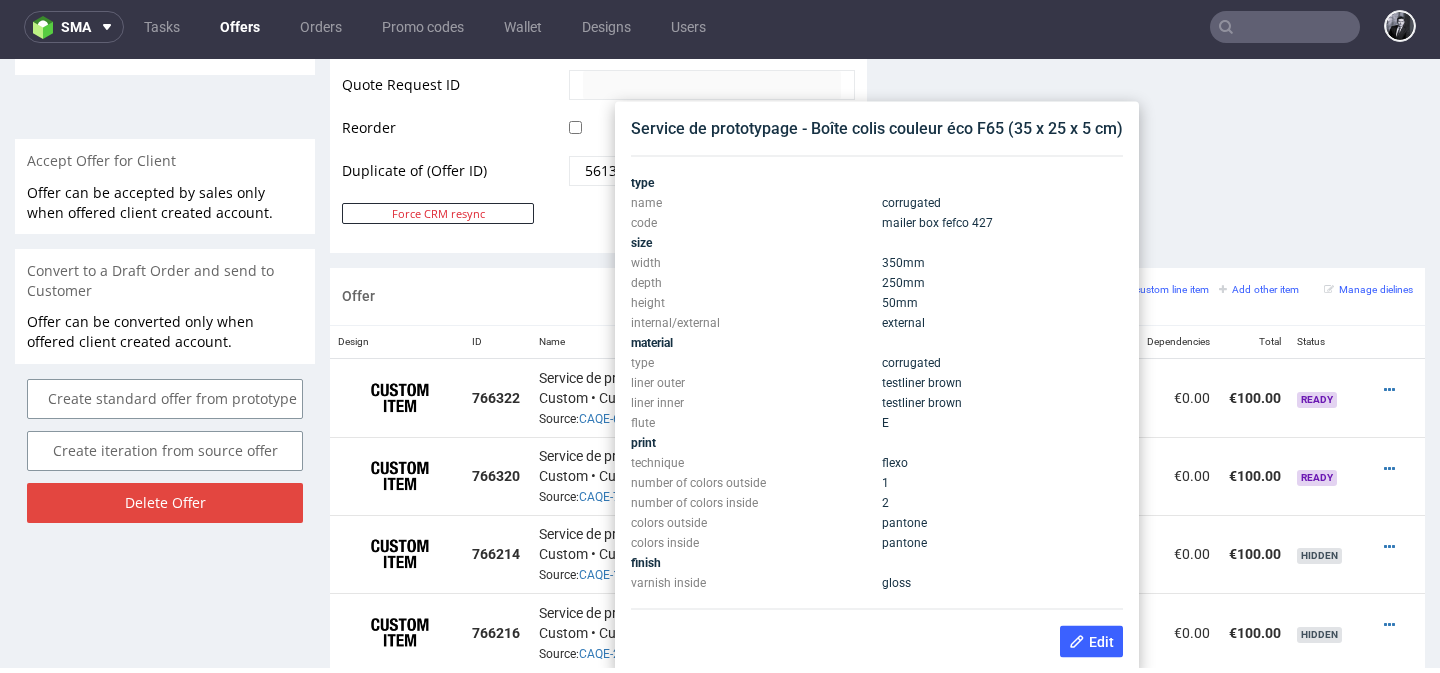 scroll, scrollTop: 1022, scrollLeft: 0, axis: vertical 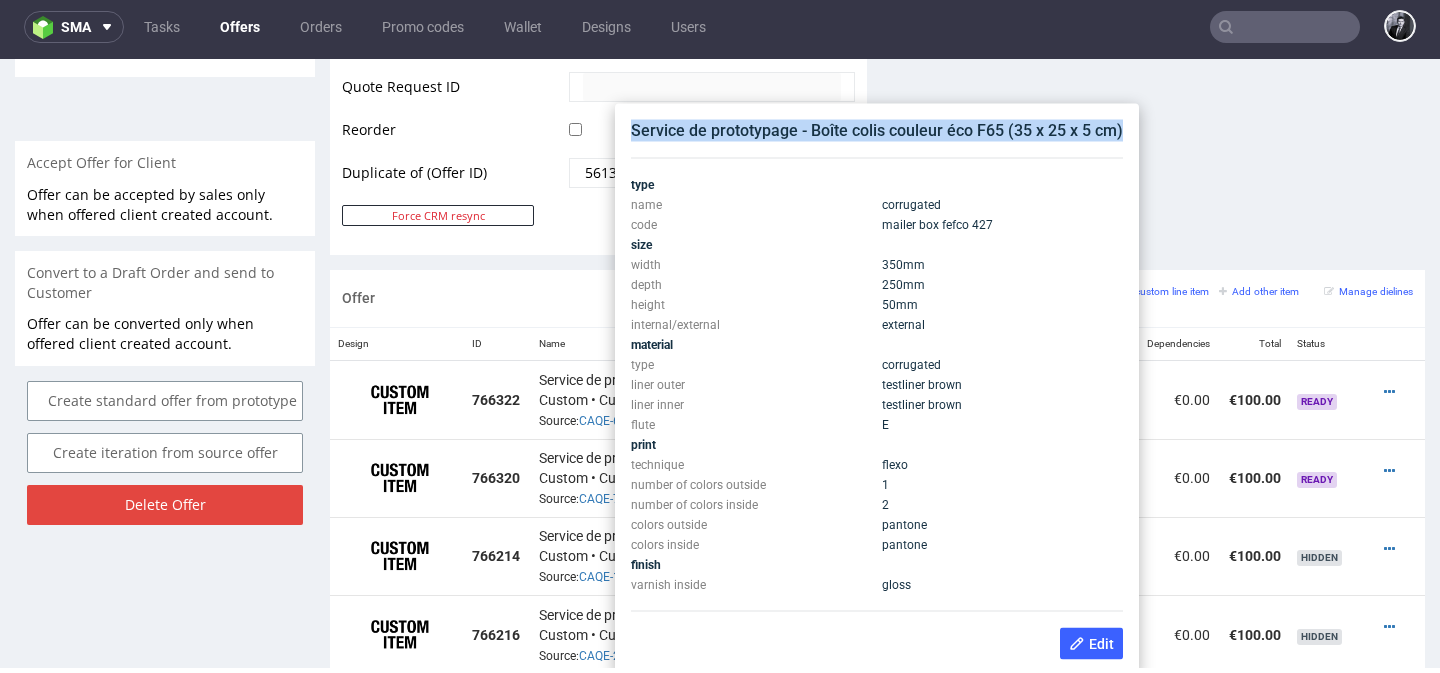 drag, startPoint x: 634, startPoint y: 131, endPoint x: 1120, endPoint y: 134, distance: 486.00925 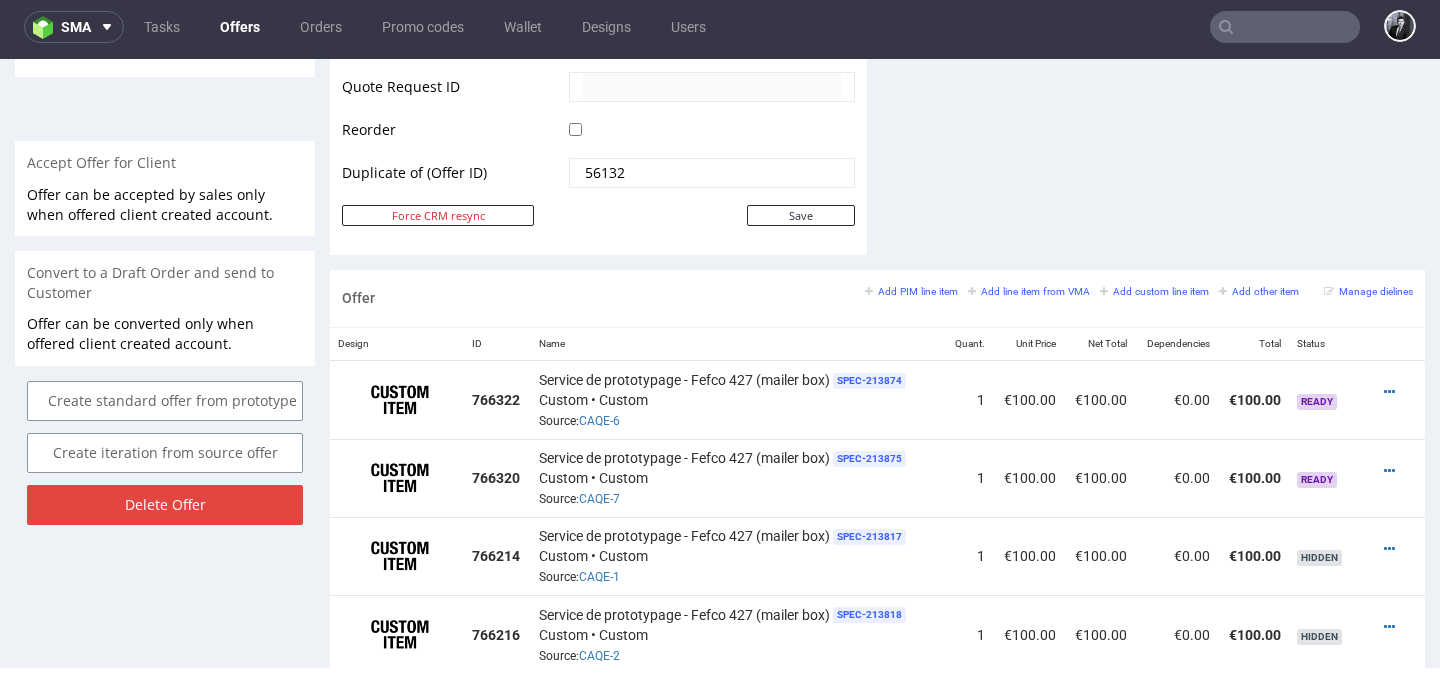 click on "Comments User (0) Automatic (0) Attachments (0) All (0) View all (0) Send Tasks View all" at bounding box center [1156, -229] 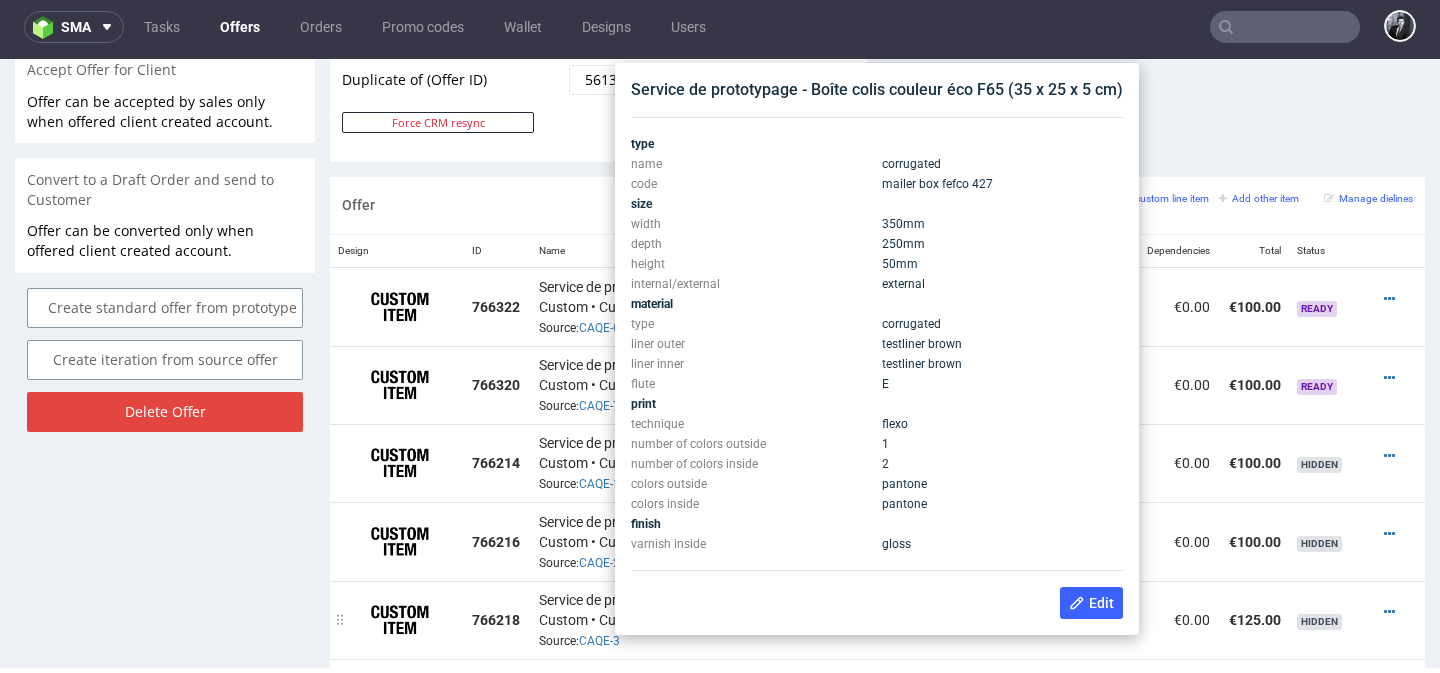 scroll, scrollTop: 1055, scrollLeft: 0, axis: vertical 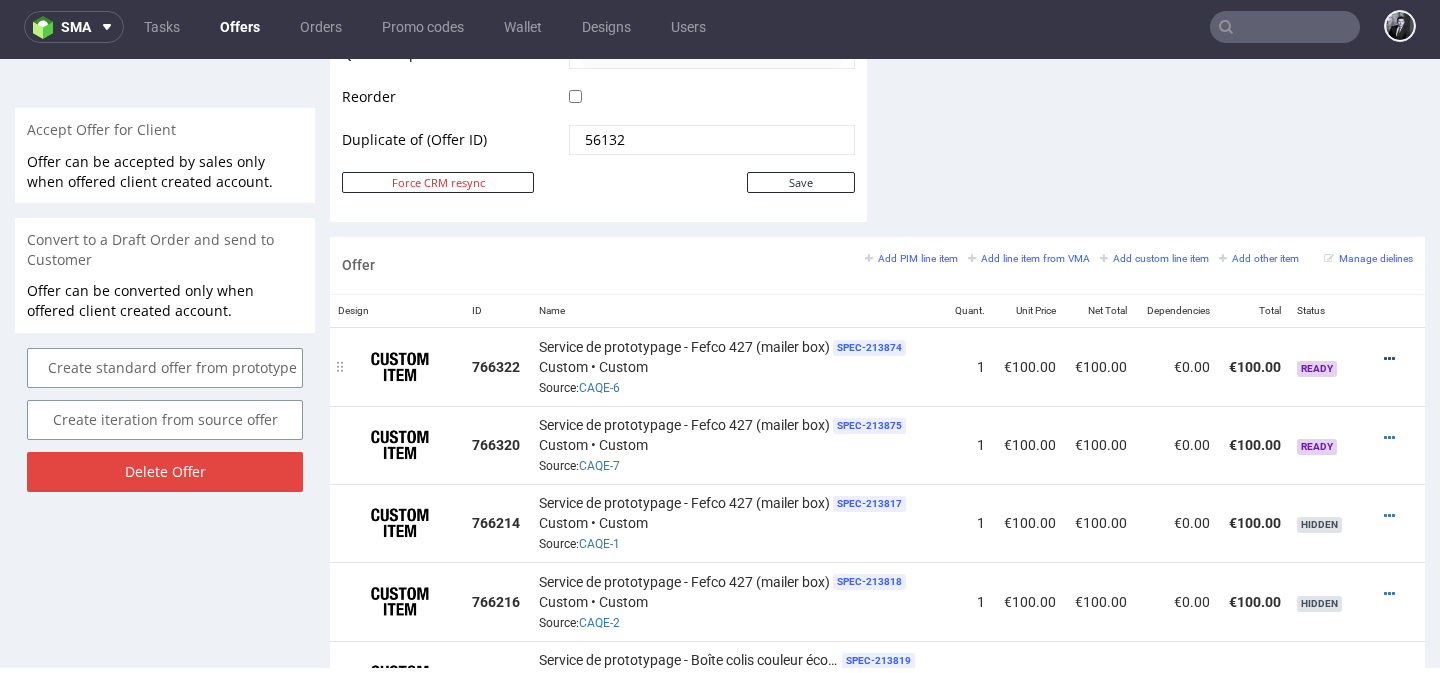 click at bounding box center [1389, 359] 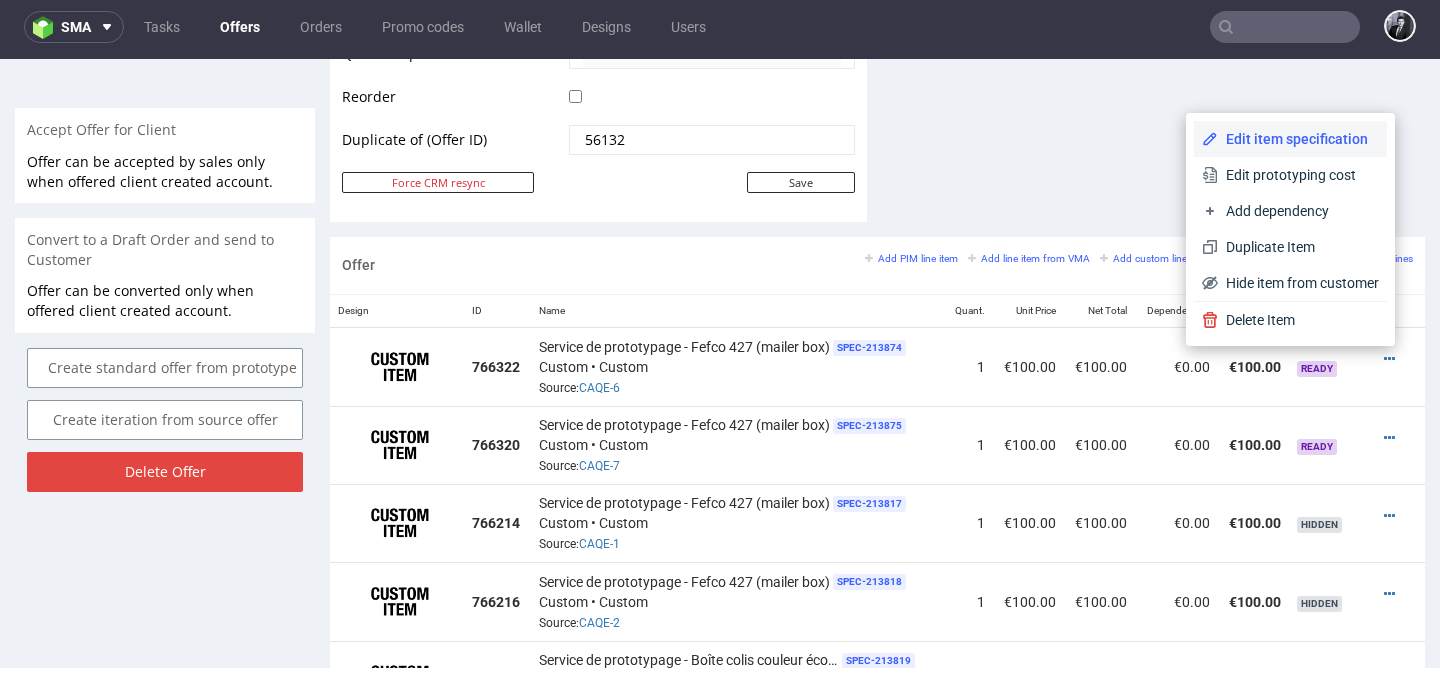 click on "Edit item specification" at bounding box center (1290, 139) 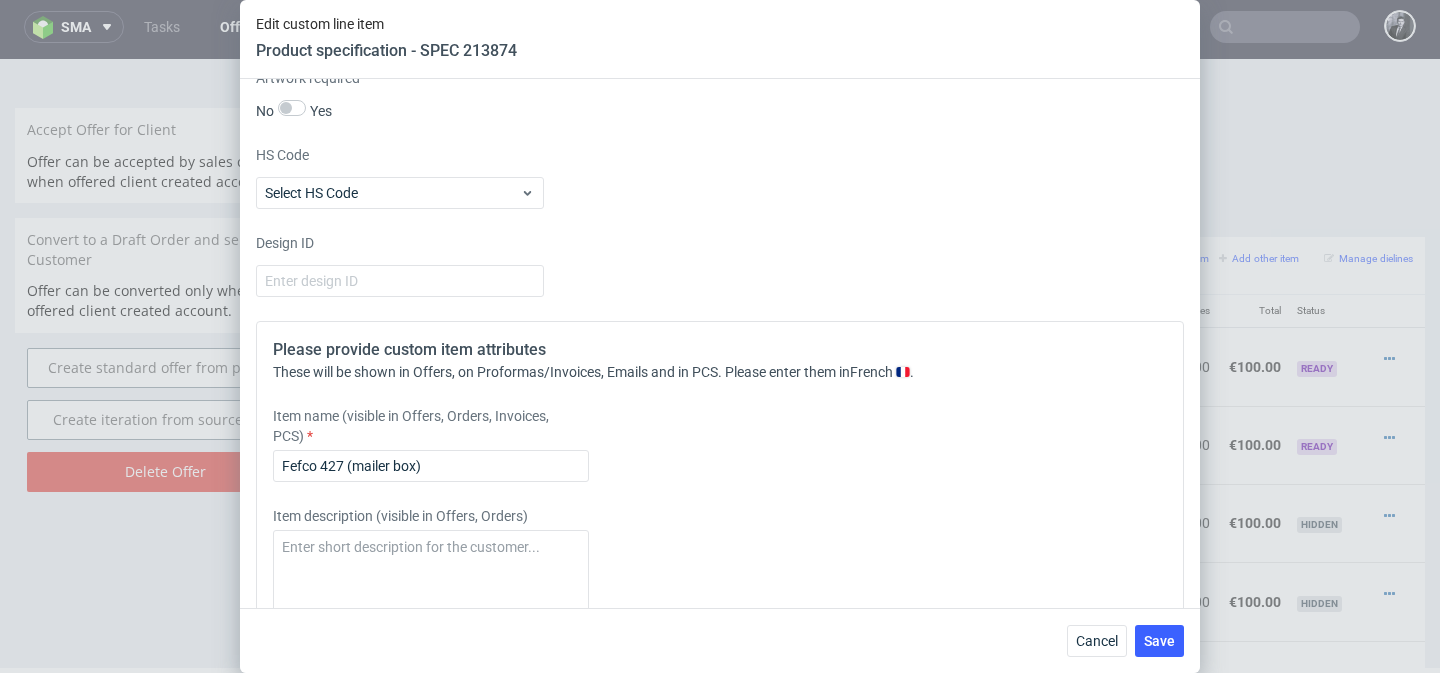 scroll, scrollTop: 2085, scrollLeft: 0, axis: vertical 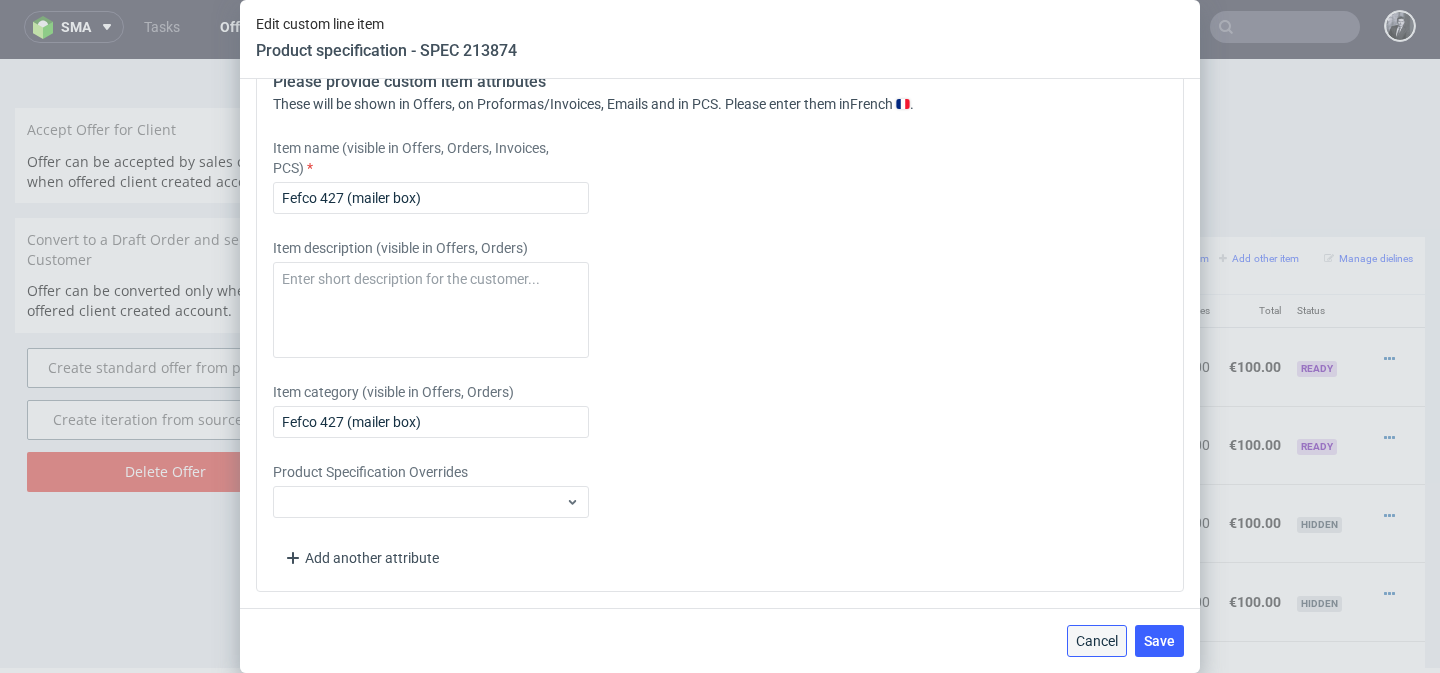 click on "Cancel" at bounding box center [1097, 641] 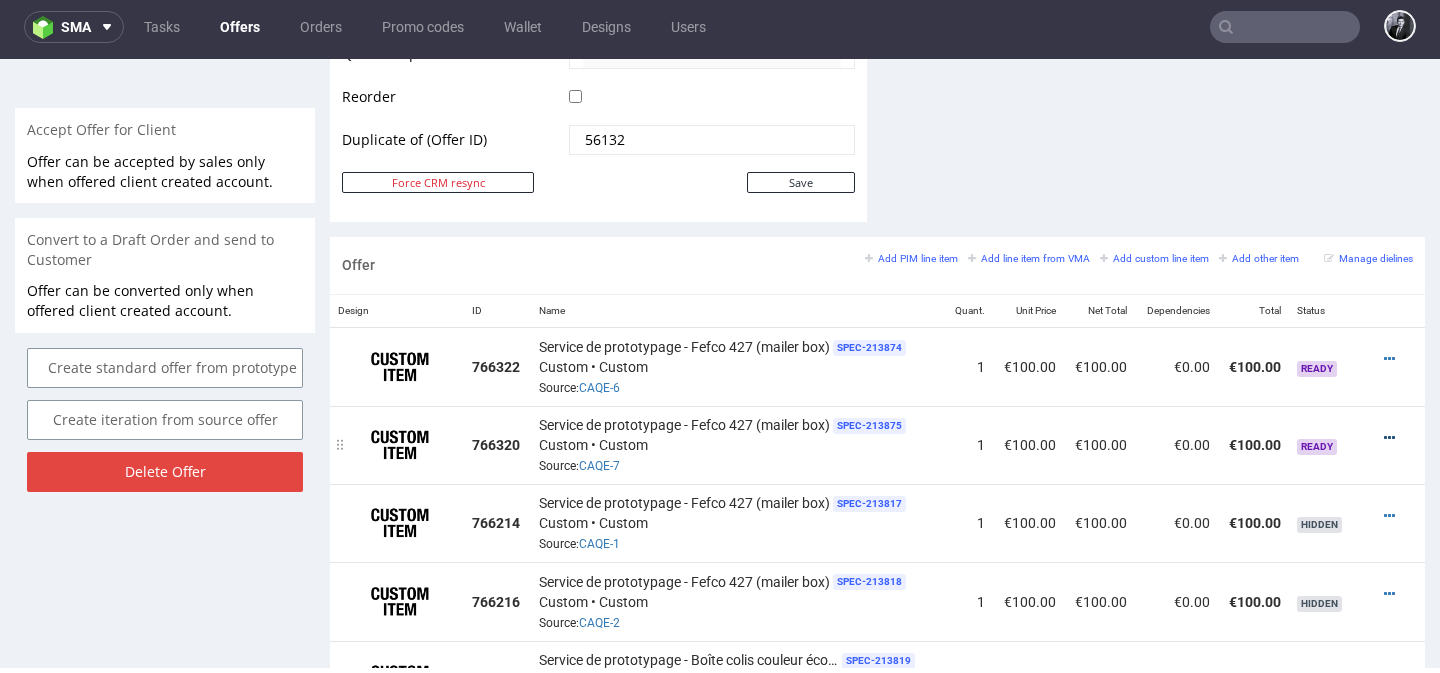 click at bounding box center (1389, 438) 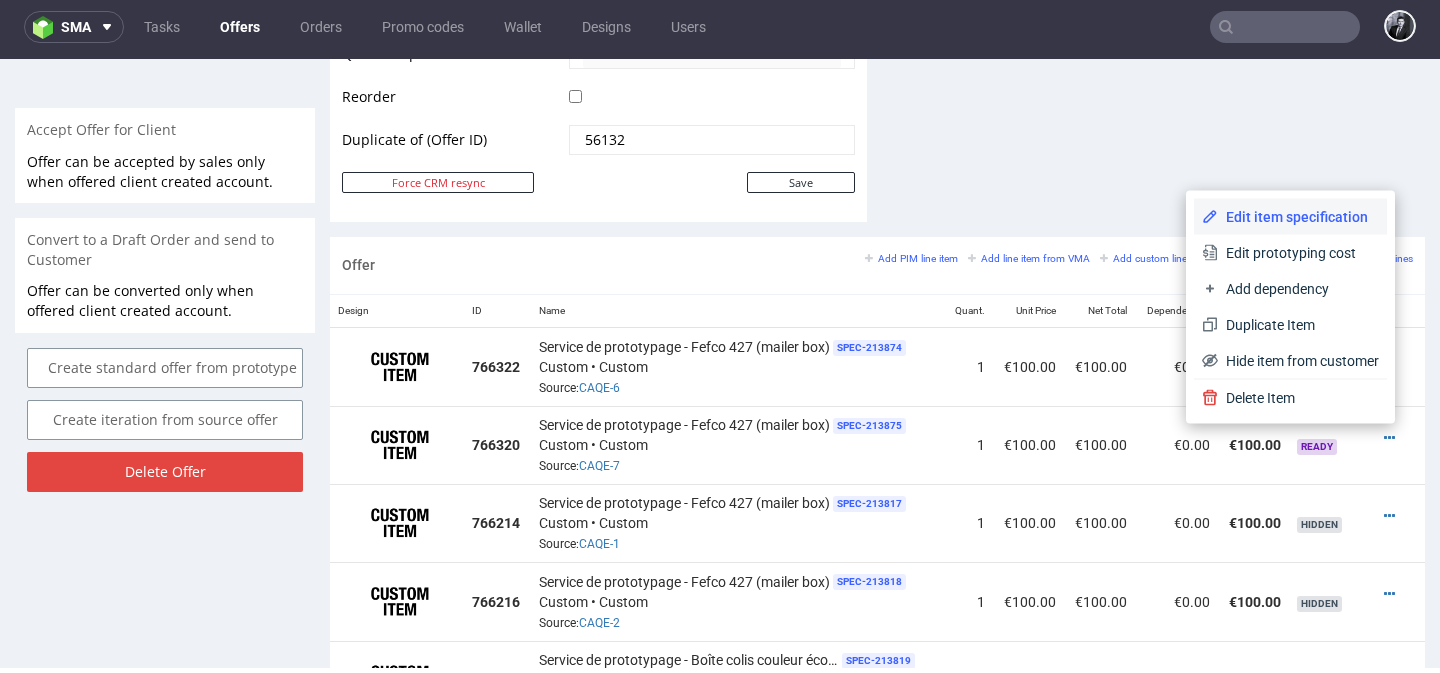 click on "Edit item specification" at bounding box center (1298, 217) 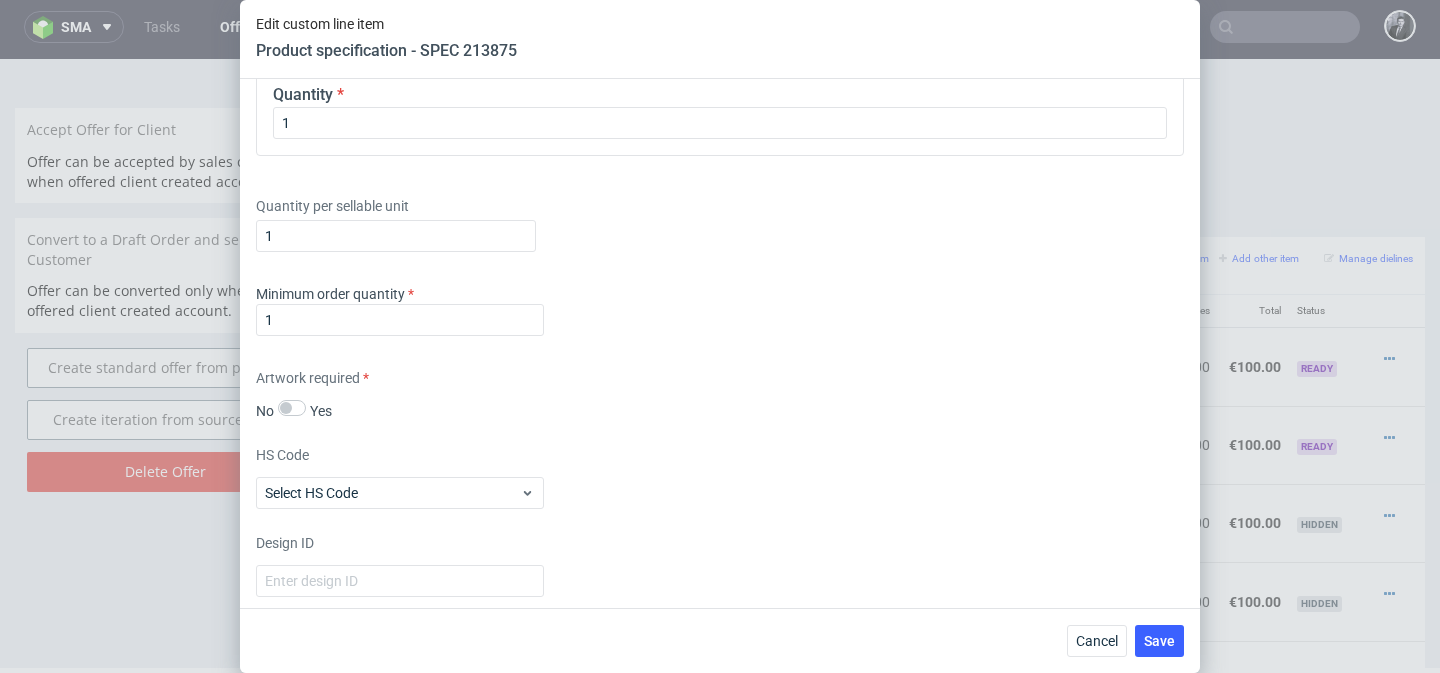 scroll, scrollTop: 2085, scrollLeft: 0, axis: vertical 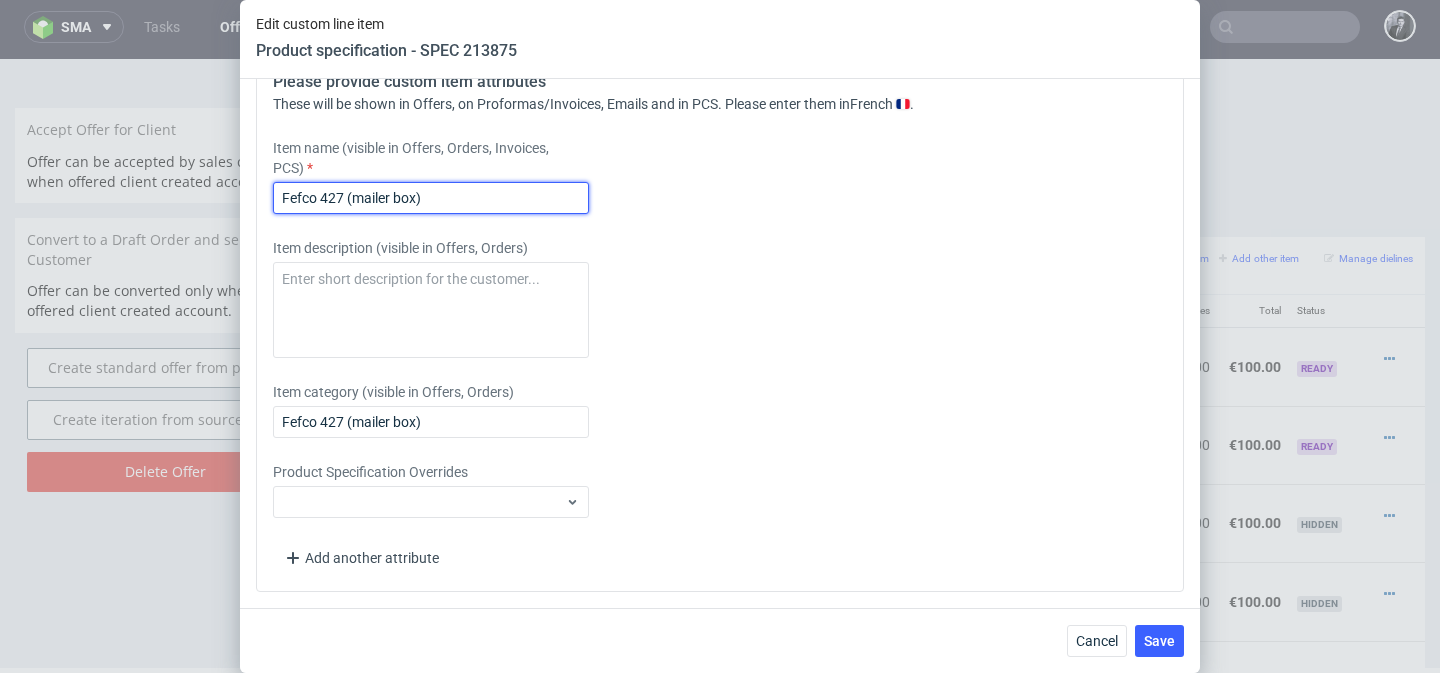 drag, startPoint x: 489, startPoint y: 209, endPoint x: 166, endPoint y: 176, distance: 324.6814 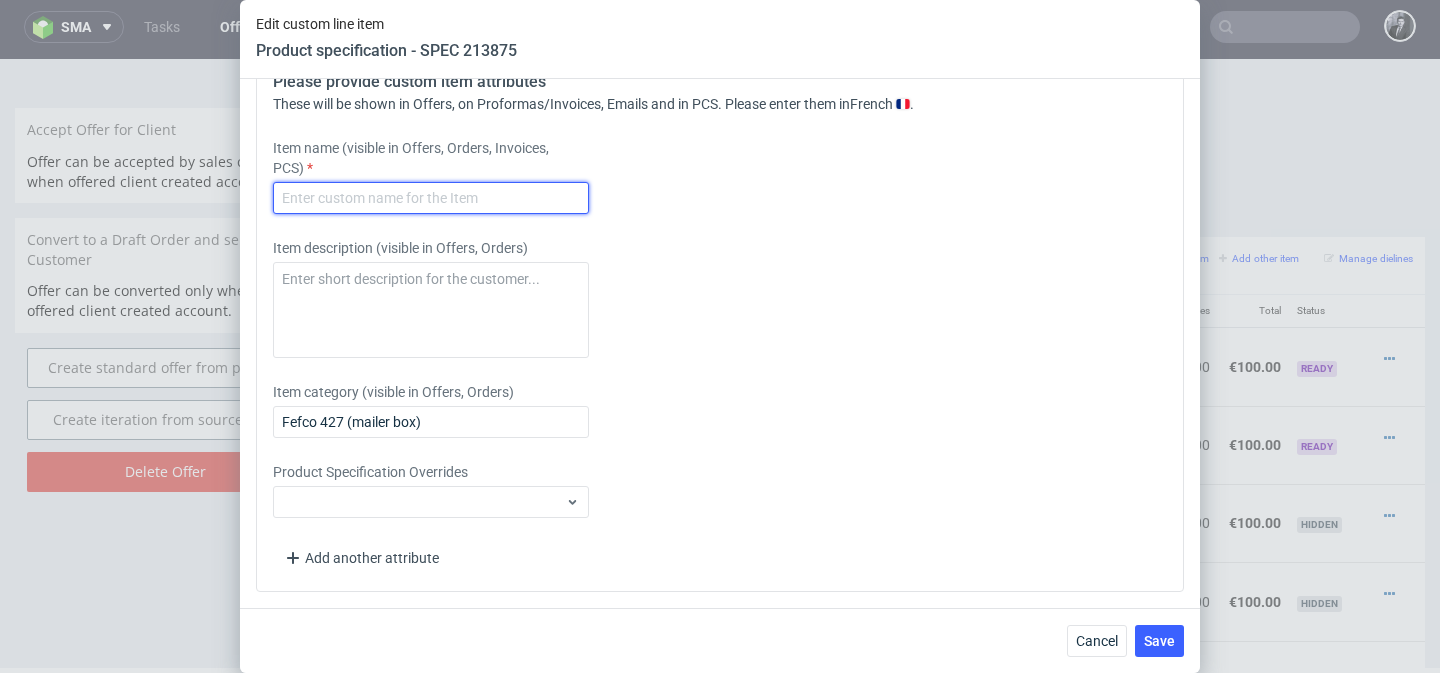 paste on "Service de prototypage - Boîte colis couleur éco F65 (35 x 25 x 5 cm)" 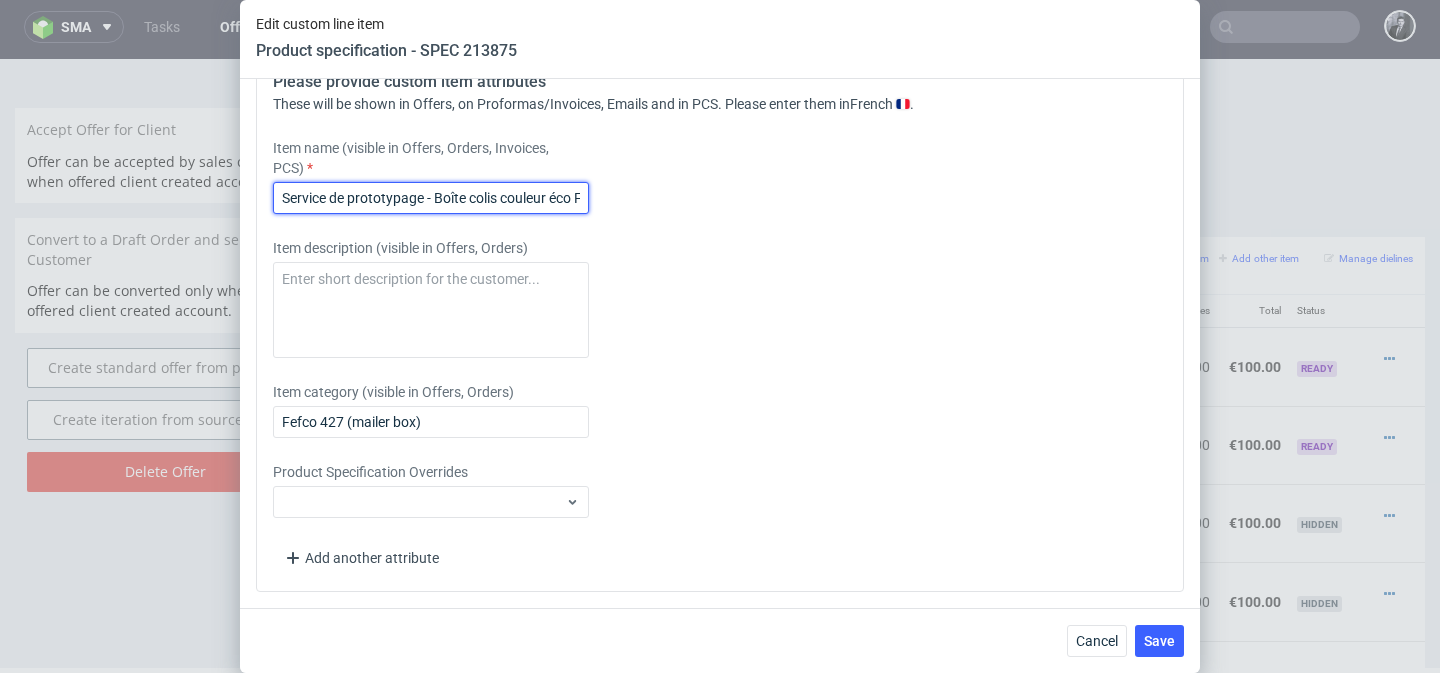 scroll, scrollTop: 0, scrollLeft: 126, axis: horizontal 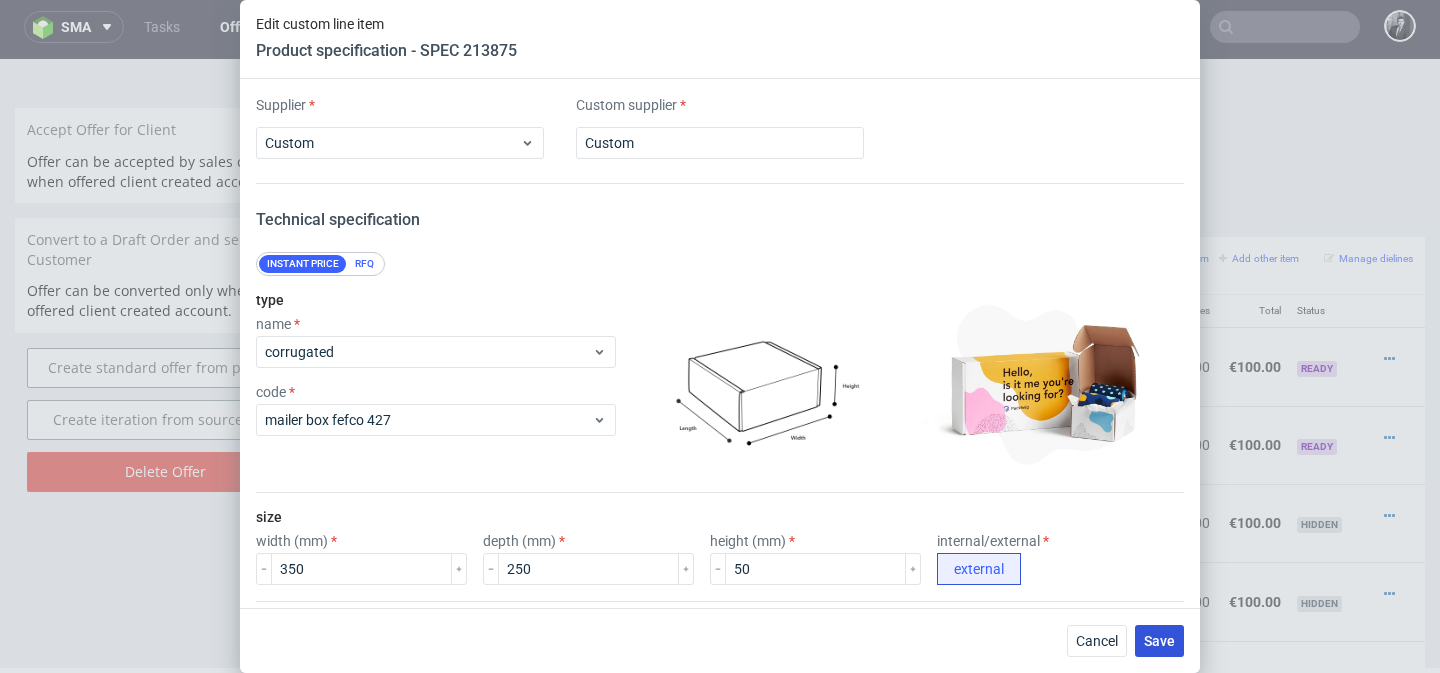 type on "Service de prototypage - Boîte colis couleur éco F65 (35 x 25 x 5 cm)" 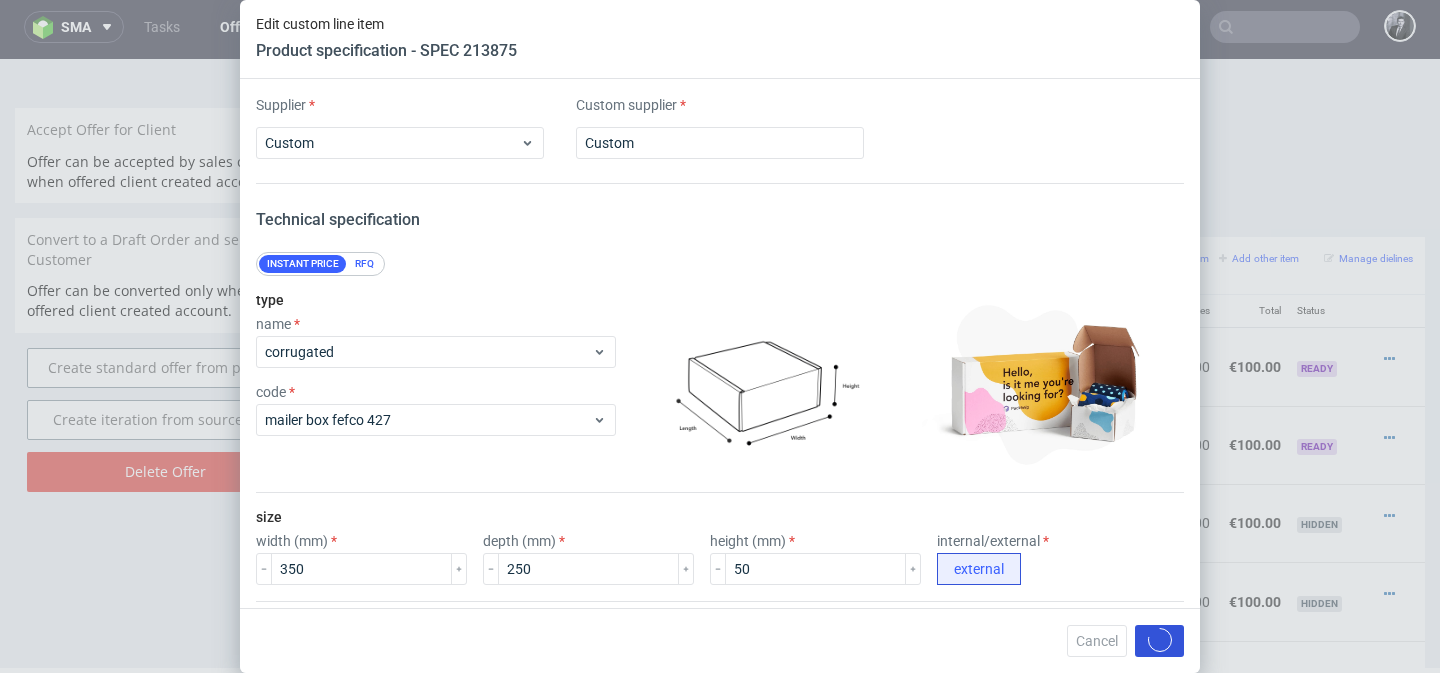scroll, scrollTop: 0, scrollLeft: 0, axis: both 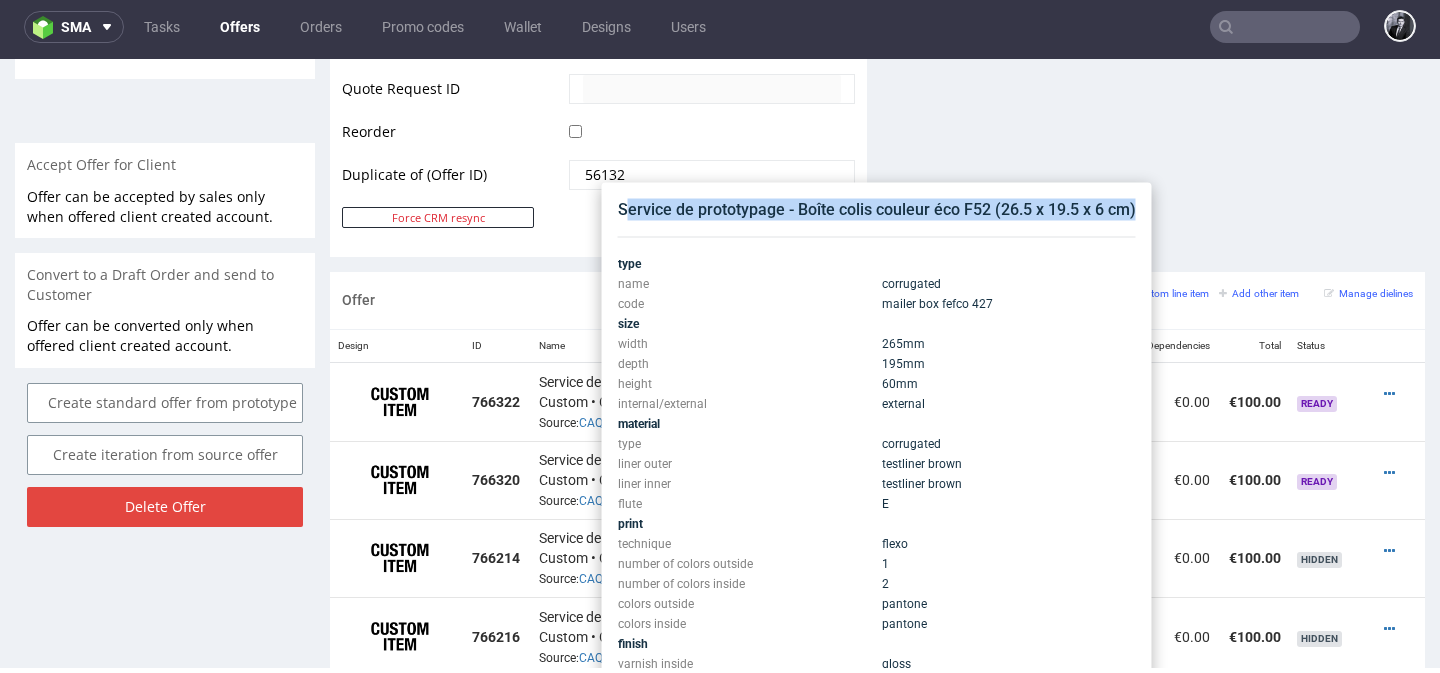 drag, startPoint x: 622, startPoint y: 207, endPoint x: 1054, endPoint y: 222, distance: 432.26035 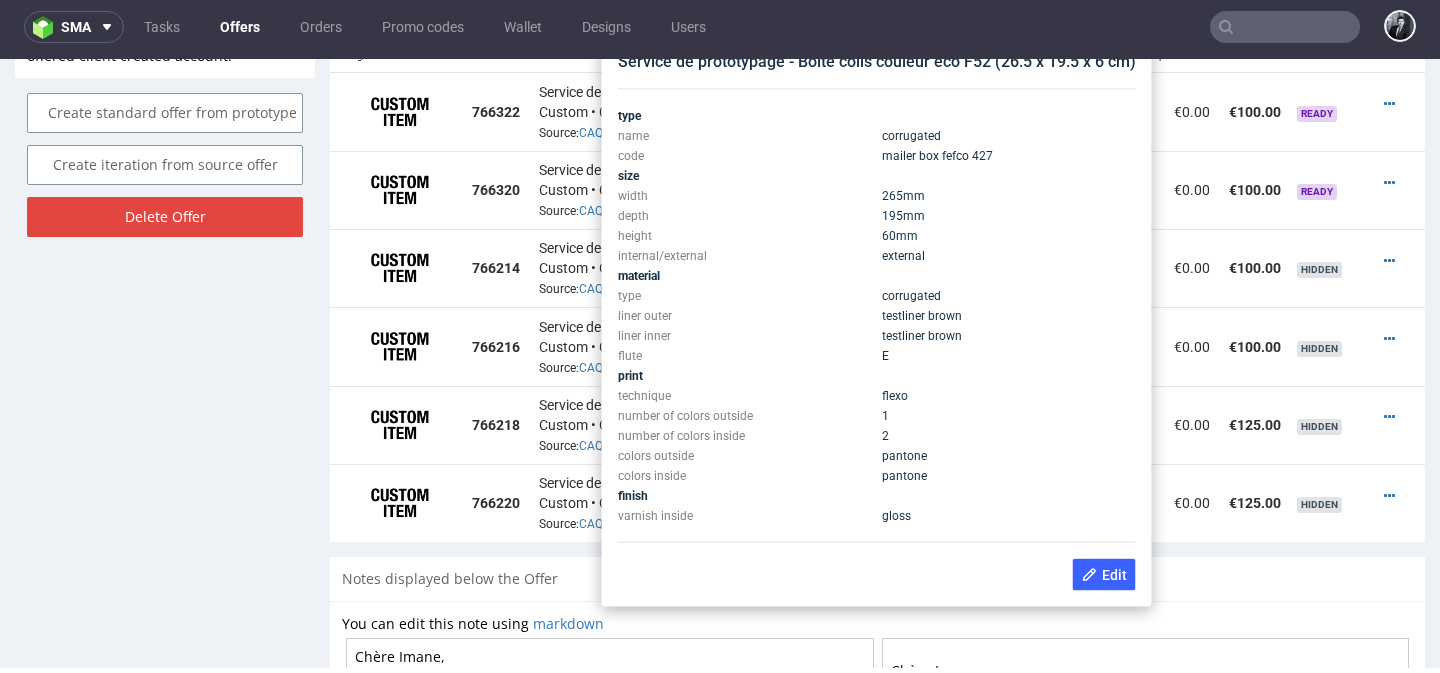 scroll, scrollTop: 1096, scrollLeft: 0, axis: vertical 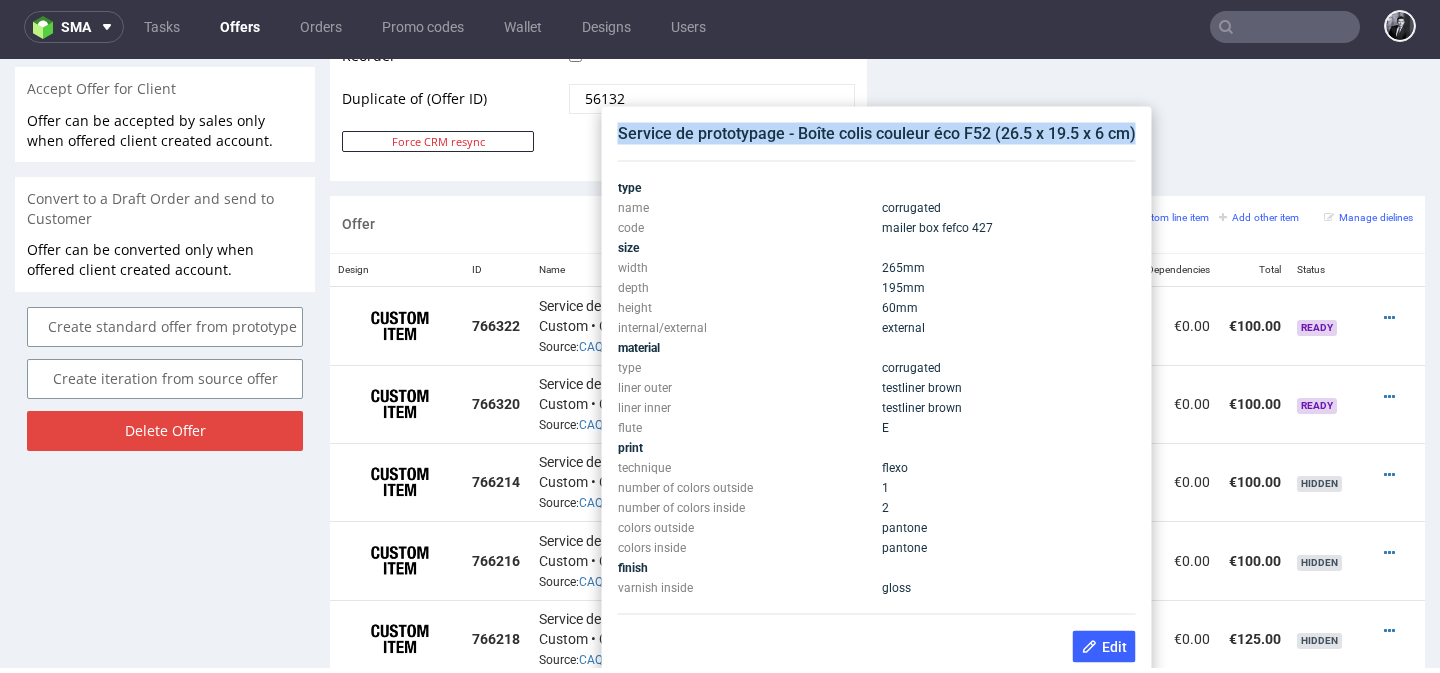 drag, startPoint x: 621, startPoint y: 129, endPoint x: 1136, endPoint y: 137, distance: 515.06213 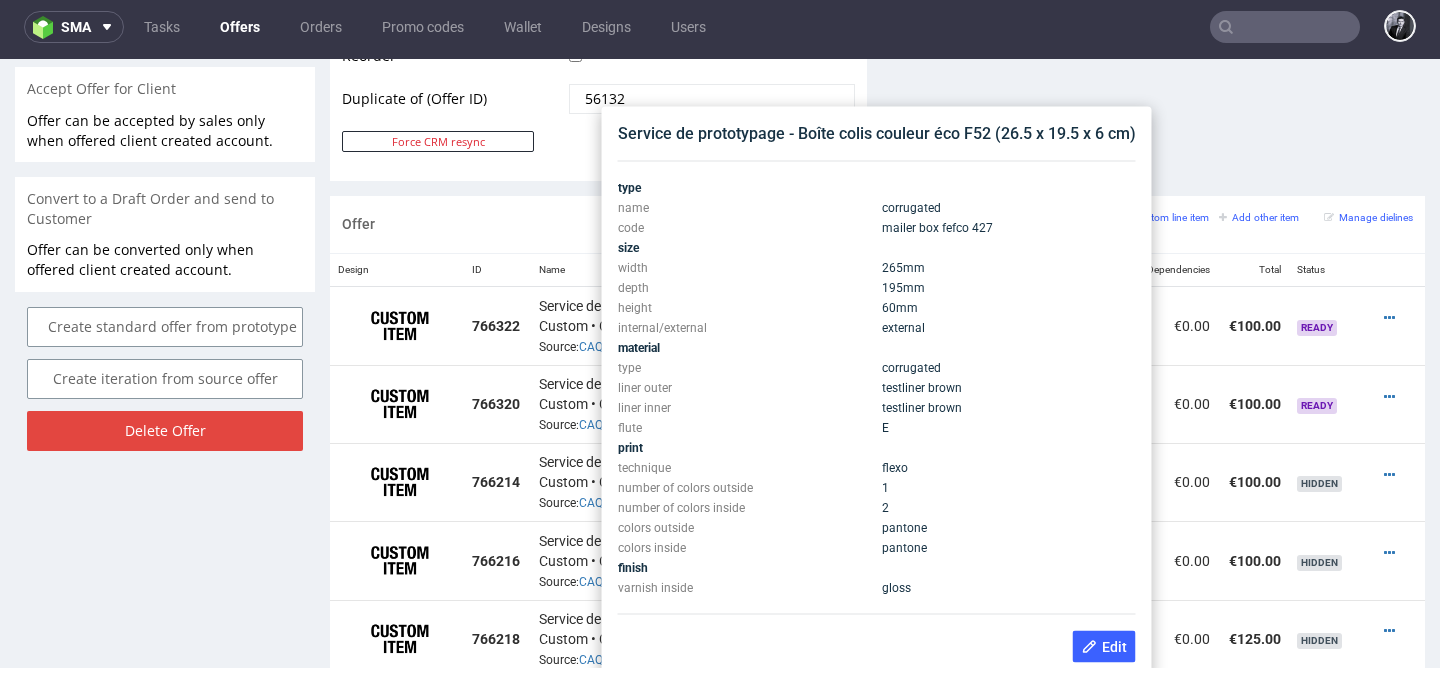 click on "Comments User (0) Automatic (0) Attachments (0) All (0) View all (0) Send Tasks View all" at bounding box center (1156, -303) 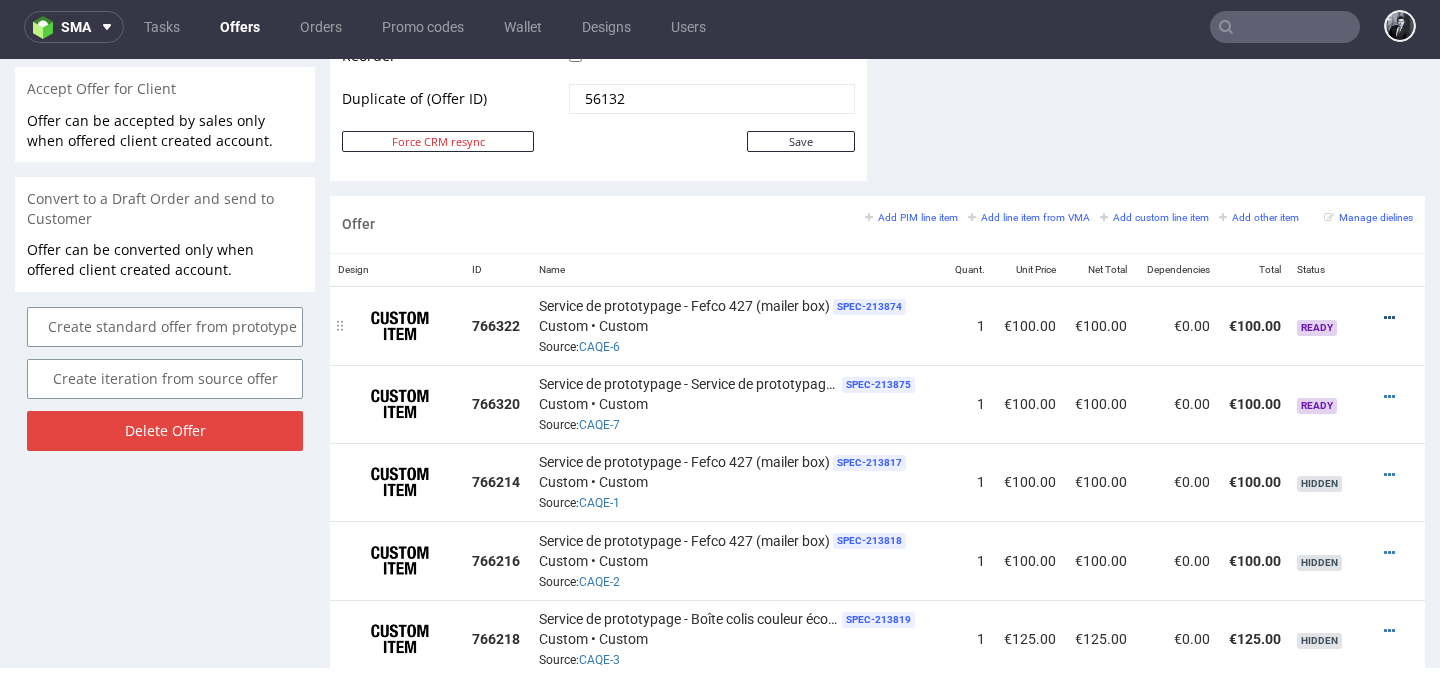 click at bounding box center (1389, 318) 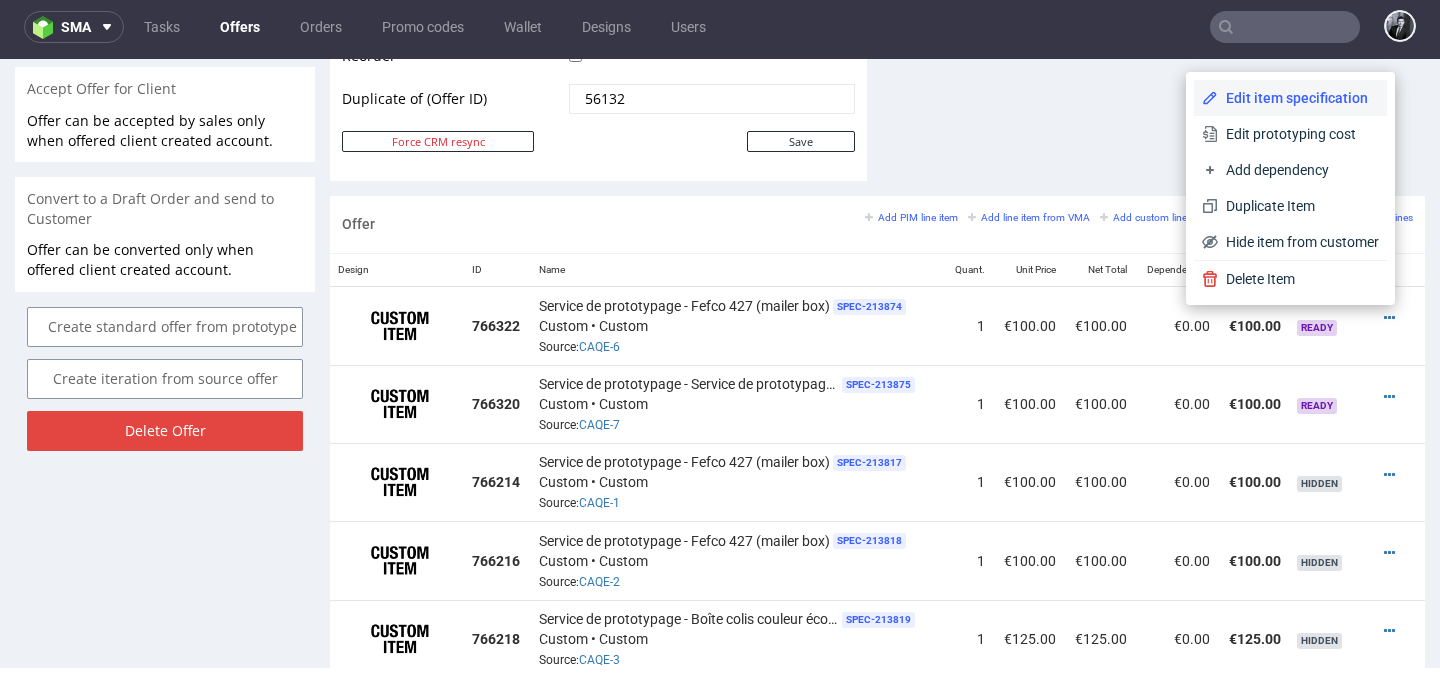 click on "Edit item specification" at bounding box center (1290, 98) 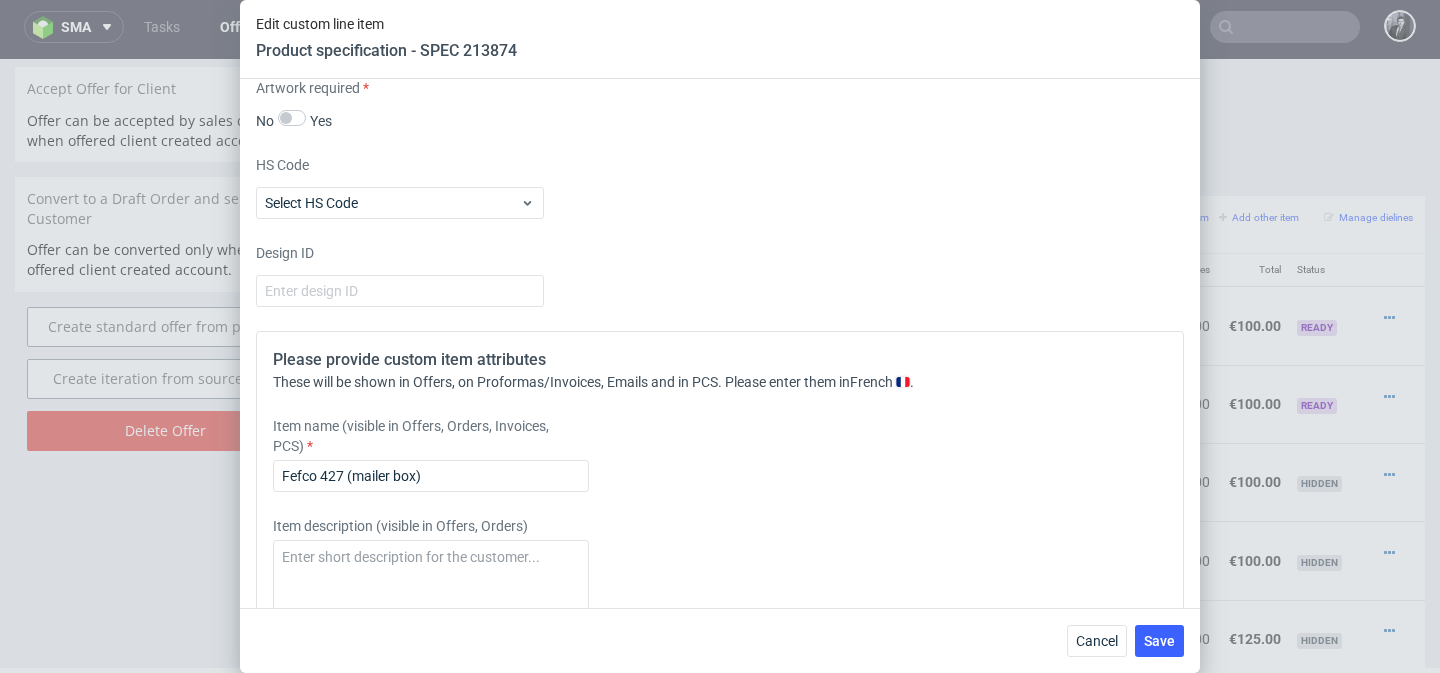 scroll, scrollTop: 1847, scrollLeft: 0, axis: vertical 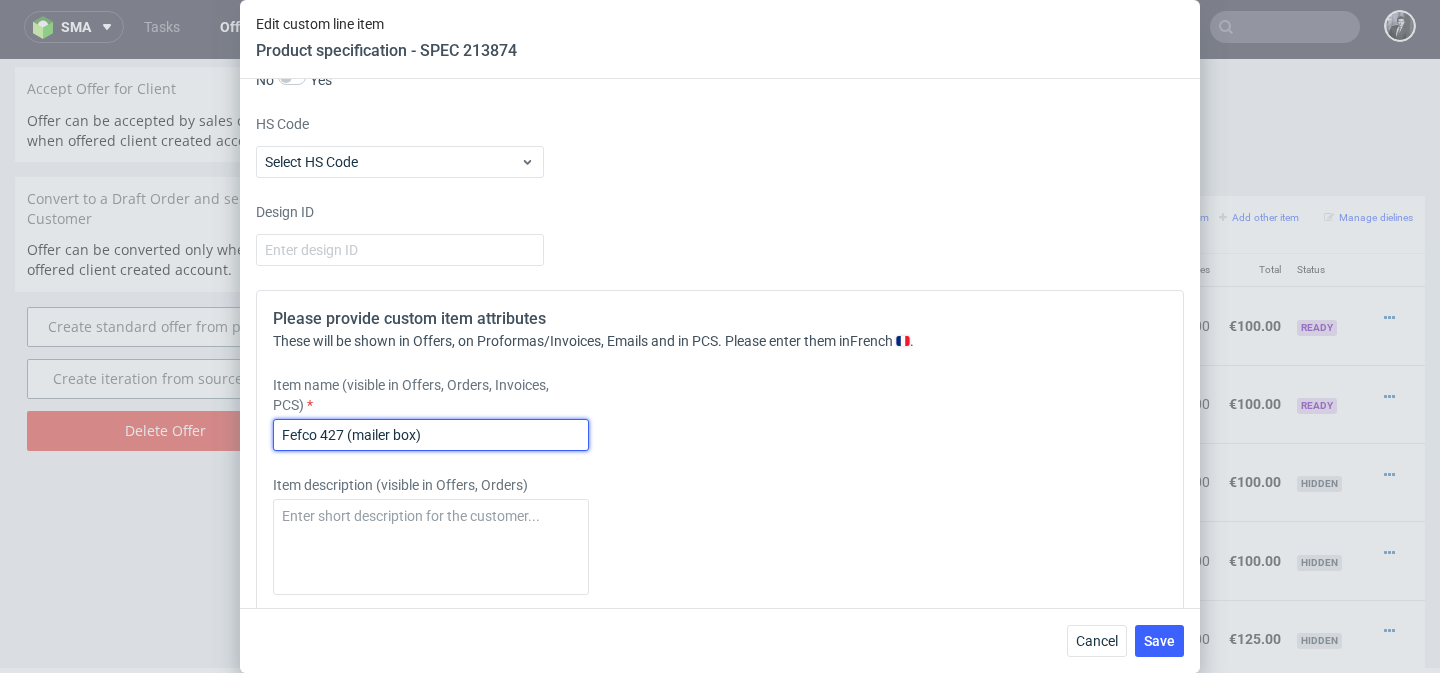 drag, startPoint x: 484, startPoint y: 433, endPoint x: 225, endPoint y: 415, distance: 259.62473 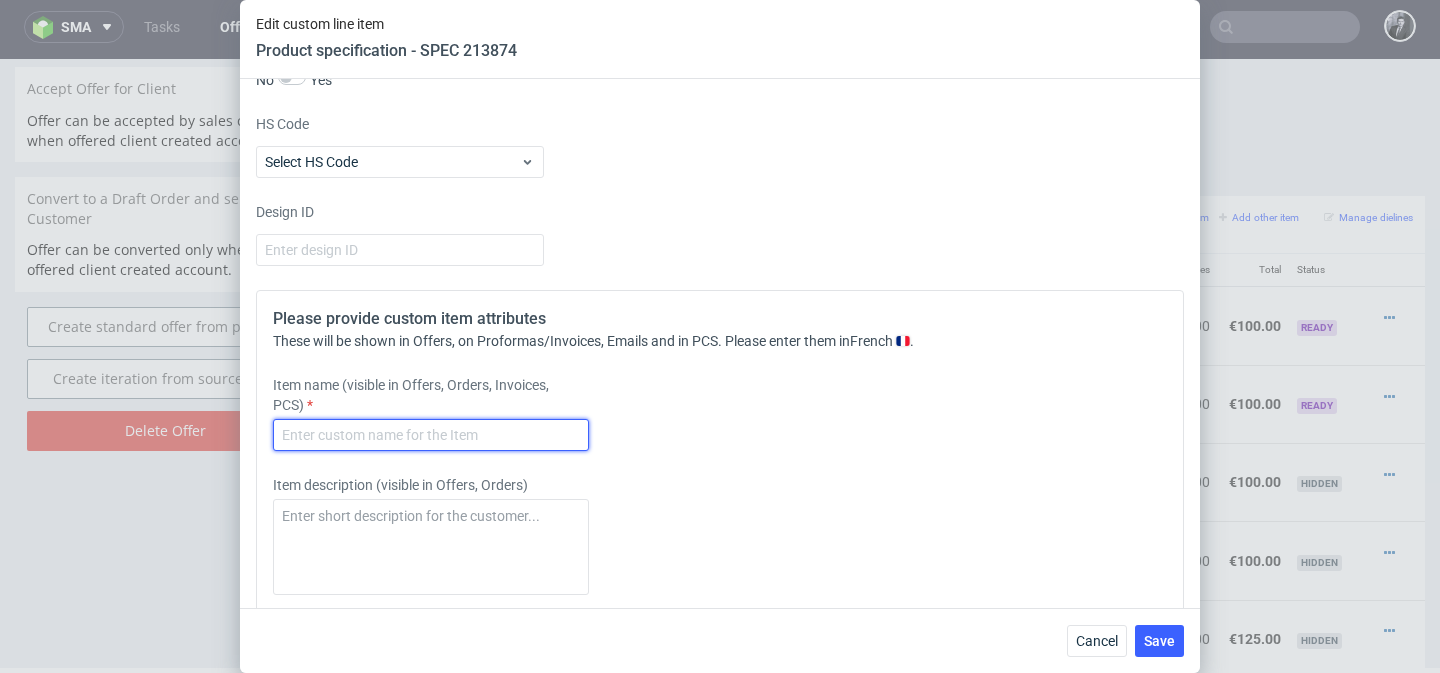 paste on "Service de prototypage - Boîte colis couleur éco F52 (26.5 x 19.5 x 6 cm)" 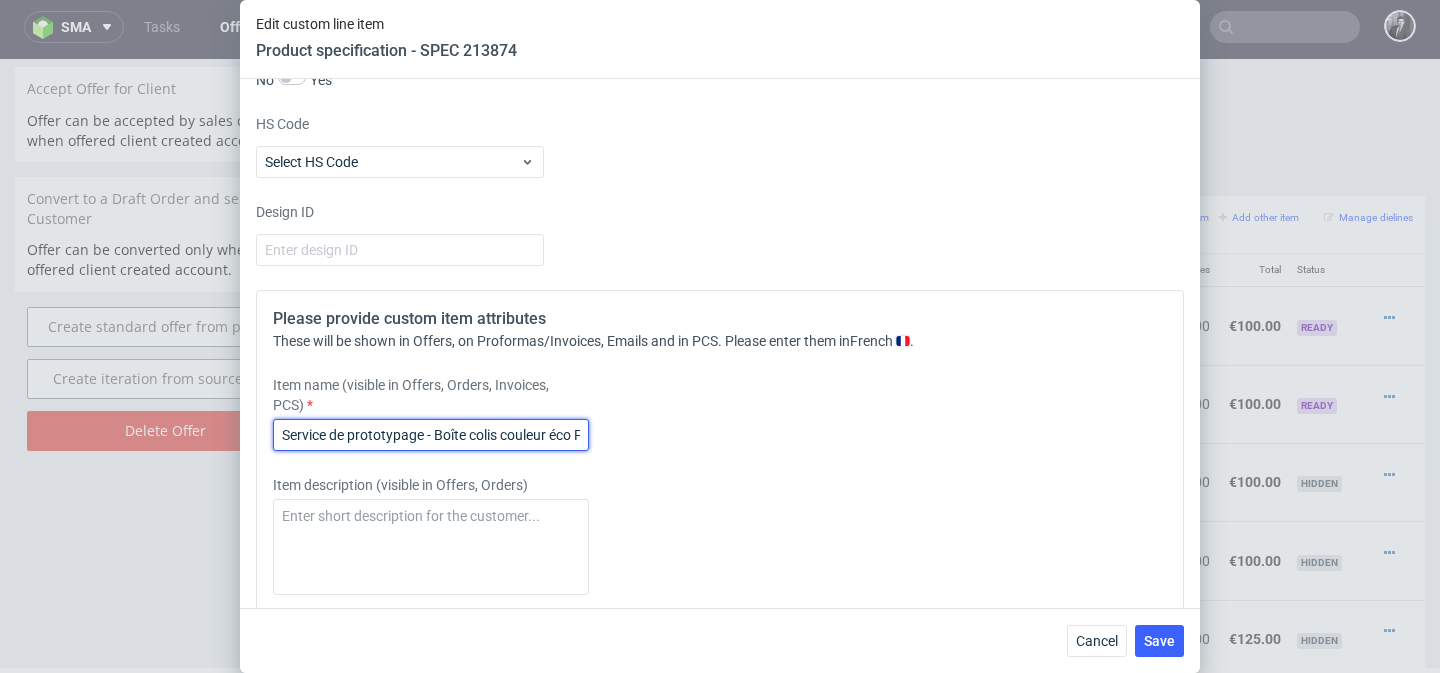 scroll, scrollTop: 0, scrollLeft: 149, axis: horizontal 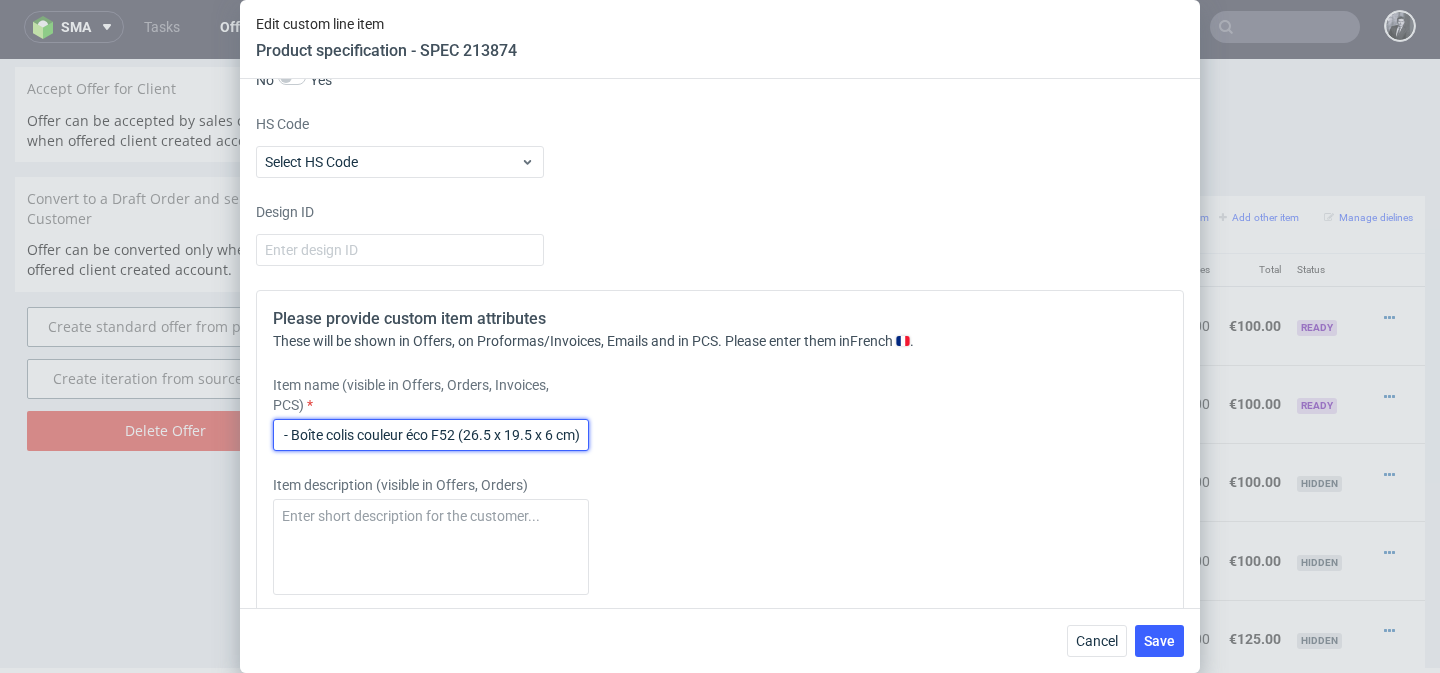 click on "Service de prototypage - Boîte colis couleur éco F52 (26.5 x 19.5 x 6 cm)" at bounding box center (431, 435) 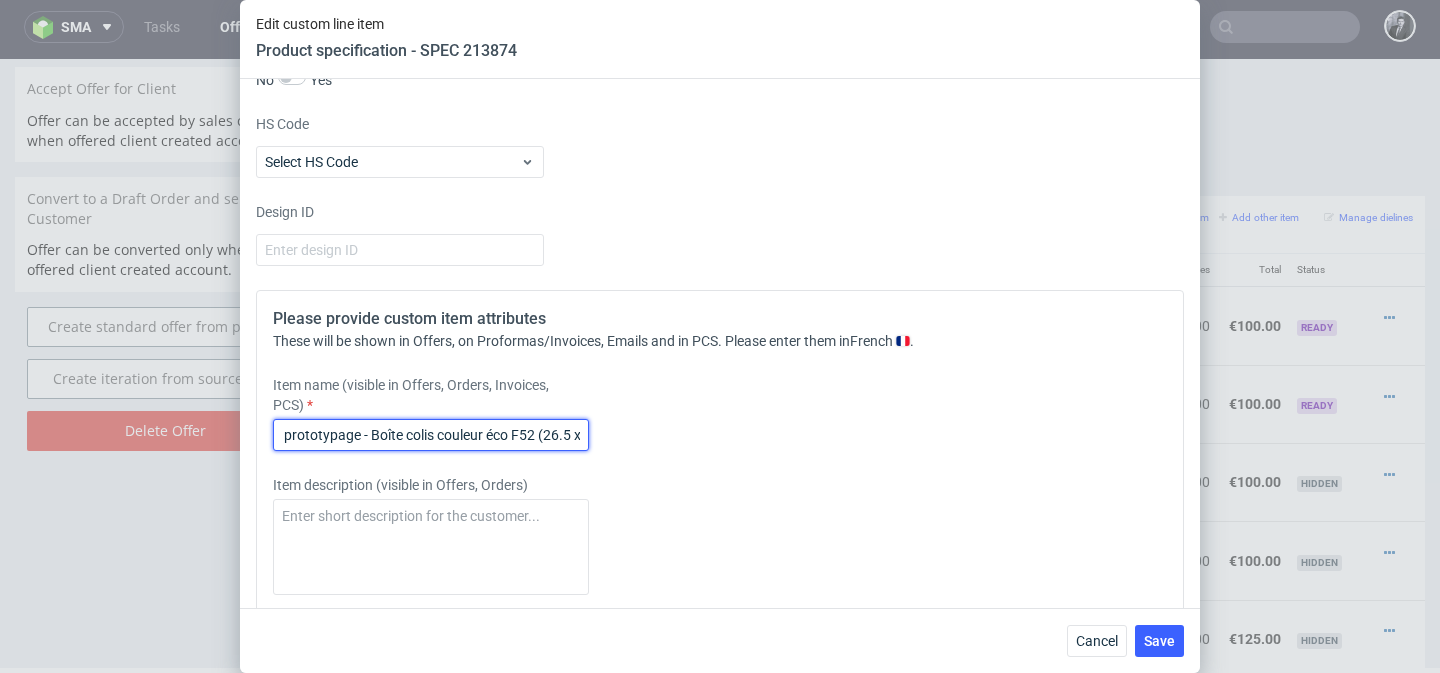 scroll, scrollTop: 0, scrollLeft: 0, axis: both 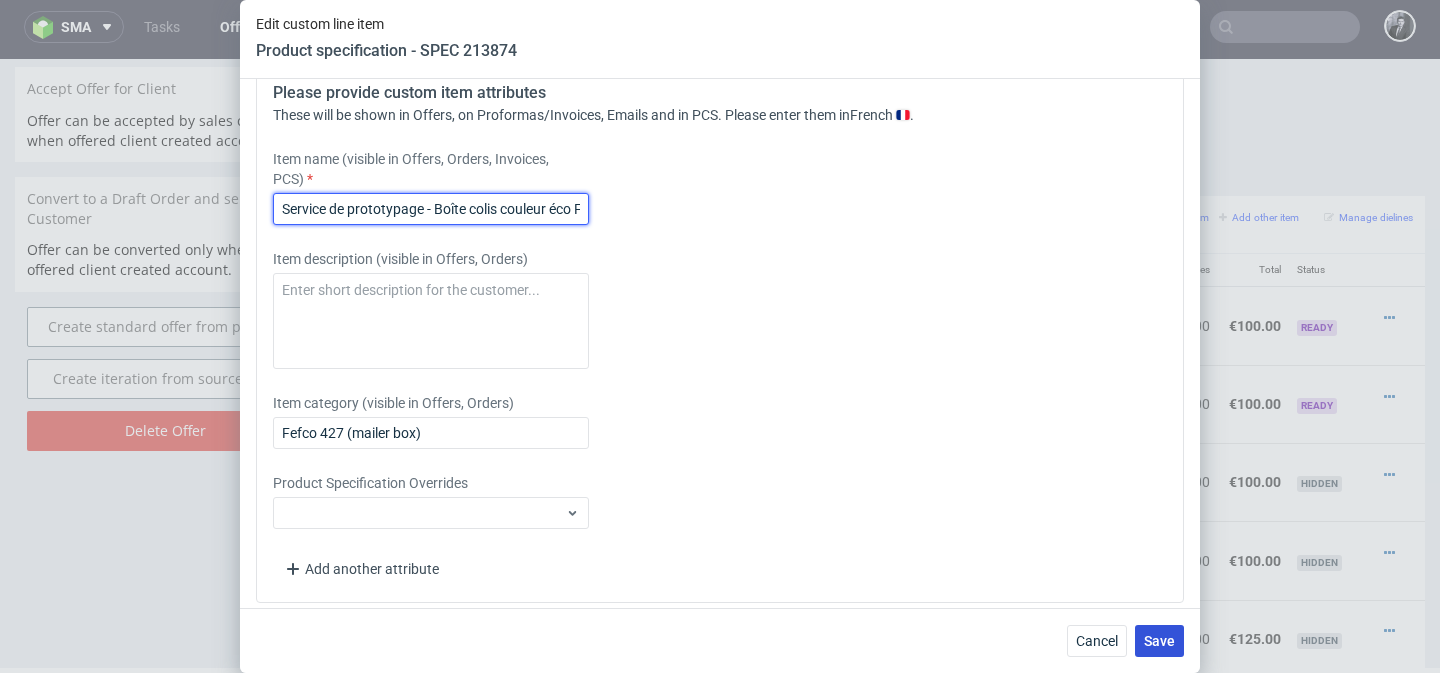 type on "Service de prototypage - Boîte colis couleur éco F52 (26.5 x 19.5 x 6 cm)" 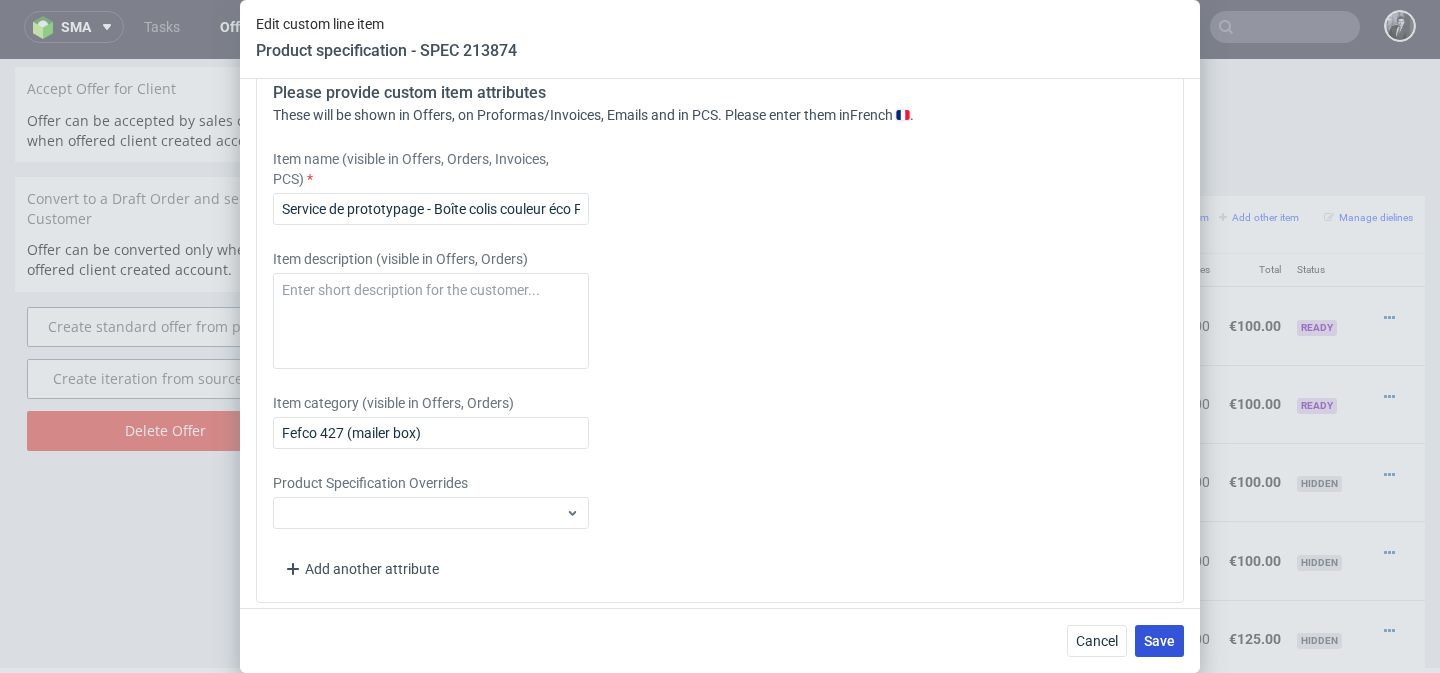 click on "Save" at bounding box center [1159, 641] 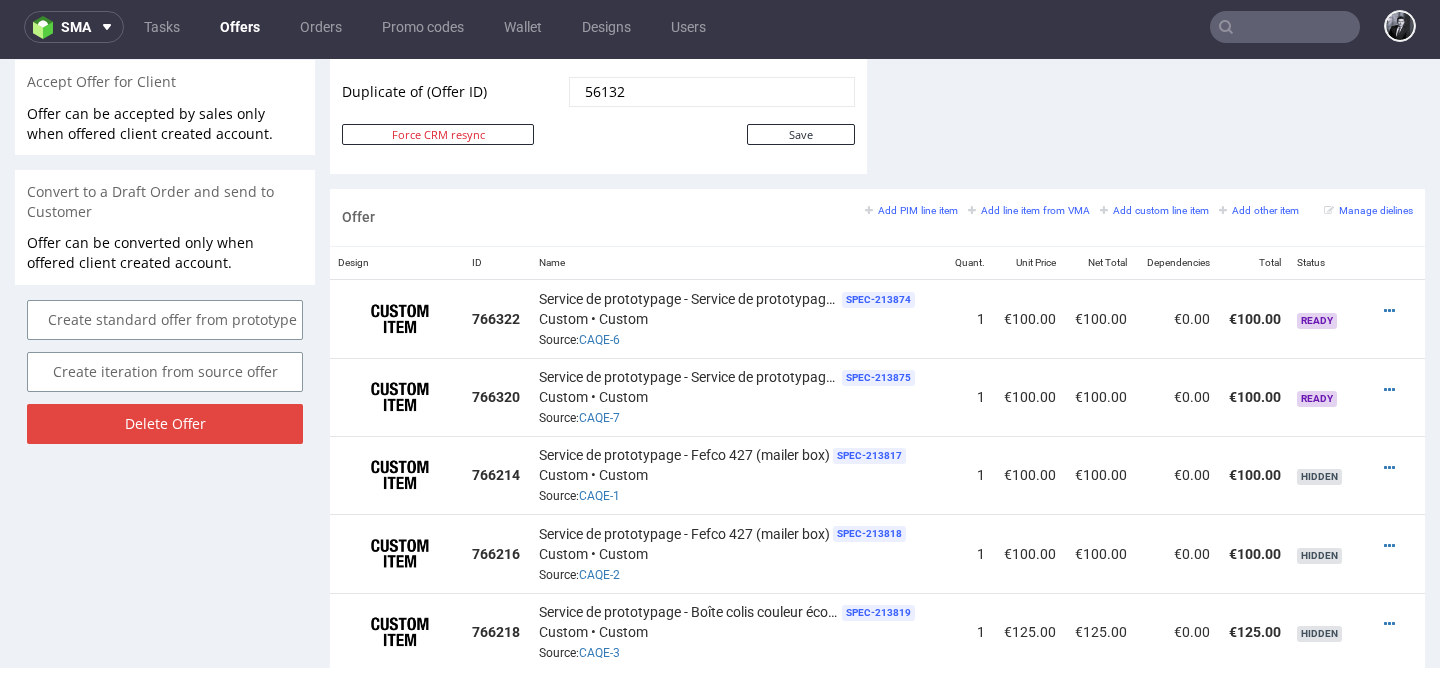 scroll, scrollTop: 1118, scrollLeft: 0, axis: vertical 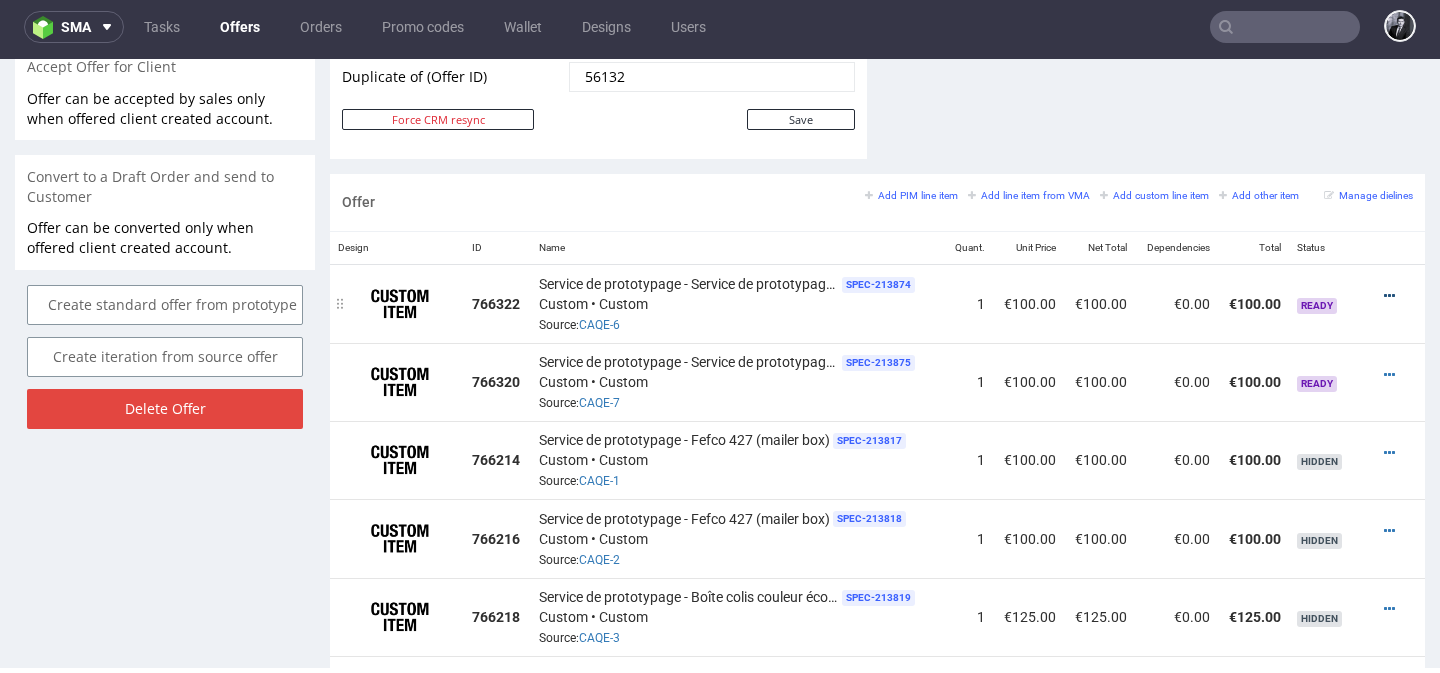 click at bounding box center [1389, 296] 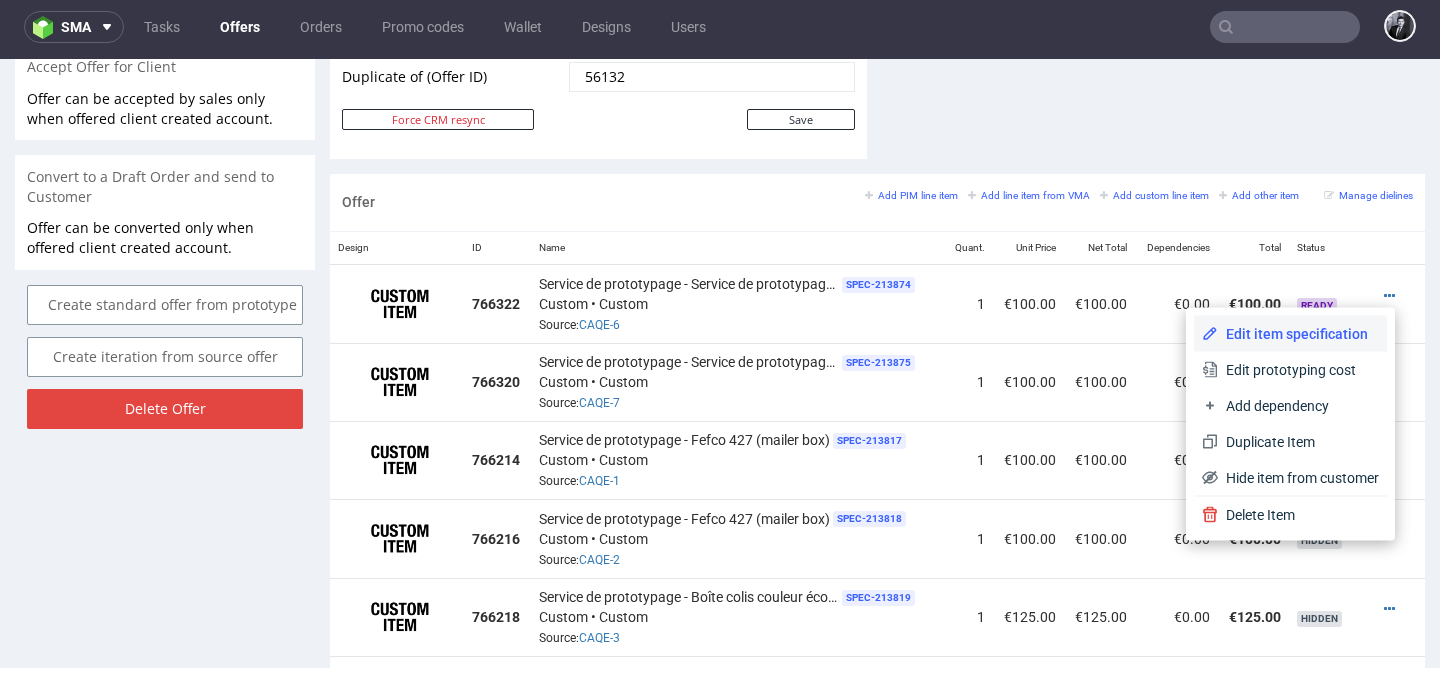 click on "Edit item specification" at bounding box center [1290, 334] 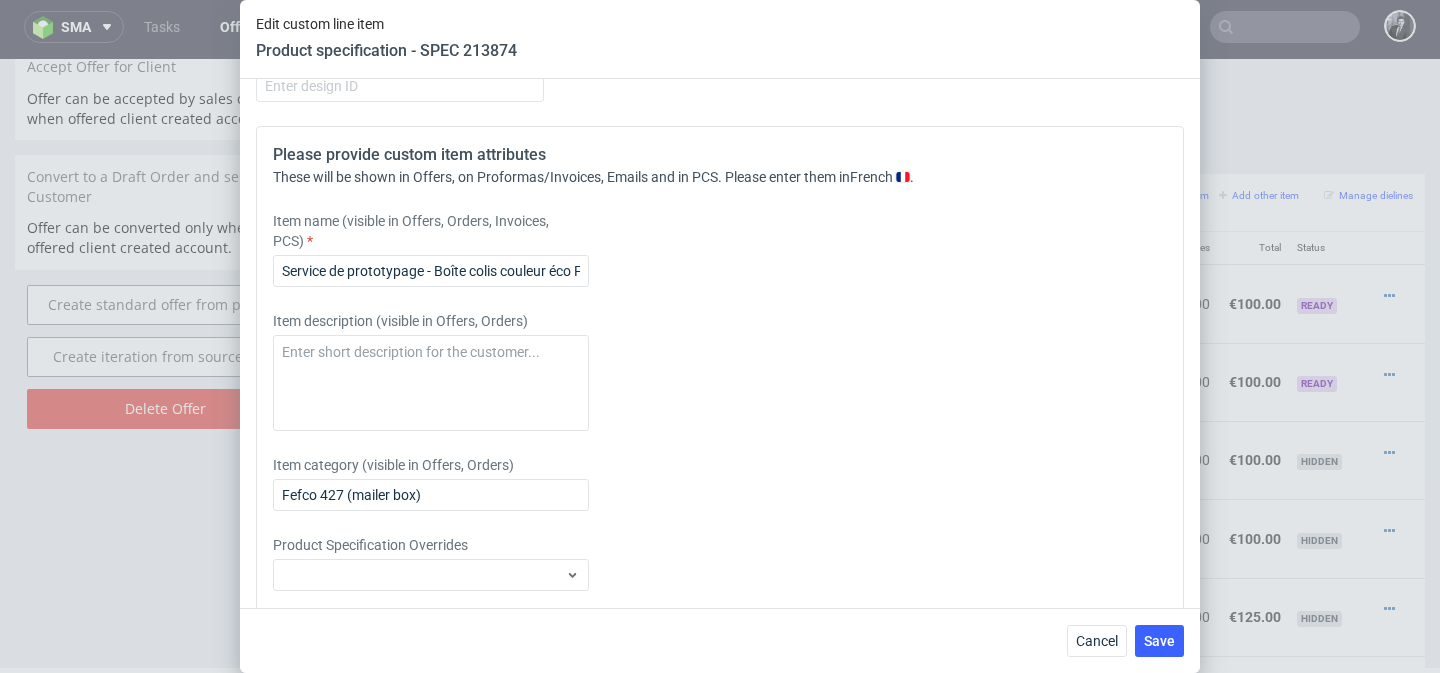 scroll, scrollTop: 2085, scrollLeft: 0, axis: vertical 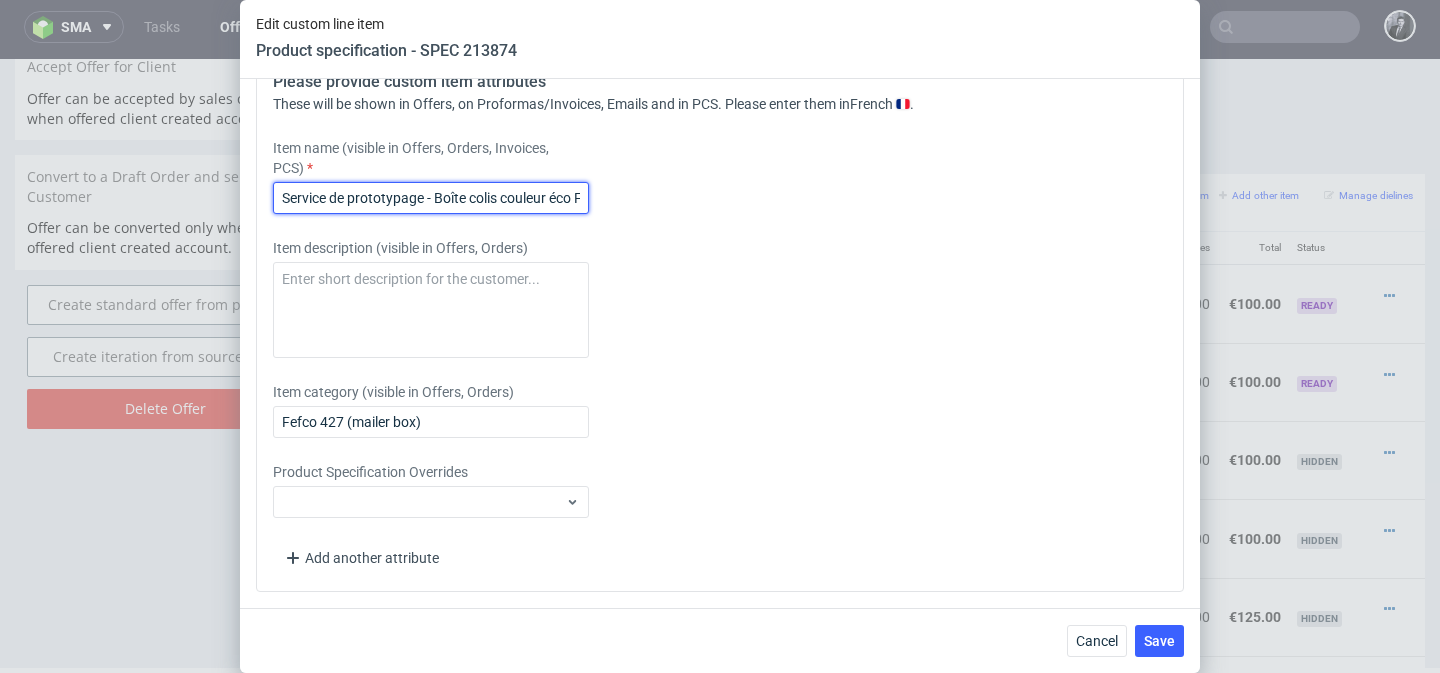 click on "Service de prototypage - Boîte colis couleur éco F52 (26.5 x 19.5 x 6 cm)" at bounding box center [431, 198] 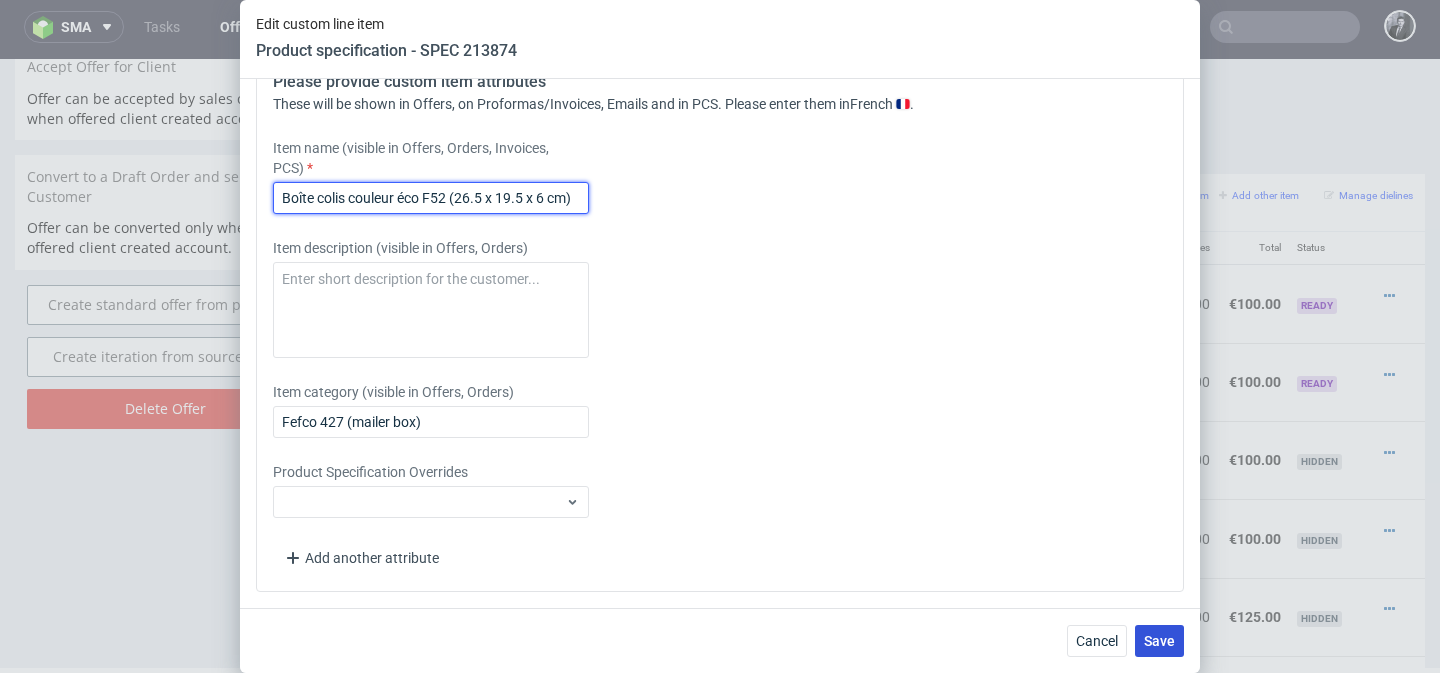 type on "Boîte colis couleur éco F52 (26.5 x 19.5 x 6 cm)" 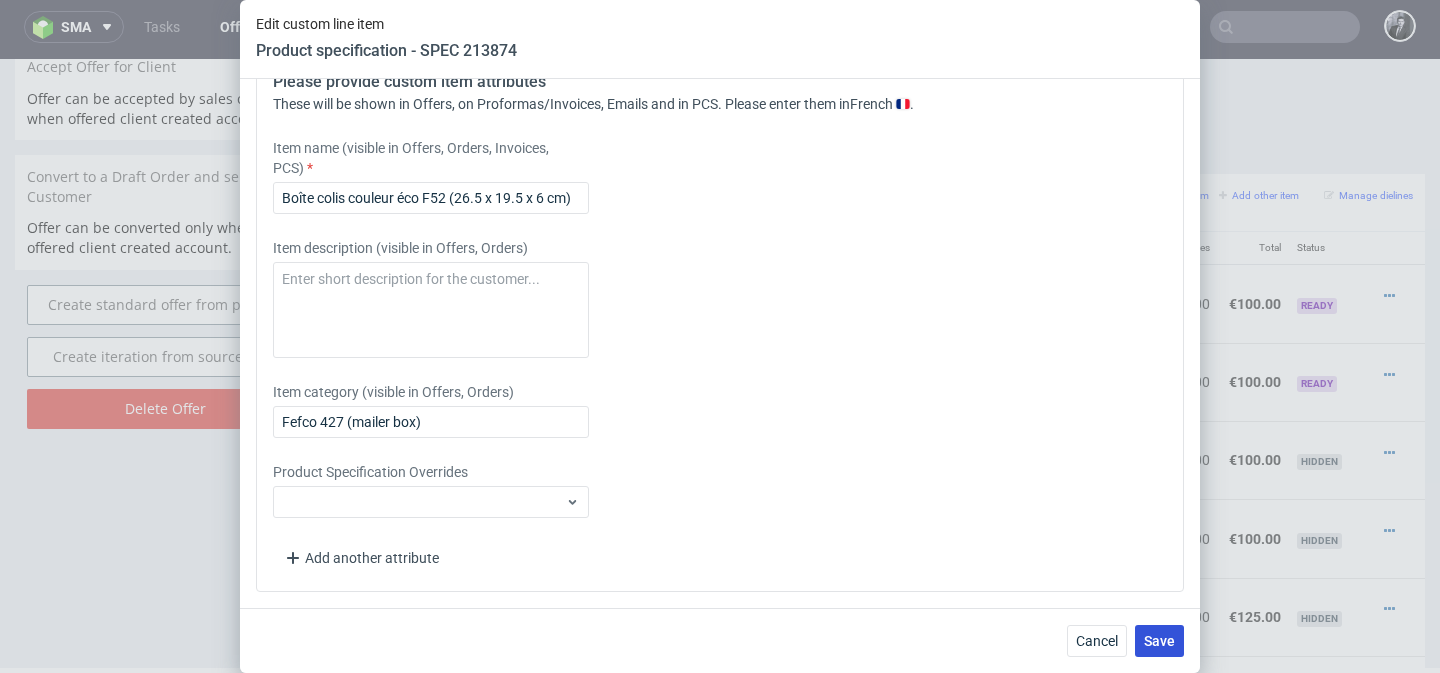 click on "Save" at bounding box center [1159, 641] 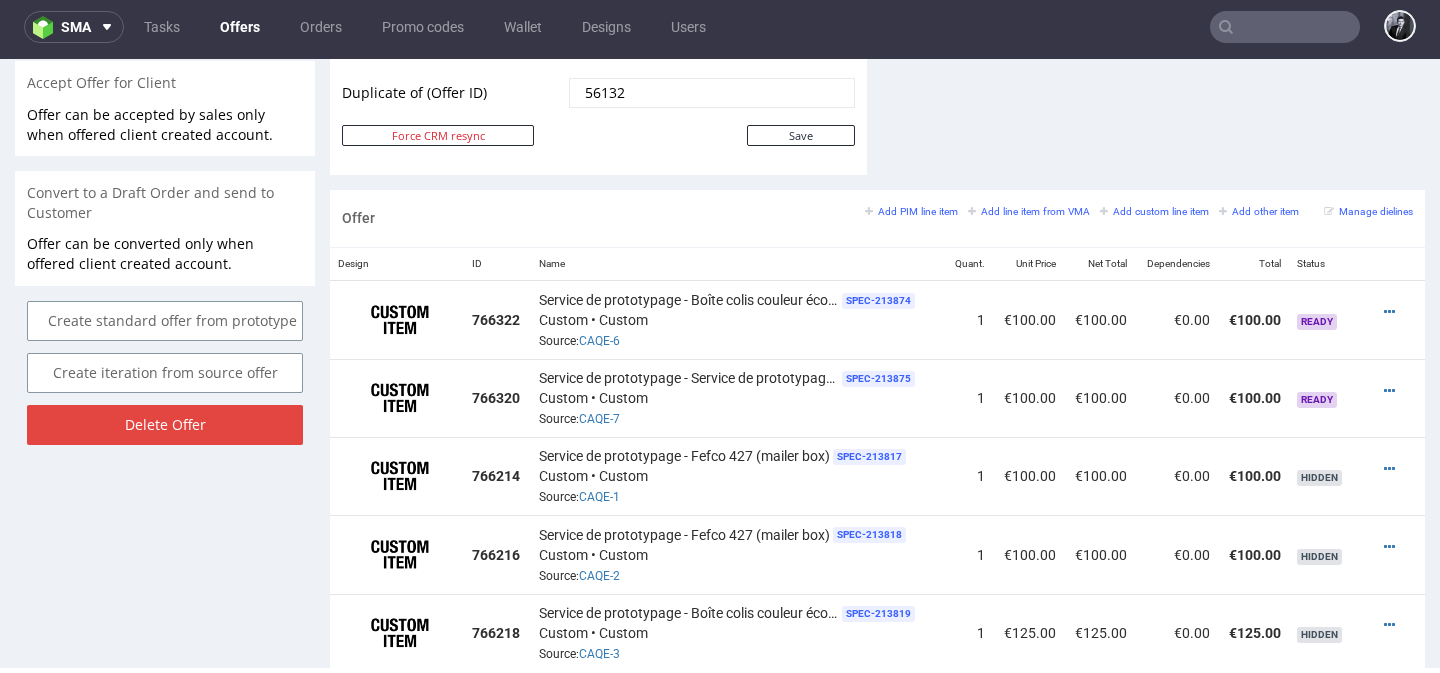 scroll, scrollTop: 1103, scrollLeft: 0, axis: vertical 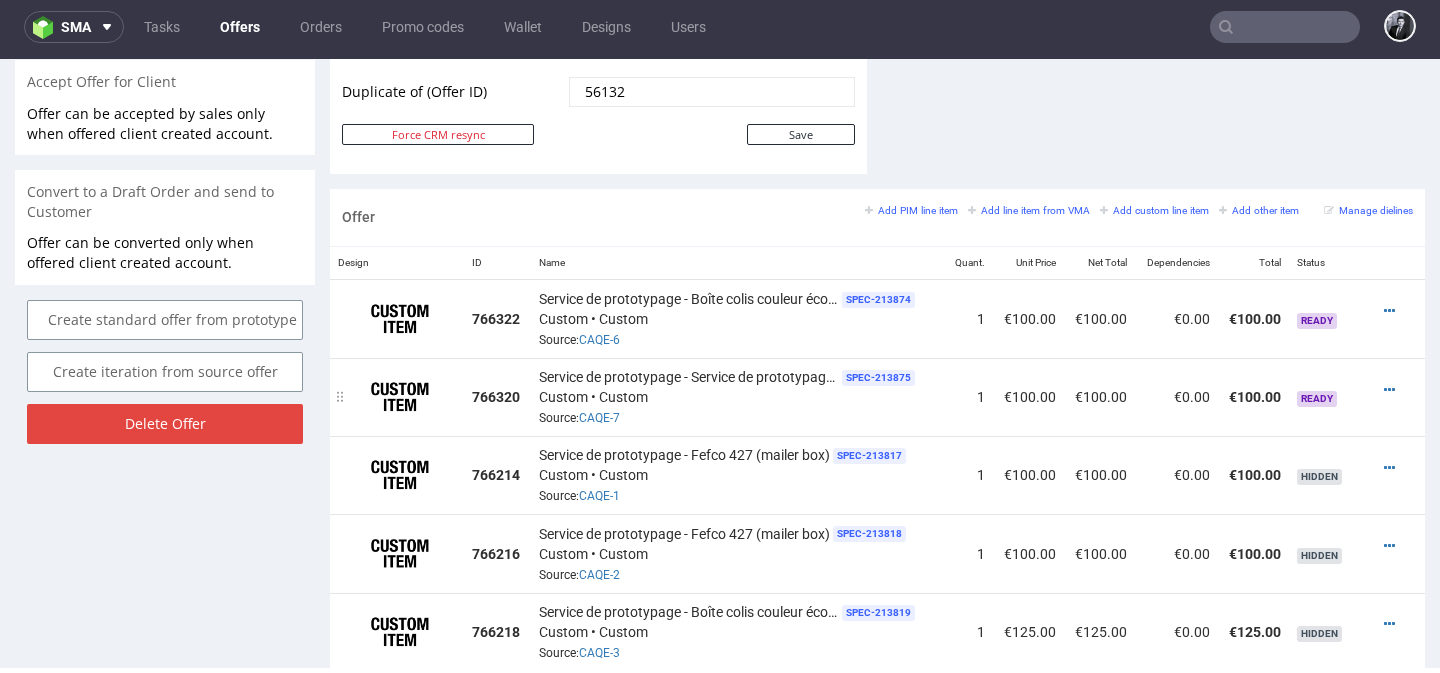 click at bounding box center (1393, 390) 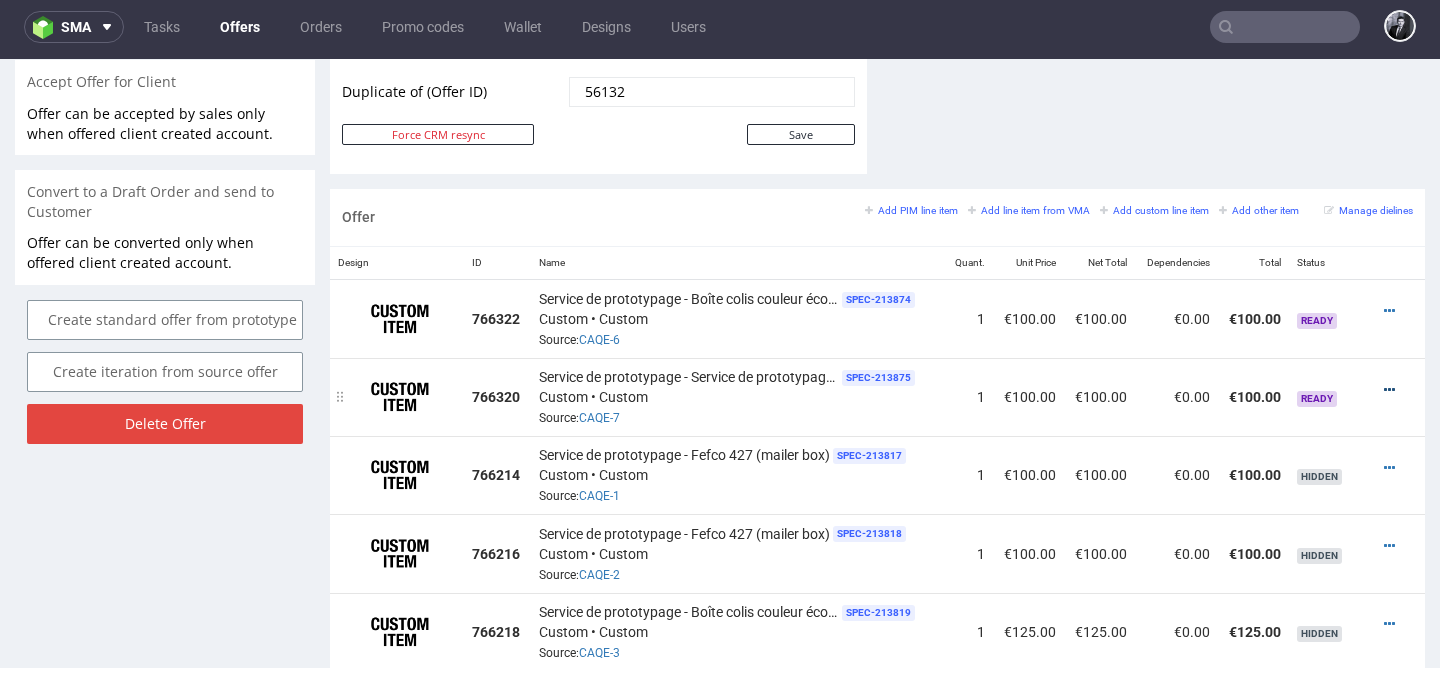 click at bounding box center (1389, 390) 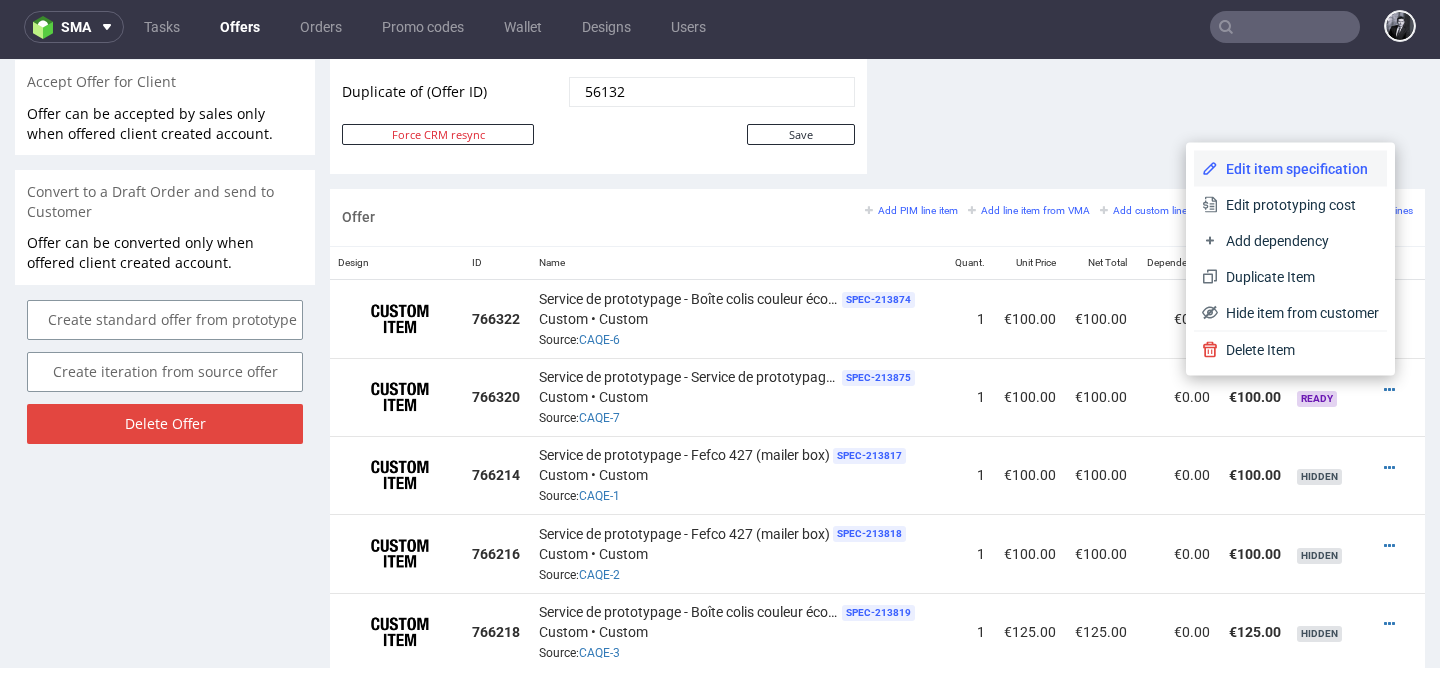 click on "Edit item specification" at bounding box center [1298, 169] 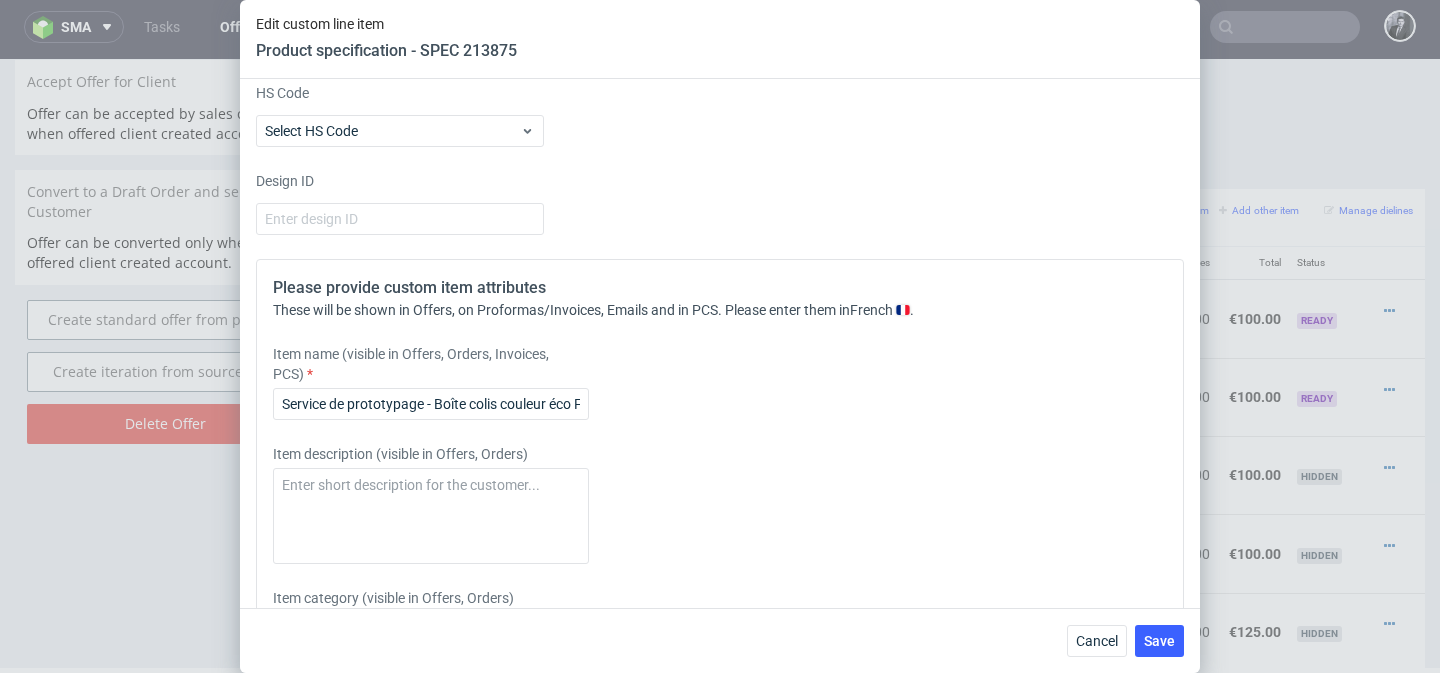 scroll, scrollTop: 1880, scrollLeft: 0, axis: vertical 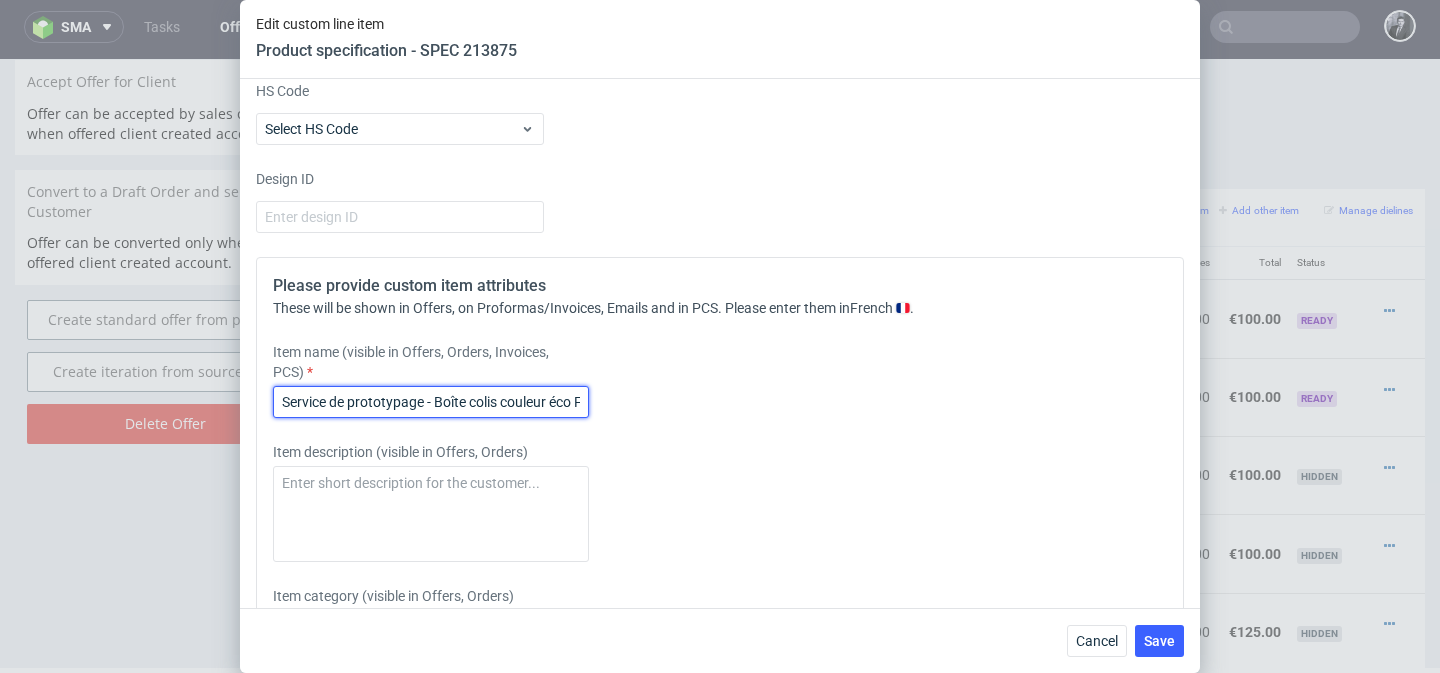 click on "Service de prototypage - Boîte colis couleur éco F65 (35 x 25 x 5 cm)" at bounding box center (431, 402) 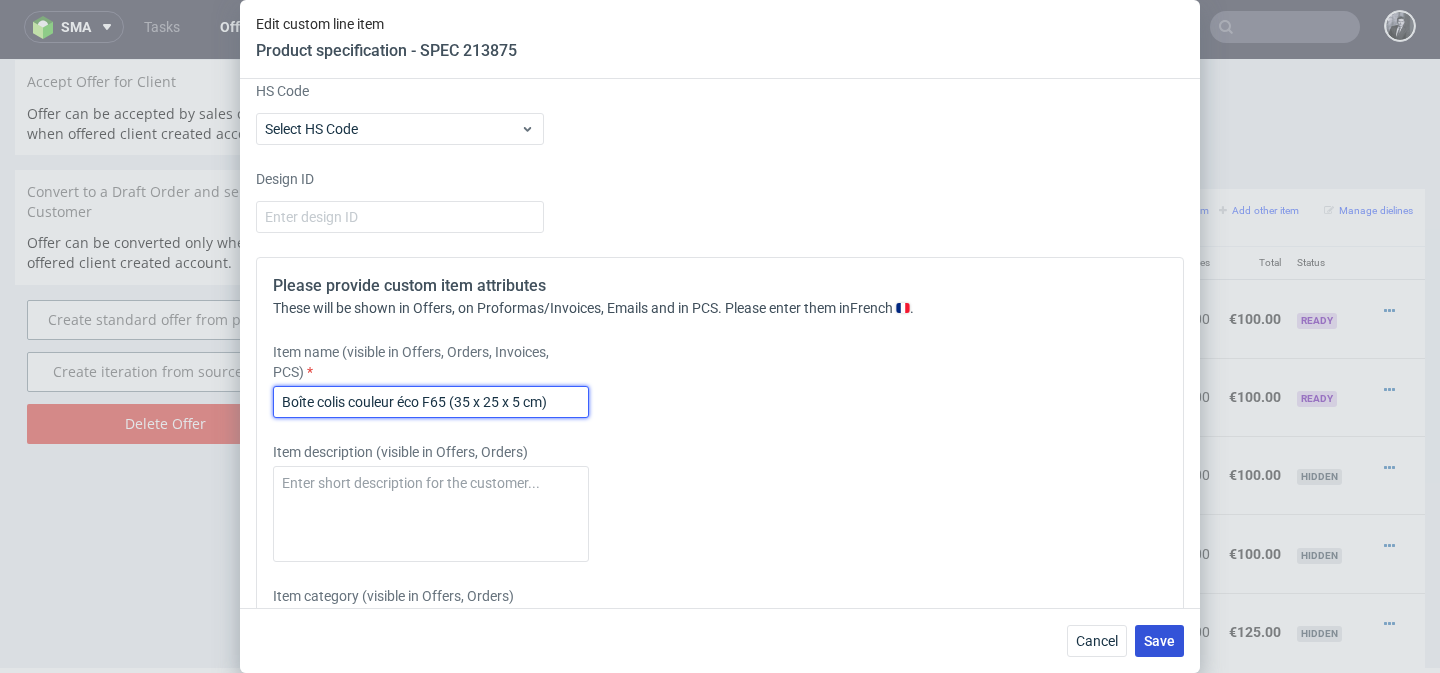 type on "Boîte colis couleur éco F65 (35 x 25 x 5 cm)" 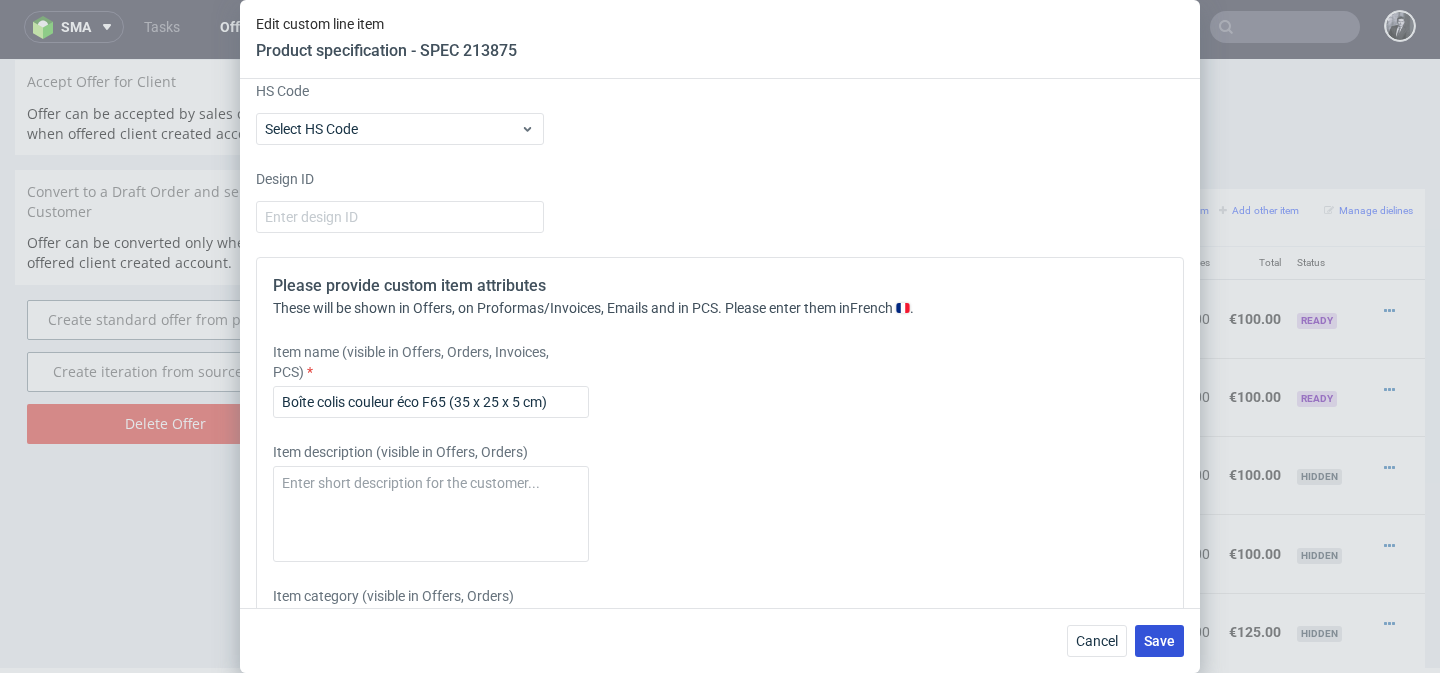 click on "Save" at bounding box center (1159, 641) 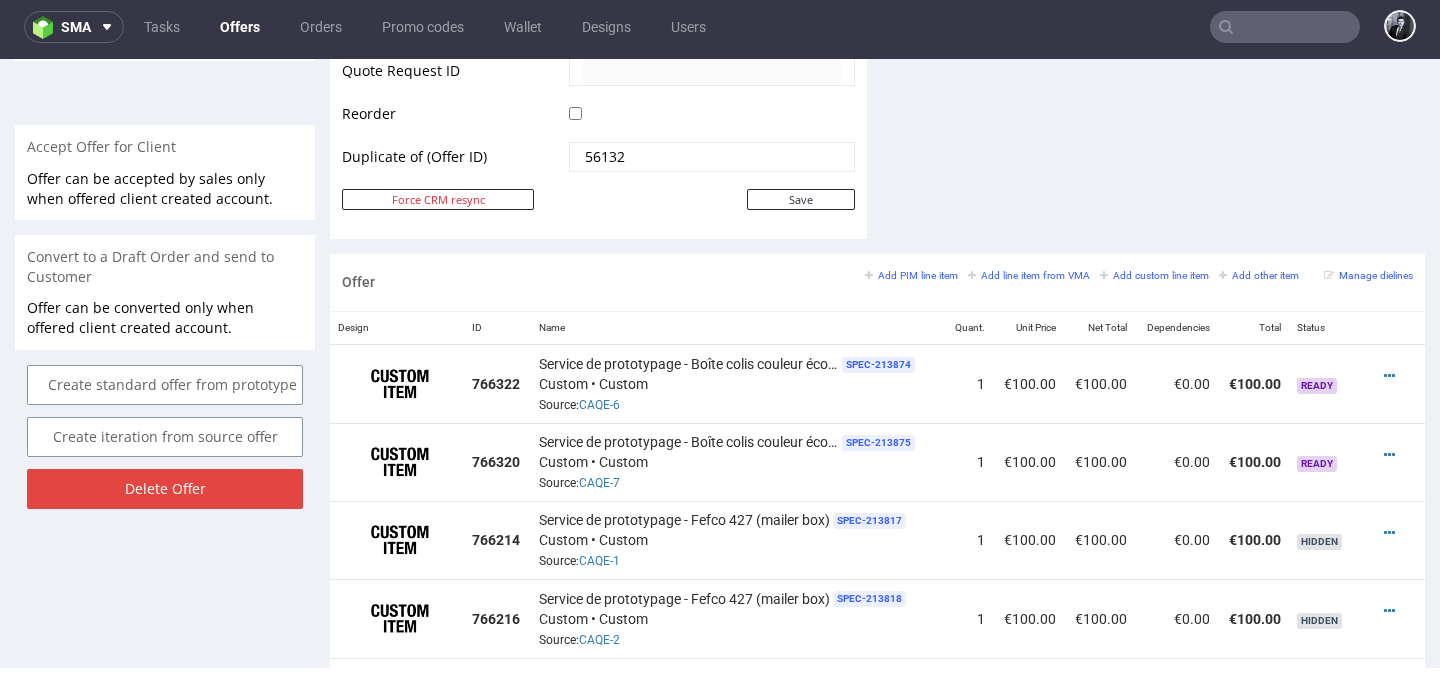 scroll, scrollTop: 1039, scrollLeft: 0, axis: vertical 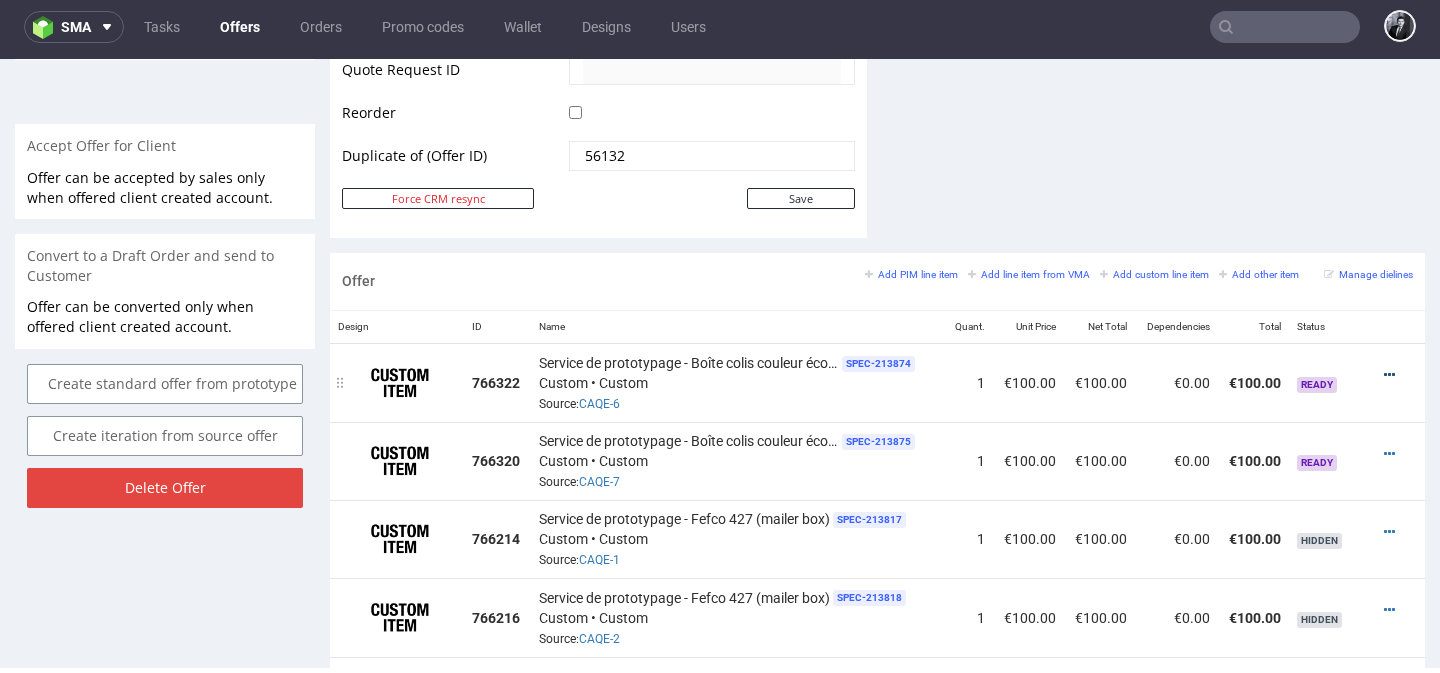 click at bounding box center (1389, 375) 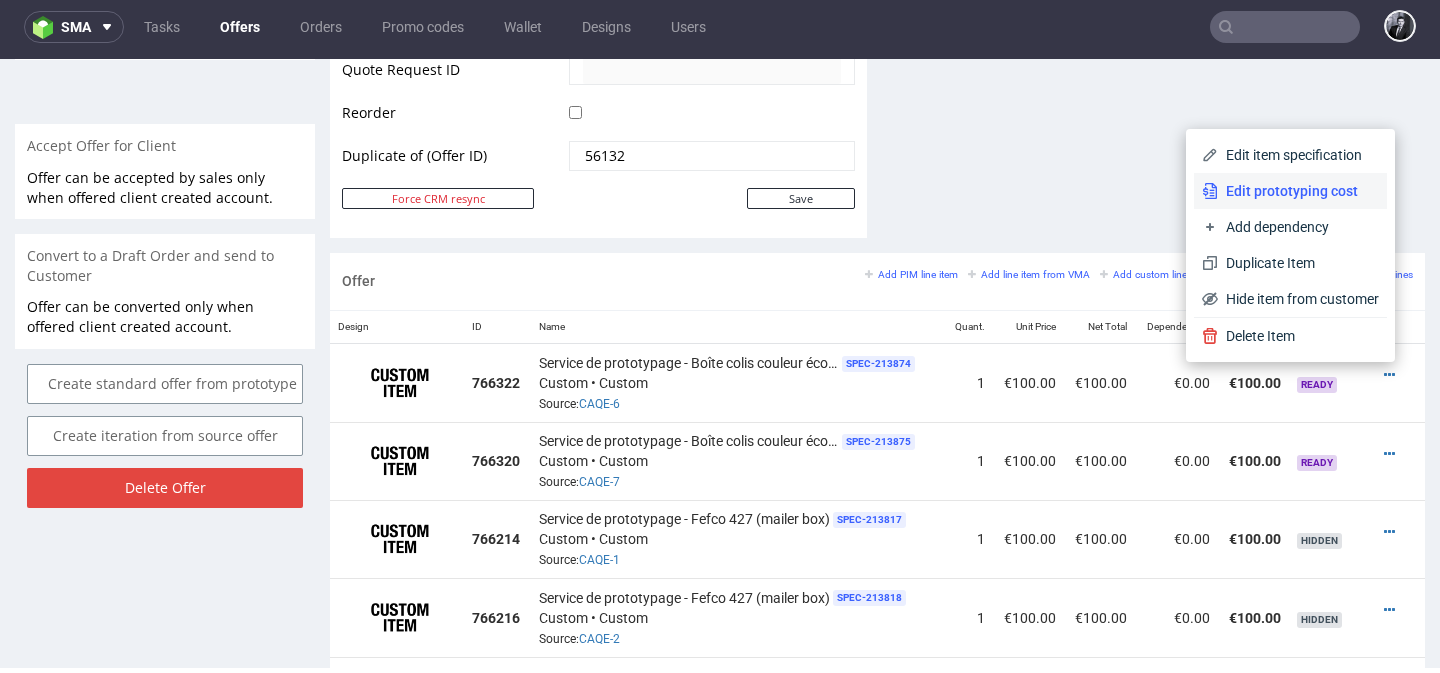 click on "Edit prototyping cost" at bounding box center (1298, 191) 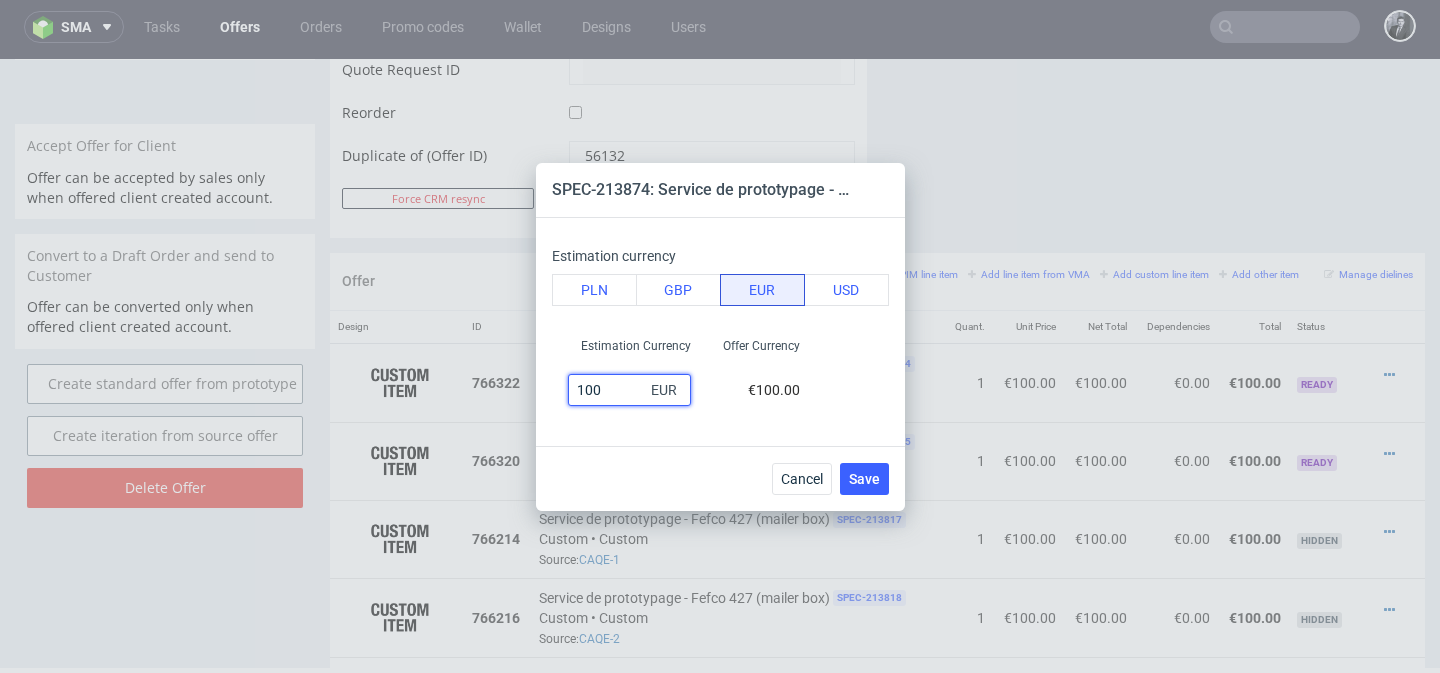 click on "100" at bounding box center (629, 390) 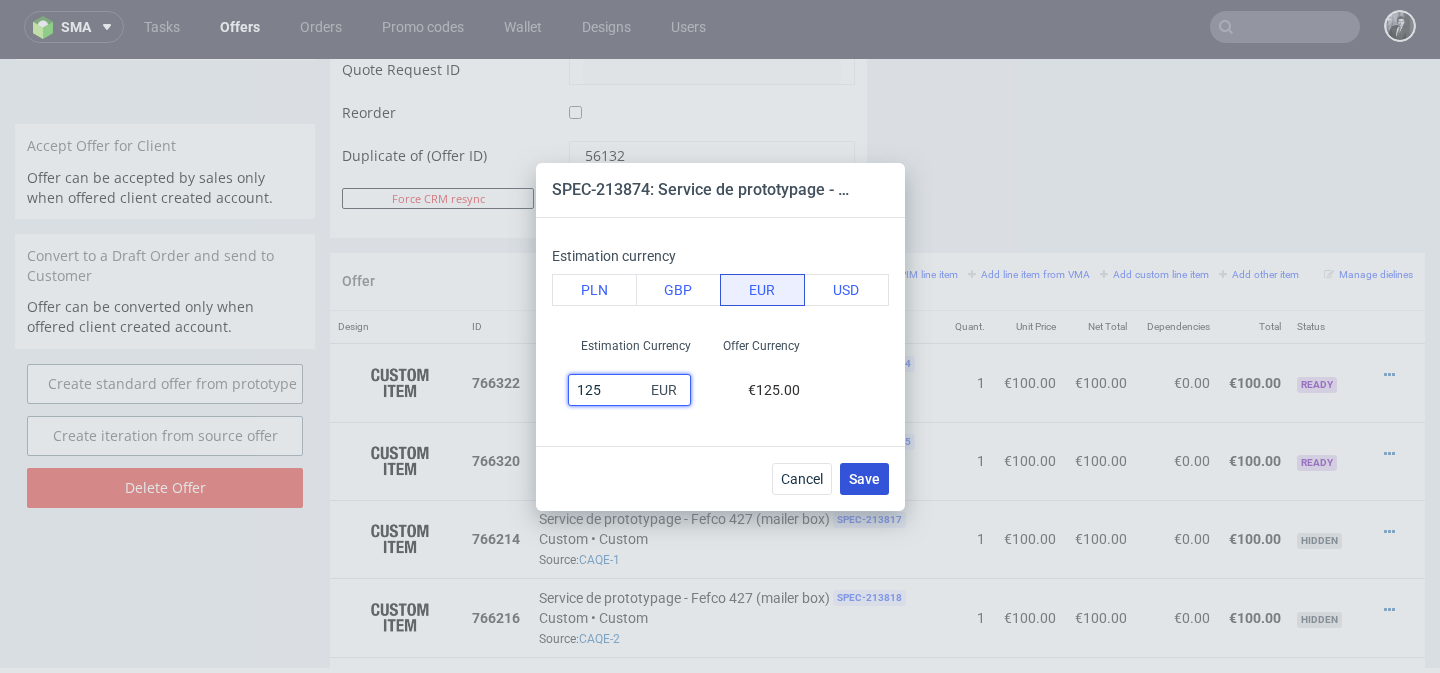 type on "125" 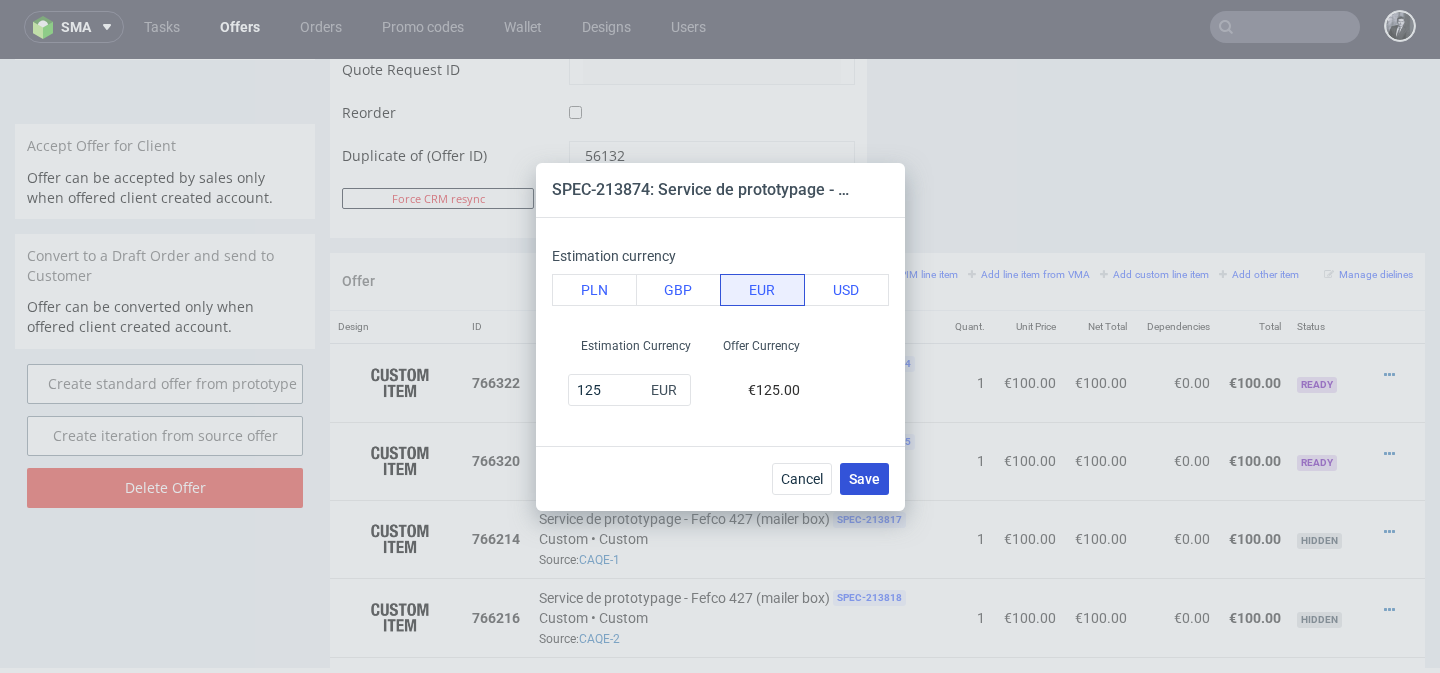 click on "Save" at bounding box center (864, 479) 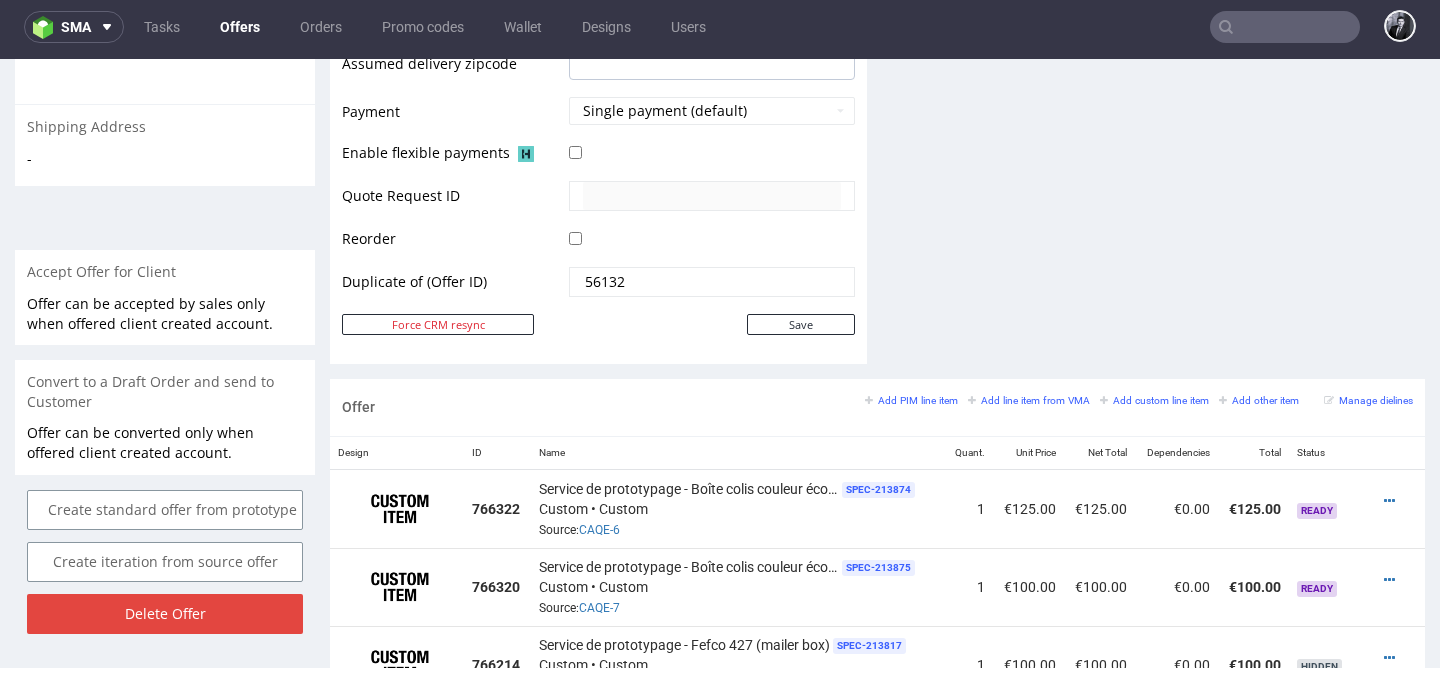scroll, scrollTop: 1014, scrollLeft: 0, axis: vertical 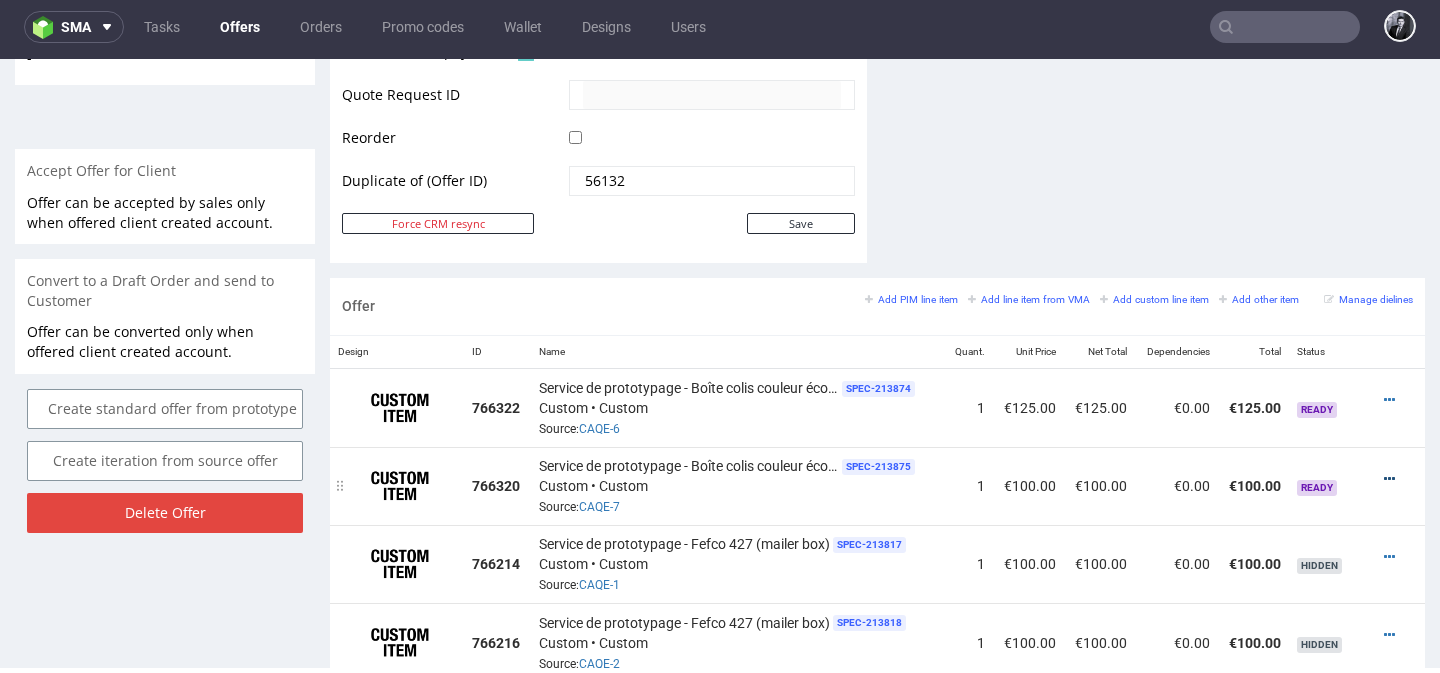 click at bounding box center [1389, 479] 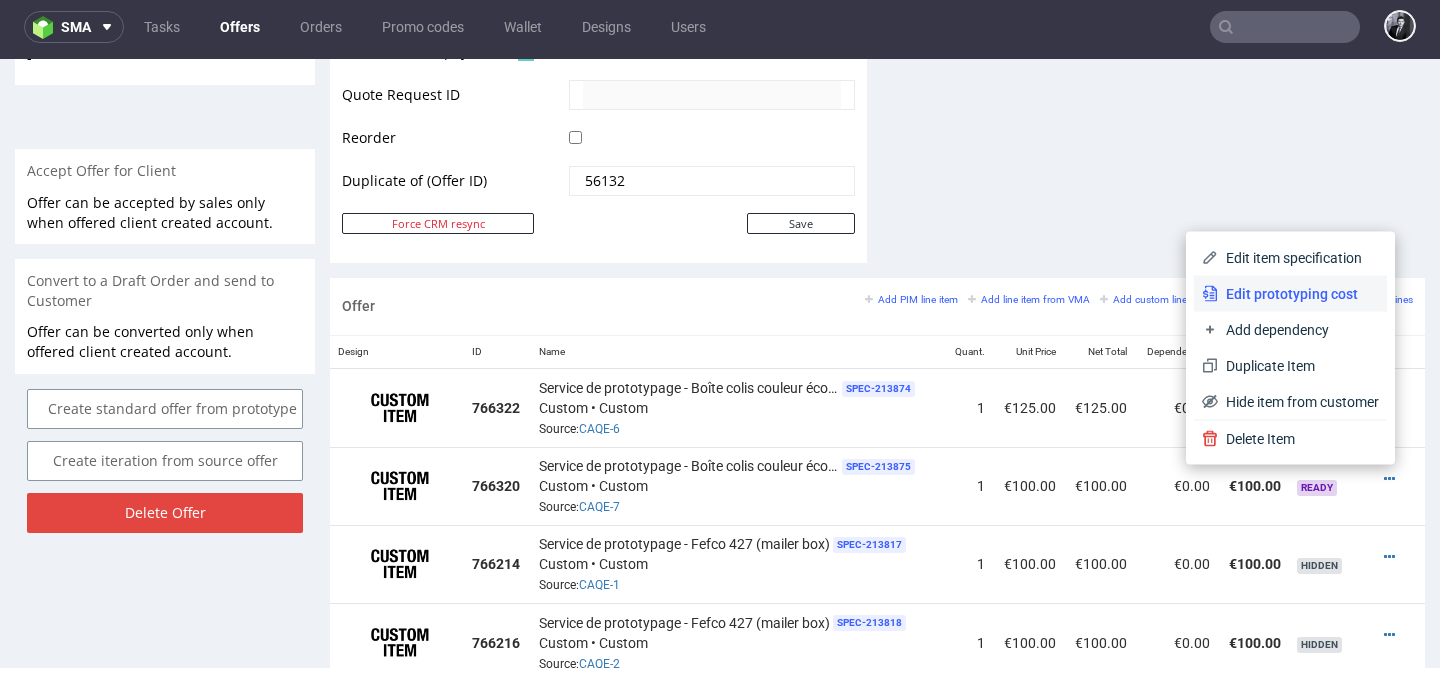 click on "Edit prototyping cost" at bounding box center (1298, 294) 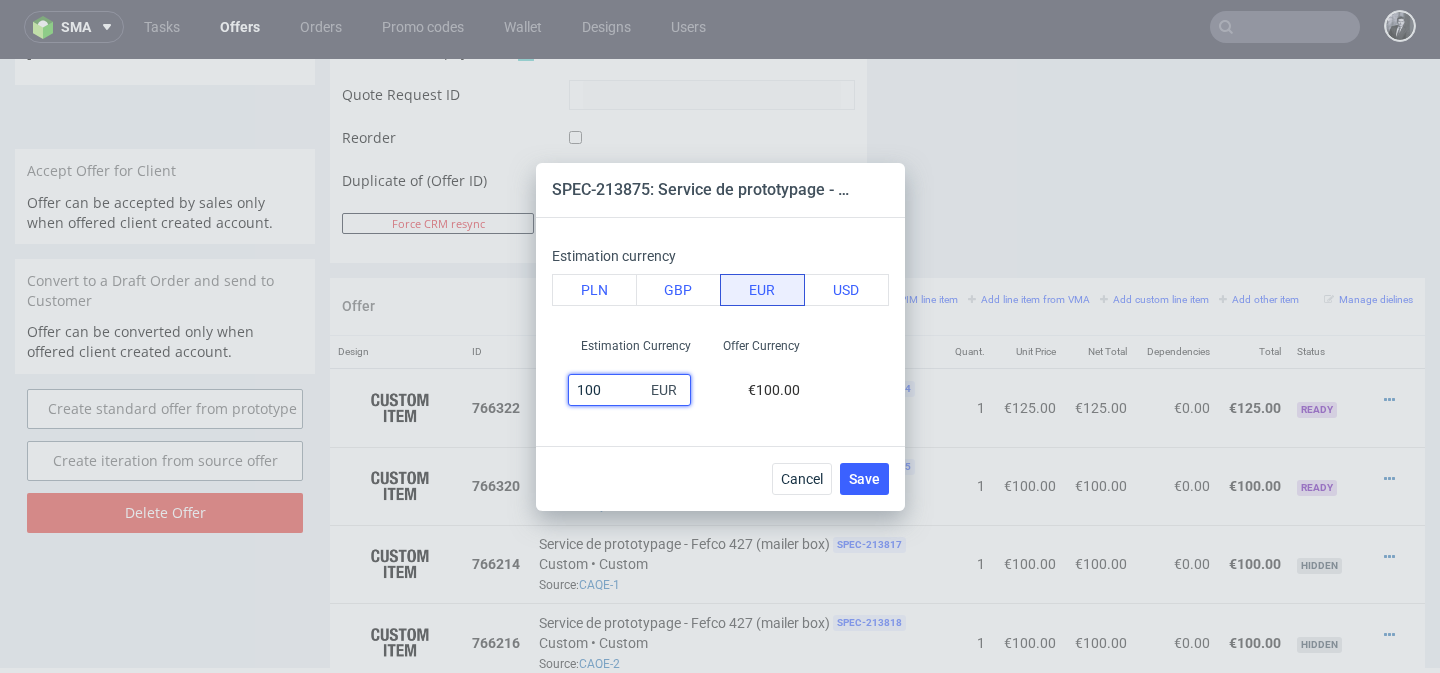 click on "100" at bounding box center (629, 390) 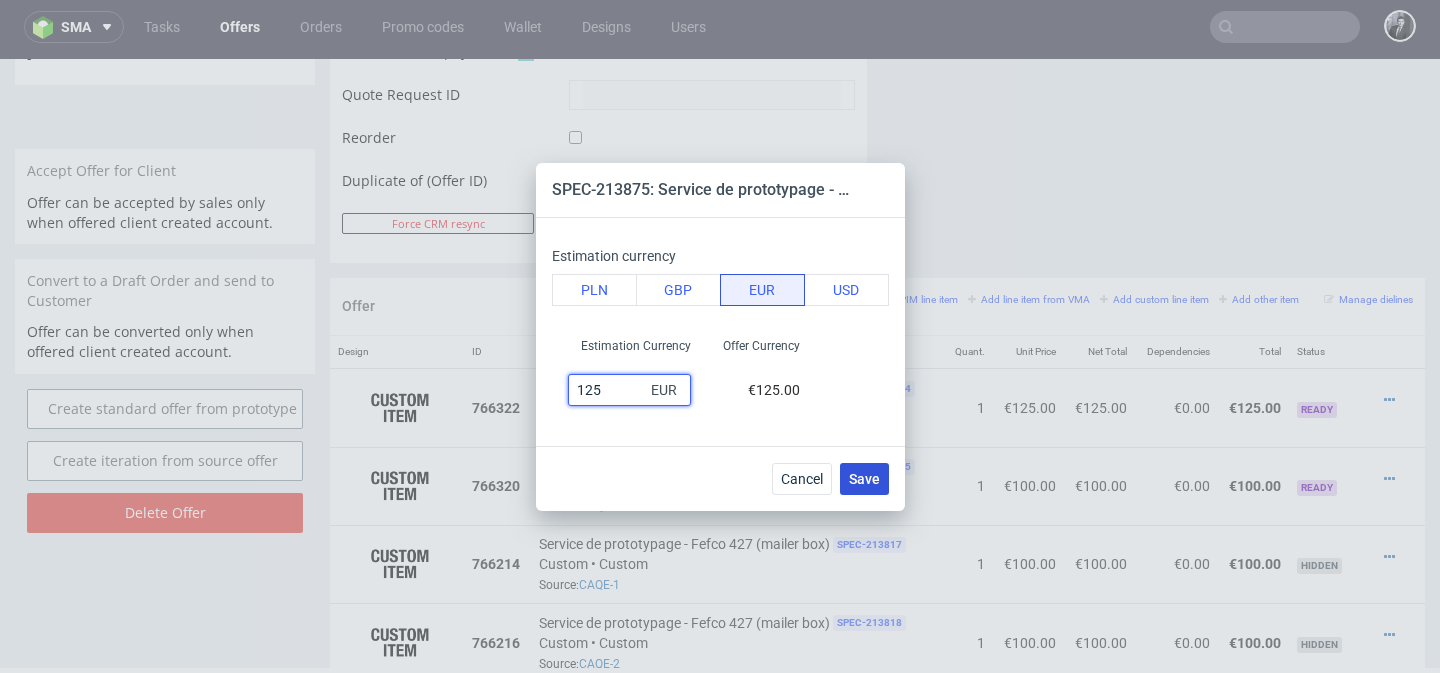 type on "125" 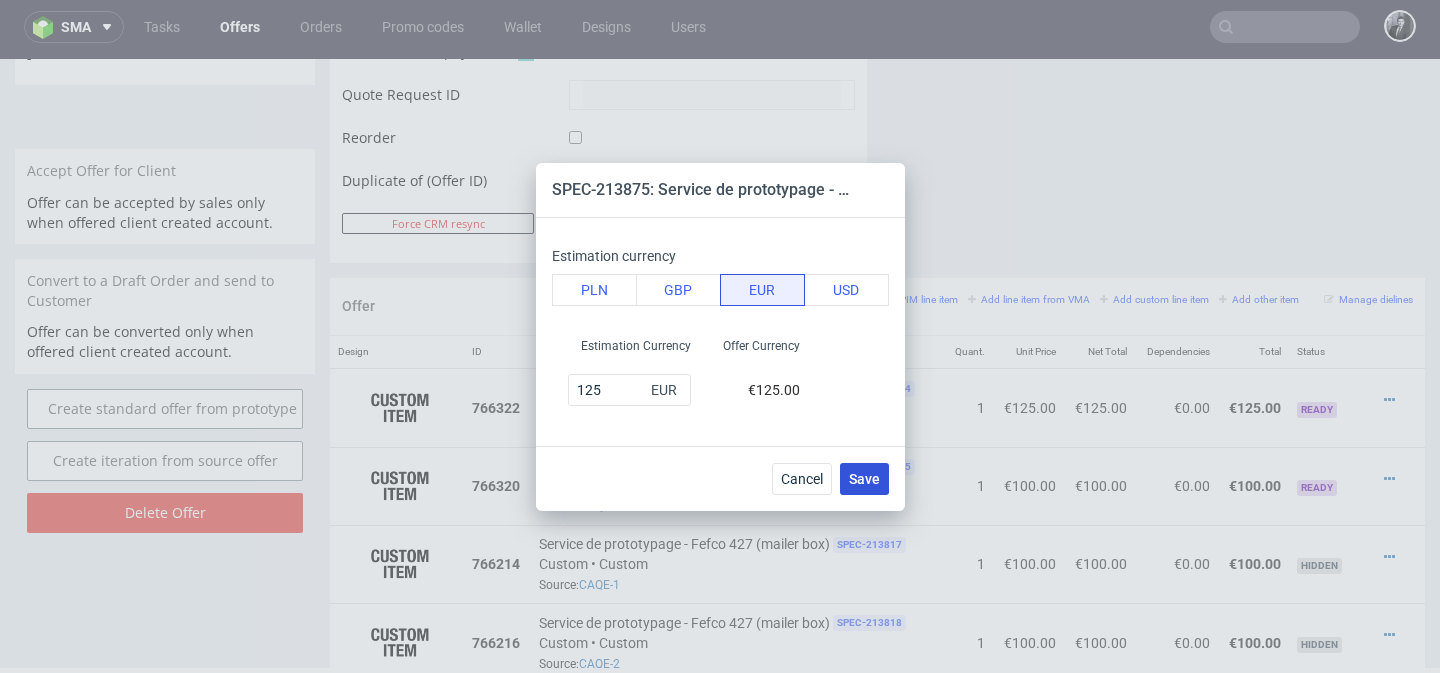 click on "Save" at bounding box center (864, 479) 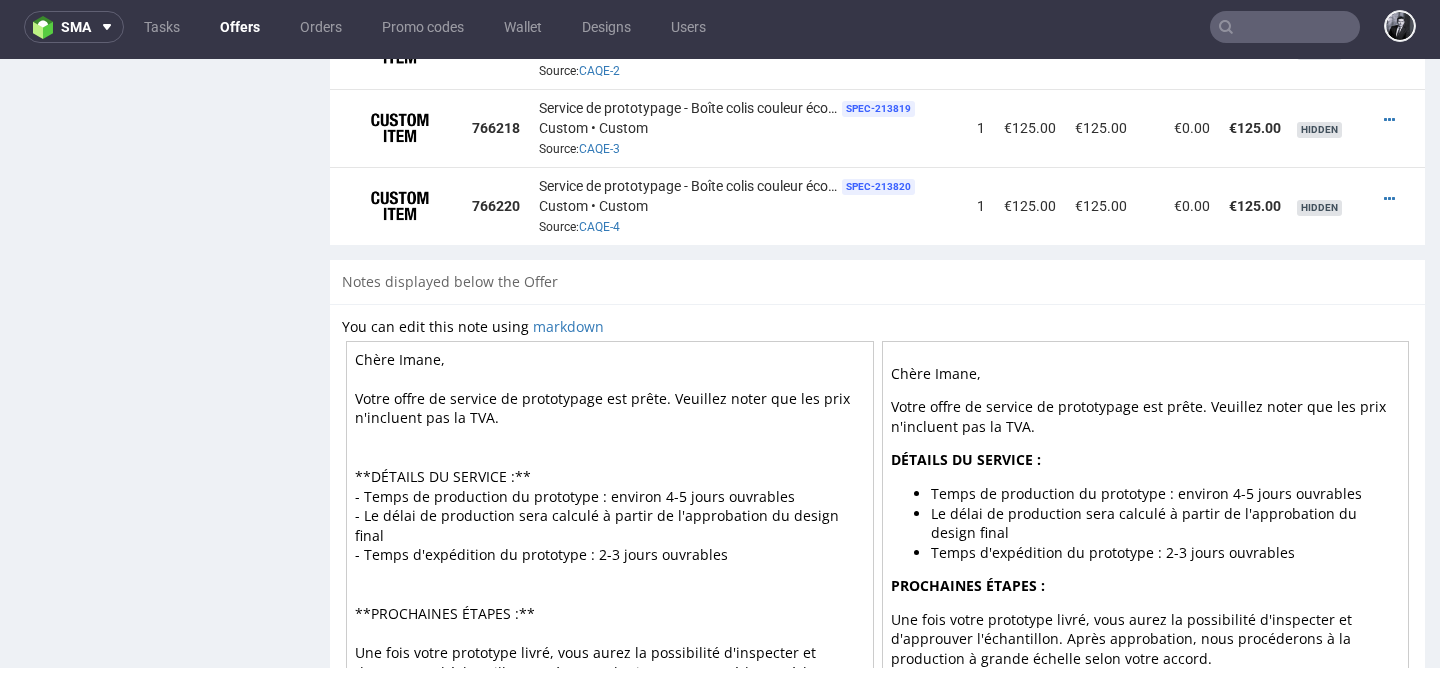 scroll, scrollTop: 1608, scrollLeft: 0, axis: vertical 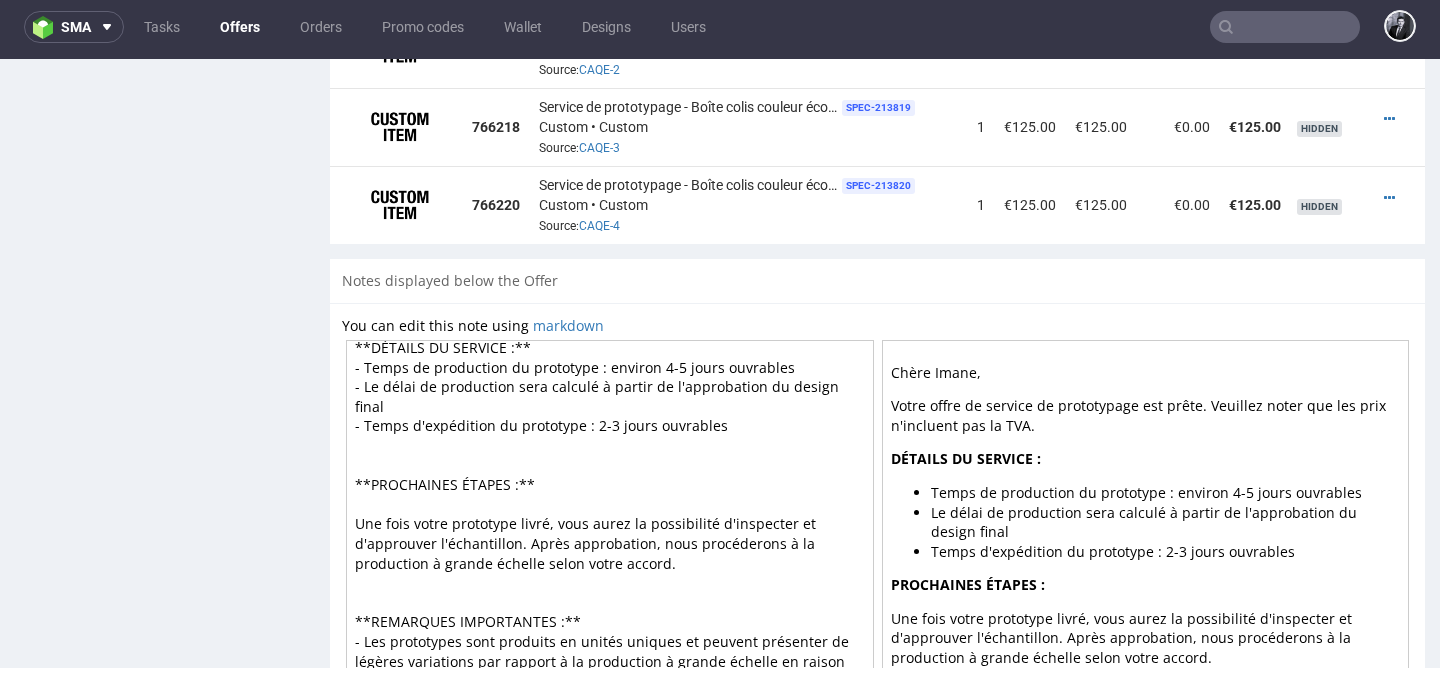 click on "Chère Imane,
Votre offre de service de prototypage est prête. Veuillez noter que les prix n'incluent pas la TVA.
**DÉTAILS DU SERVICE :**
- Temps de production du prototype : environ 4-5 jours ouvrables
- Le délai de production sera calculé à partir de l'approbation du design final
- Temps d'expédition du prototype : 2-3 jours ouvrables
**PROCHAINES ÉTAPES :**
Une fois votre prototype livré, vous aurez la possibilité d'inspecter et d'approuver l'échantillon. Après approbation, nous procéderons à la production à grande échelle selon votre accord.
**REMARQUES IMPORTANTES :**
- Les prototypes sont produits en unités uniques et peuvent présenter de légères variations par rapport à la production à grande échelle en raison de processus de fabrication différents
- Des ajustements ou des modifications peuvent être discutés et mis en œuvre avant le début de la production complète" at bounding box center [610, 515] 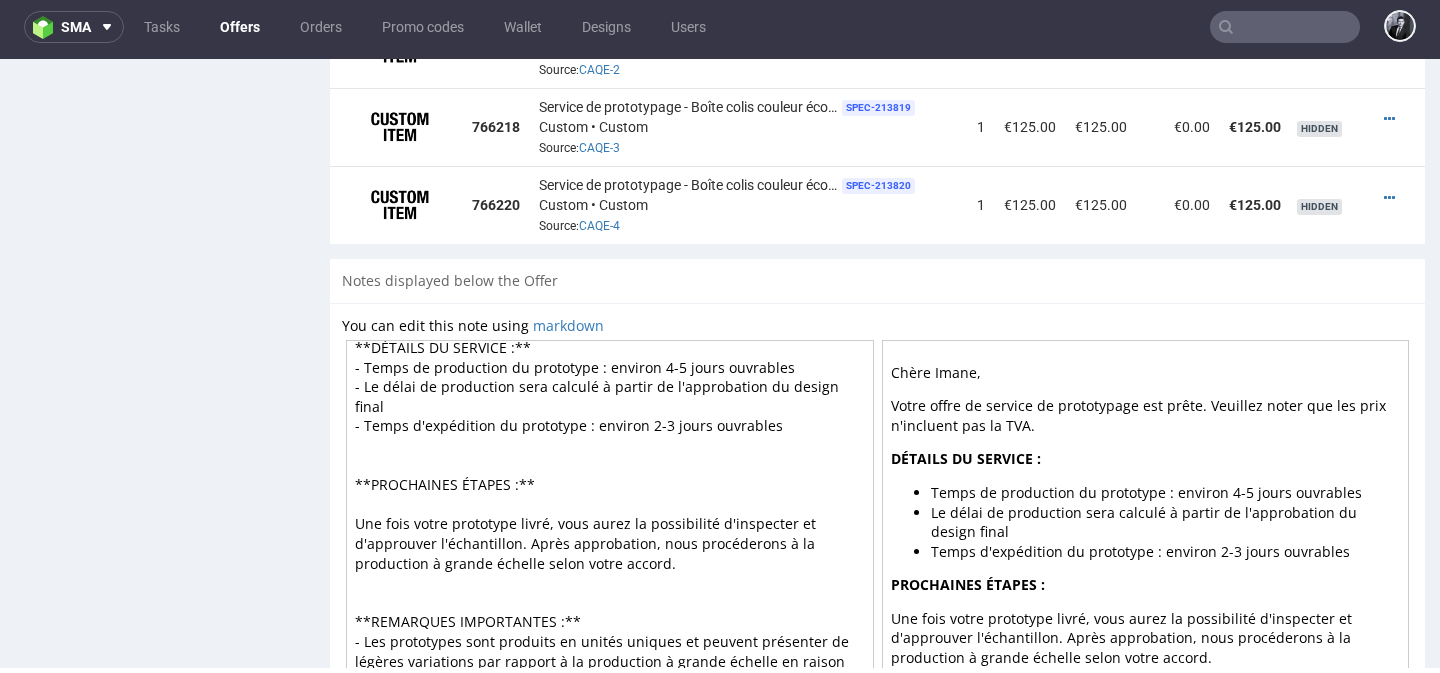 type on "Chère Imane,
Votre offre de service de prototypage est prête. Veuillez noter que les prix n'incluent pas la TVA.
**DÉTAILS DU SERVICE :**
- Temps de production du prototype : environ 4-5 jours ouvrables
- Le délai de production sera calculé à partir de l'approbation du design final
- Temps d'expédition du prototype : environ 2-3 jours ouvrables
**PROCHAINES ÉTAPES :**
Une fois votre prototype livré, vous aurez la possibilité d'inspecter et d'approuver l'échantillon. Après approbation, nous procéderons à la production à grande échelle selon votre accord.
**REMARQUES IMPORTANTES :**
- Les prototypes sont produits en unités uniques et peuvent présenter de légères variations par rapport à la production à grande échelle en raison de processus de fabrication différents
- Des ajustements ou des modifications peuvent être discutés et mis en œuvre avant le début de la production complète" 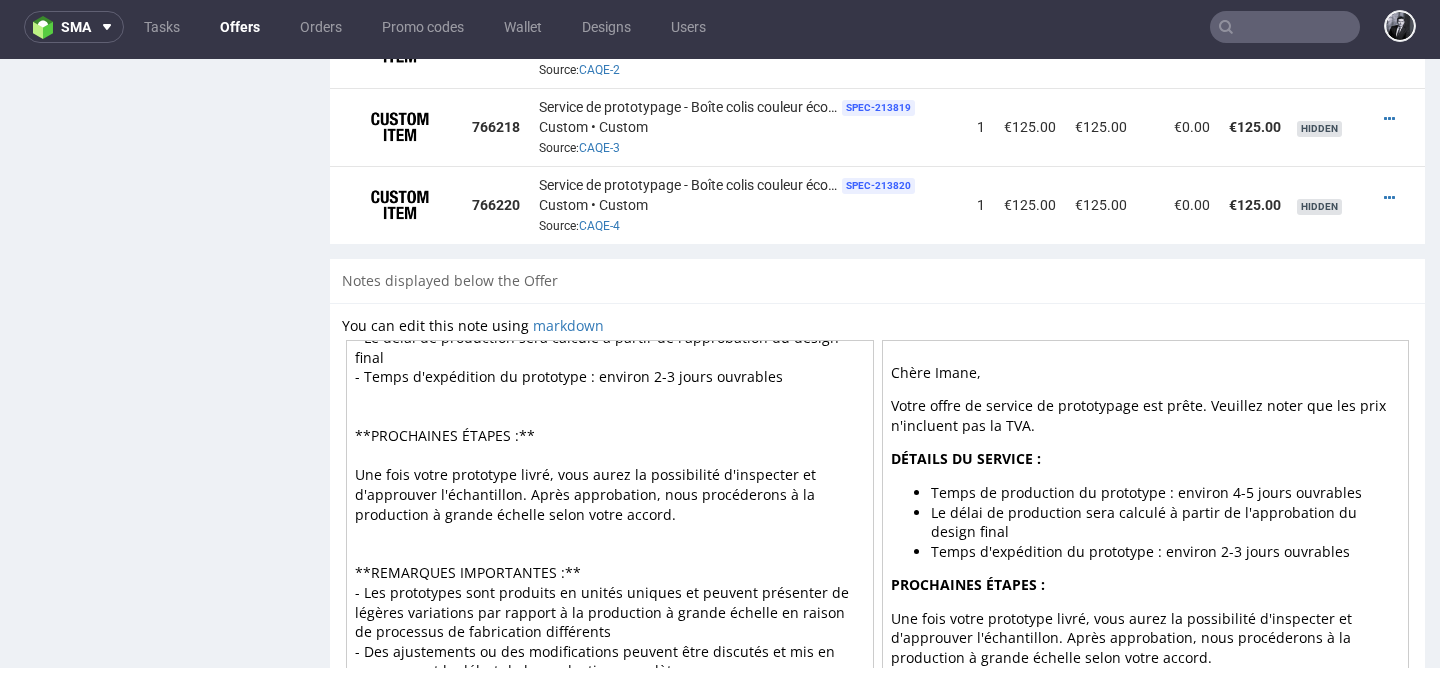scroll, scrollTop: 146, scrollLeft: 0, axis: vertical 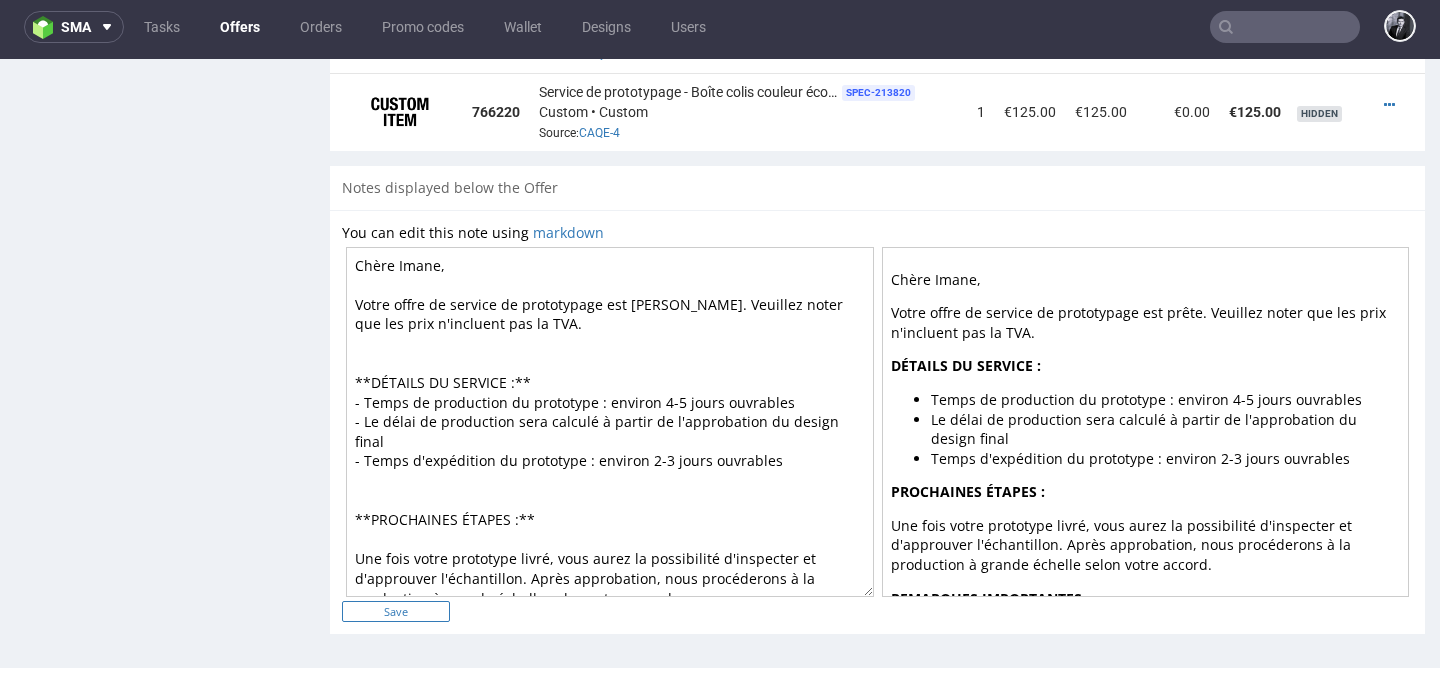 click on "Save" at bounding box center (396, 611) 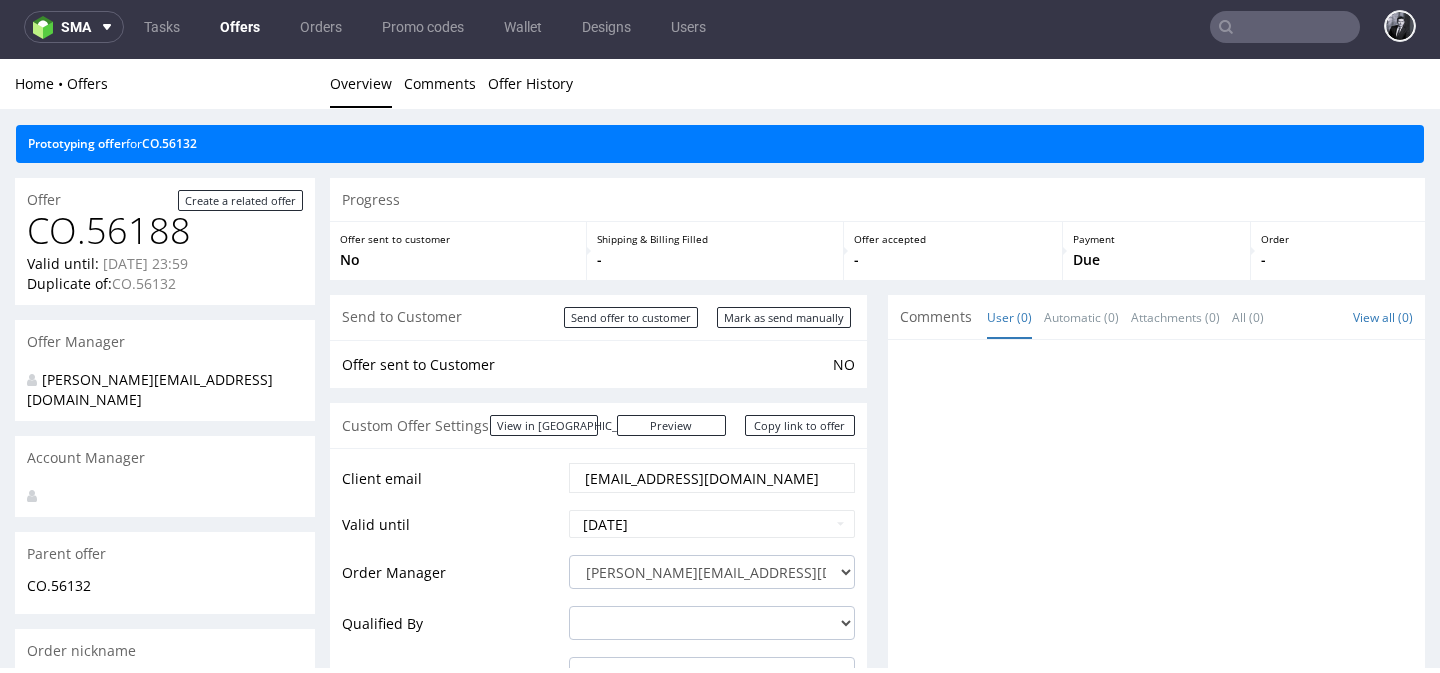 scroll, scrollTop: 0, scrollLeft: 0, axis: both 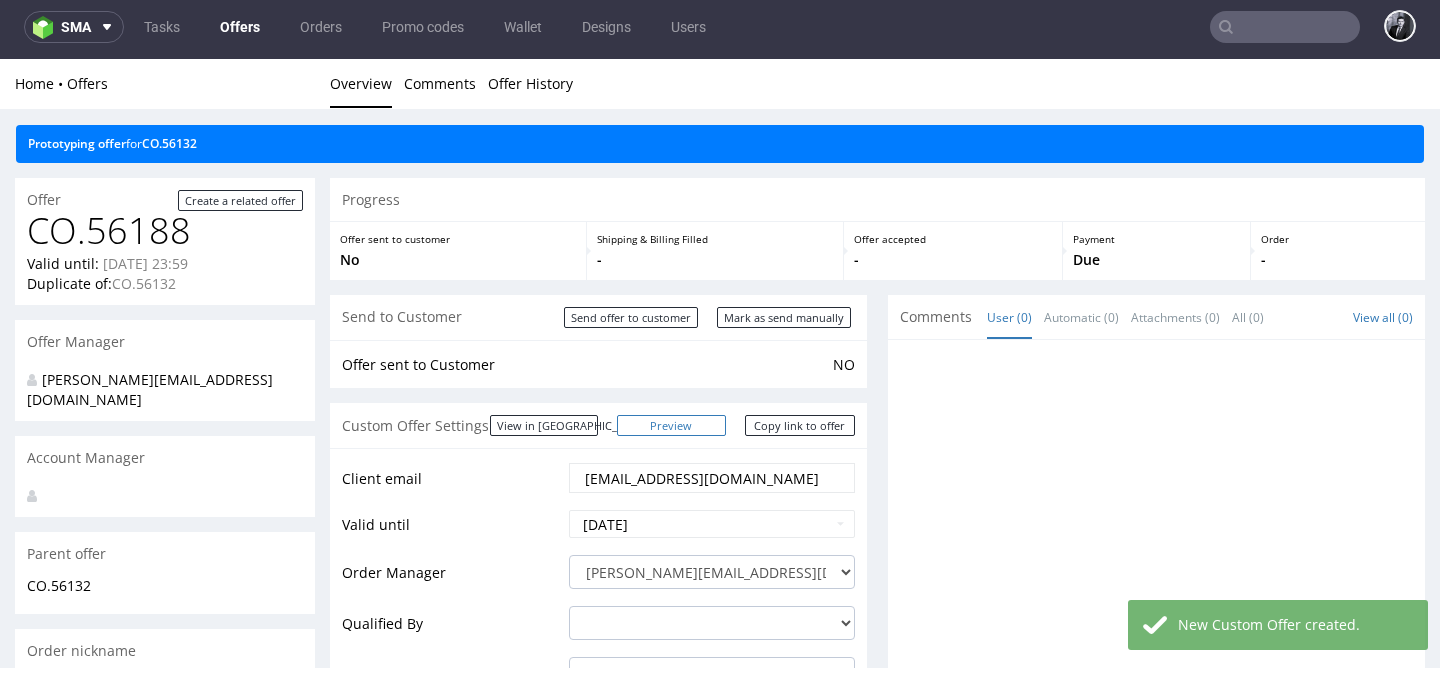 click on "Preview" at bounding box center (672, 425) 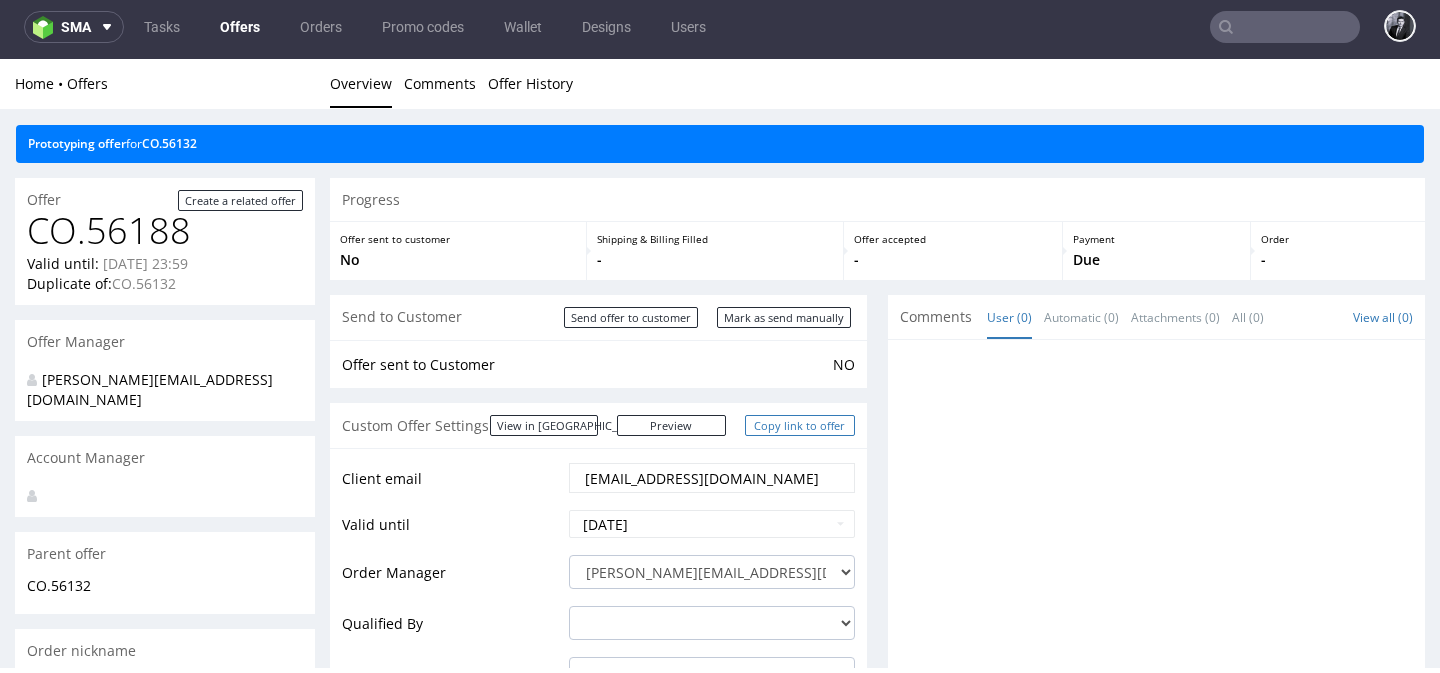 click on "Copy link to offer" at bounding box center [800, 425] 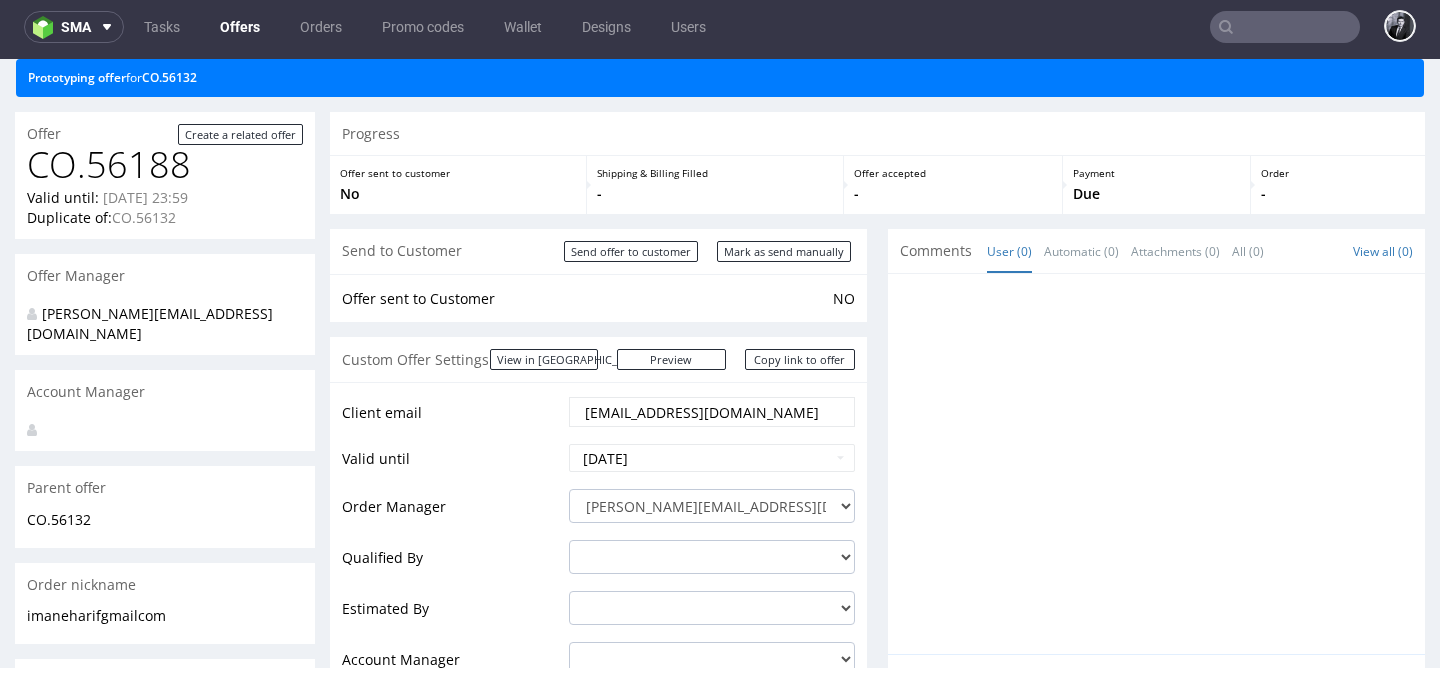 scroll, scrollTop: 54, scrollLeft: 0, axis: vertical 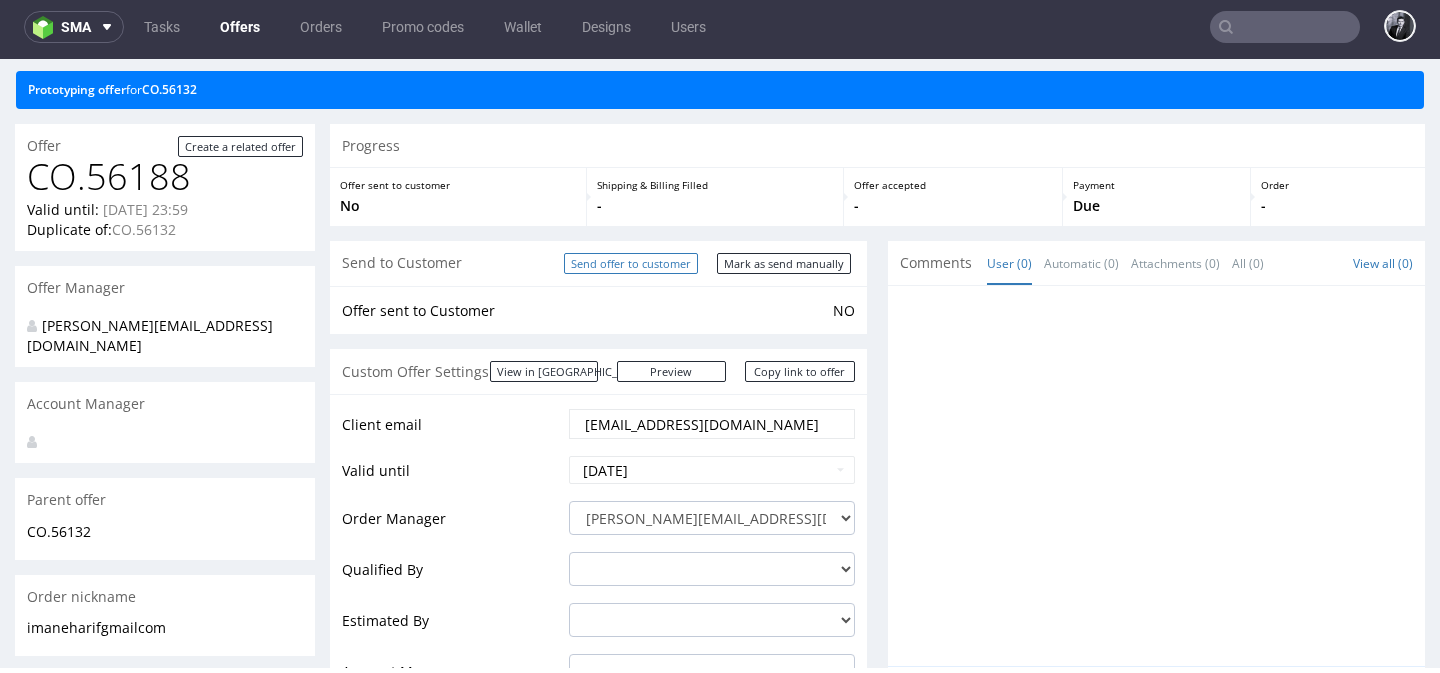 click on "Send offer to customer" at bounding box center [631, 263] 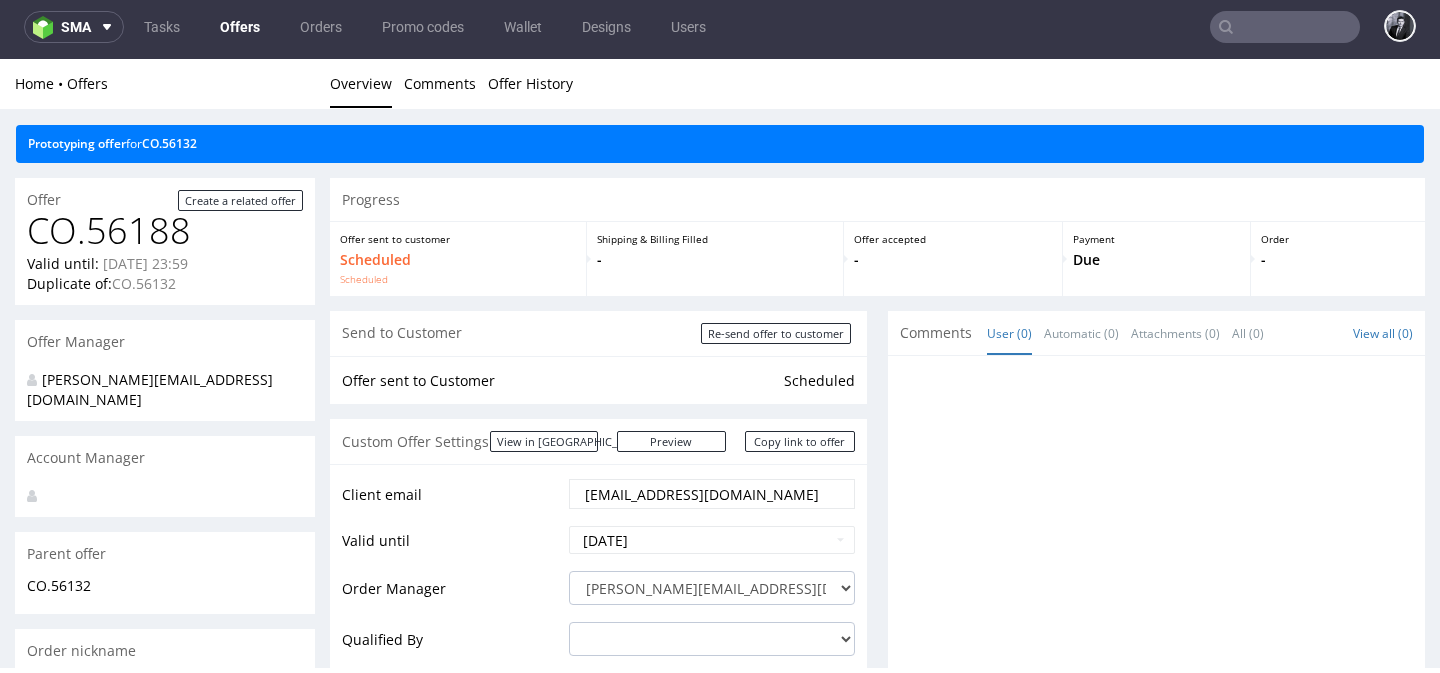 scroll, scrollTop: 0, scrollLeft: 0, axis: both 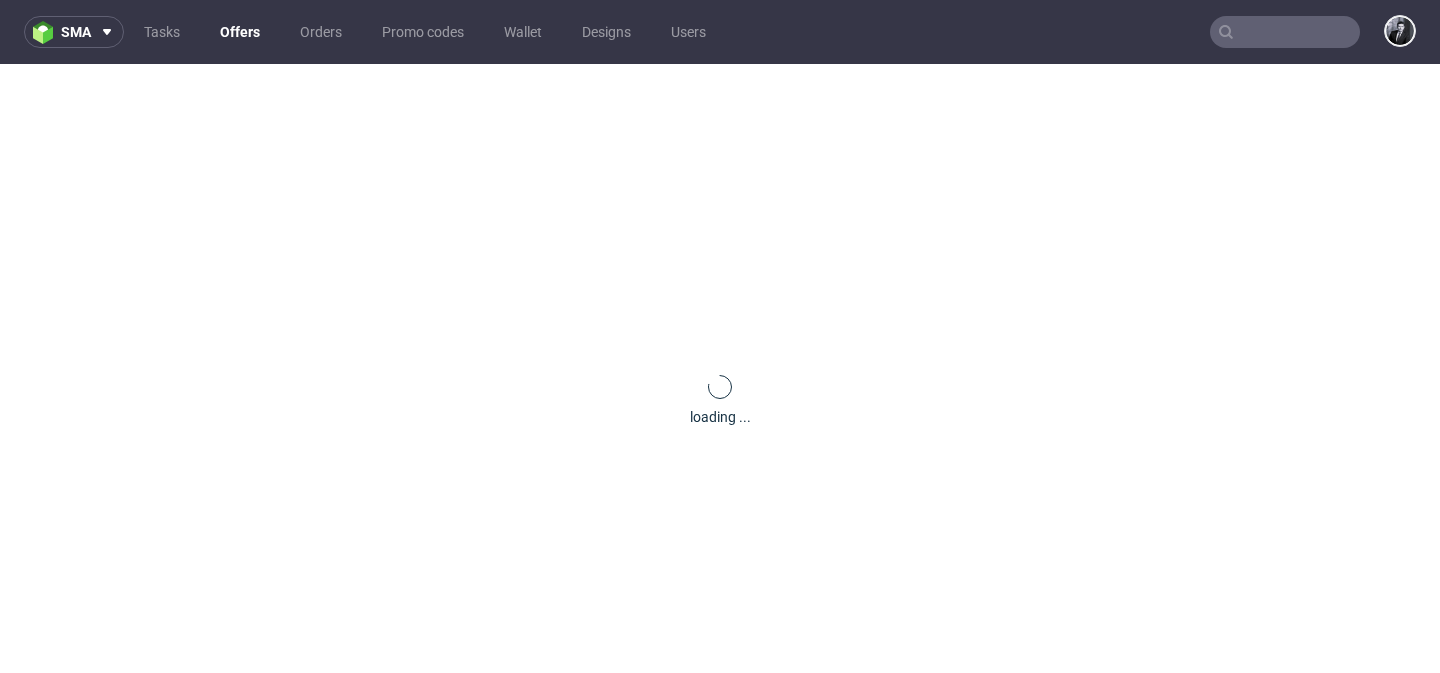 click on "Offers" at bounding box center (240, 32) 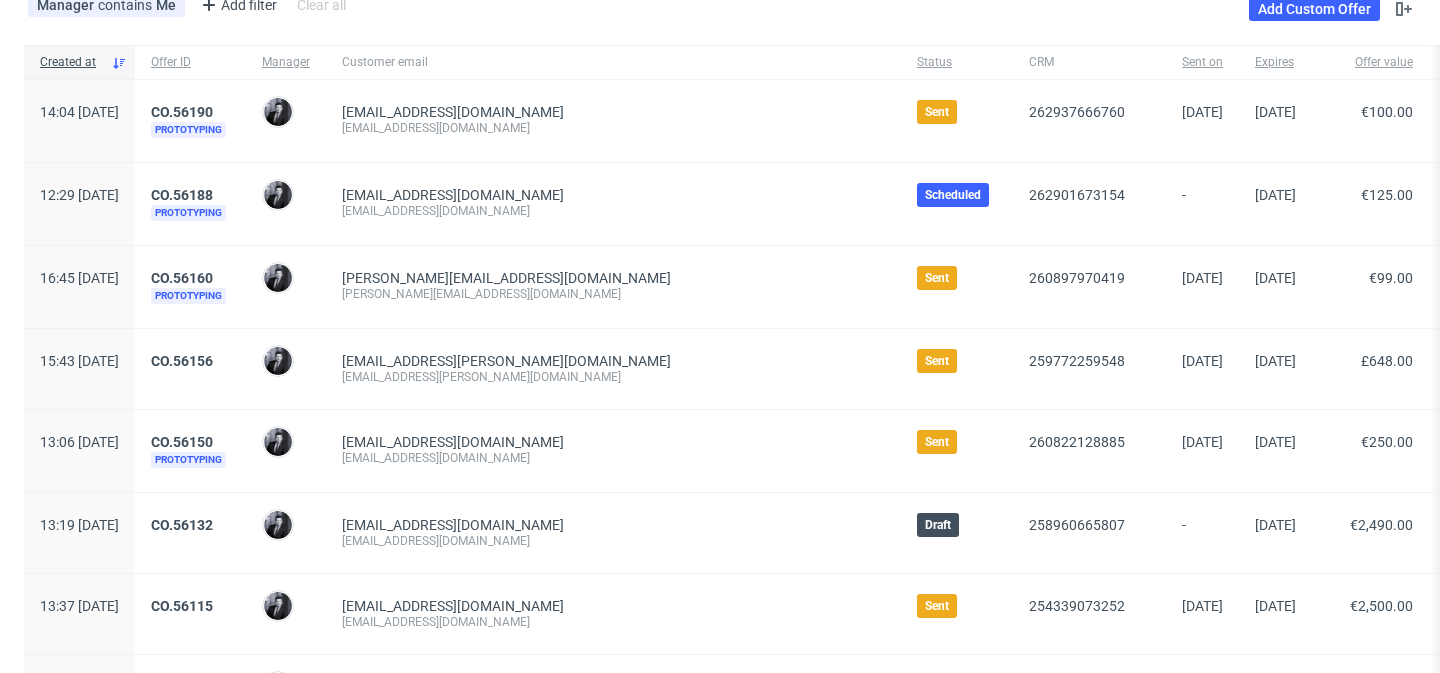 scroll, scrollTop: 121, scrollLeft: 0, axis: vertical 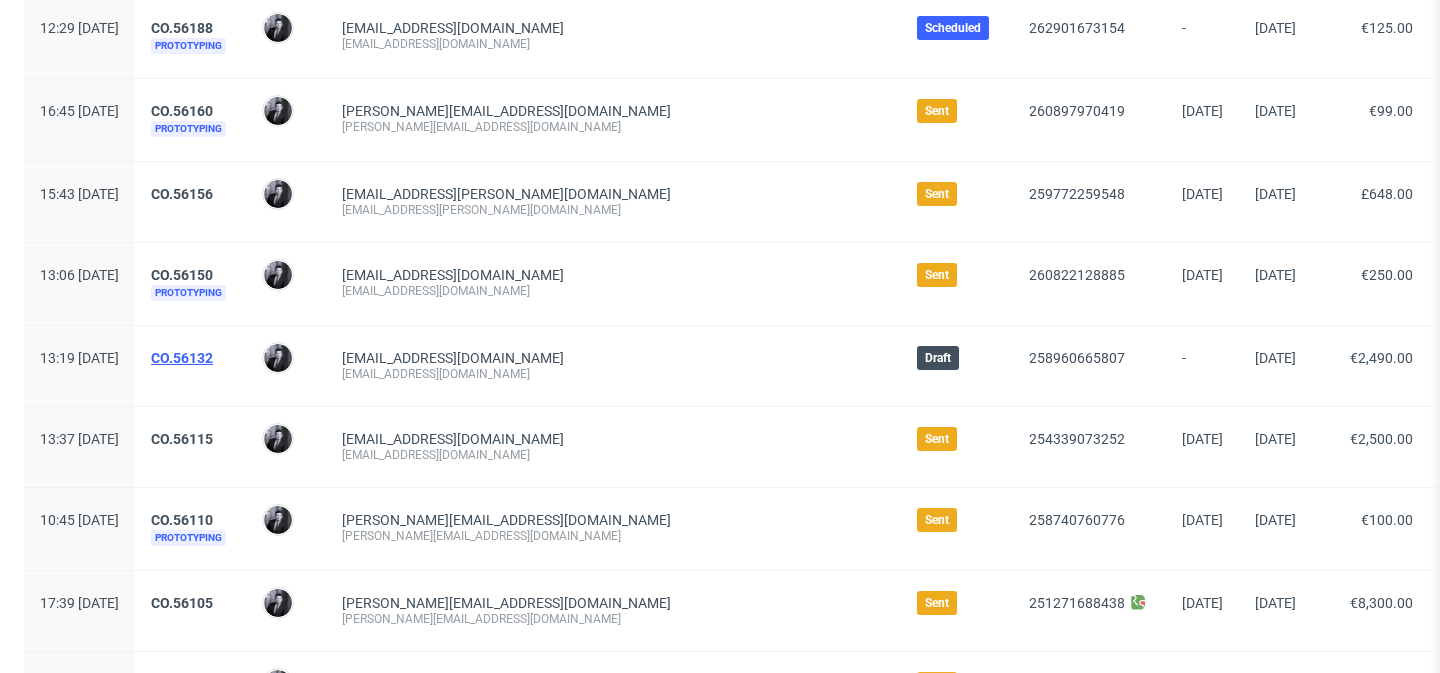 click on "CO.56132" at bounding box center [182, 358] 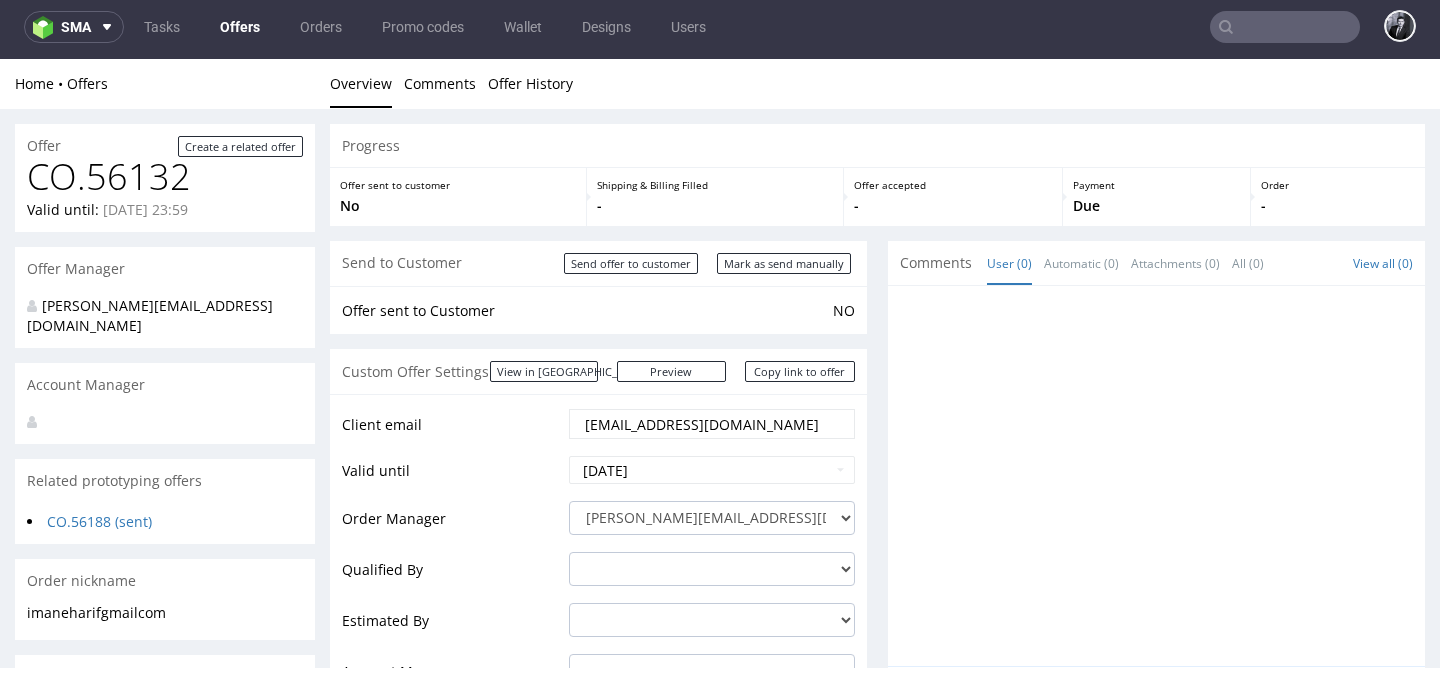 scroll, scrollTop: 0, scrollLeft: 0, axis: both 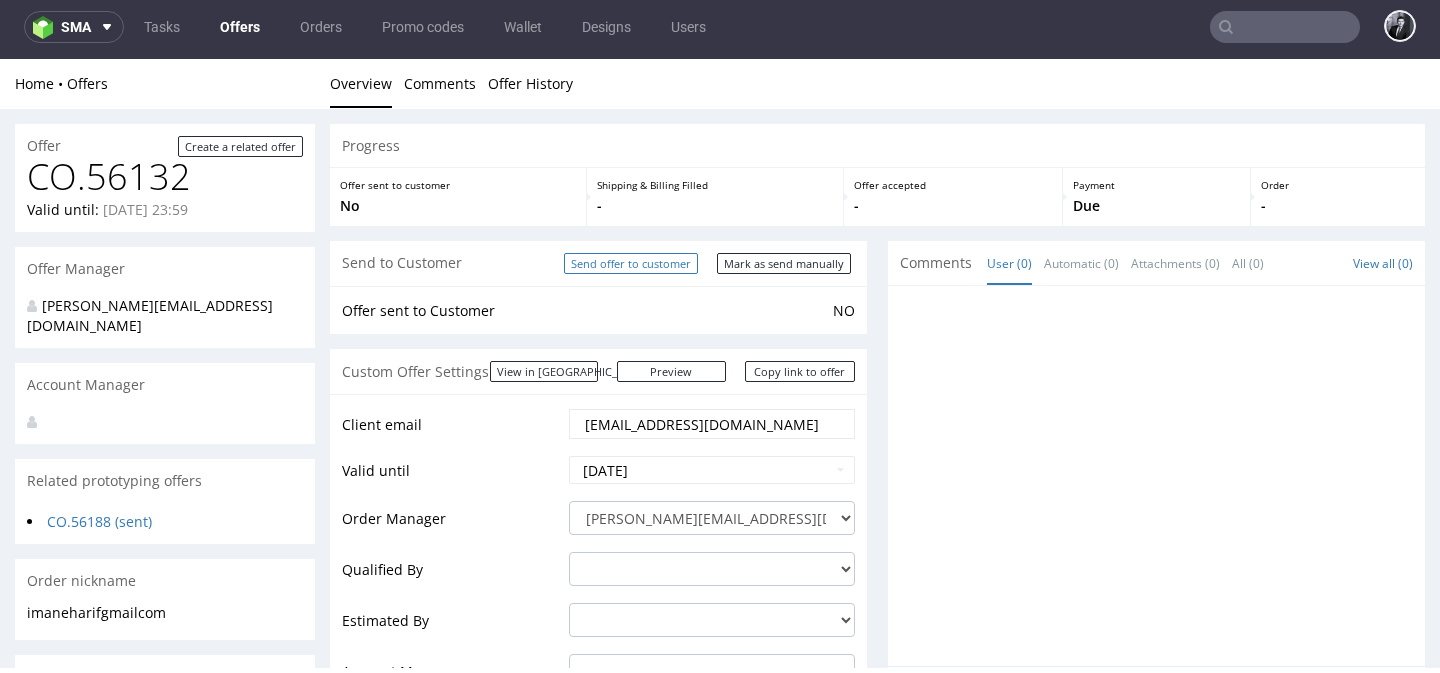 click on "Send offer to customer" at bounding box center (631, 263) 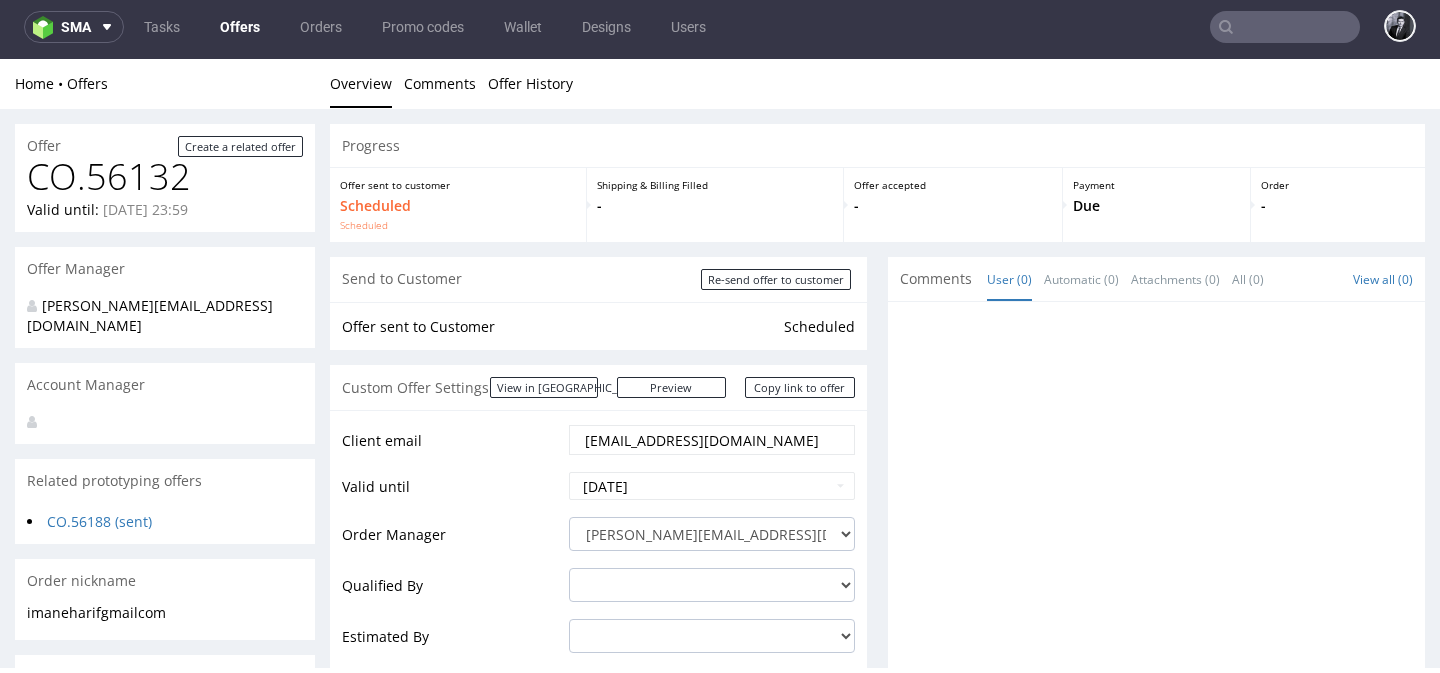 scroll, scrollTop: 0, scrollLeft: 0, axis: both 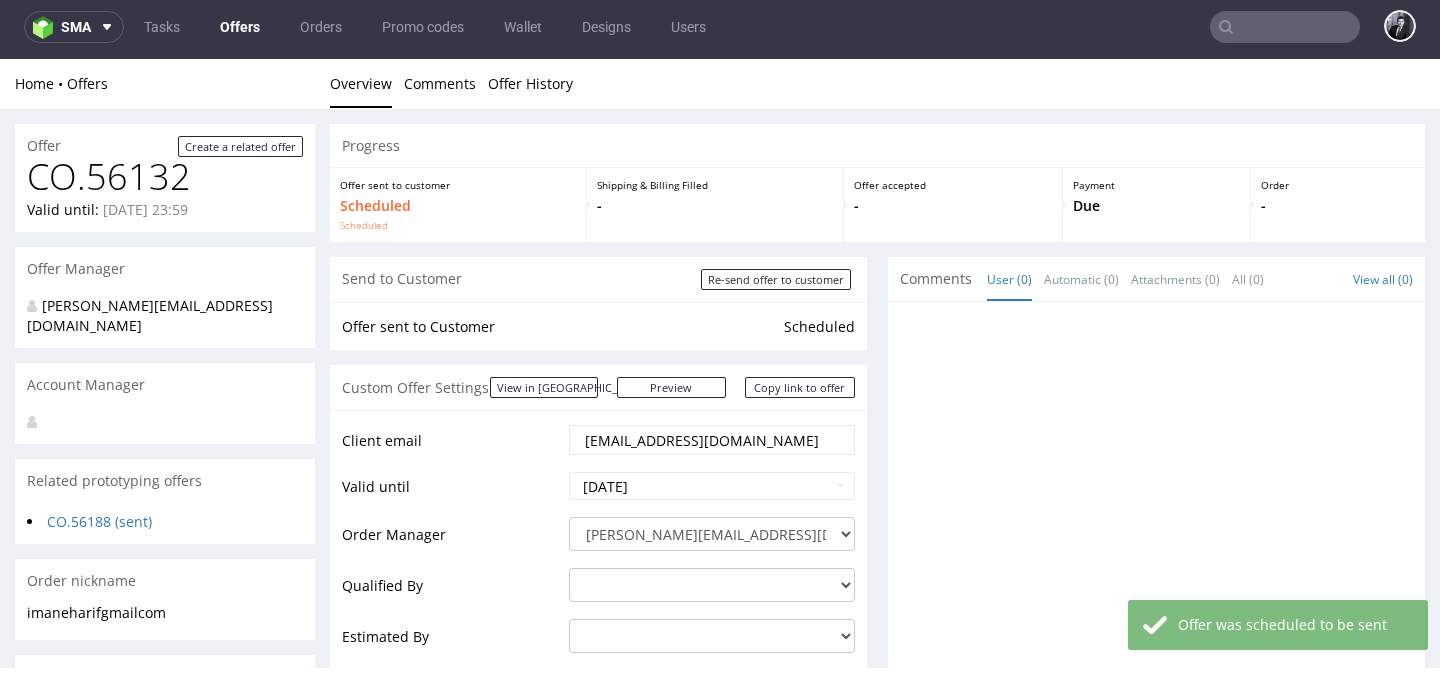 click on "Offers" at bounding box center [240, 27] 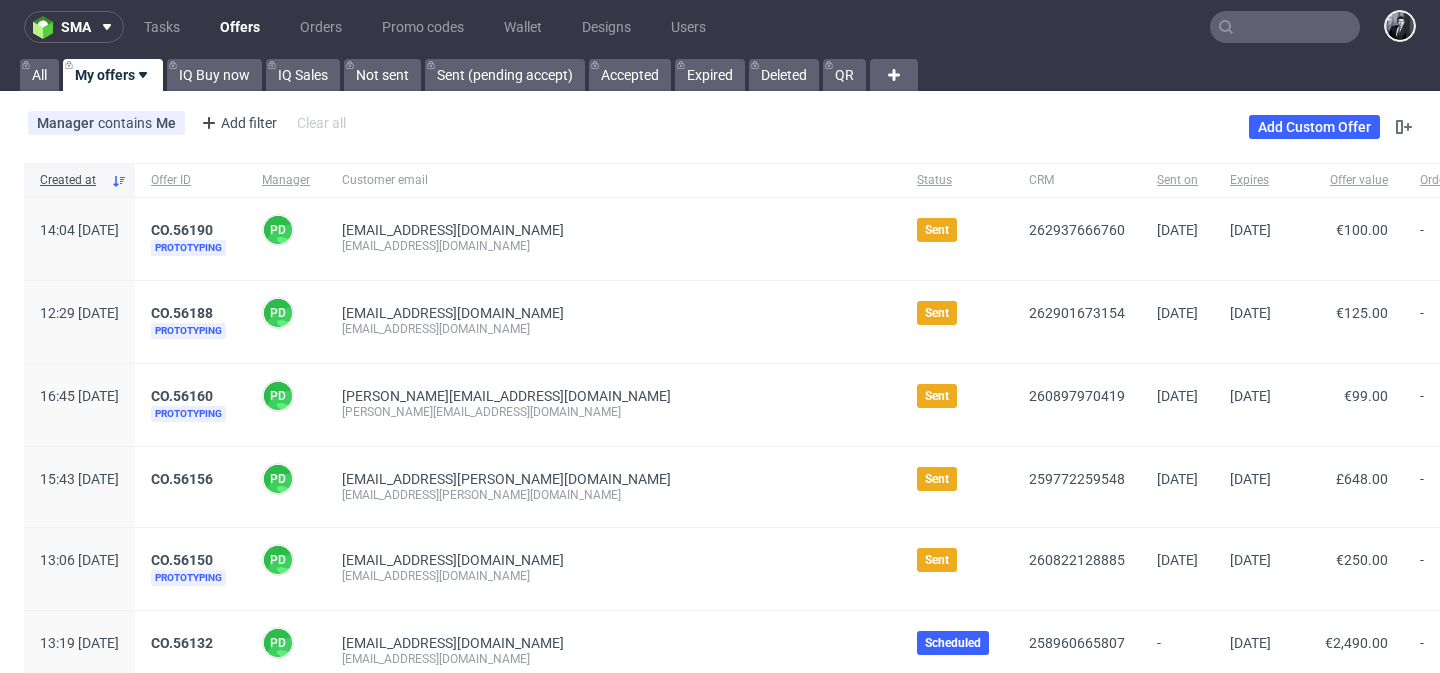 scroll, scrollTop: 0, scrollLeft: 0, axis: both 